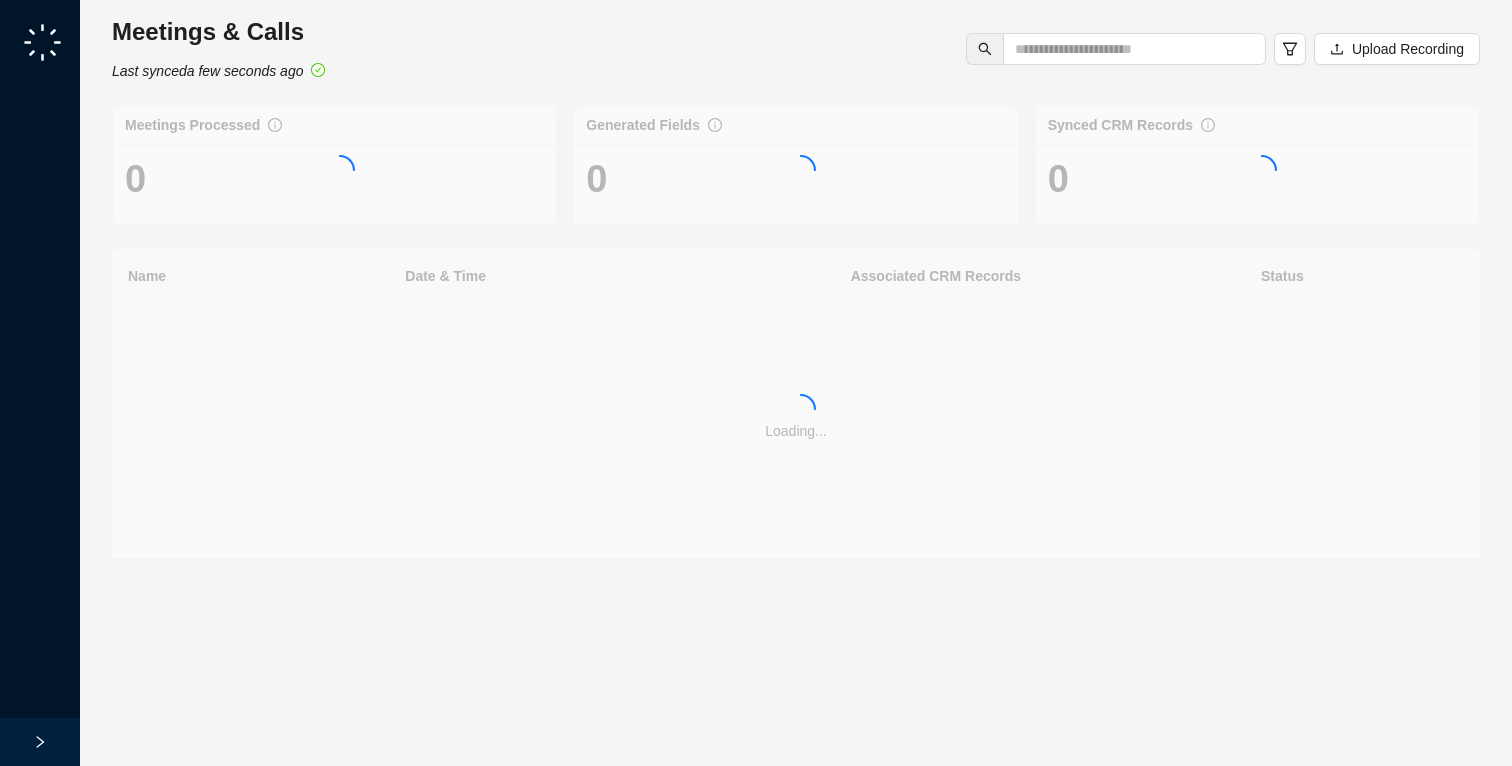 scroll, scrollTop: 0, scrollLeft: 0, axis: both 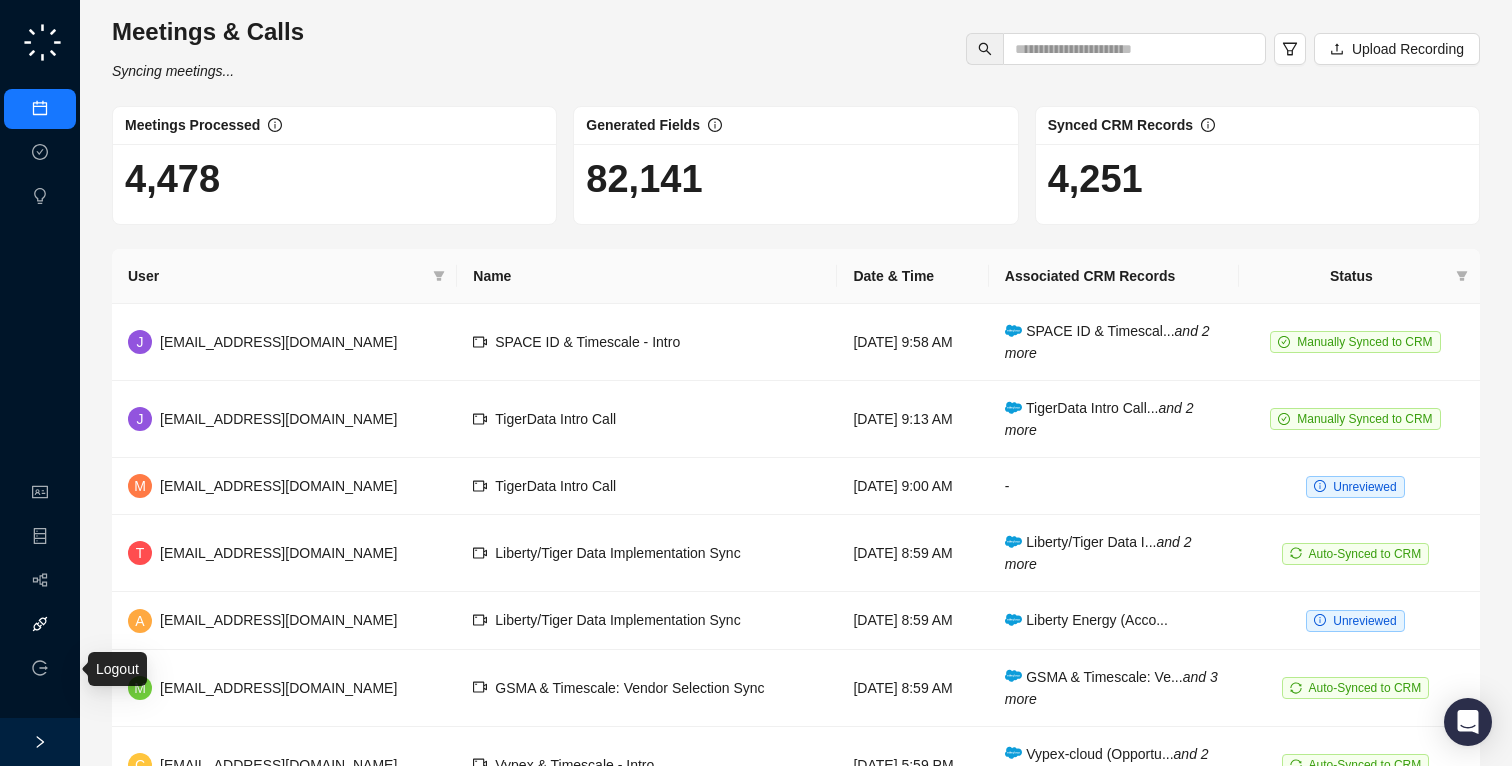 click on "Integrations" at bounding box center (40, 625) 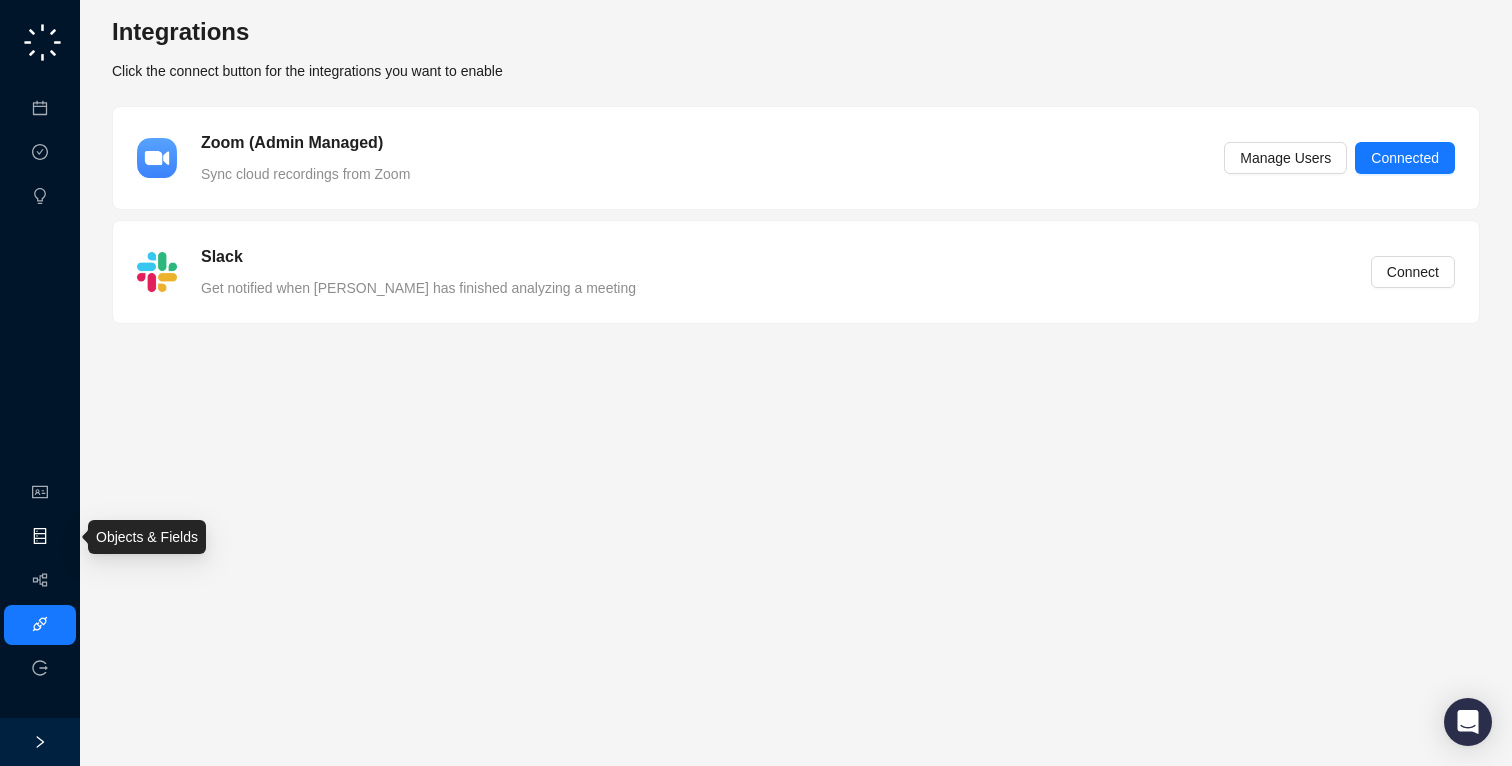 click on "Objects & Fields" at bounding box center [40, 537] 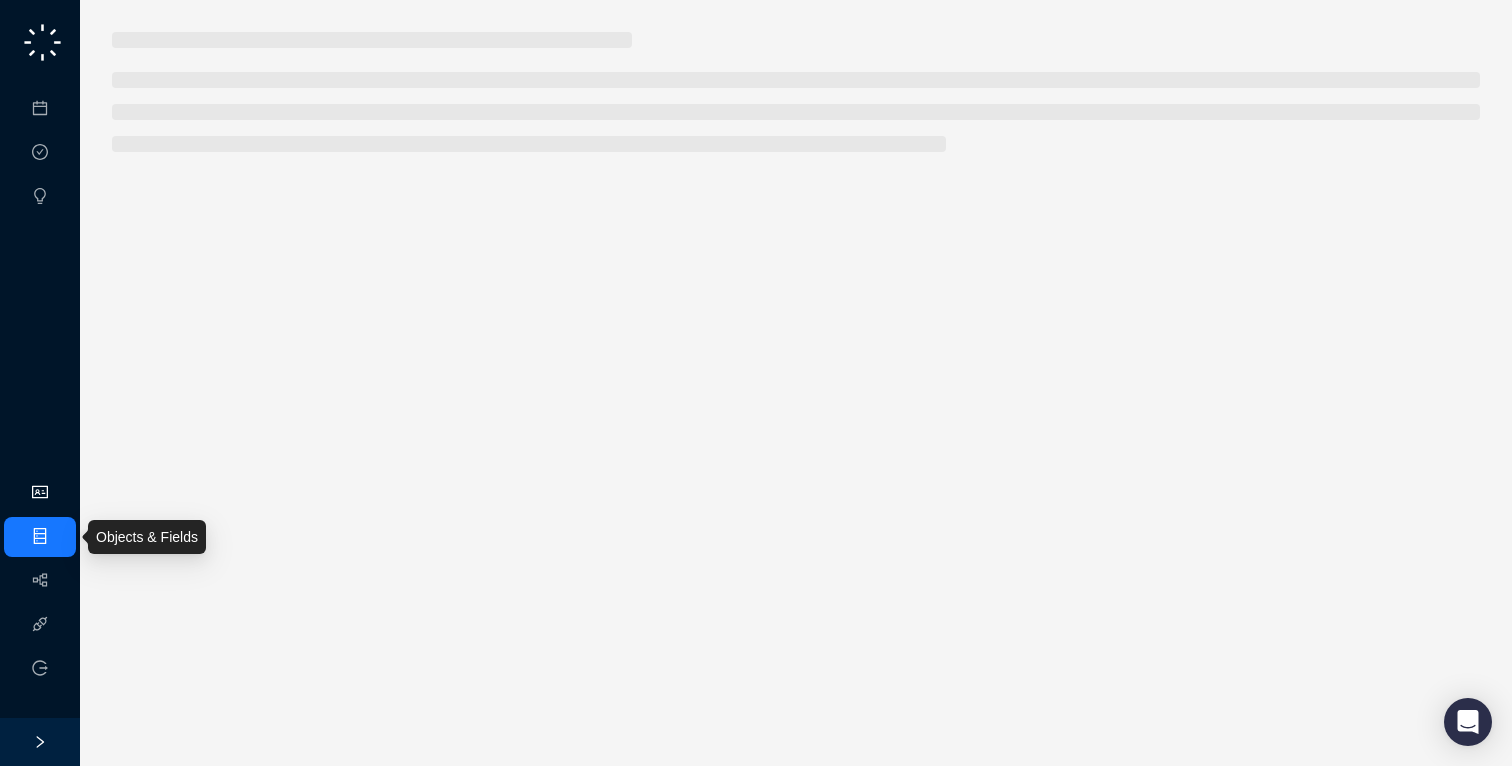 click 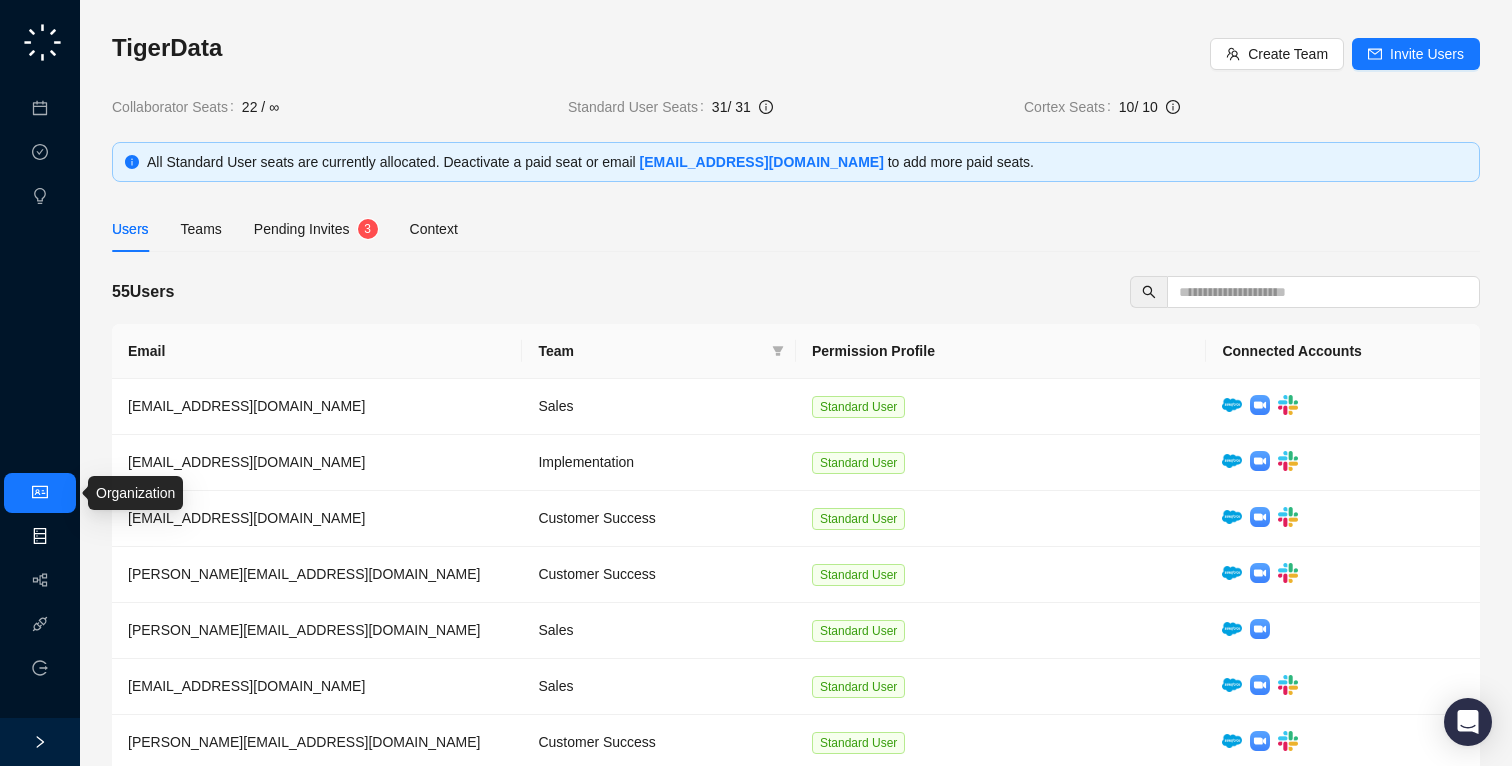 click on "Objects & Fields" at bounding box center (40, 537) 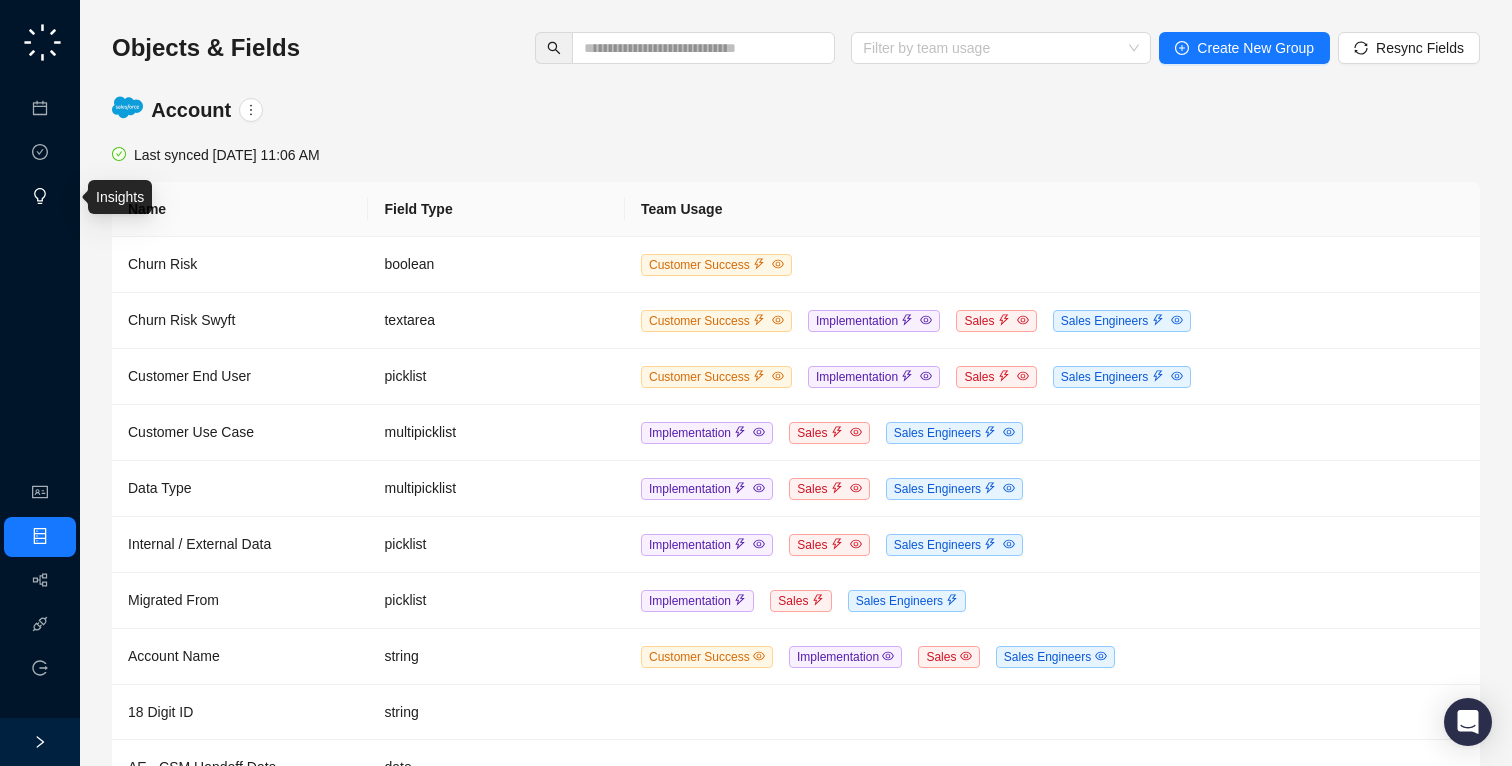 click on "Insights" at bounding box center [40, 197] 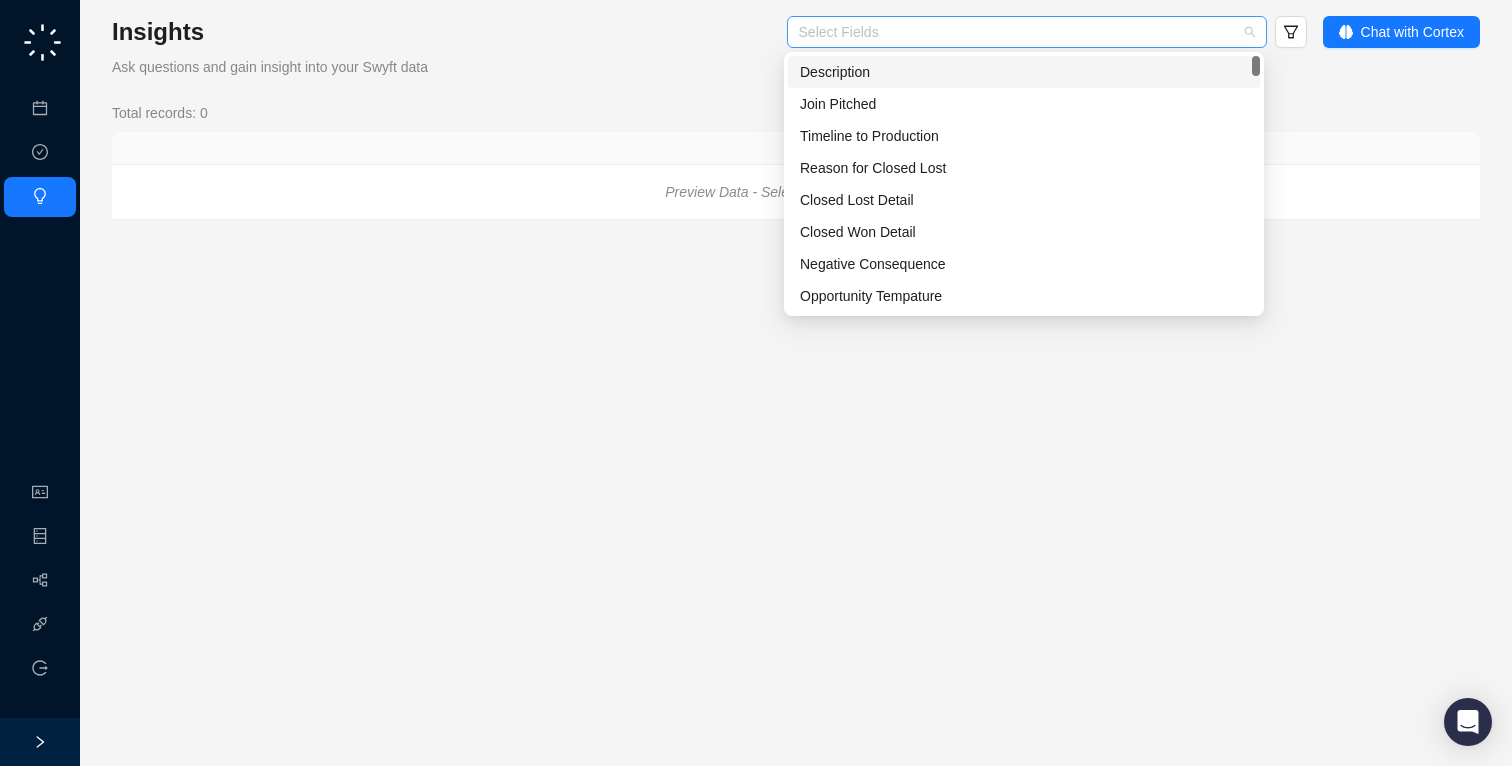 click on "Select Fields" at bounding box center (1027, 32) 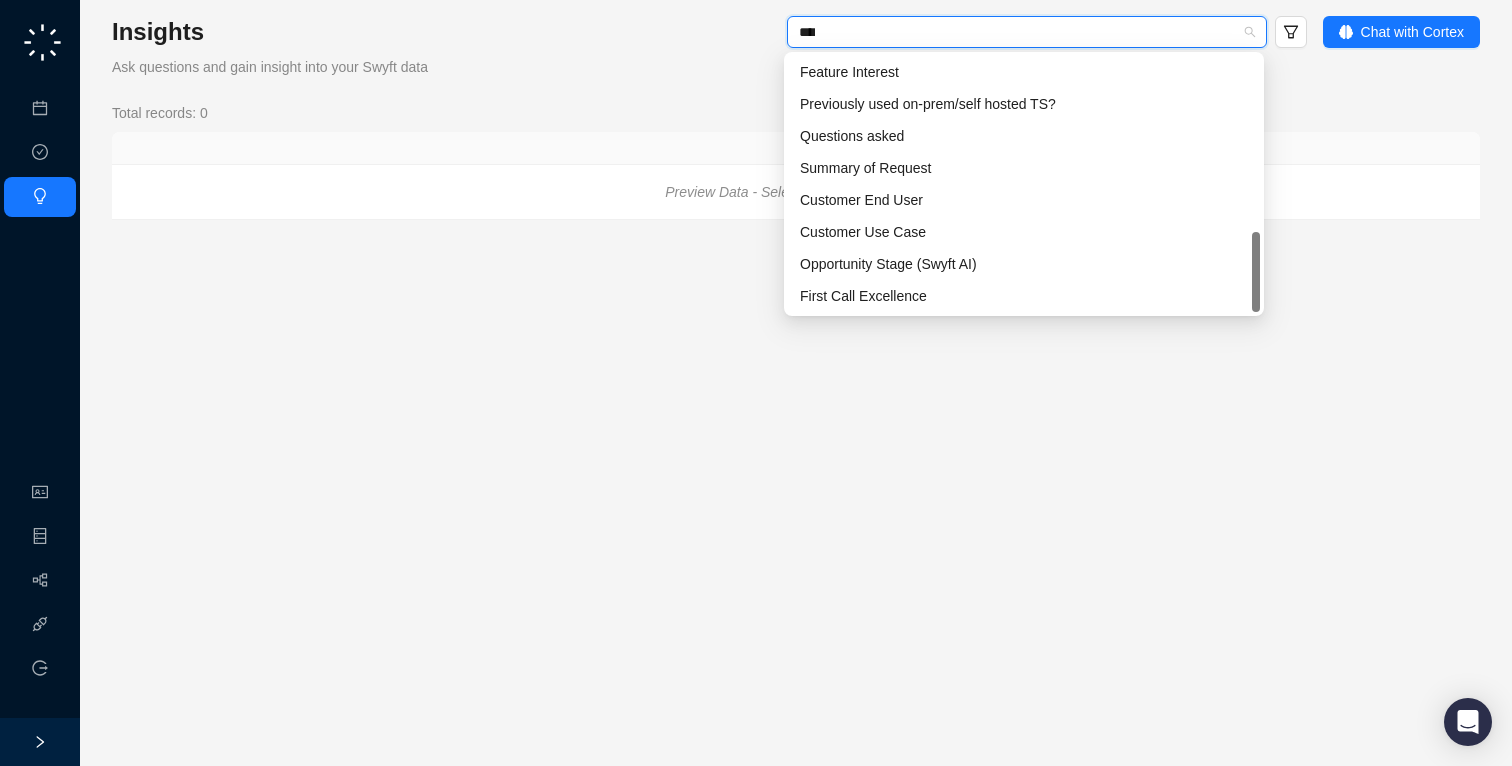 scroll, scrollTop: 0, scrollLeft: 0, axis: both 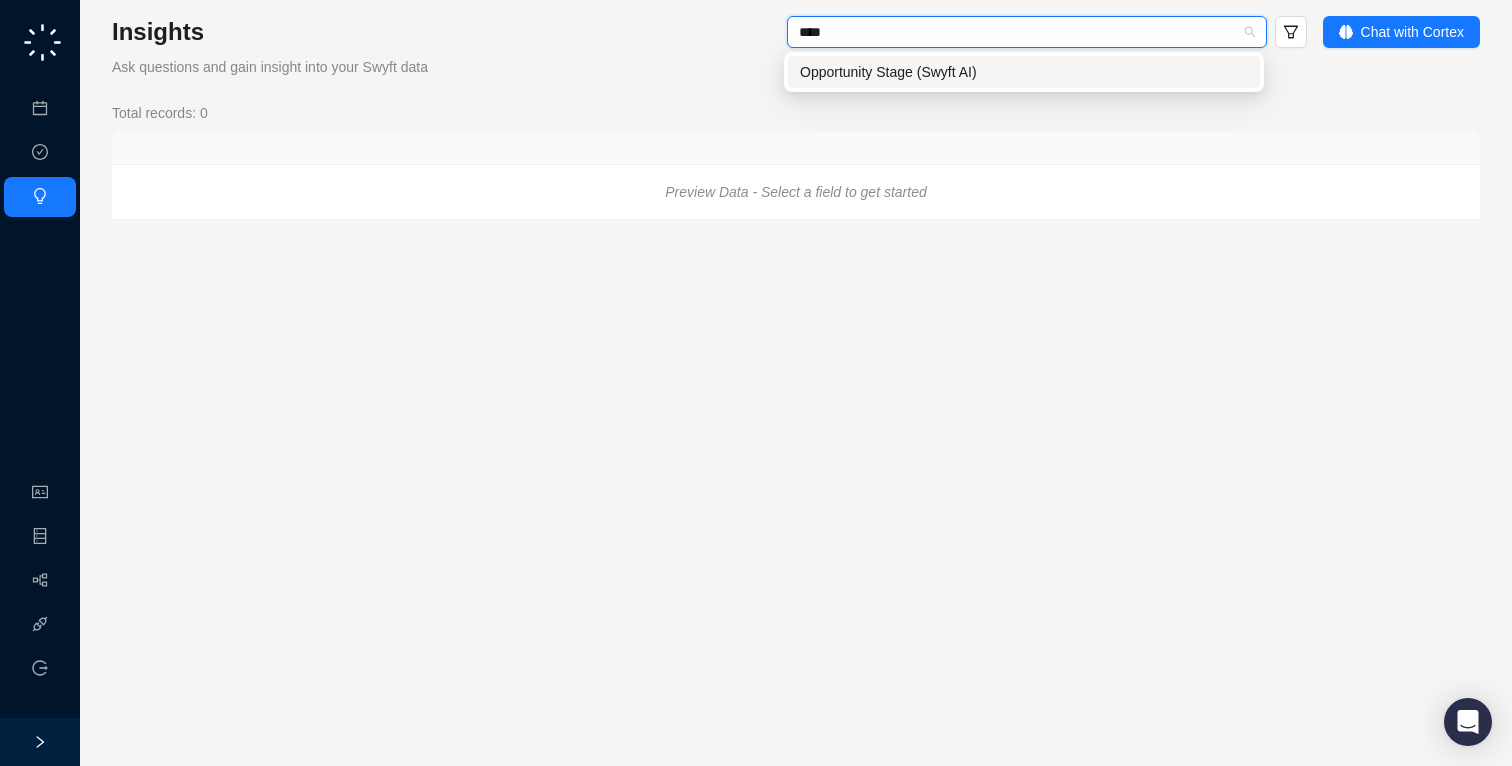 type on "*****" 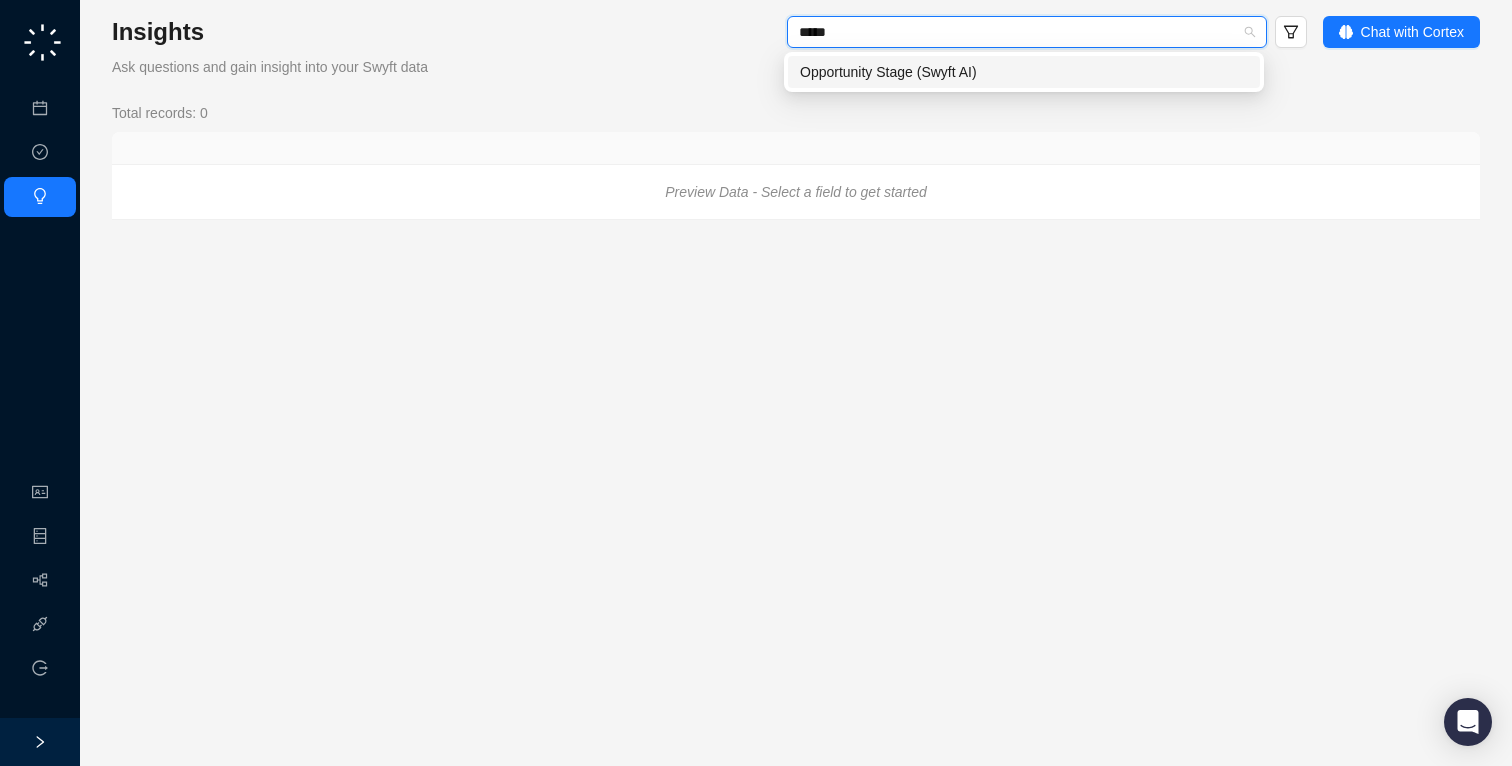 click on "Opportunity Stage (Swyft AI)" at bounding box center (1024, 72) 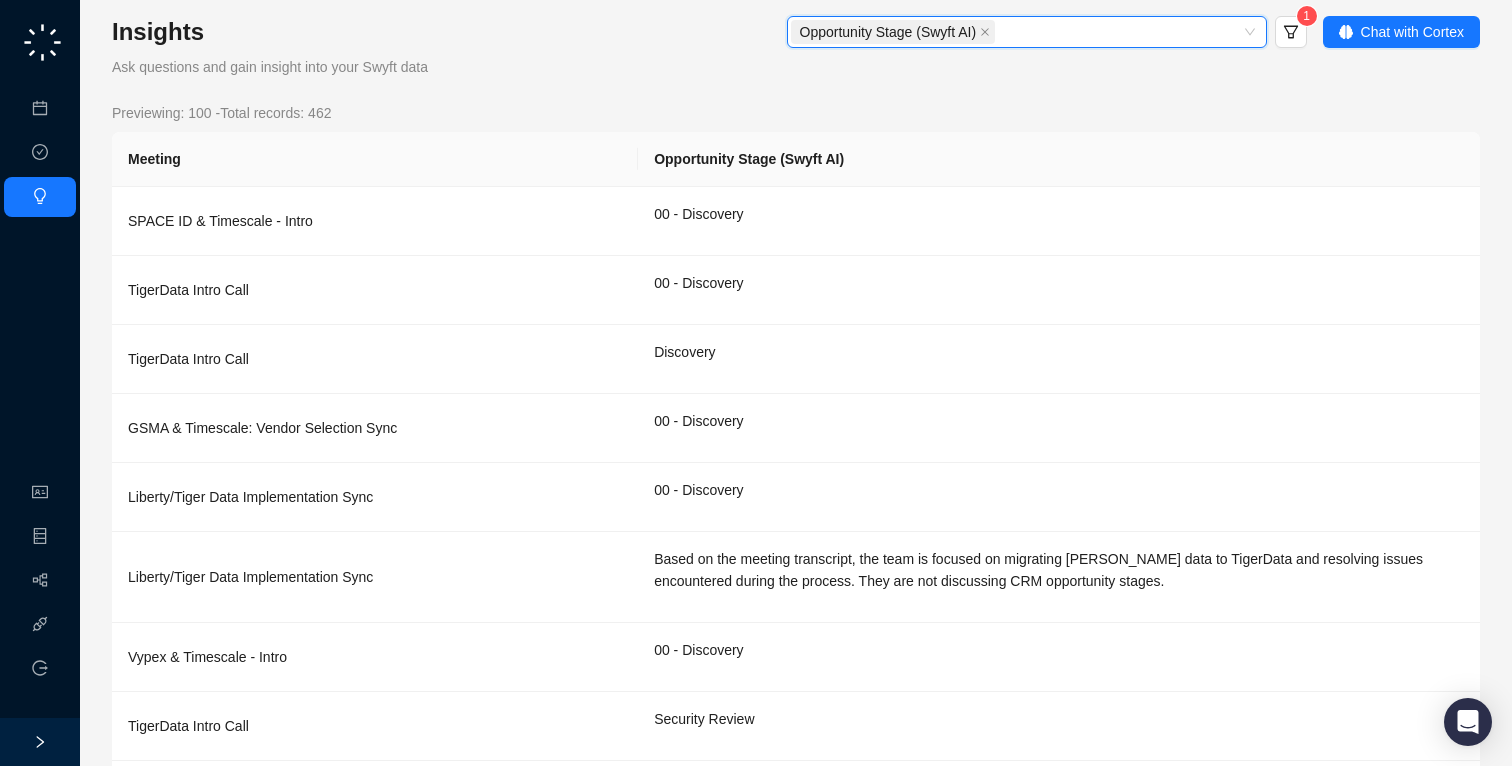 click on "Previewing: 100 -  Total records:   462" at bounding box center (796, 113) 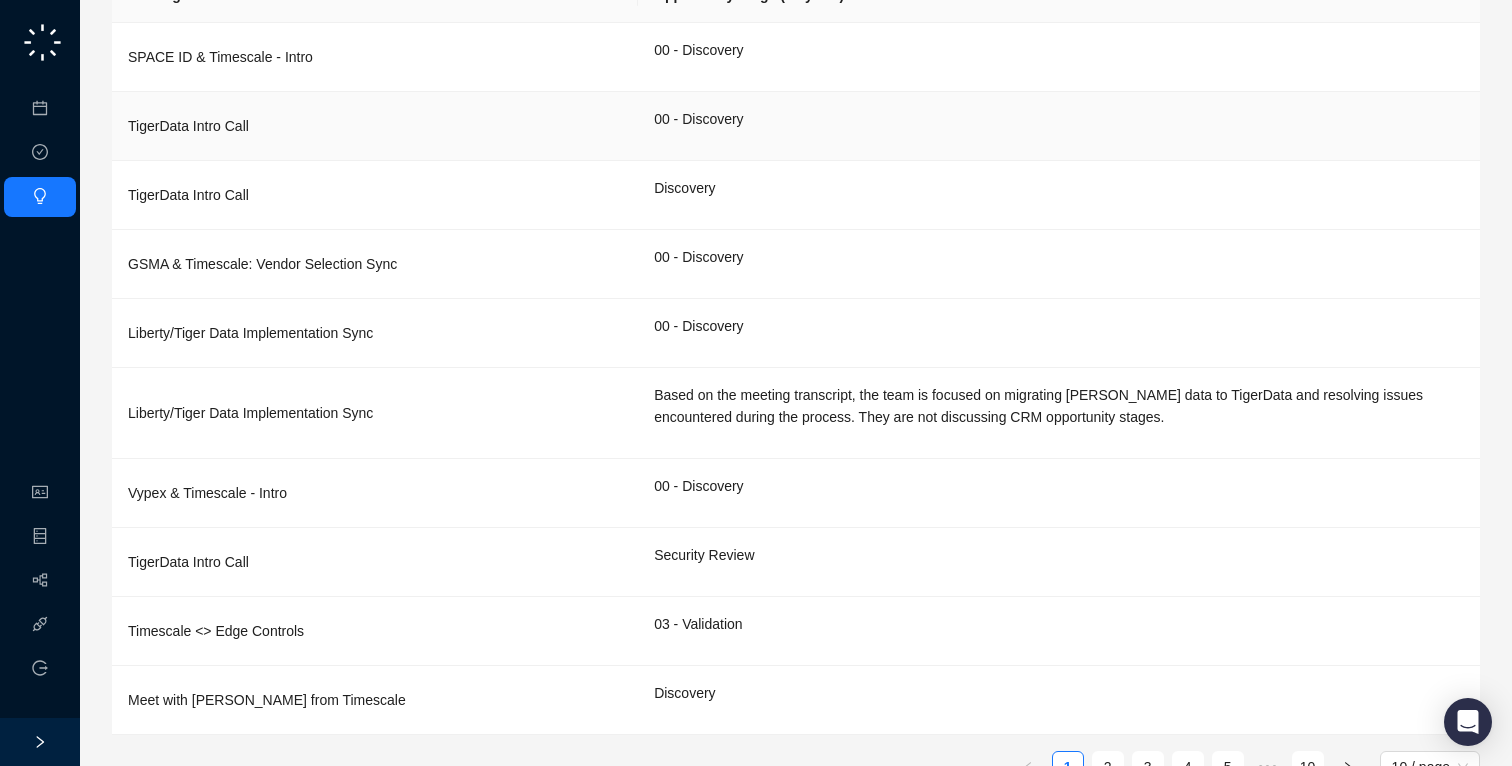 scroll, scrollTop: 213, scrollLeft: 0, axis: vertical 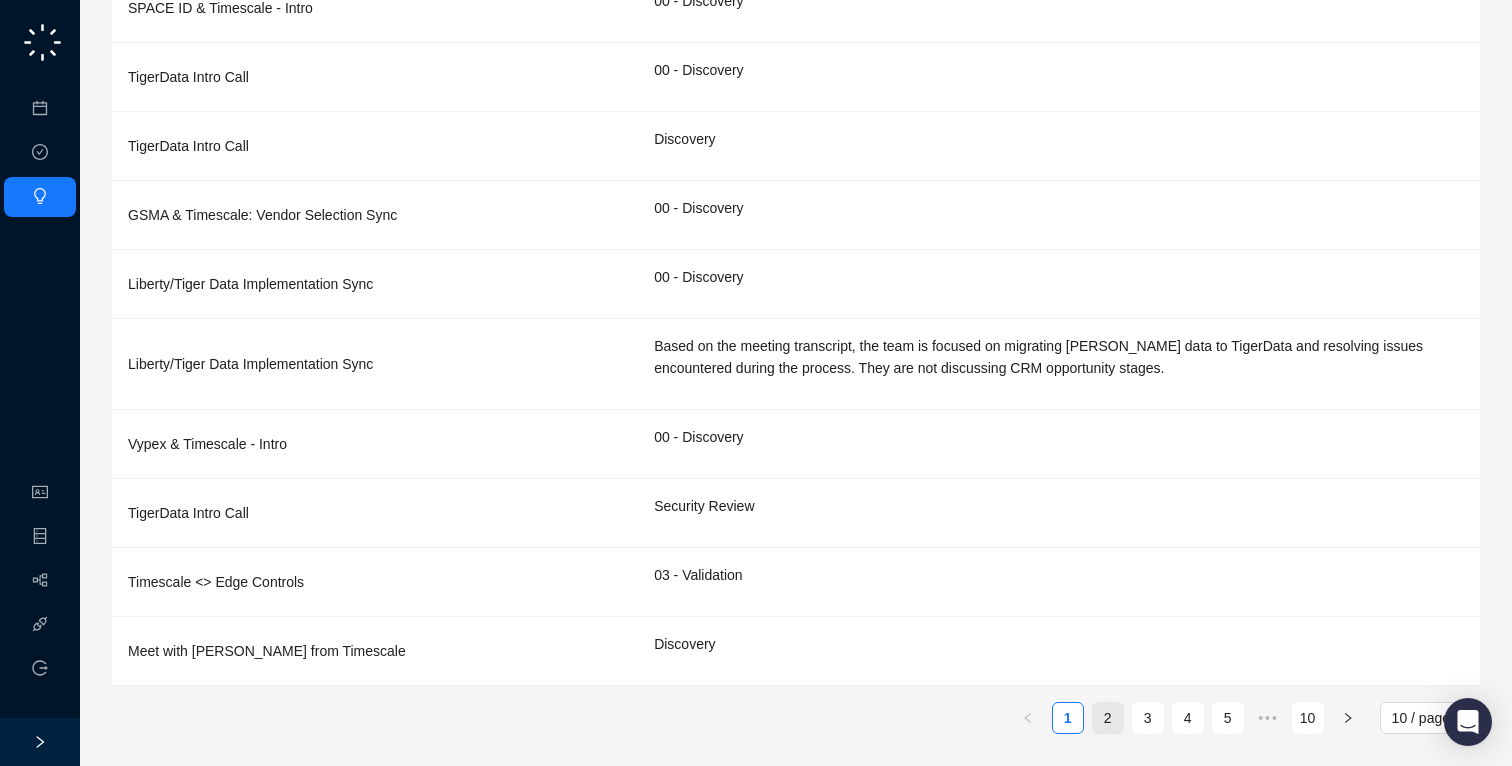 click on "2" at bounding box center [1108, 718] 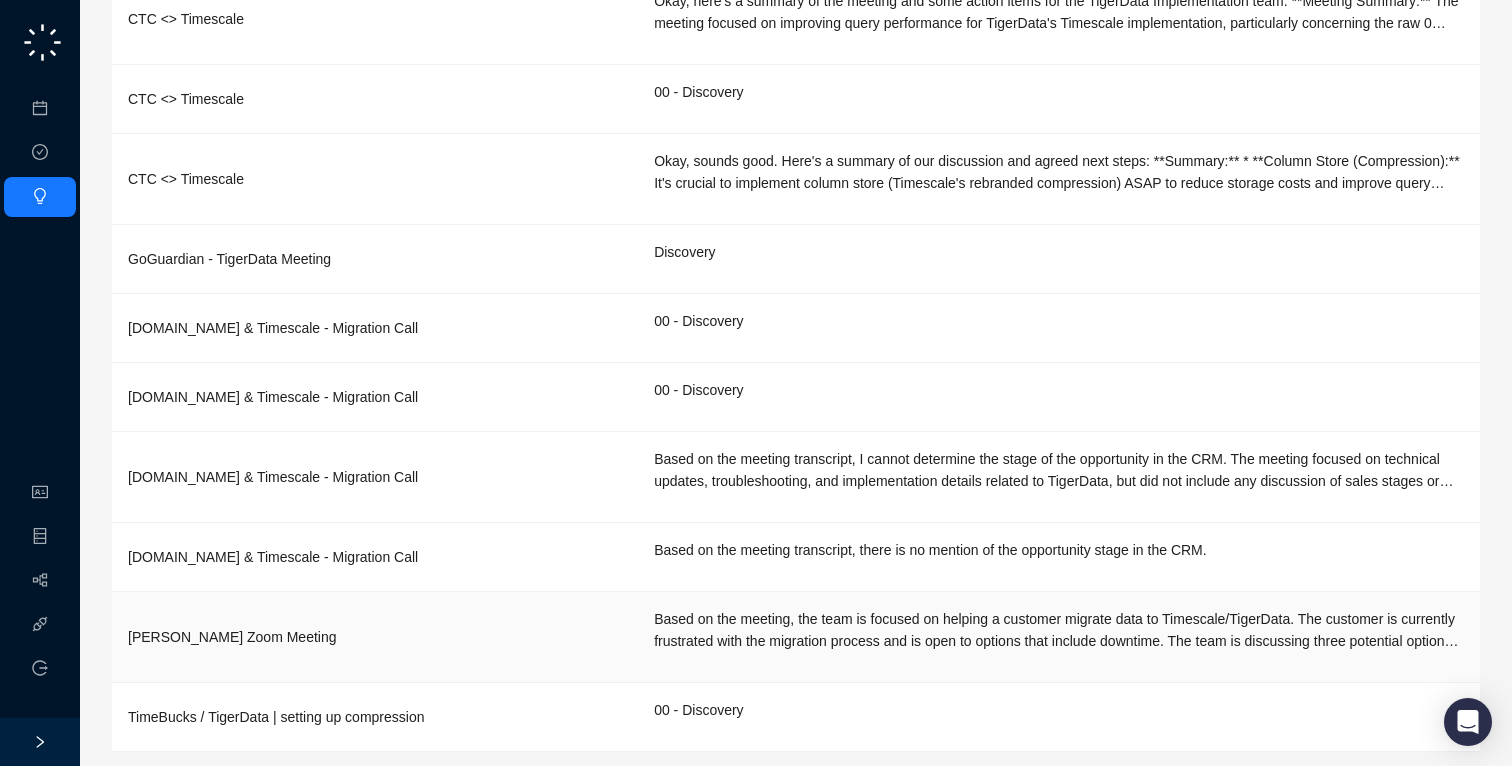 scroll, scrollTop: 279, scrollLeft: 0, axis: vertical 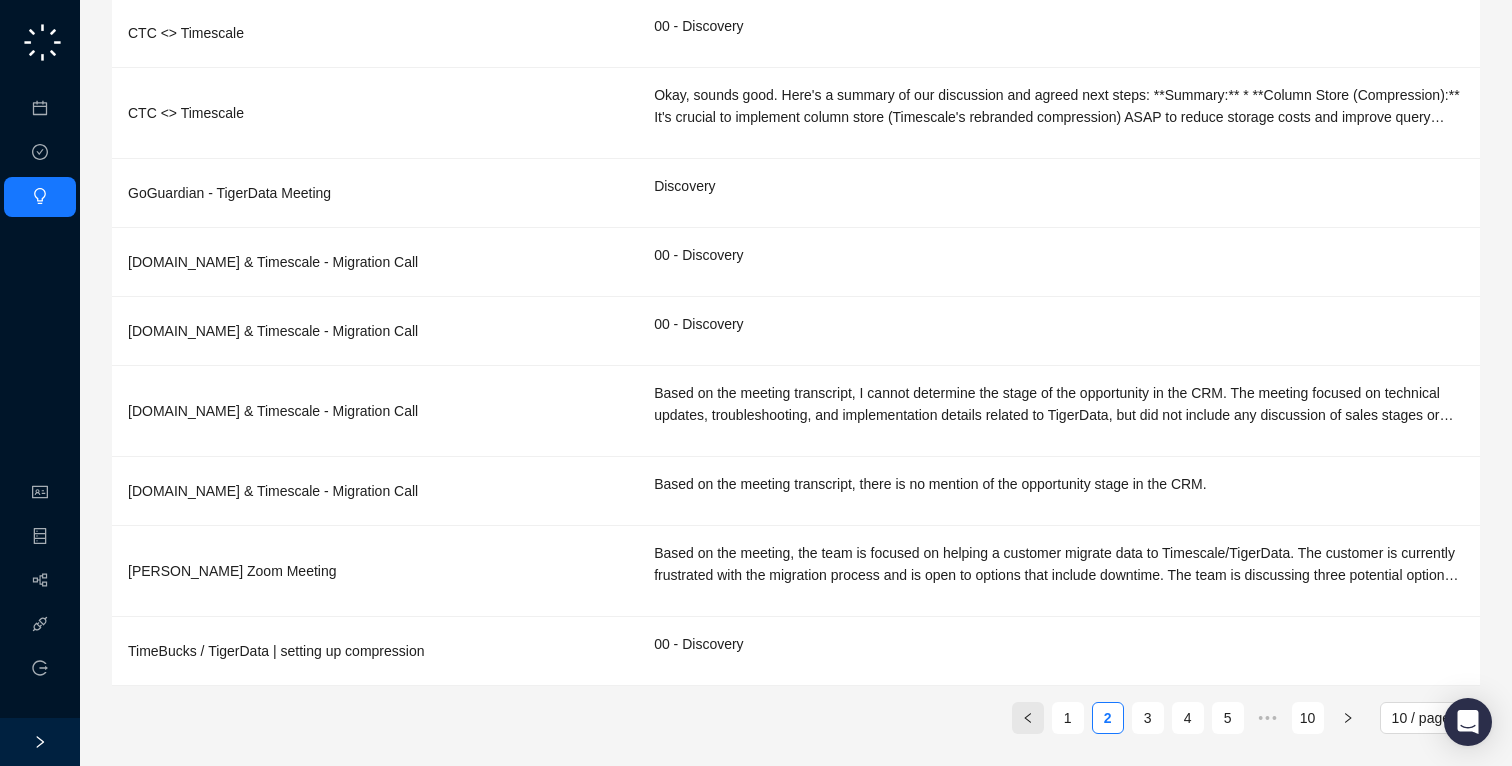 click at bounding box center [1028, 718] 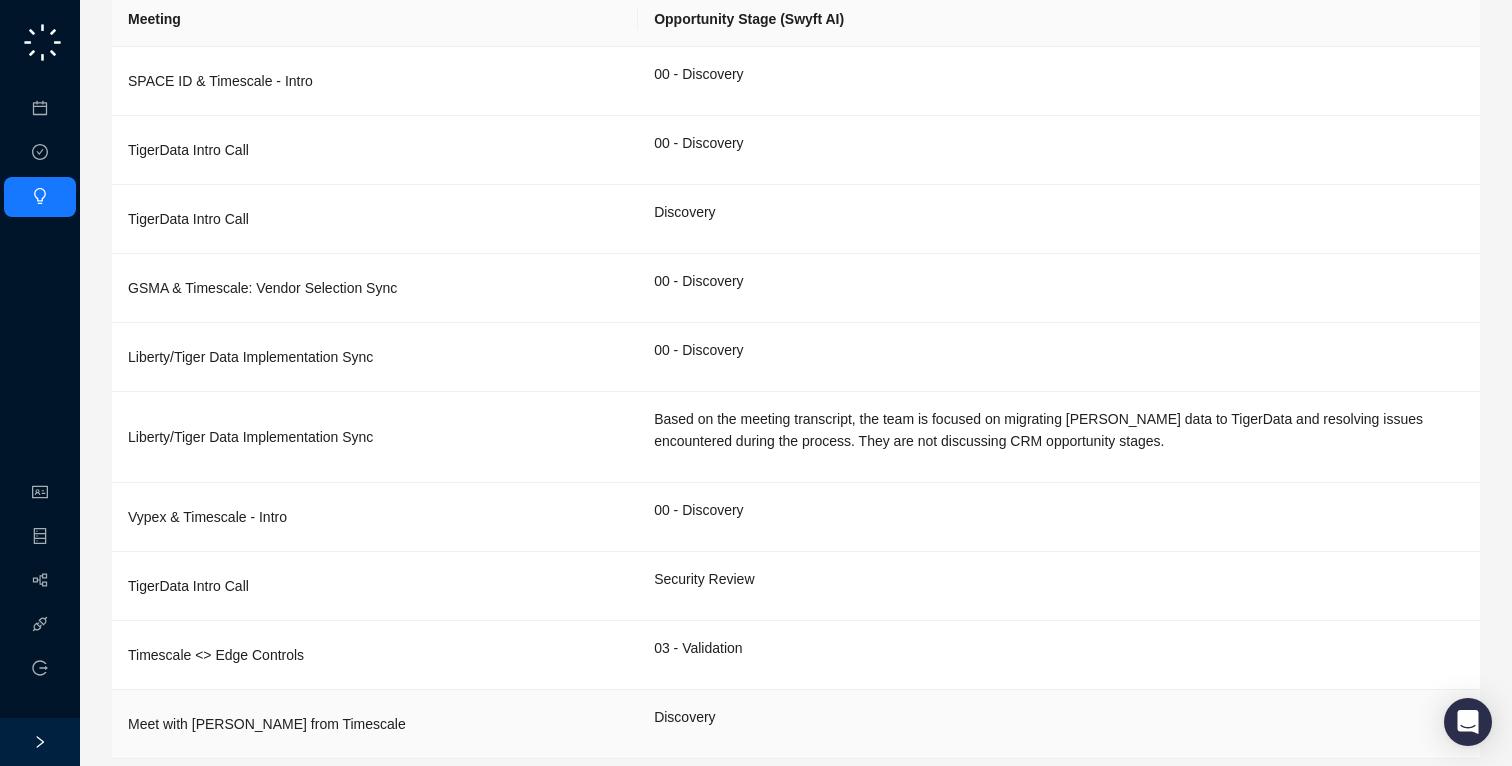 scroll, scrollTop: 0, scrollLeft: 0, axis: both 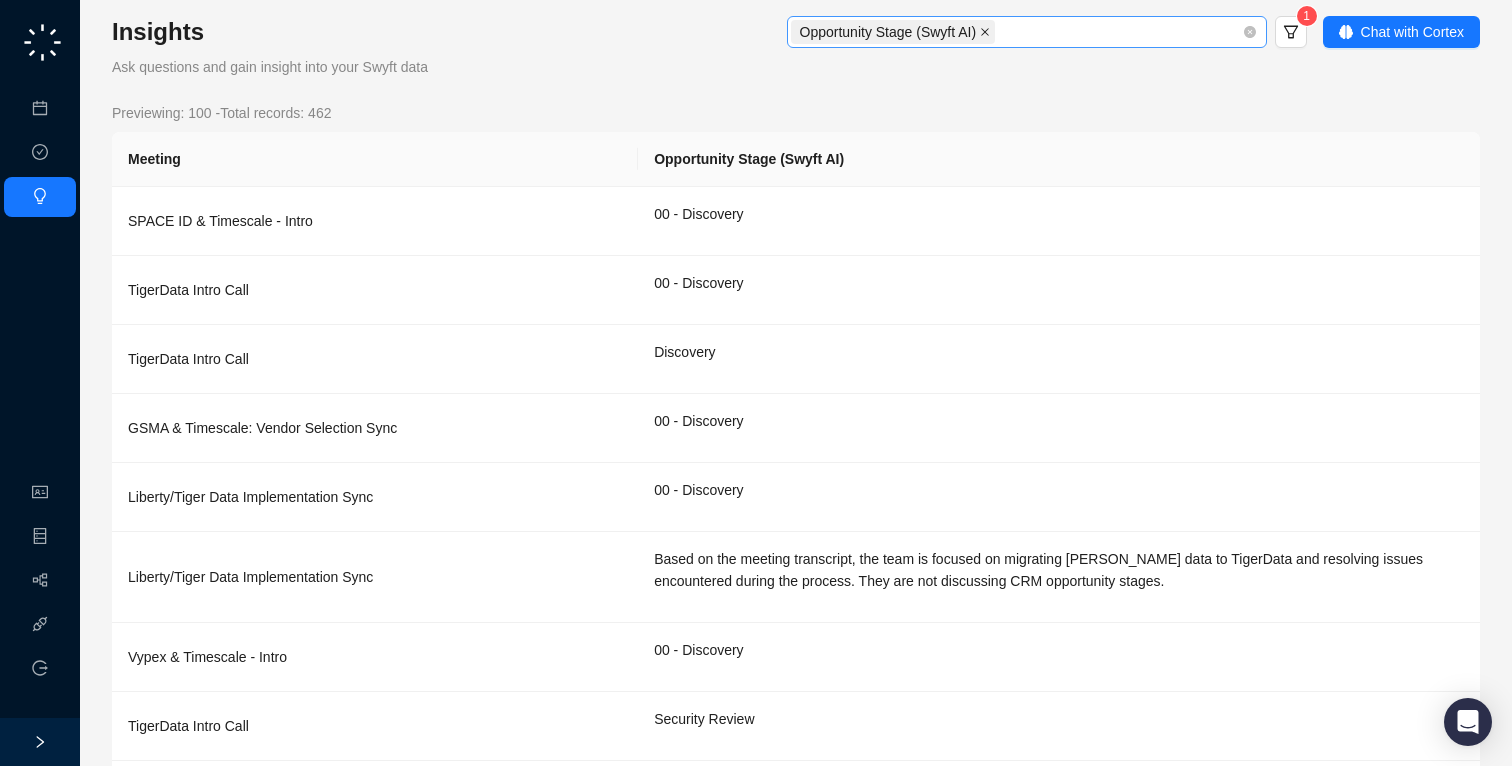 click at bounding box center (985, 32) 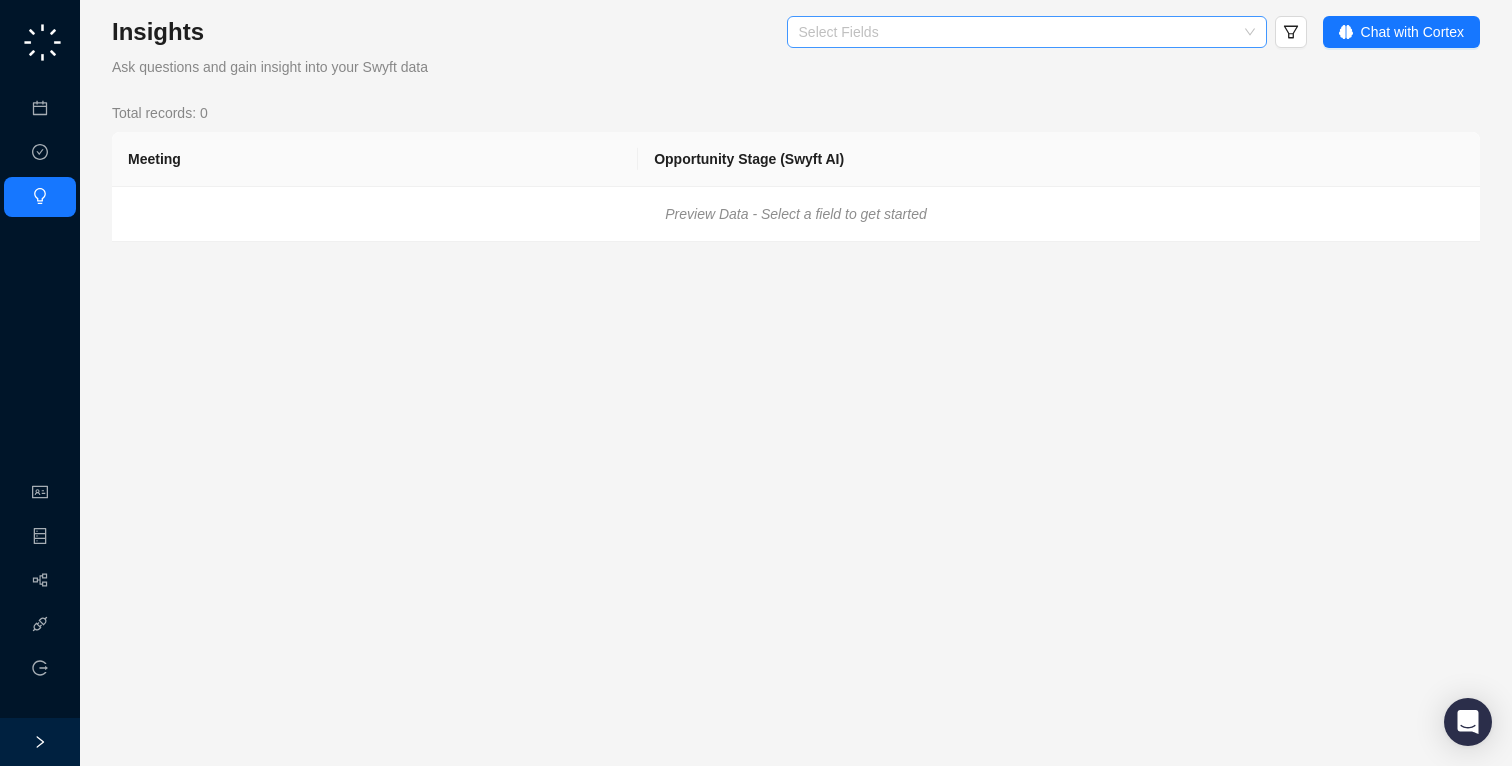 click at bounding box center [1016, 32] 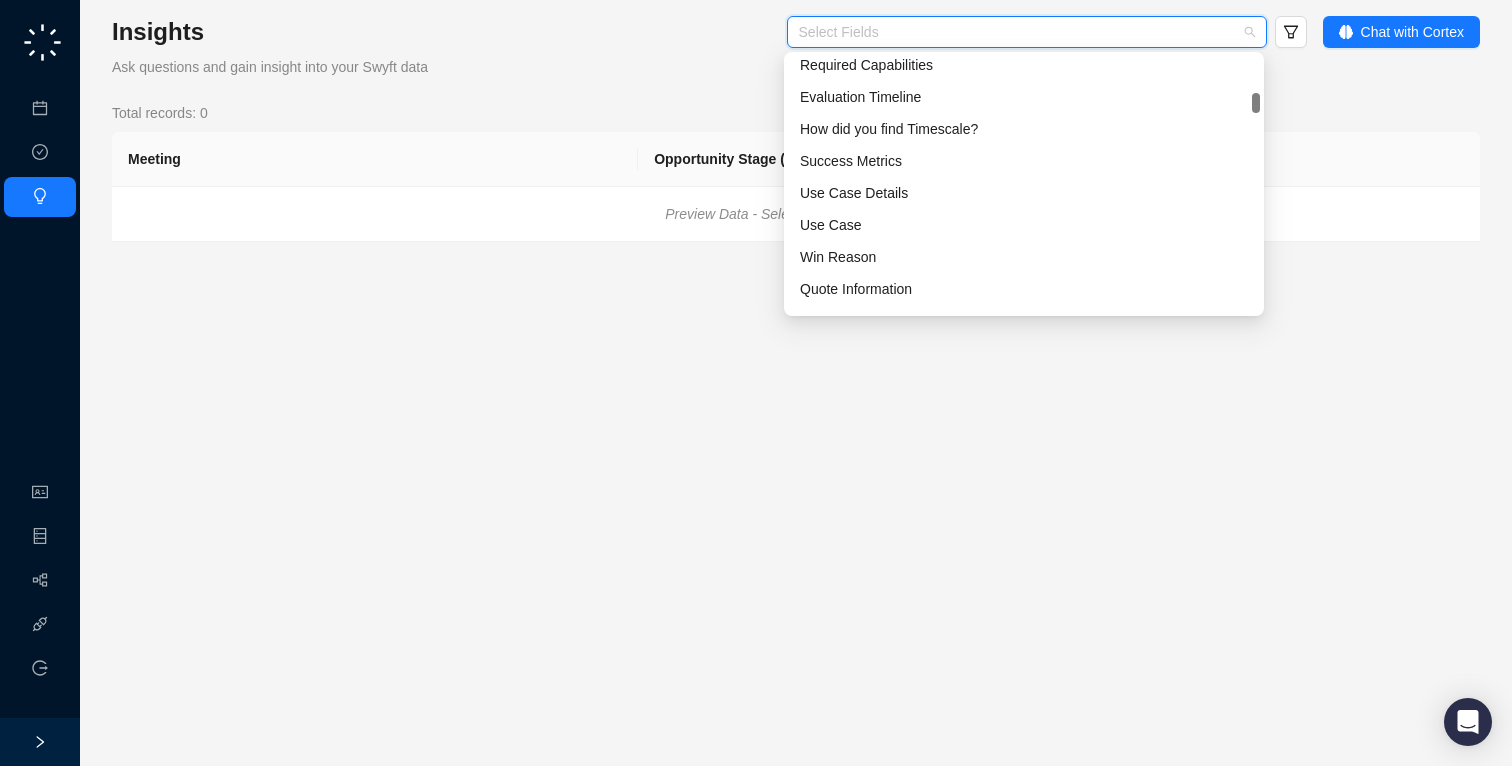 scroll, scrollTop: 263, scrollLeft: 0, axis: vertical 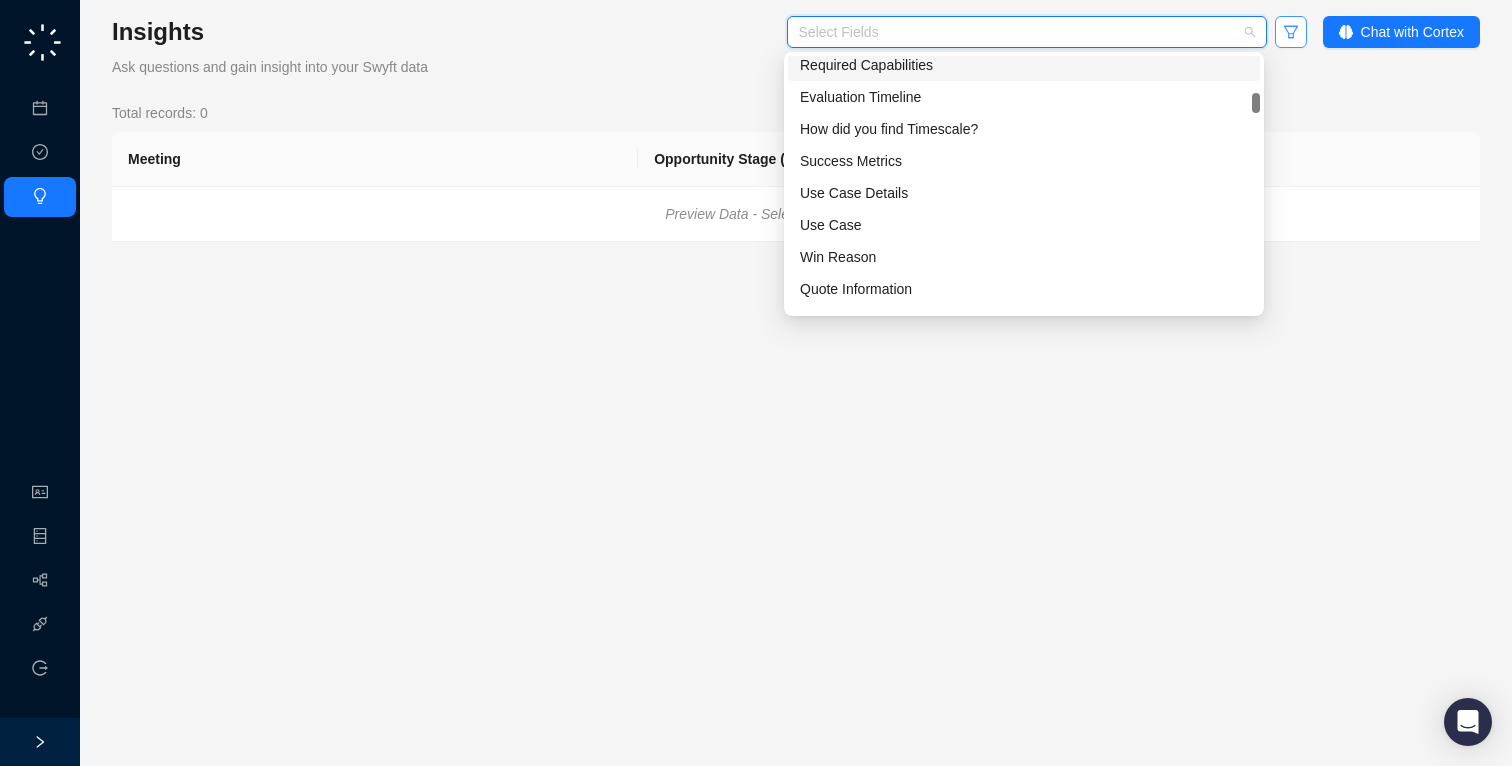 click 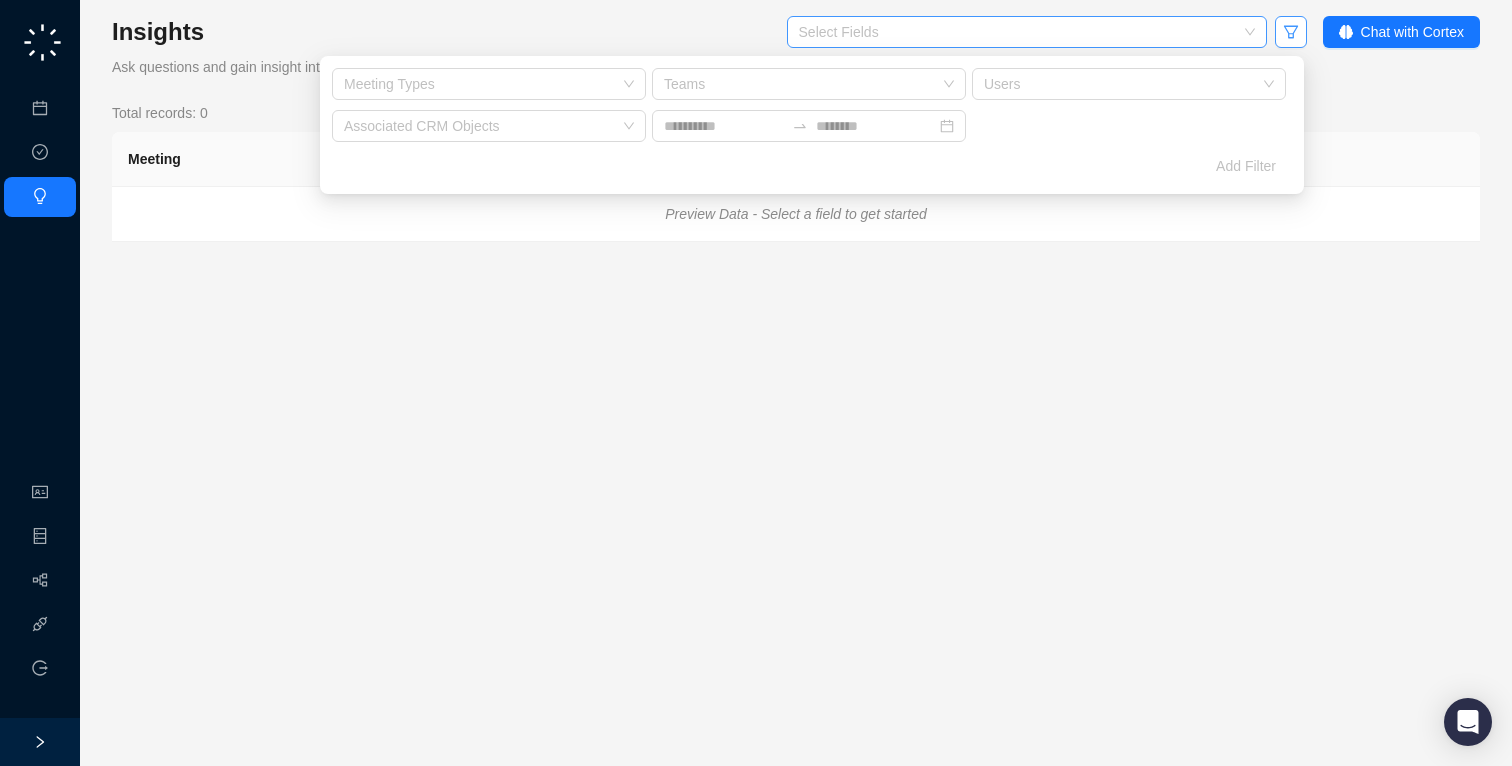 click 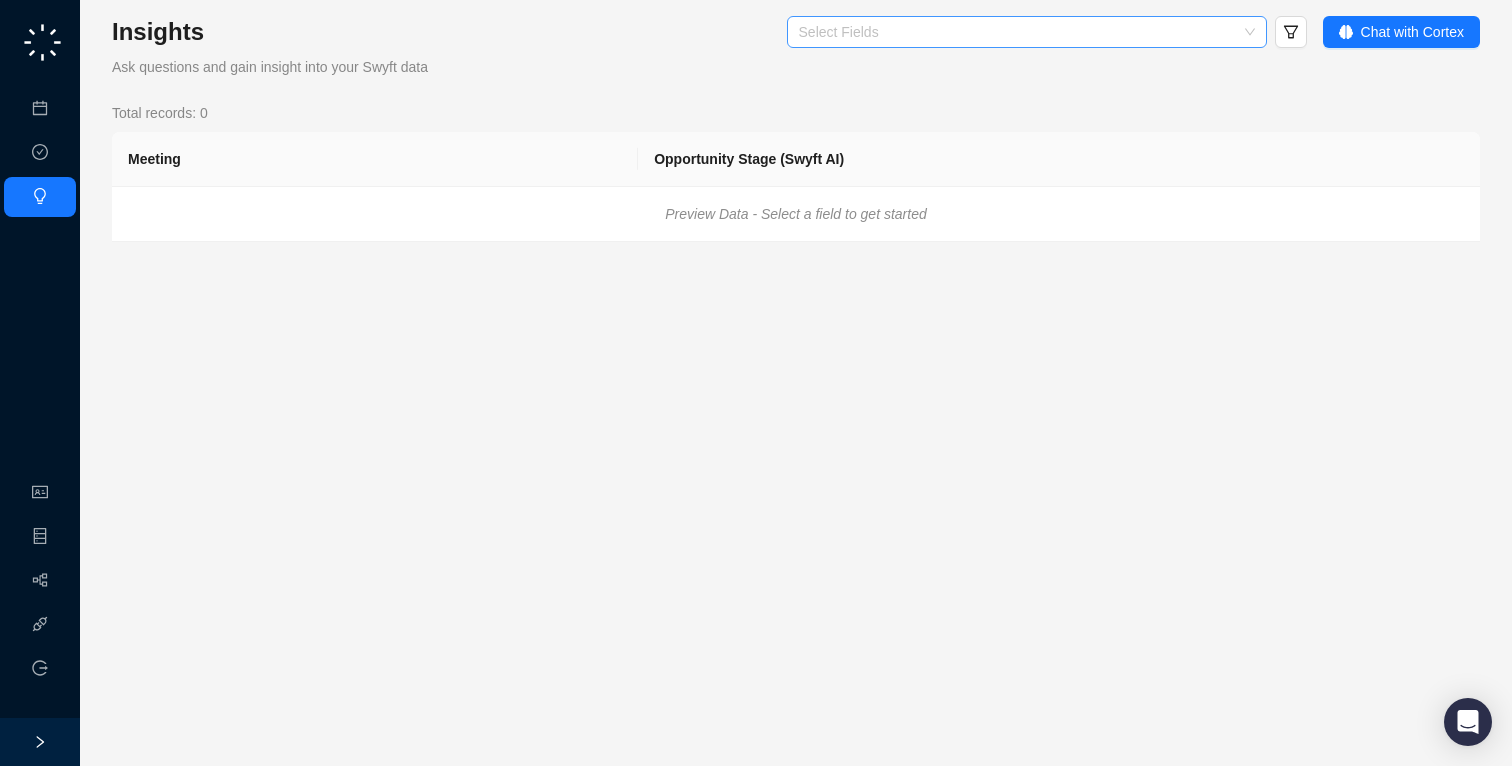 click at bounding box center (1016, 32) 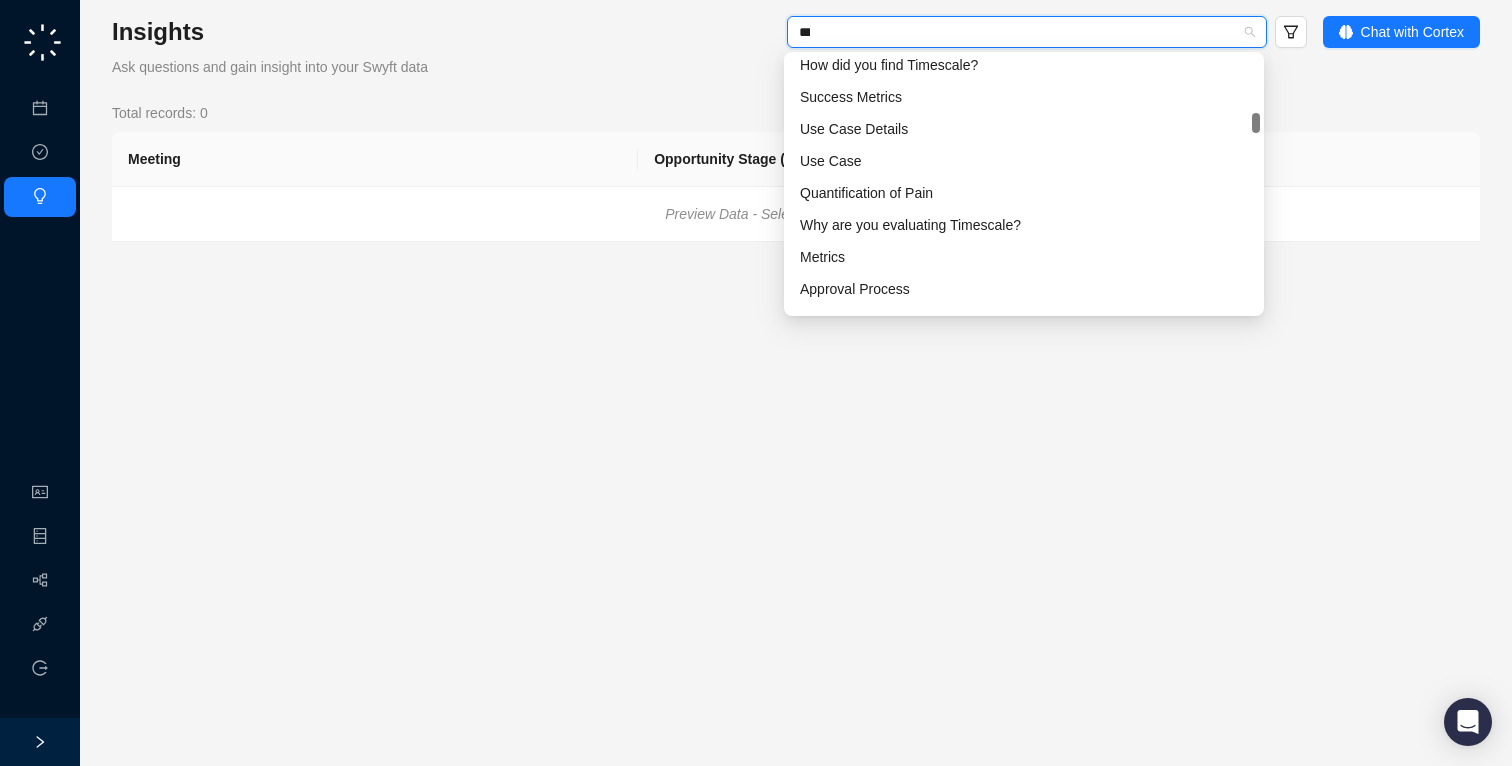 scroll, scrollTop: 0, scrollLeft: 0, axis: both 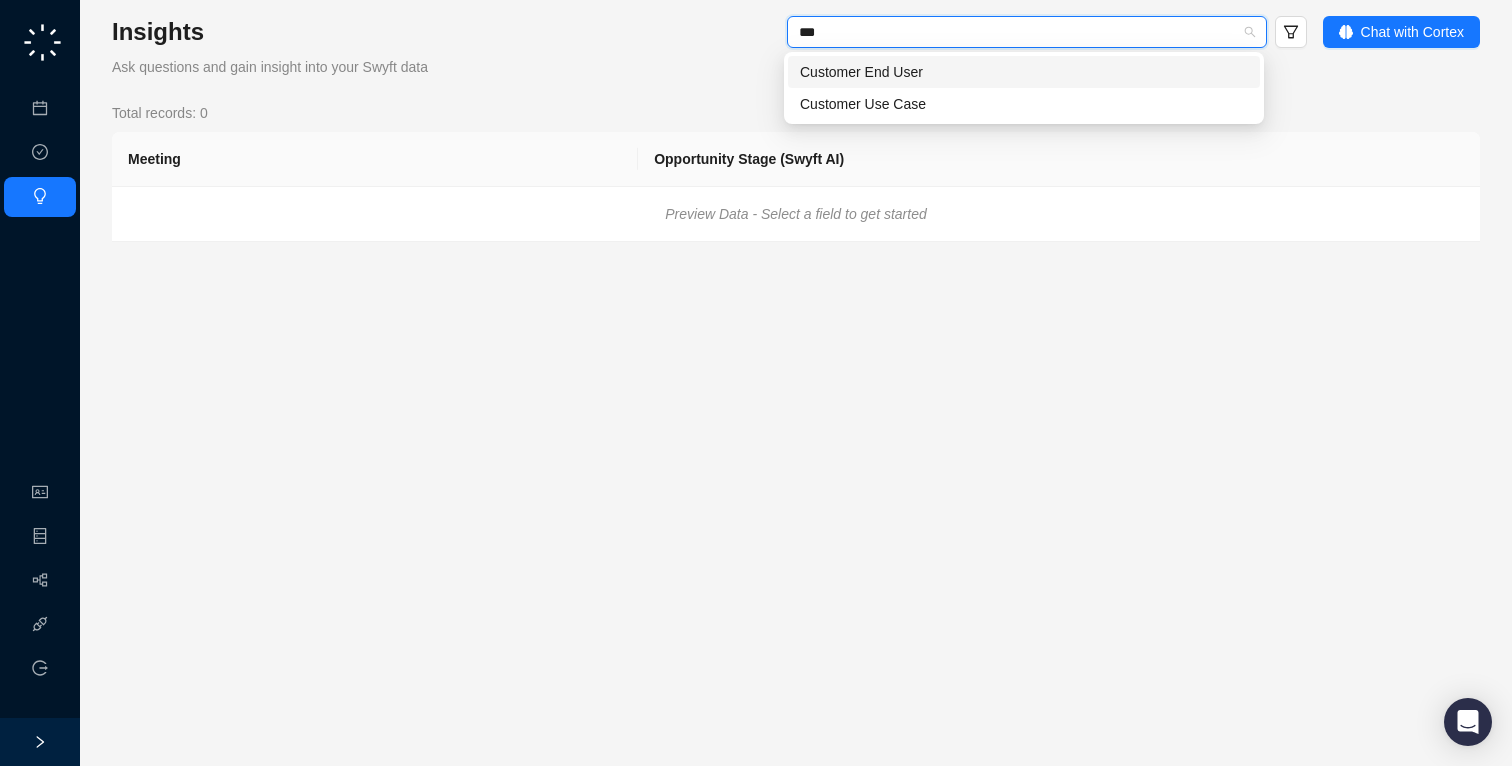 type on "****" 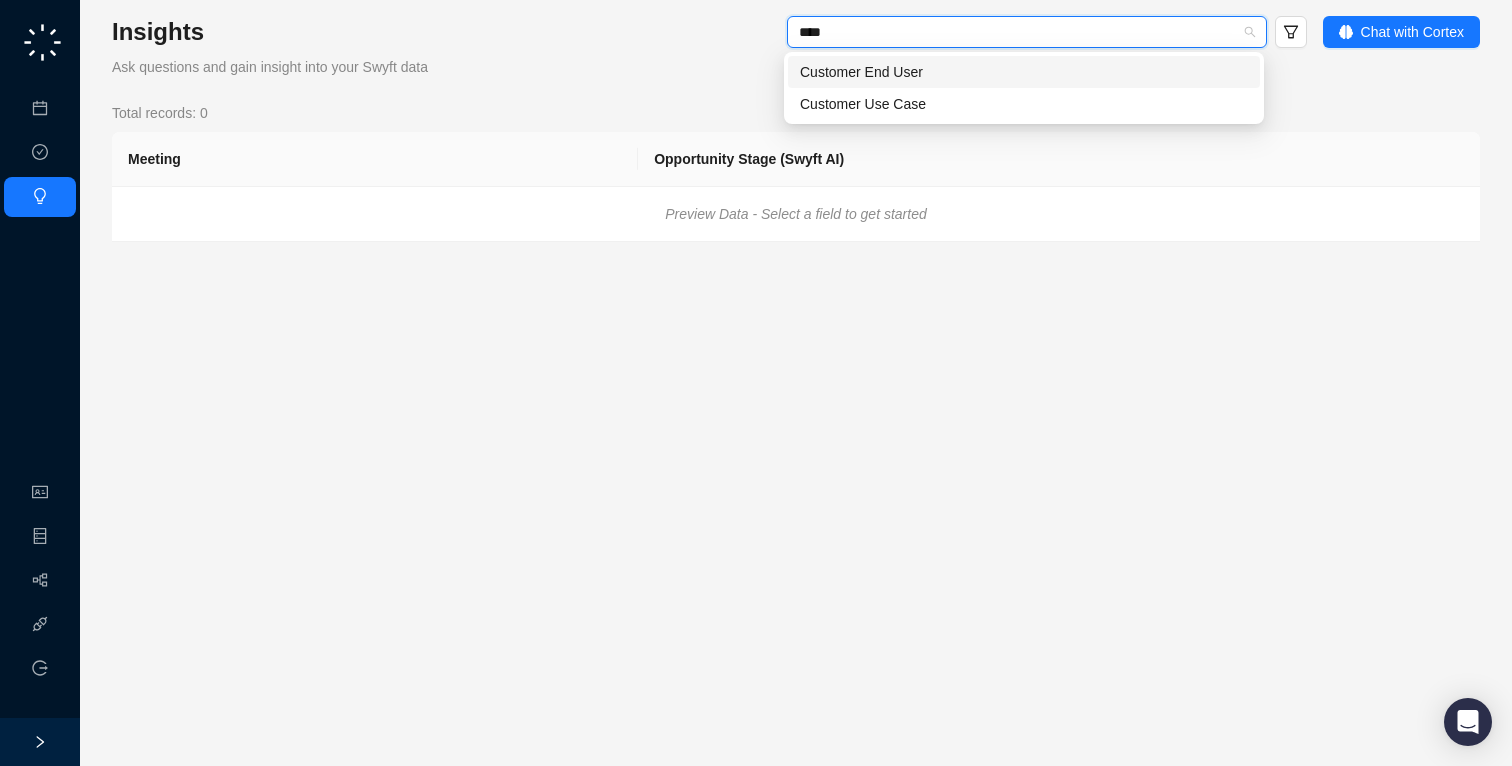 type 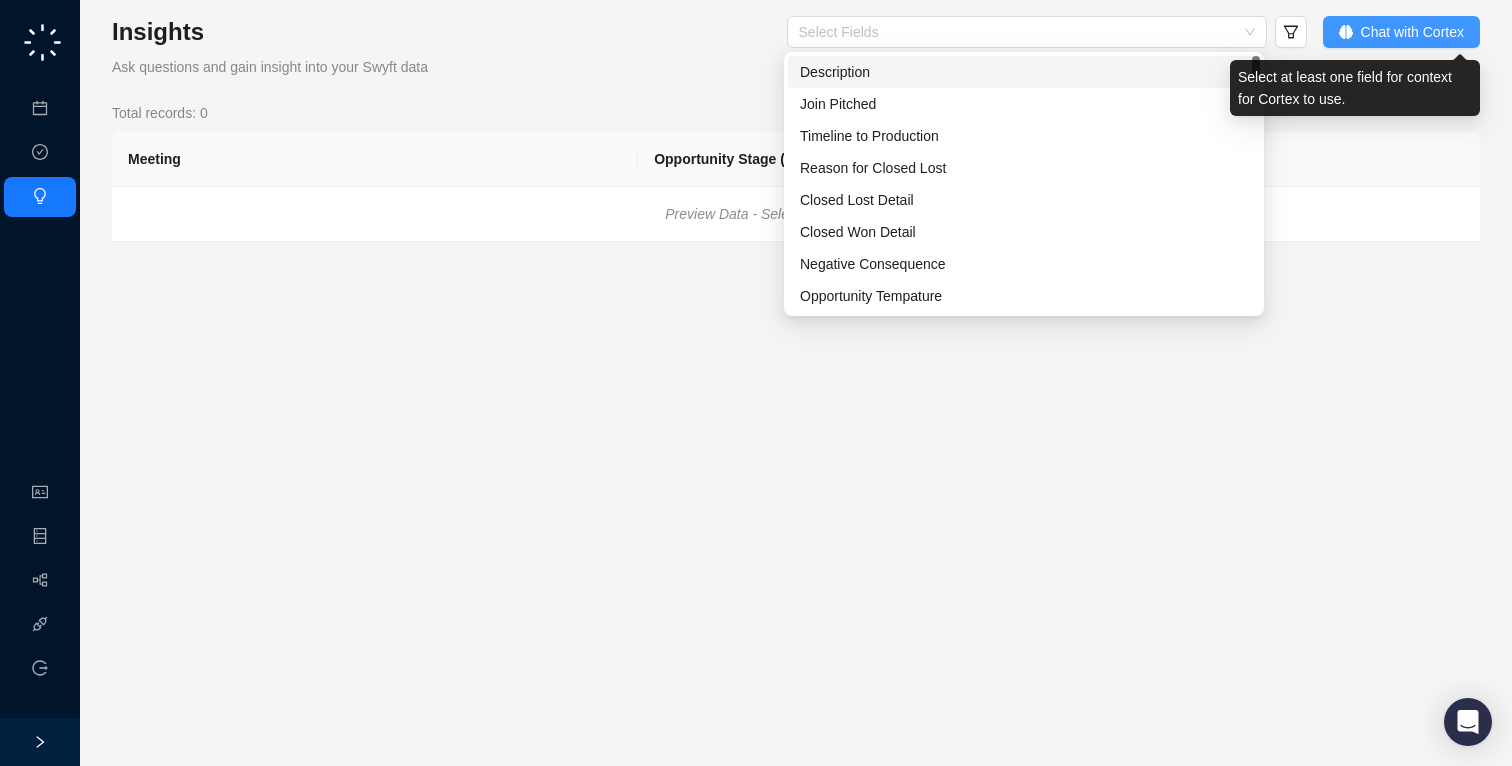 click 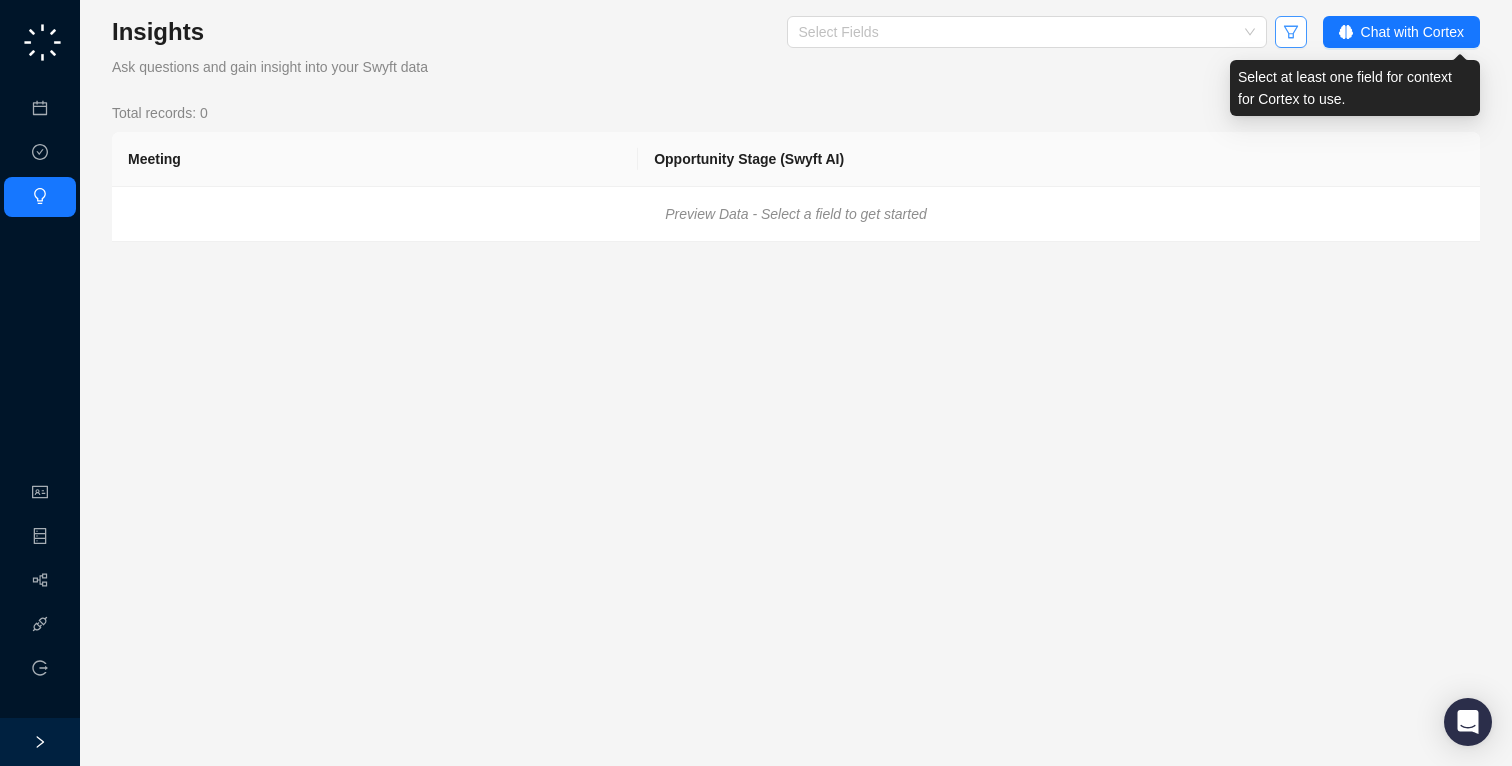 click 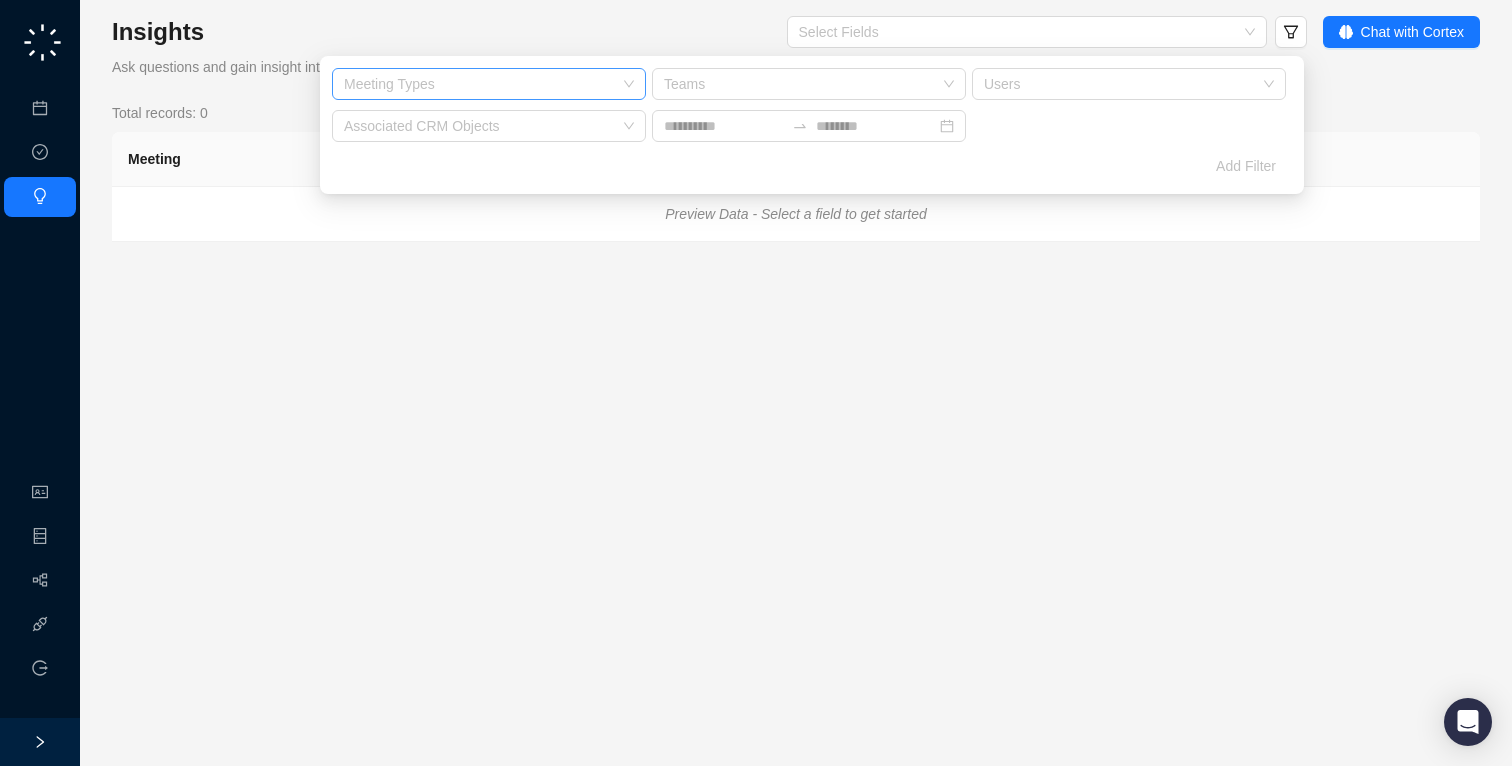 click on "Meeting Types" at bounding box center (489, 84) 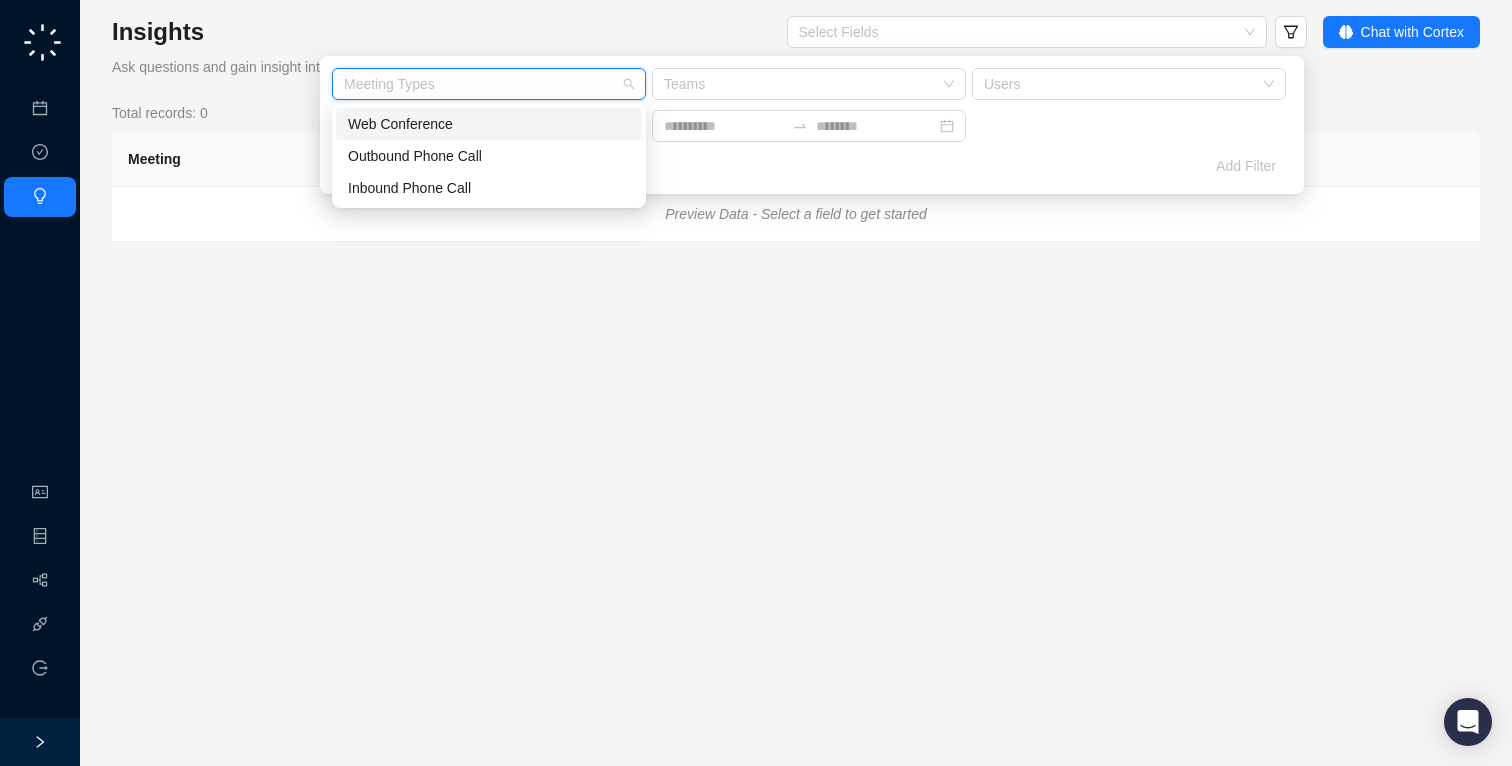 click on "Meeting Types" at bounding box center [489, 84] 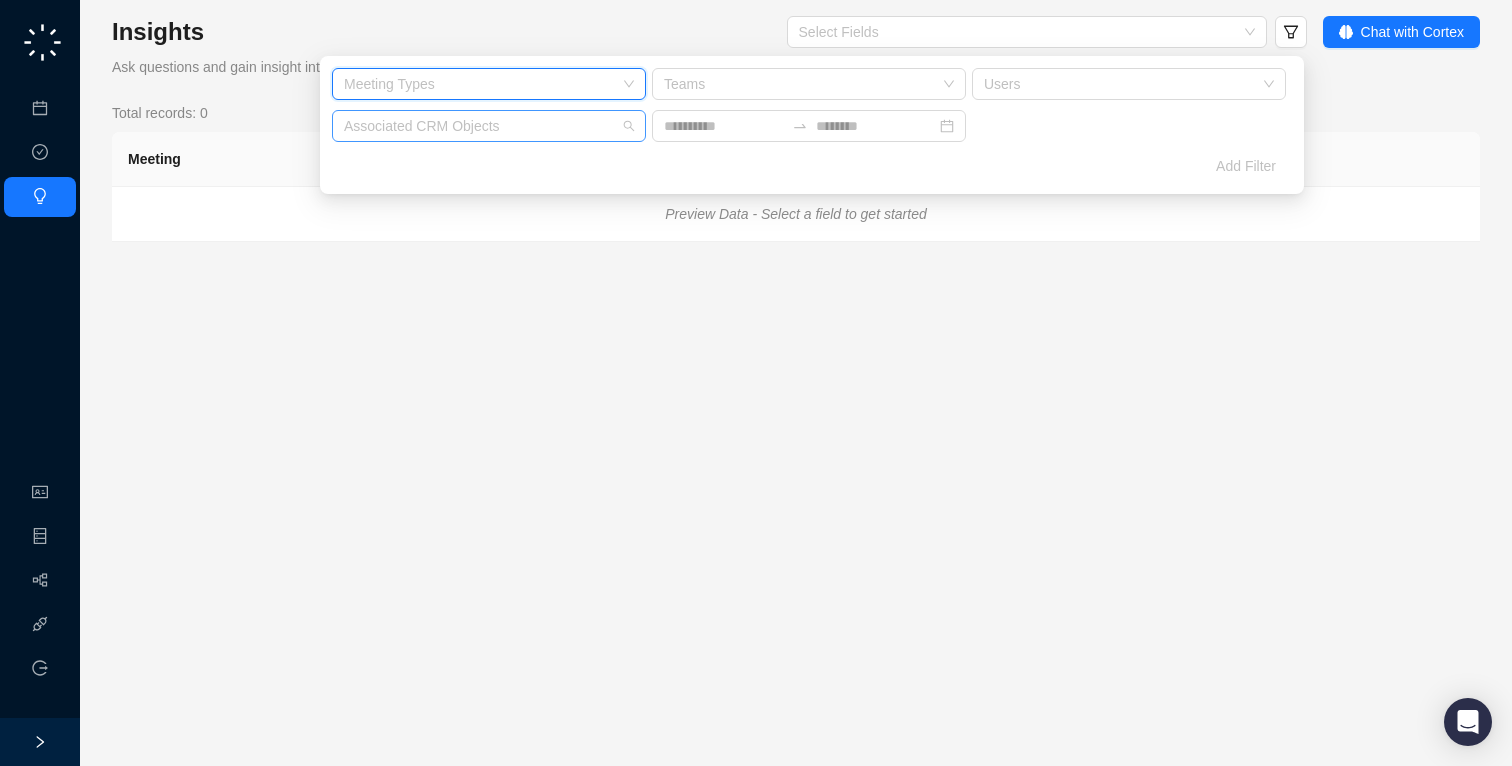 click at bounding box center [478, 126] 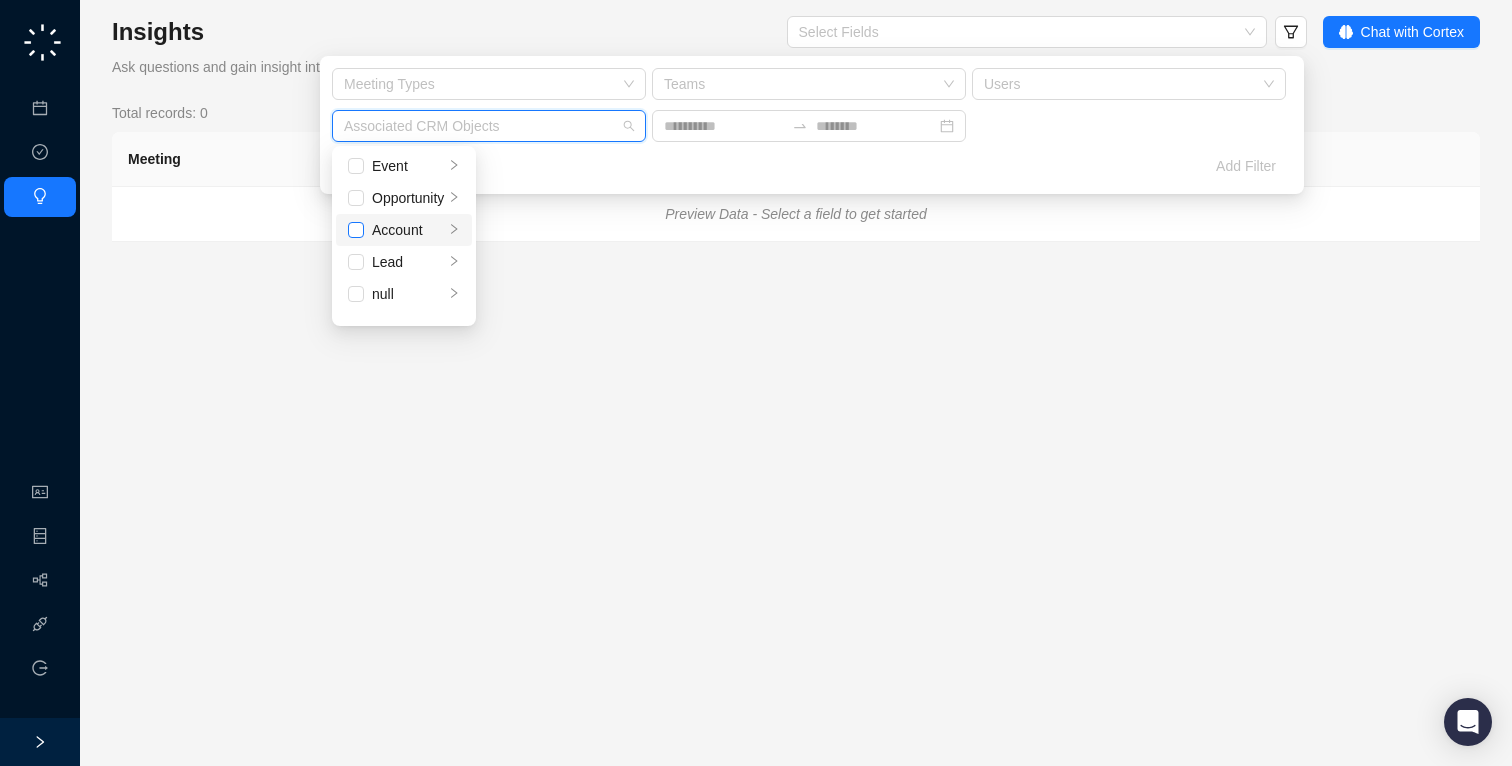 click at bounding box center (356, 230) 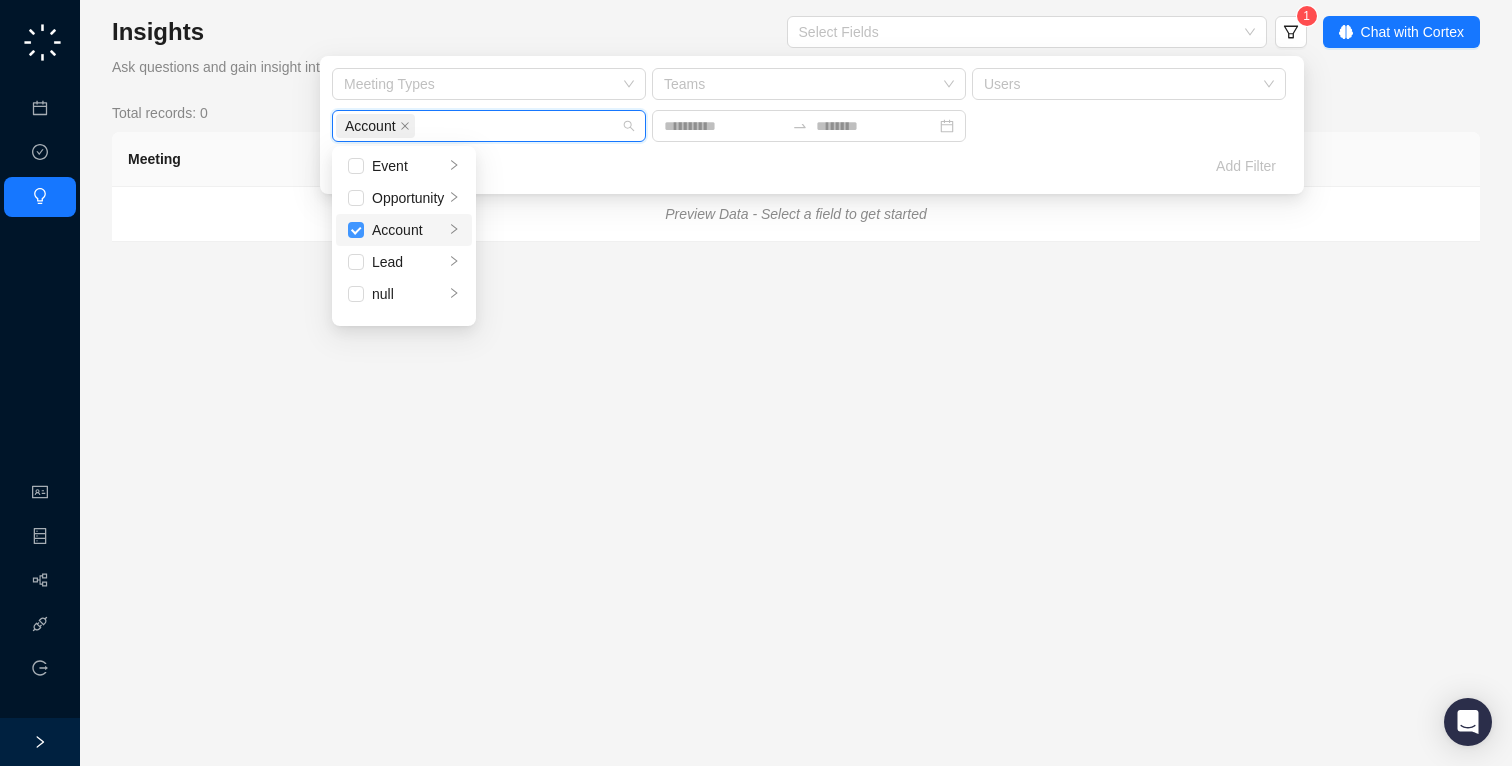 click at bounding box center (356, 230) 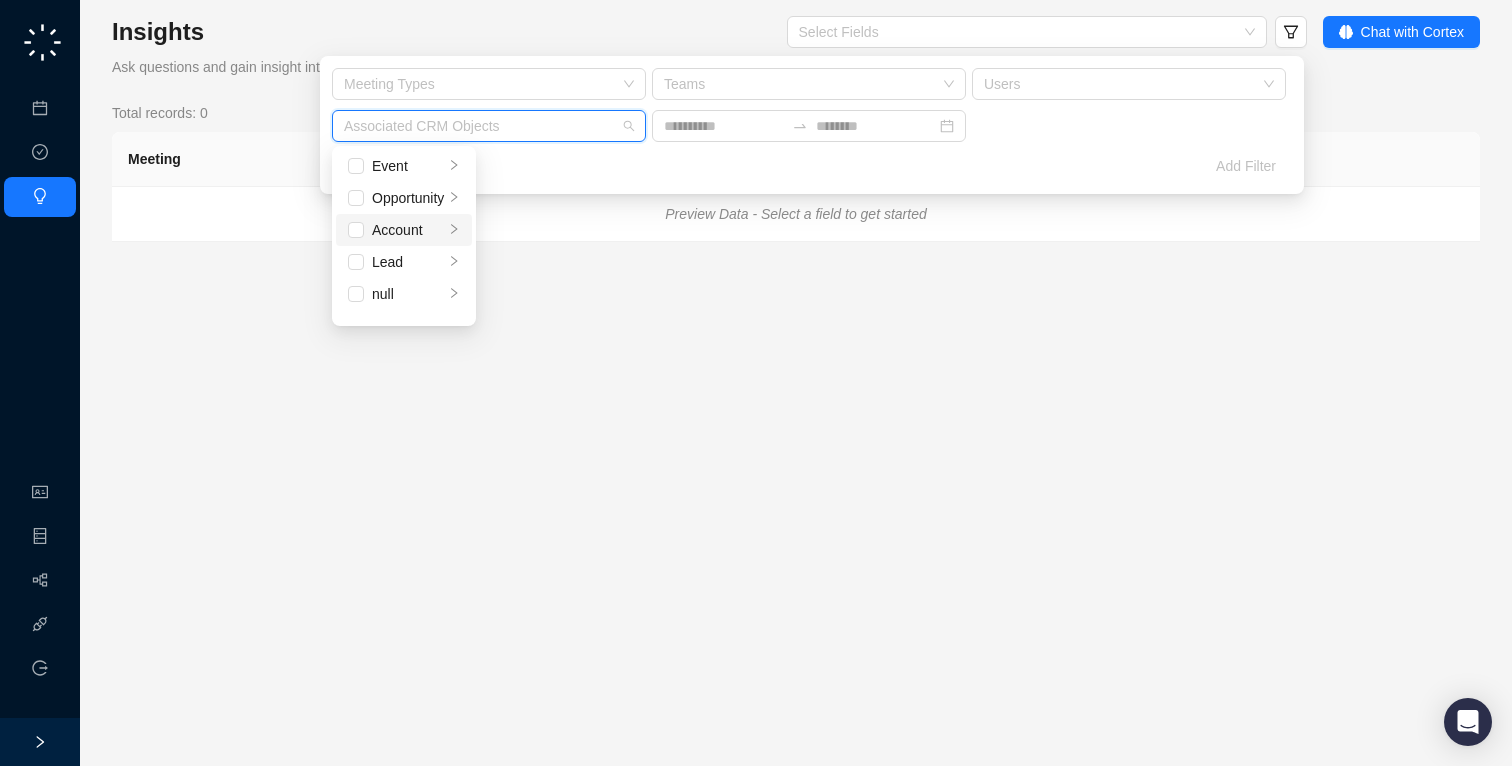 click on "Account" at bounding box center (408, 230) 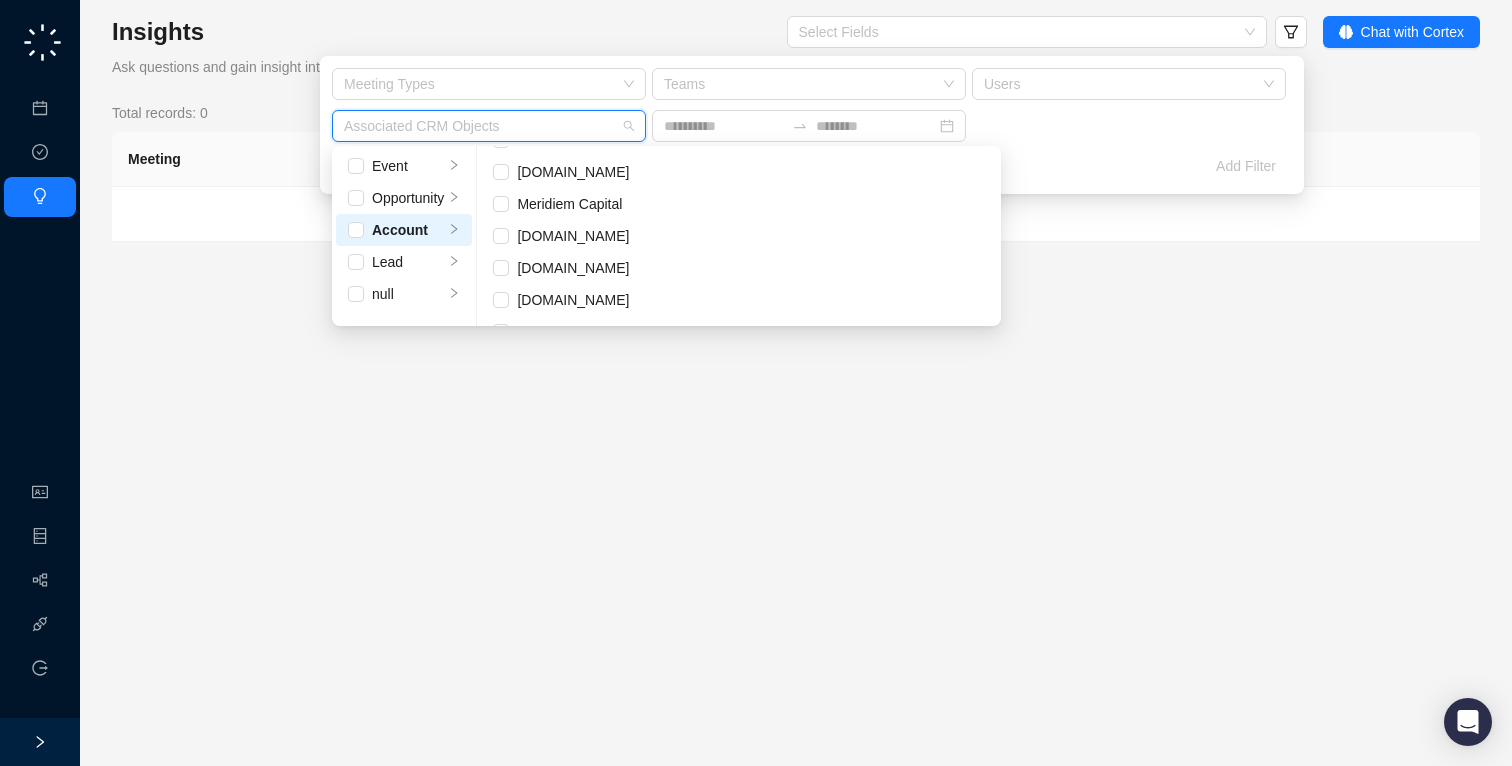 scroll, scrollTop: 3057, scrollLeft: 0, axis: vertical 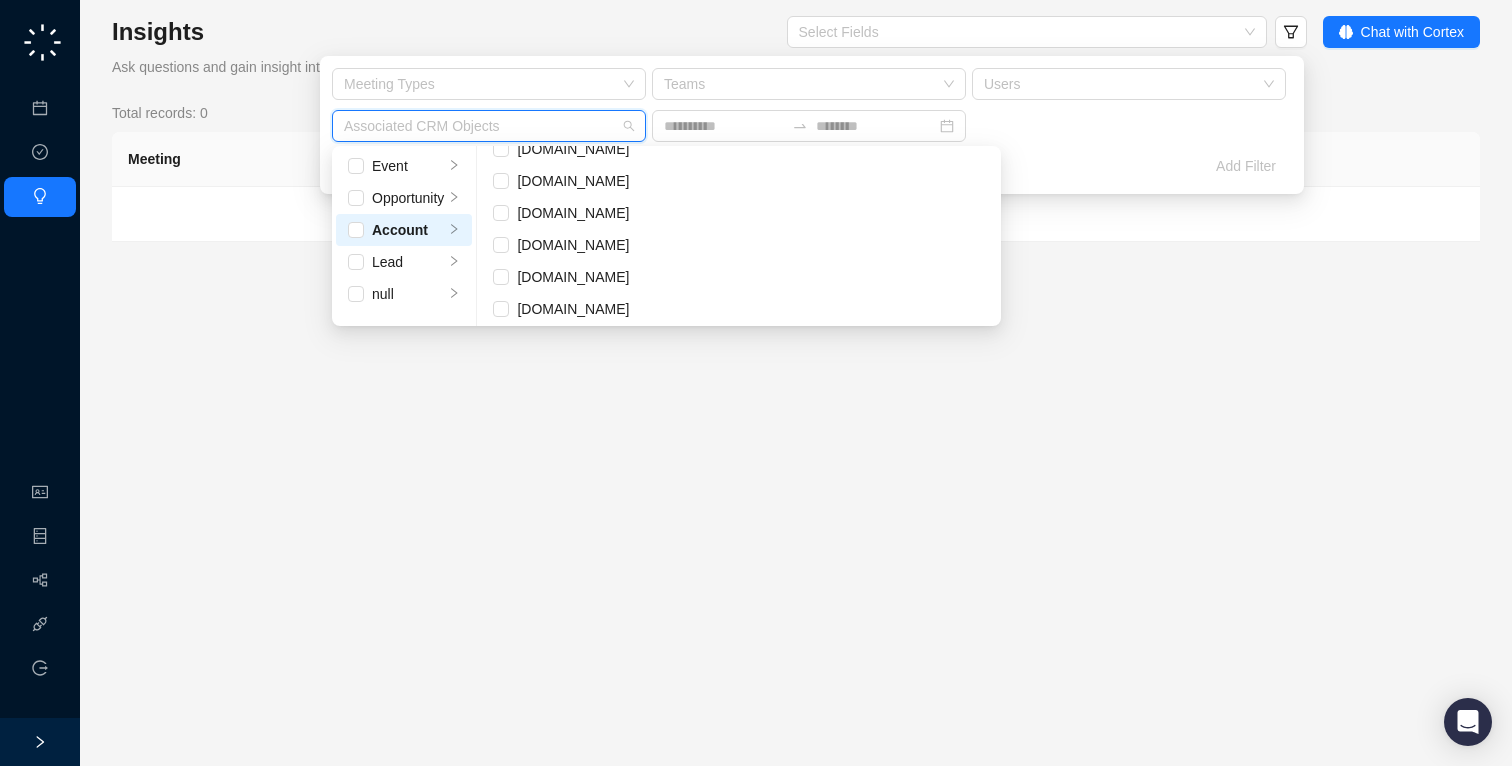 click on "Add Filter" at bounding box center (812, 166) 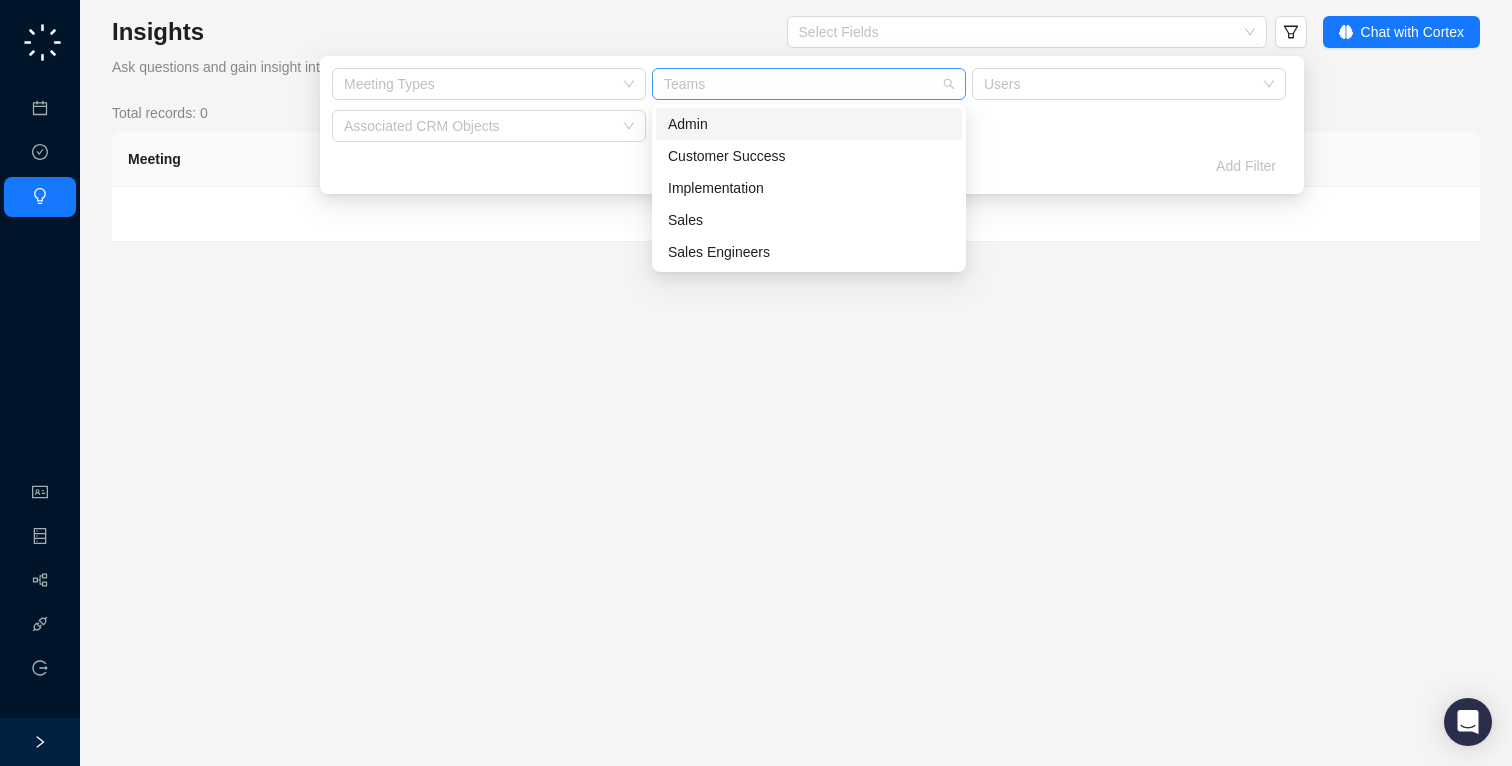 click at bounding box center (798, 84) 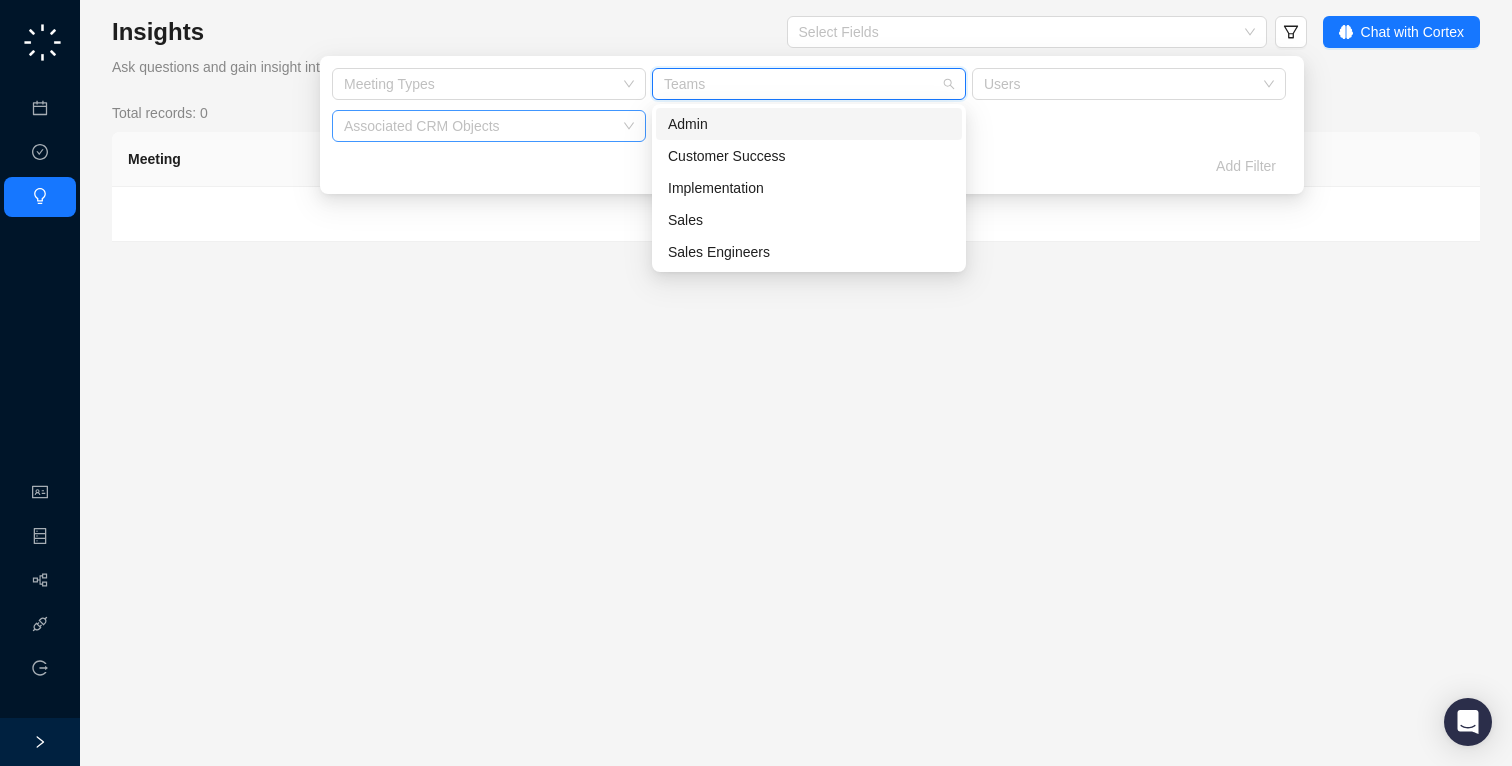 click at bounding box center [478, 126] 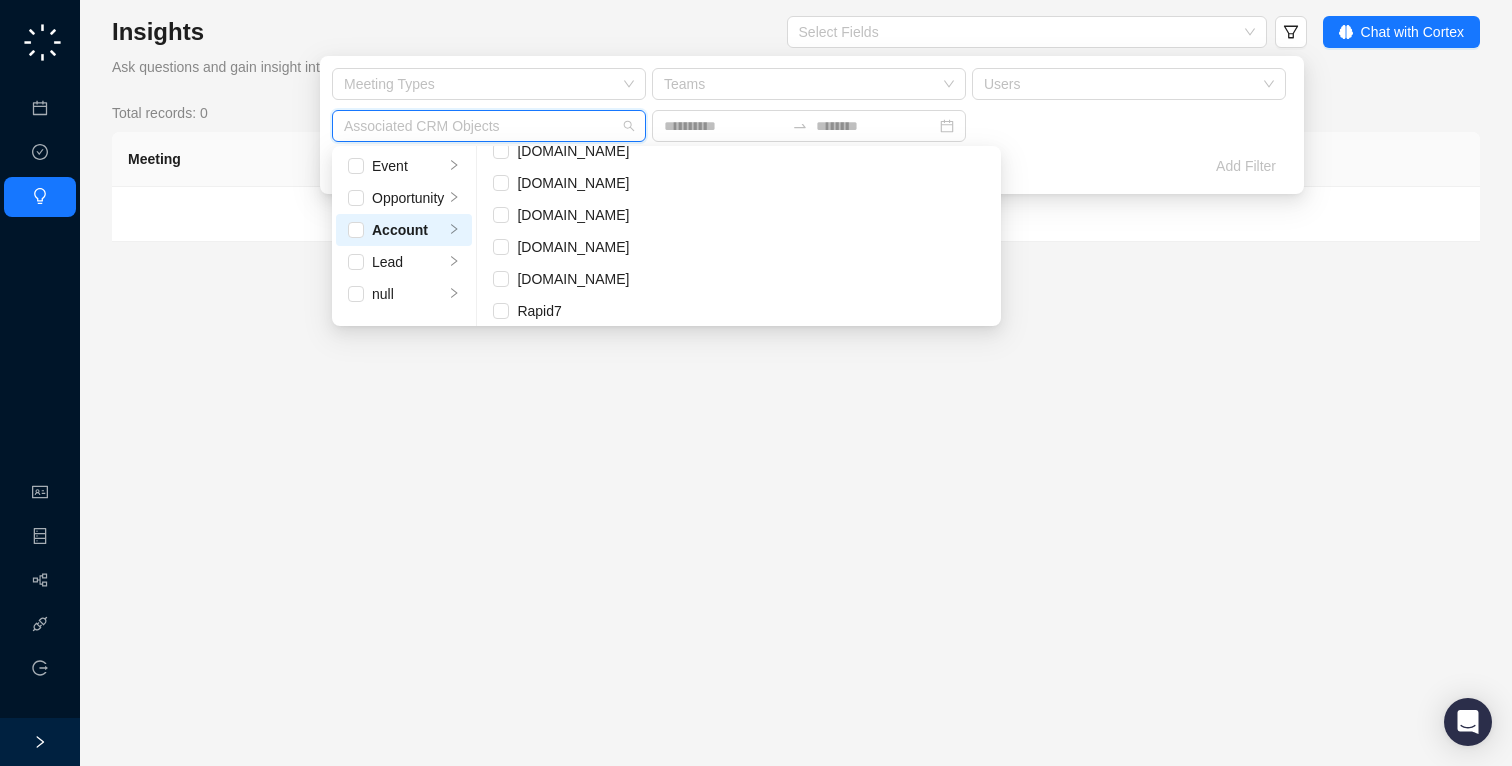 scroll, scrollTop: 5148, scrollLeft: 0, axis: vertical 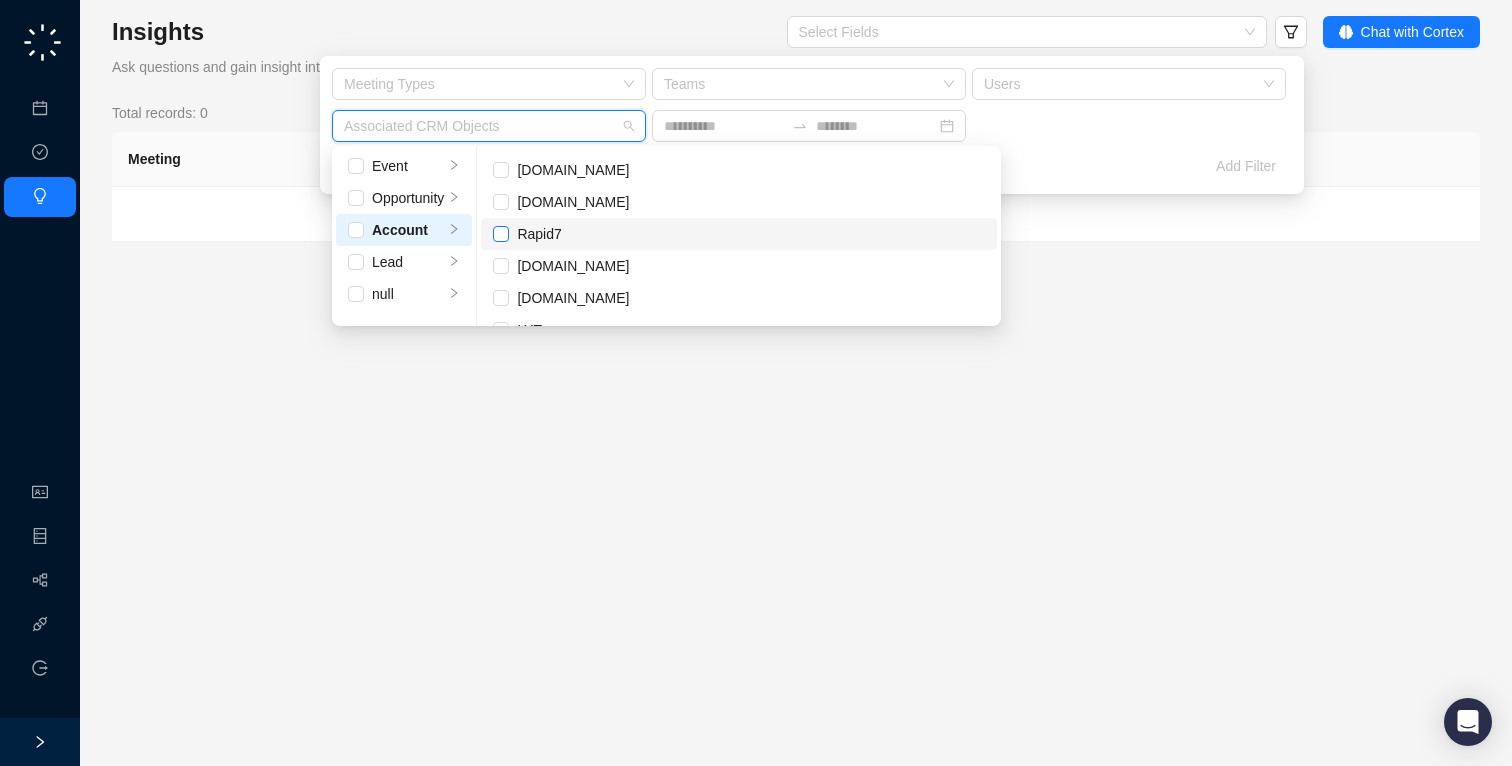 click at bounding box center [501, 234] 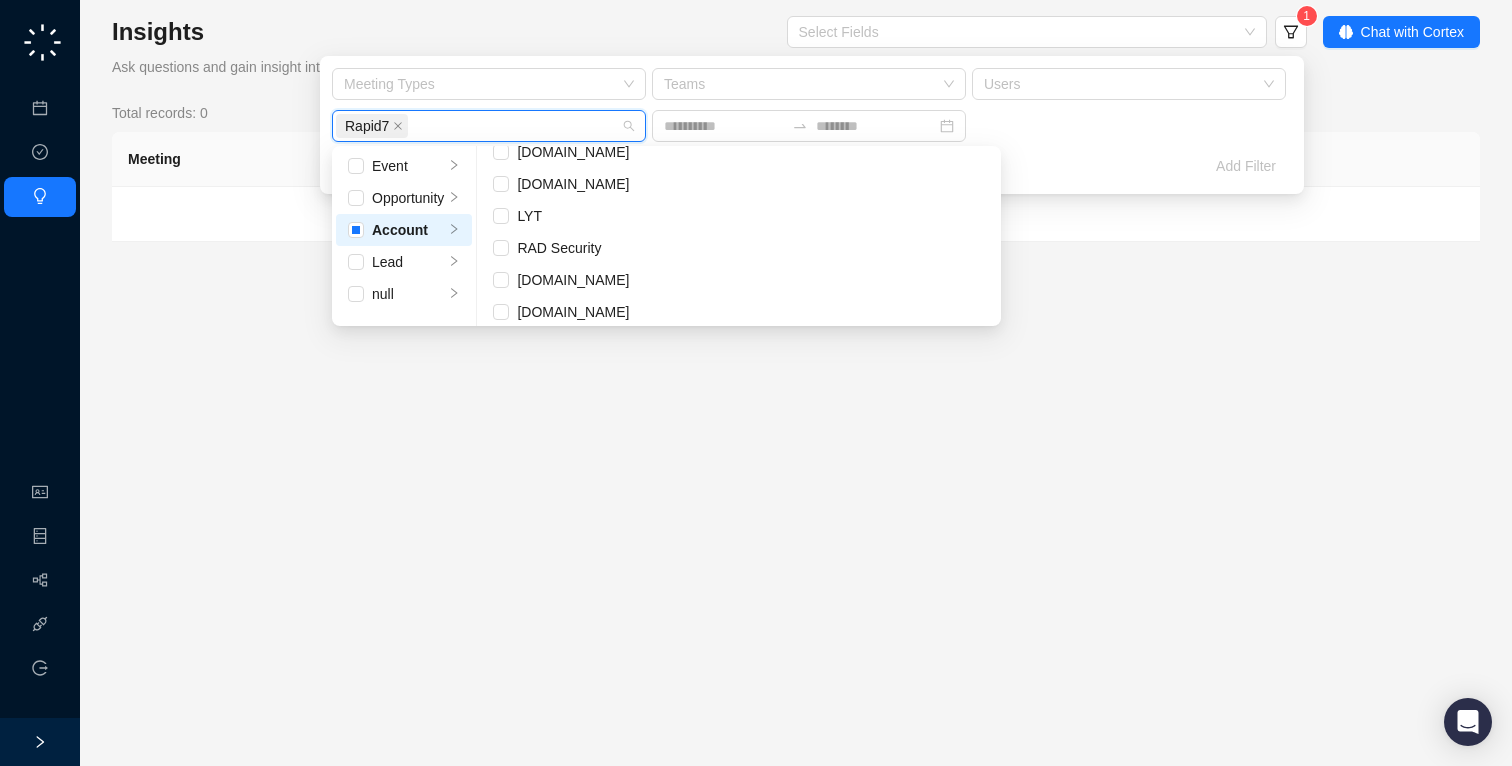scroll, scrollTop: 5215, scrollLeft: 0, axis: vertical 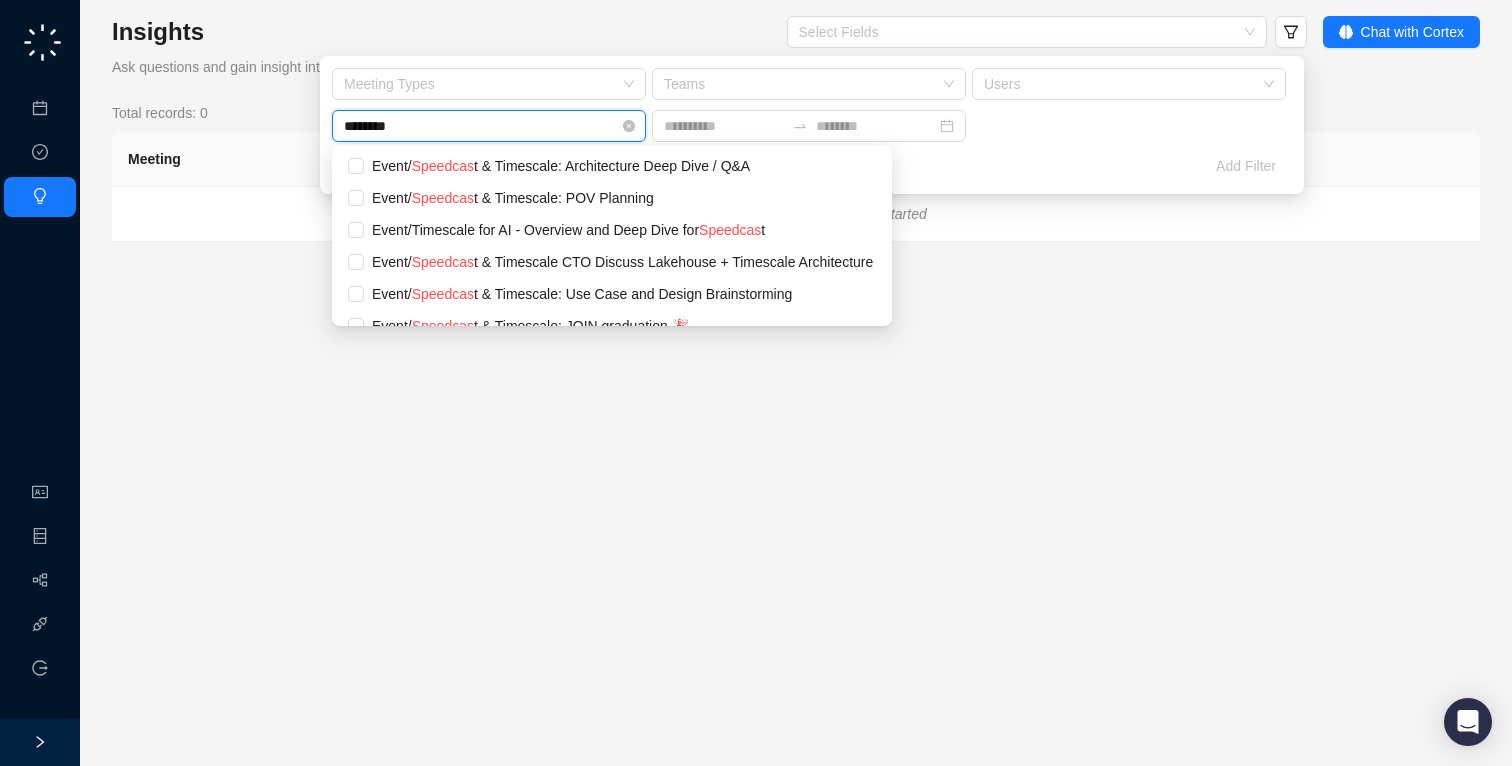 type on "*********" 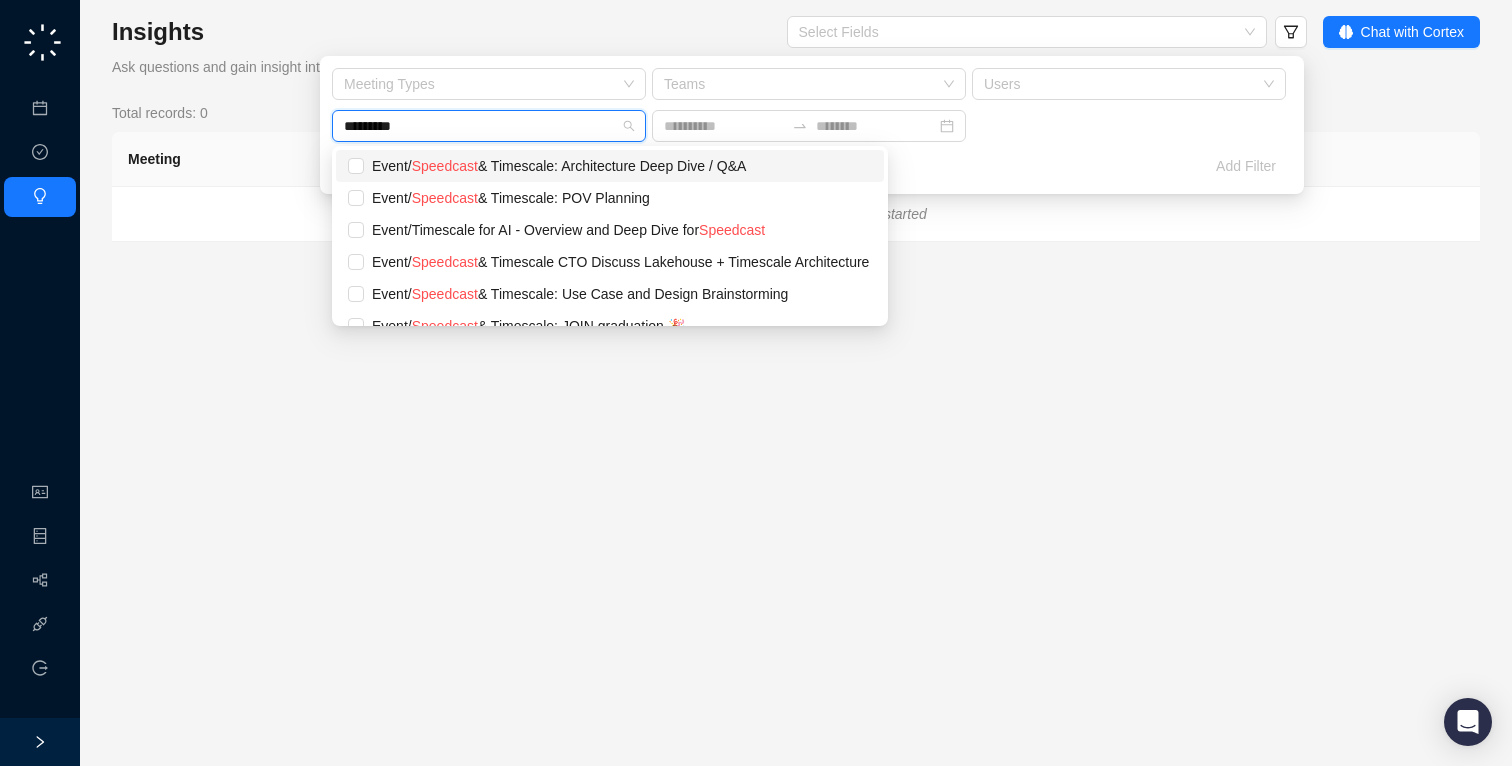 scroll, scrollTop: 244, scrollLeft: 0, axis: vertical 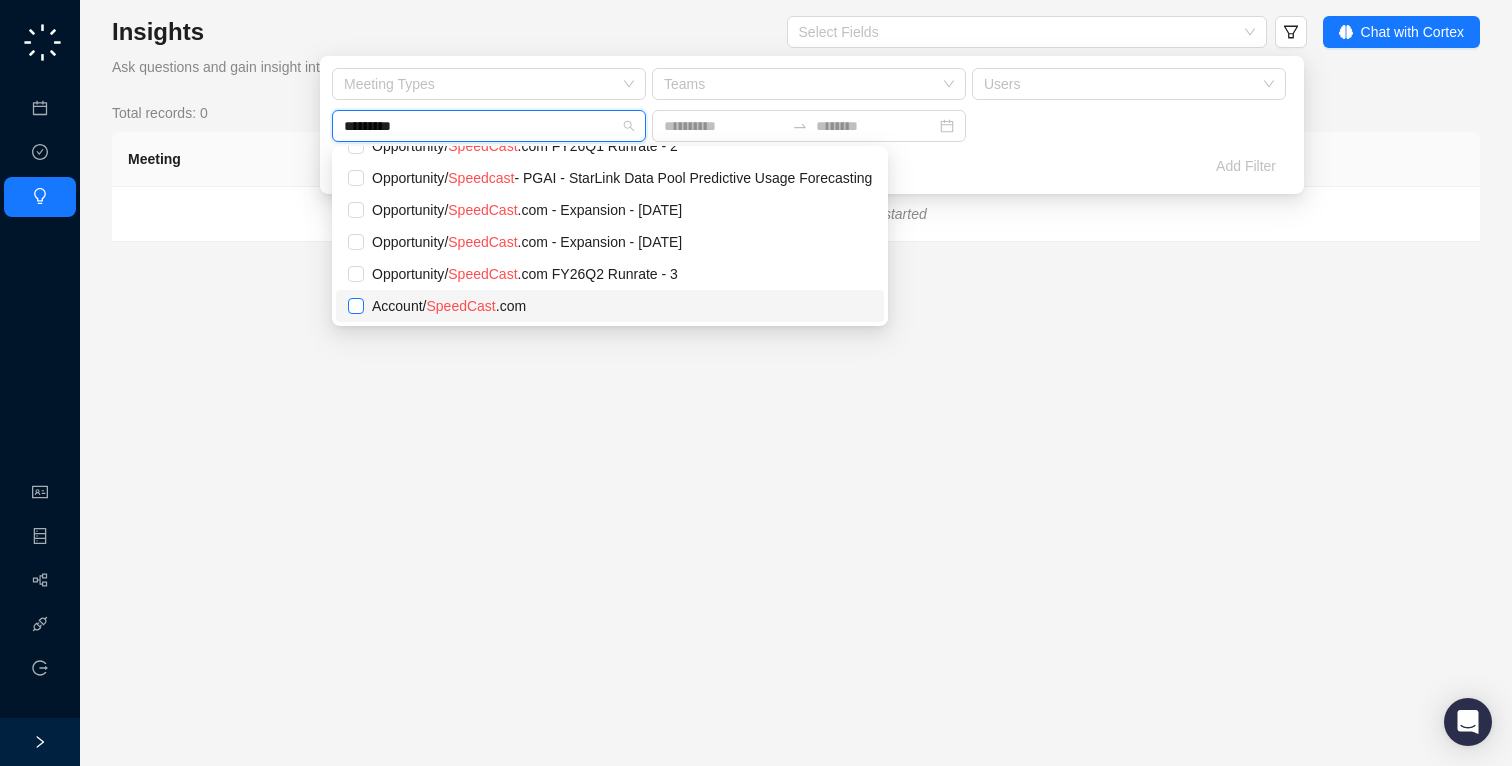 click at bounding box center (356, 306) 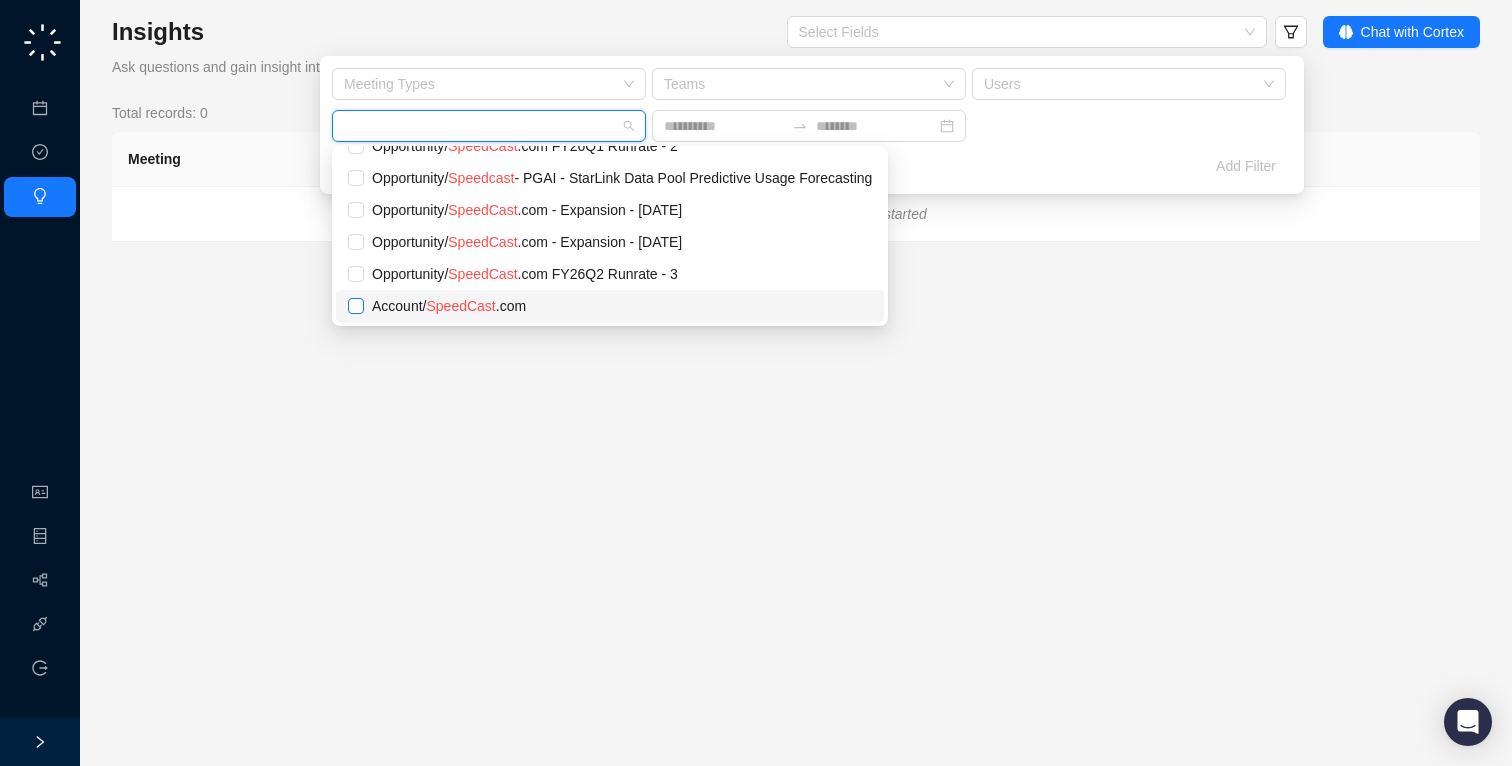 scroll, scrollTop: 0, scrollLeft: 0, axis: both 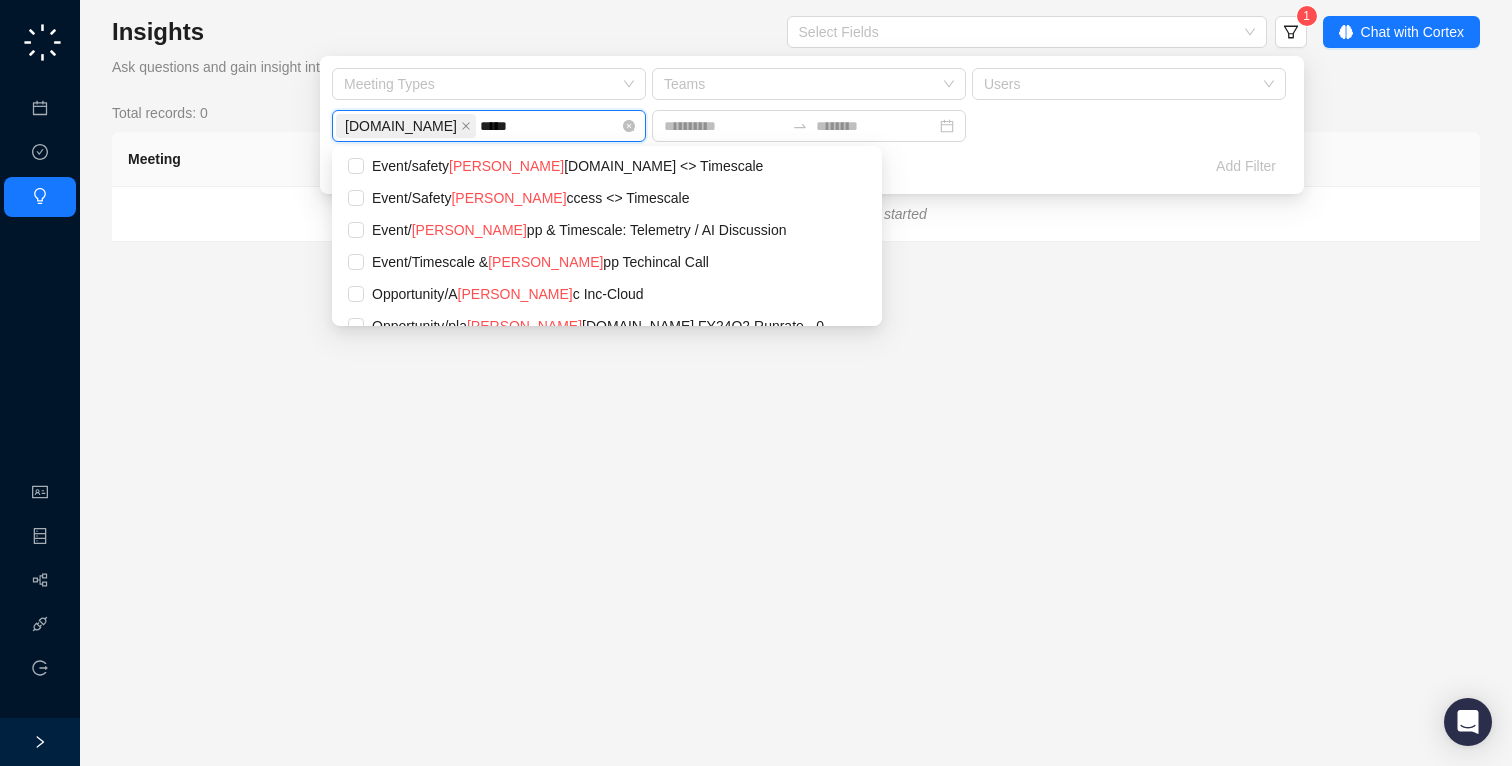 type on "******" 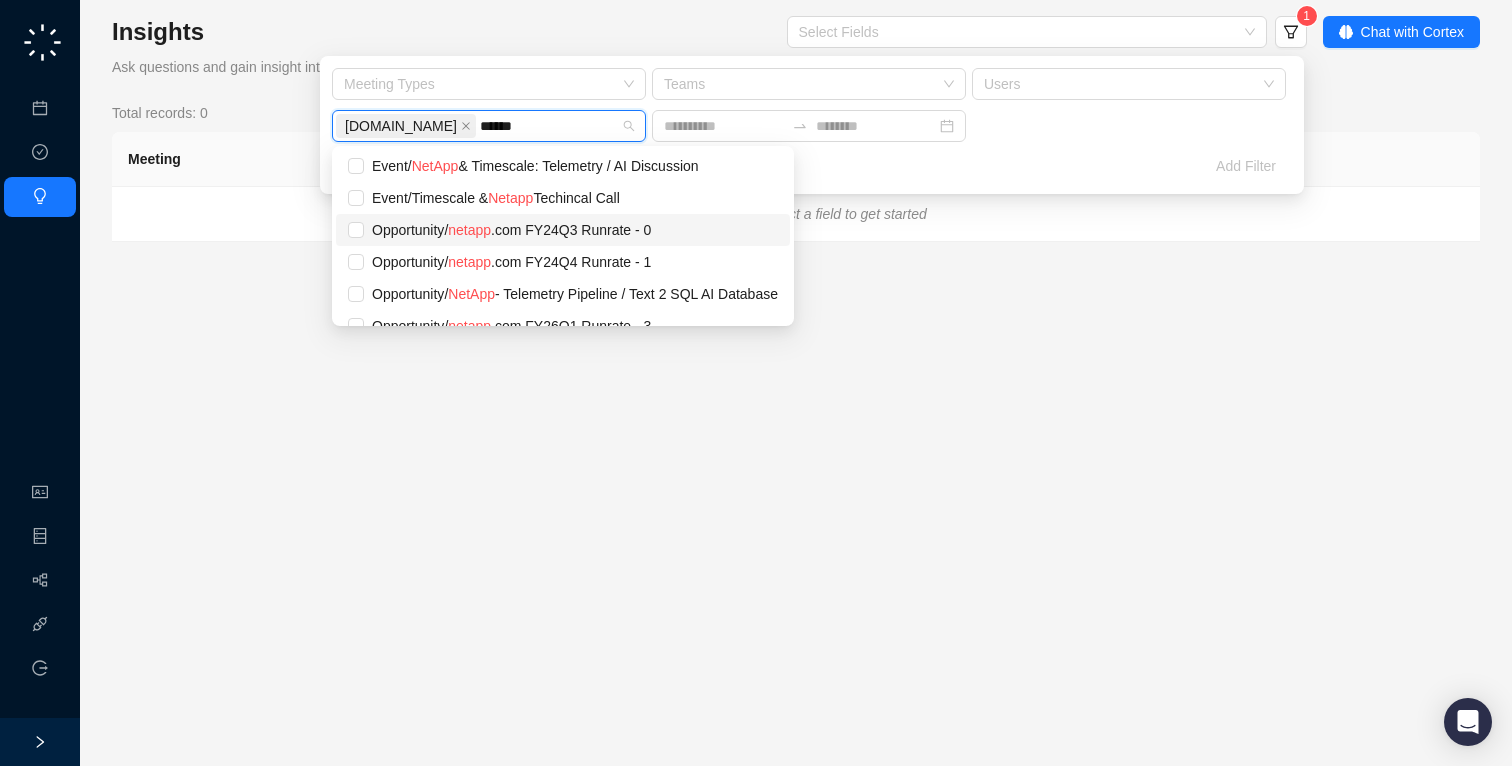 scroll, scrollTop: 52, scrollLeft: 0, axis: vertical 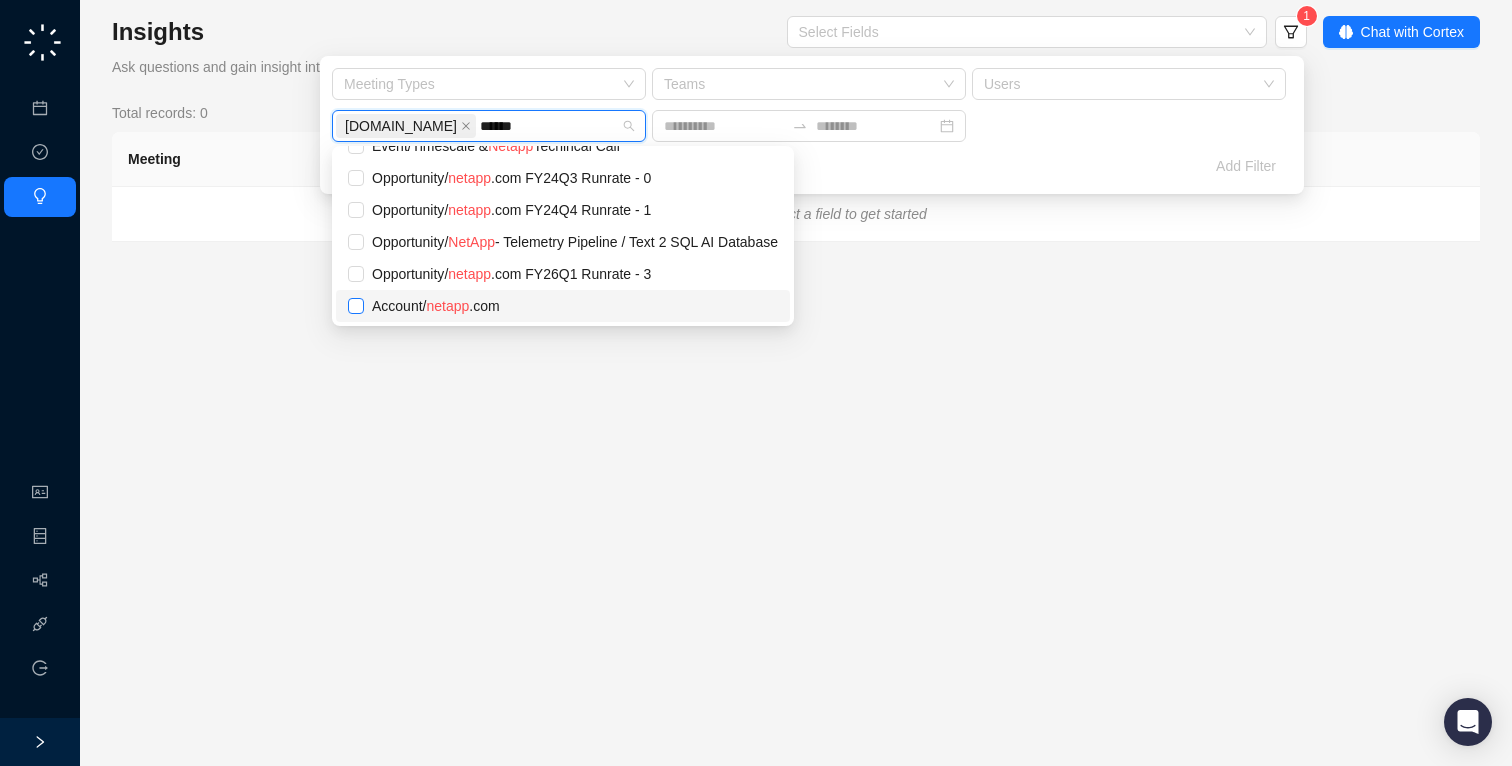 click at bounding box center [356, 306] 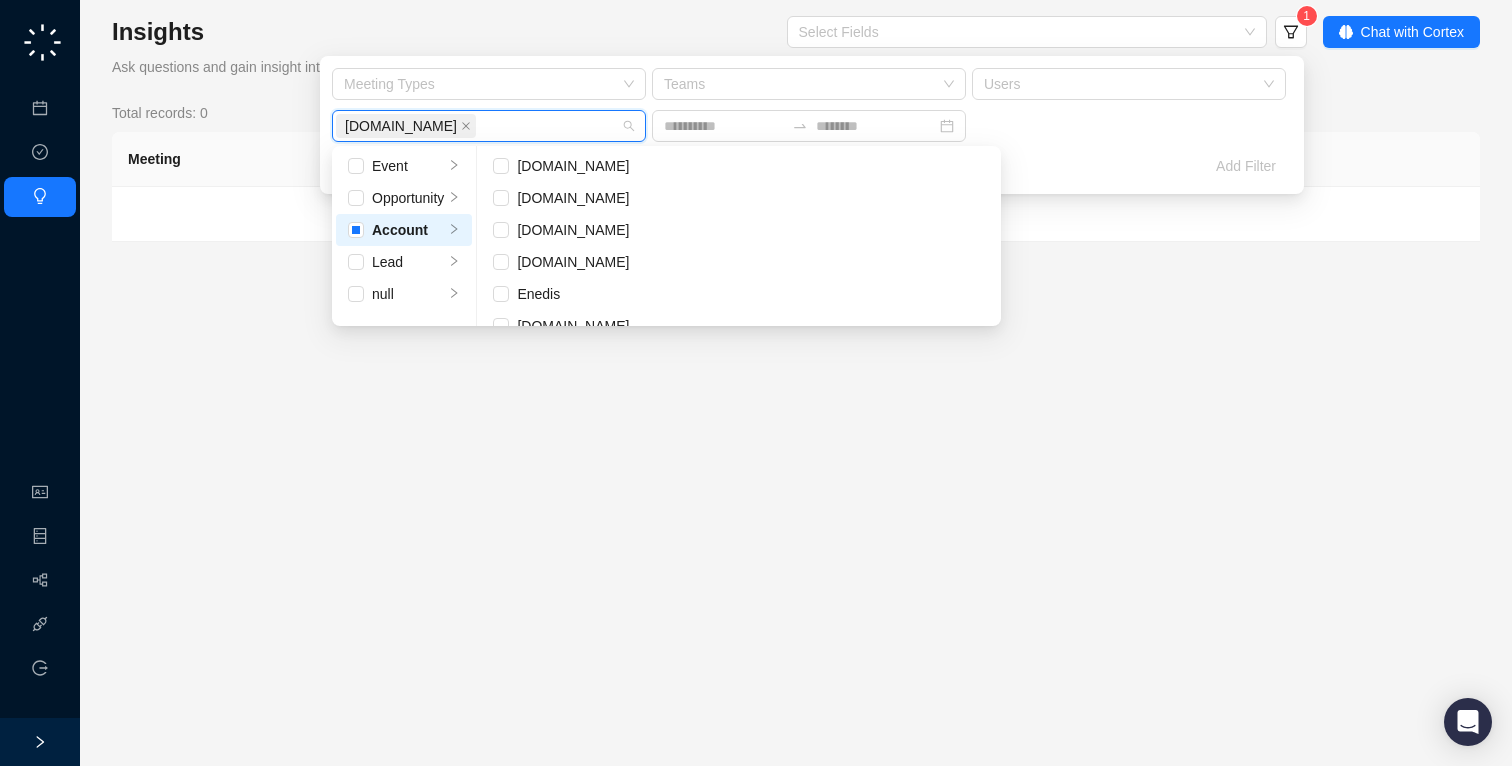 scroll, scrollTop: 0, scrollLeft: 0, axis: both 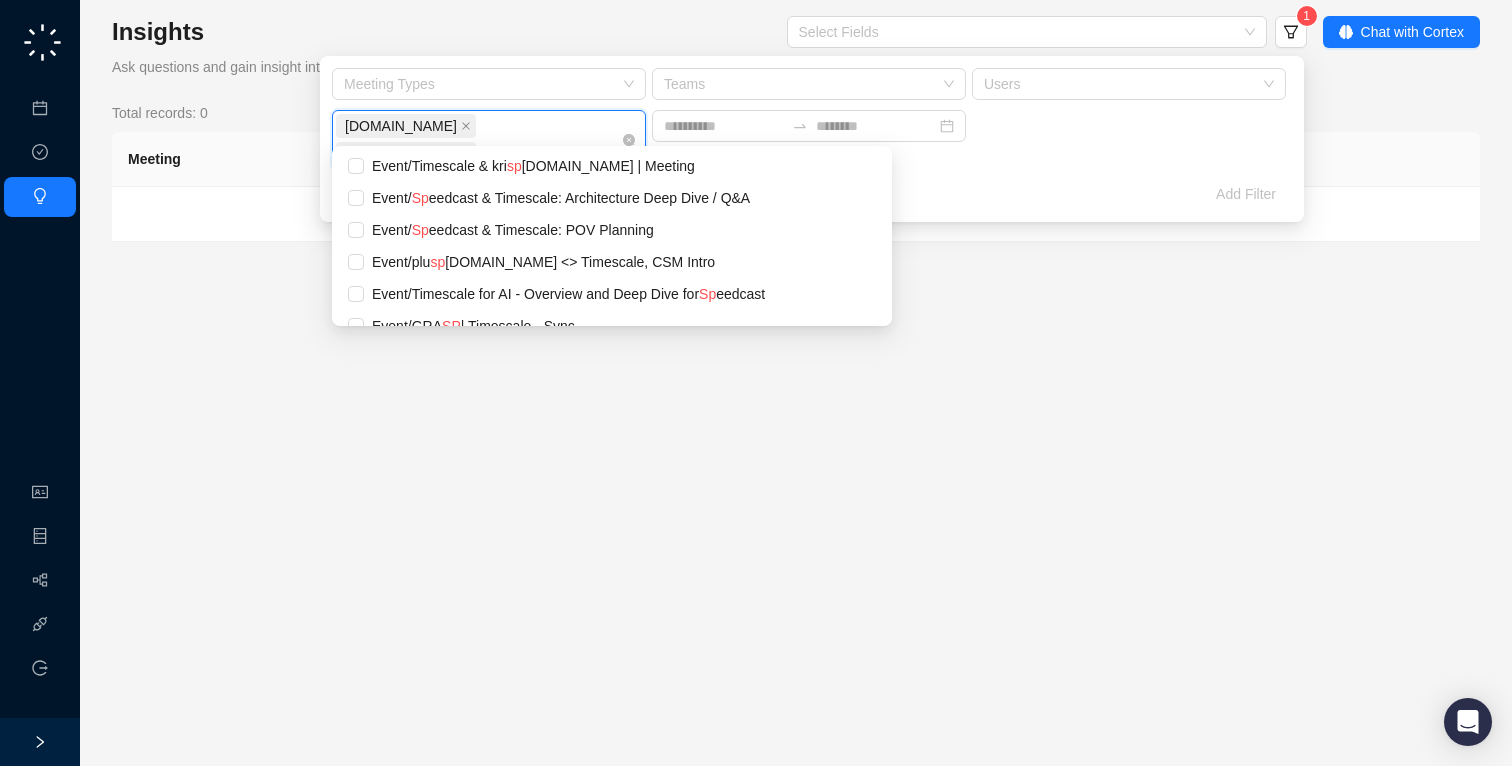 type on "*" 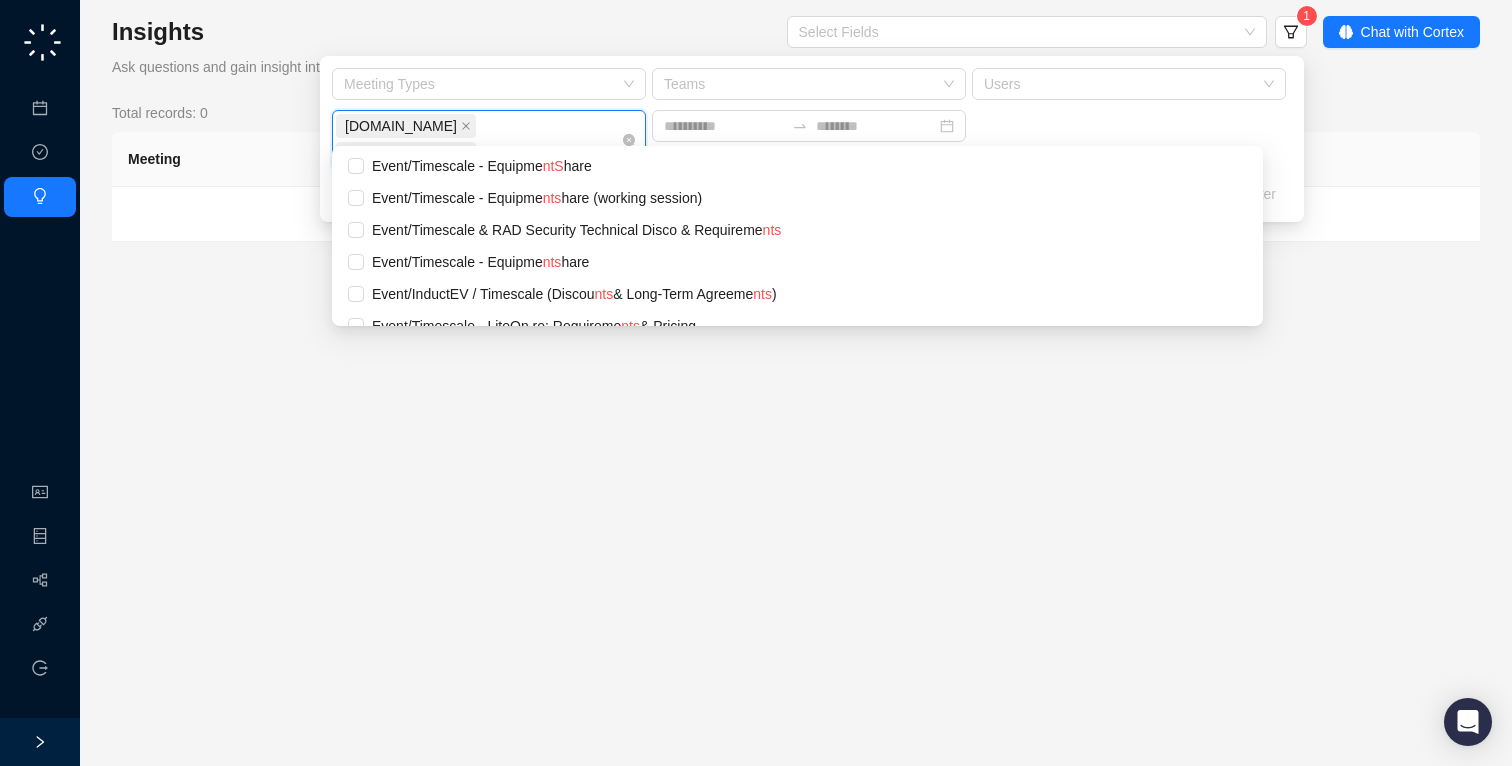 type on "****" 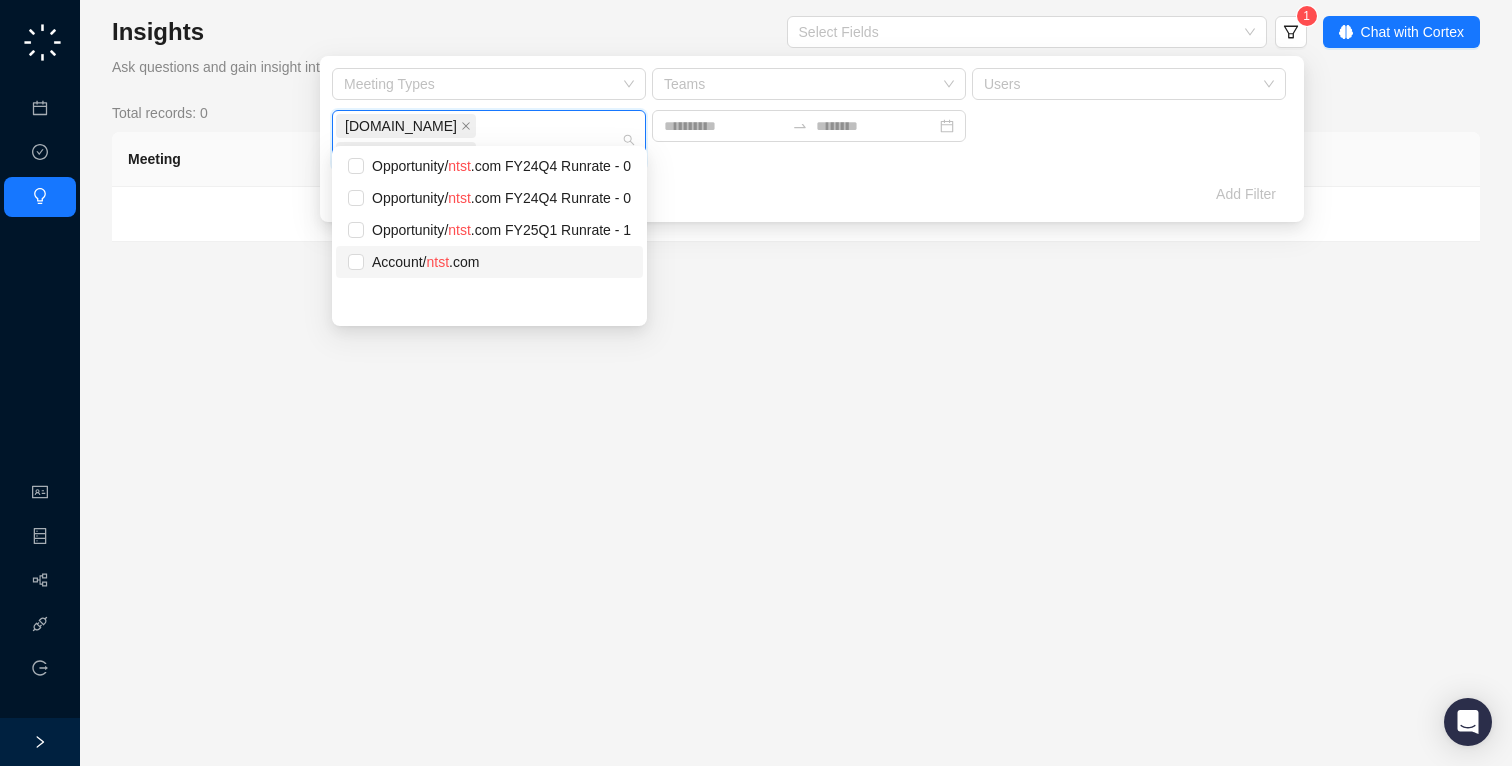 click on "Account  /  ntst .com" at bounding box center (501, 262) 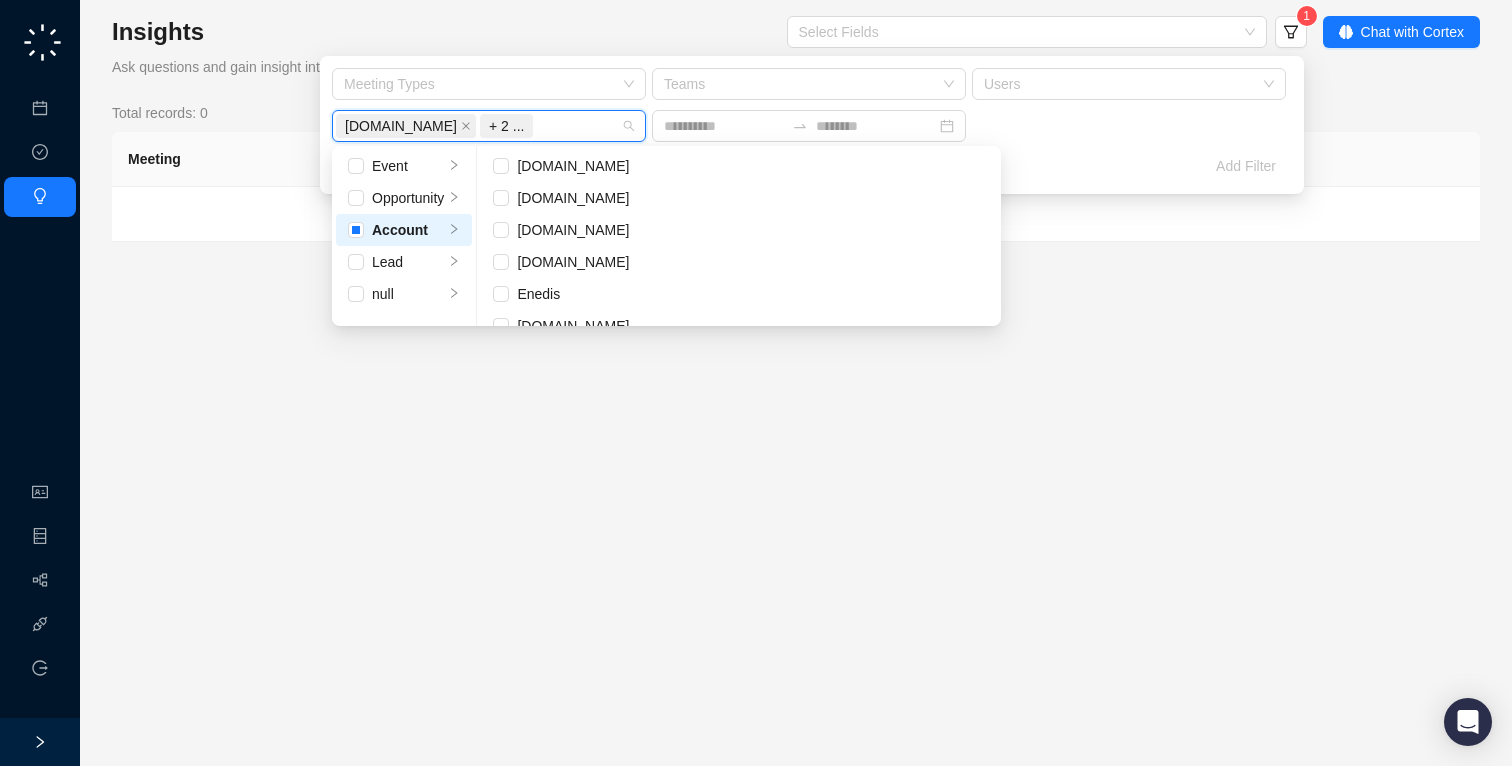 scroll, scrollTop: 4464, scrollLeft: 0, axis: vertical 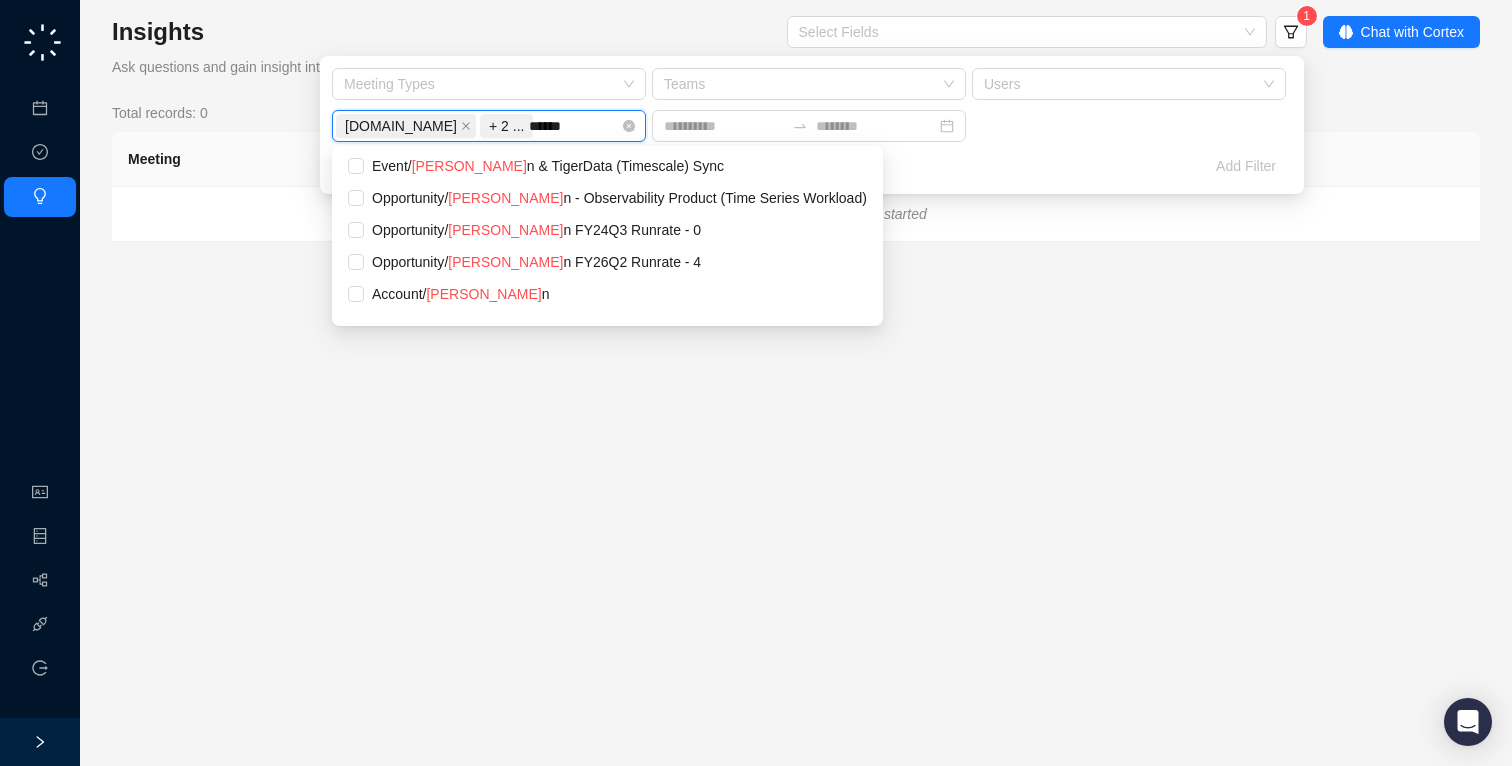 type on "*******" 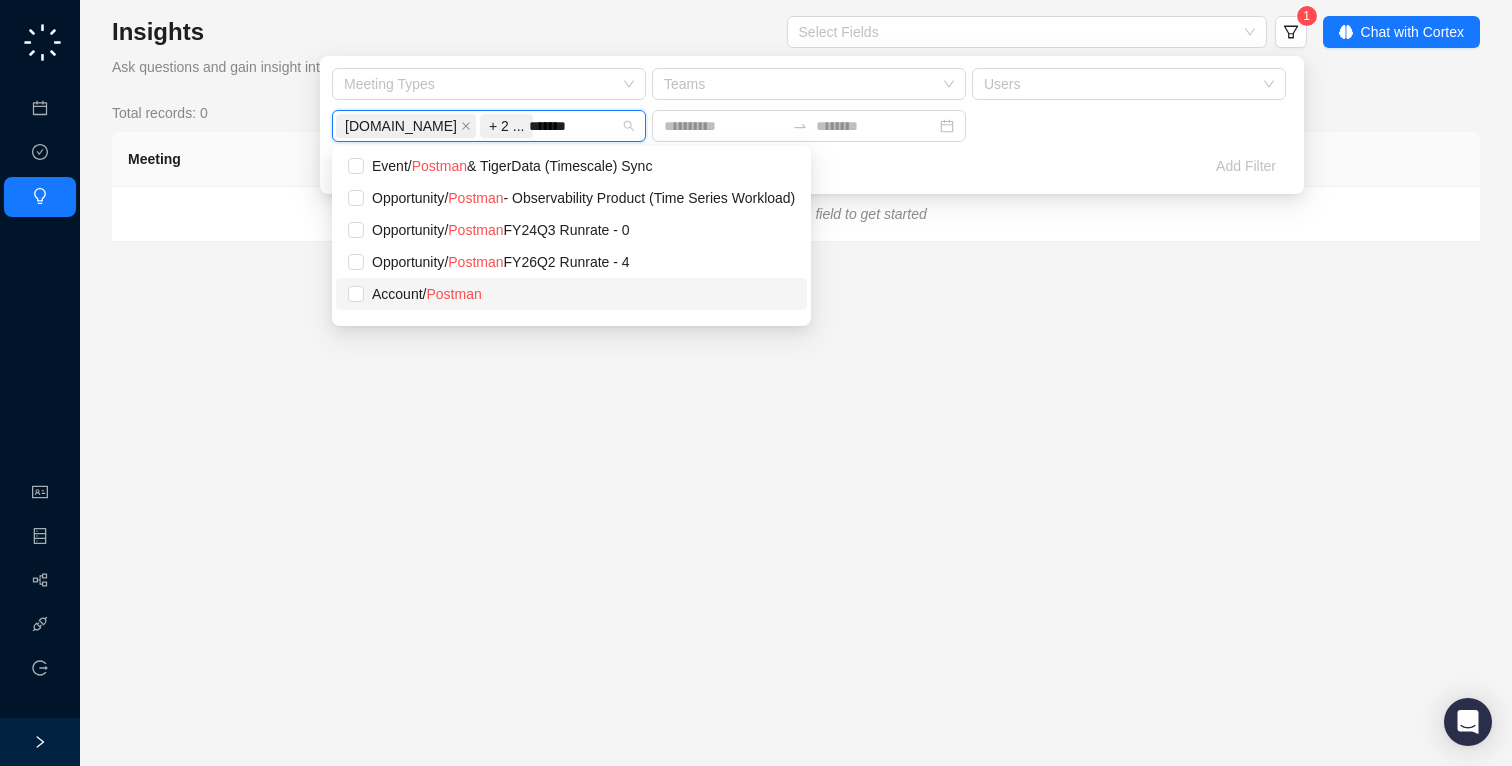 click on "Account  /  Postman" at bounding box center (571, 294) 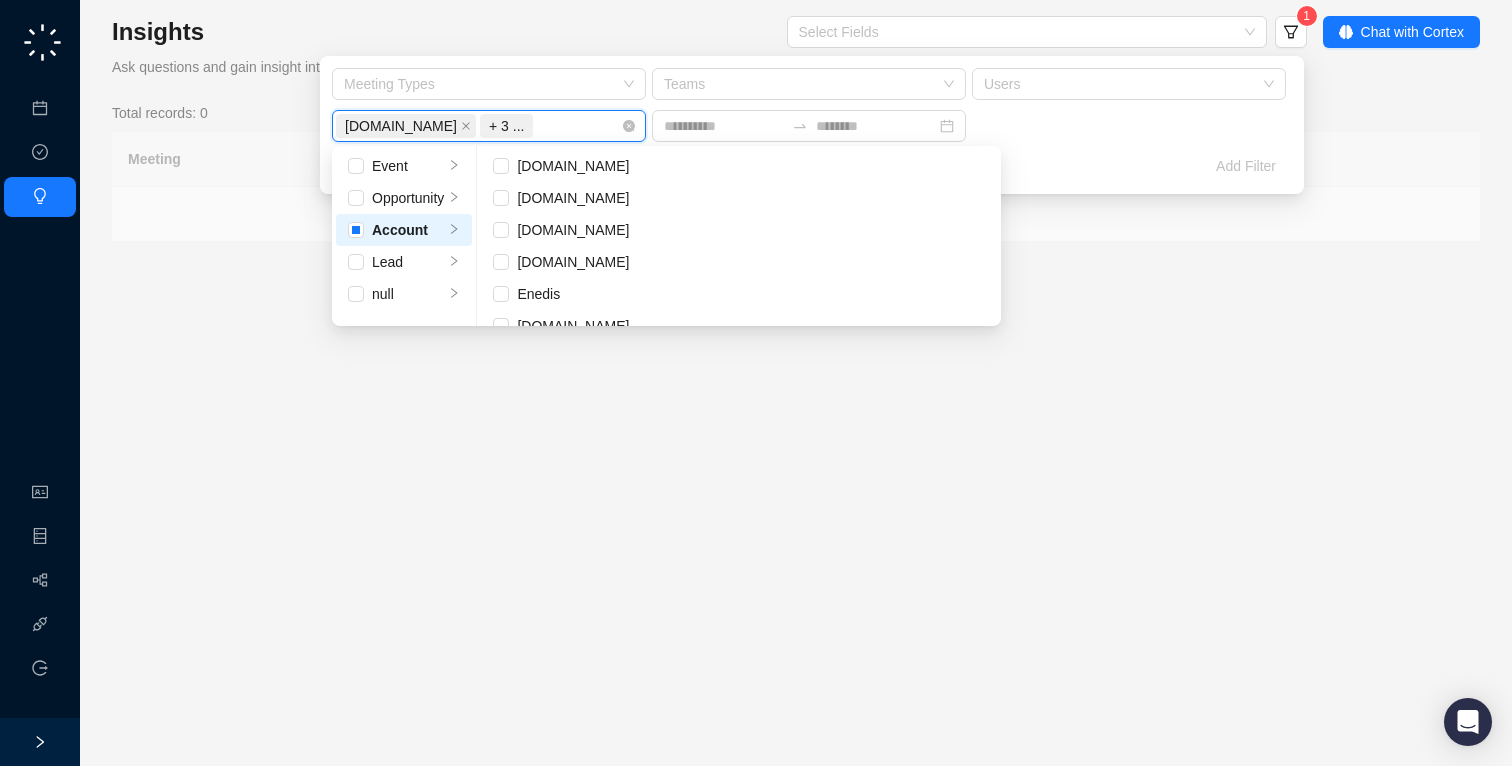 scroll, scrollTop: 3088, scrollLeft: 0, axis: vertical 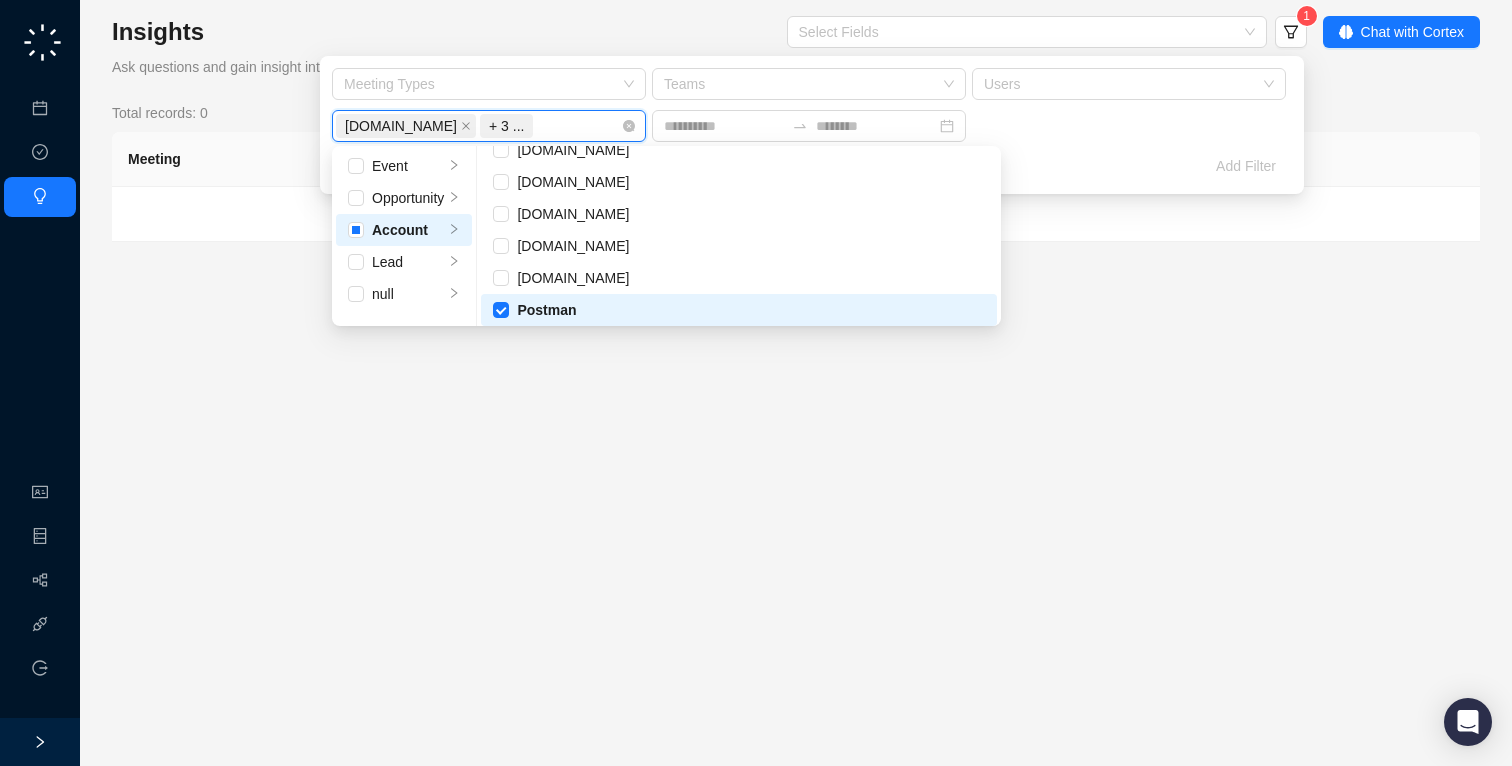 click on "[DOMAIN_NAME] [DOMAIN_NAME] [DOMAIN_NAME] Postman + 3 ..." at bounding box center (478, 126) 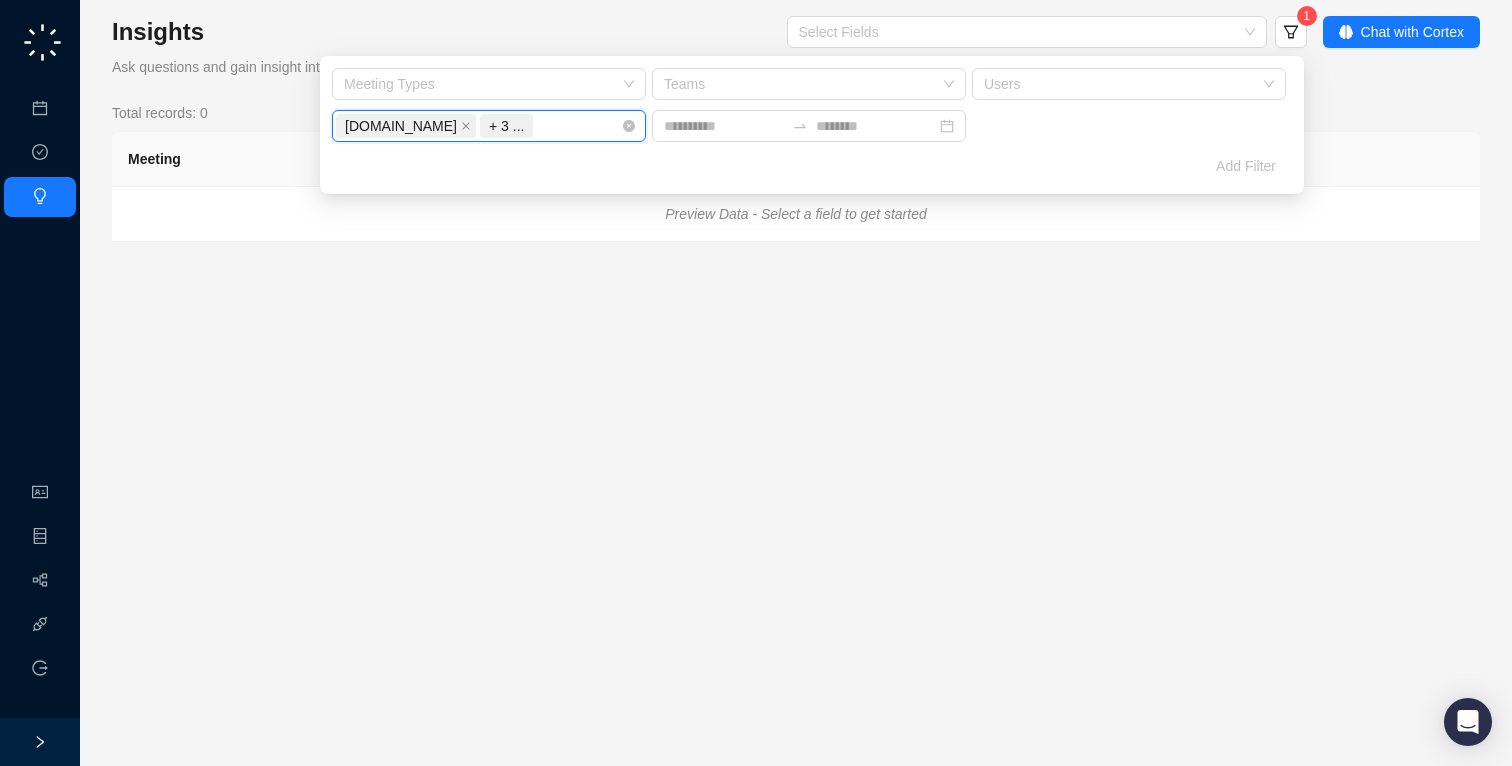 click on "[DOMAIN_NAME] [DOMAIN_NAME] [DOMAIN_NAME] Postman + 3 ..." at bounding box center [478, 126] 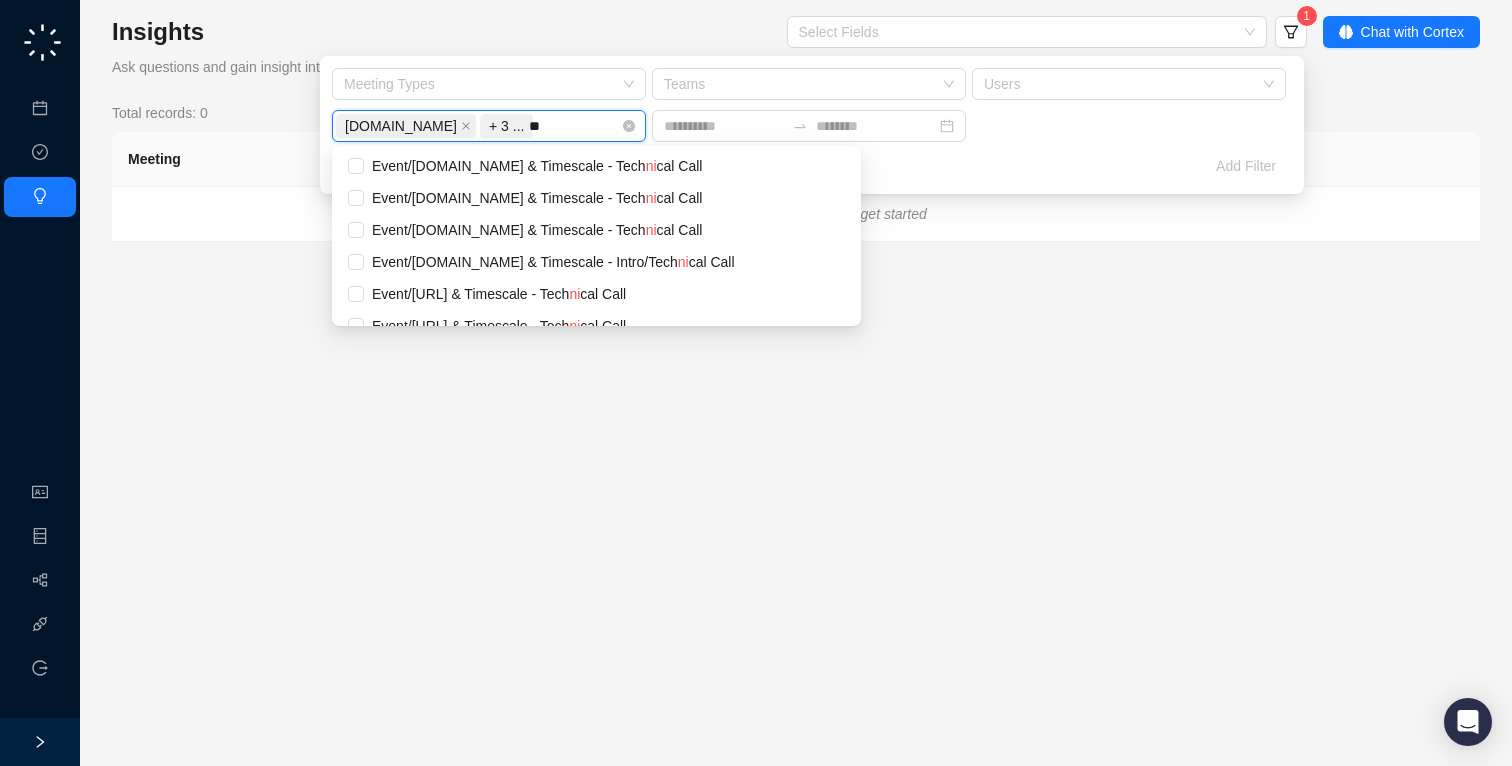 type on "*" 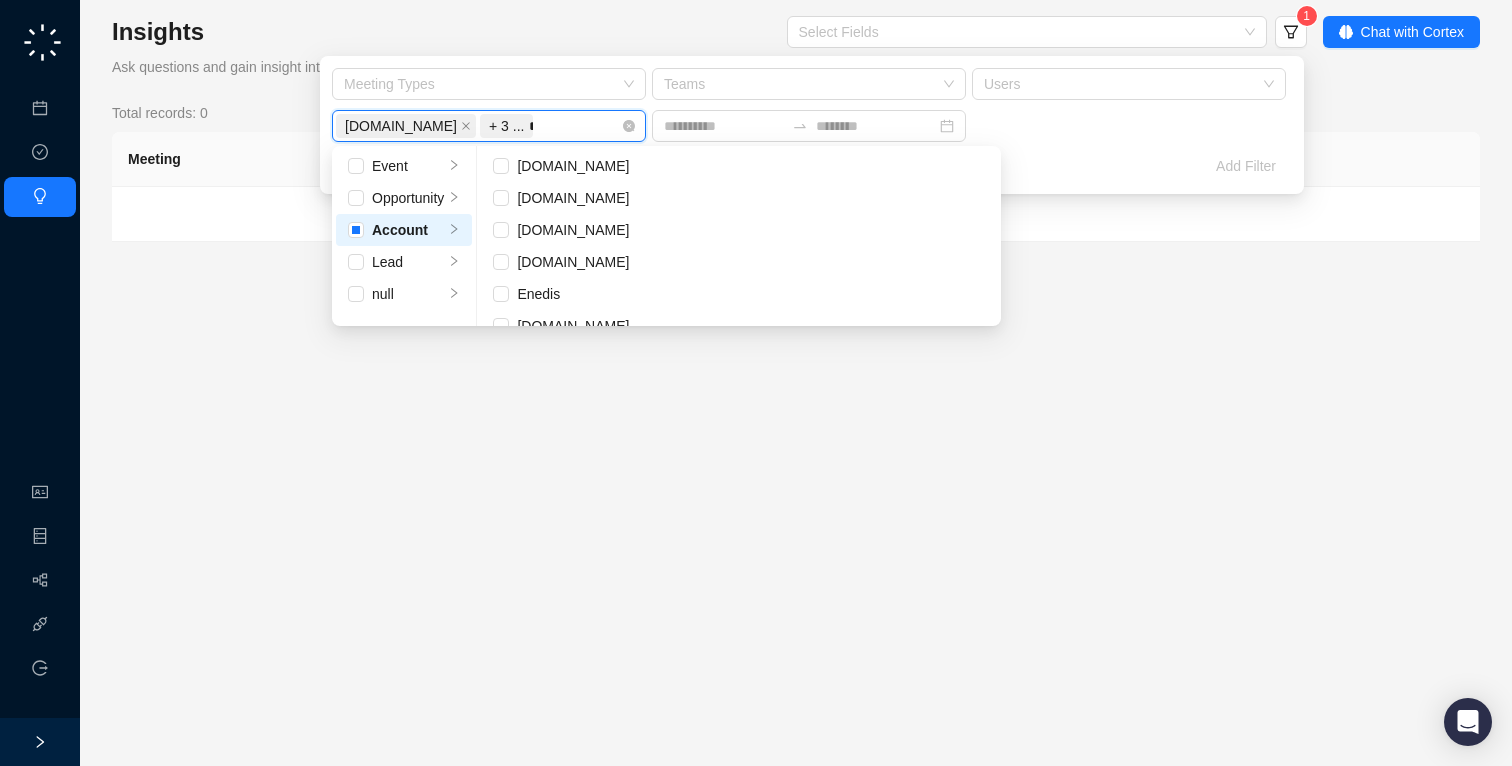 scroll, scrollTop: 0, scrollLeft: 0, axis: both 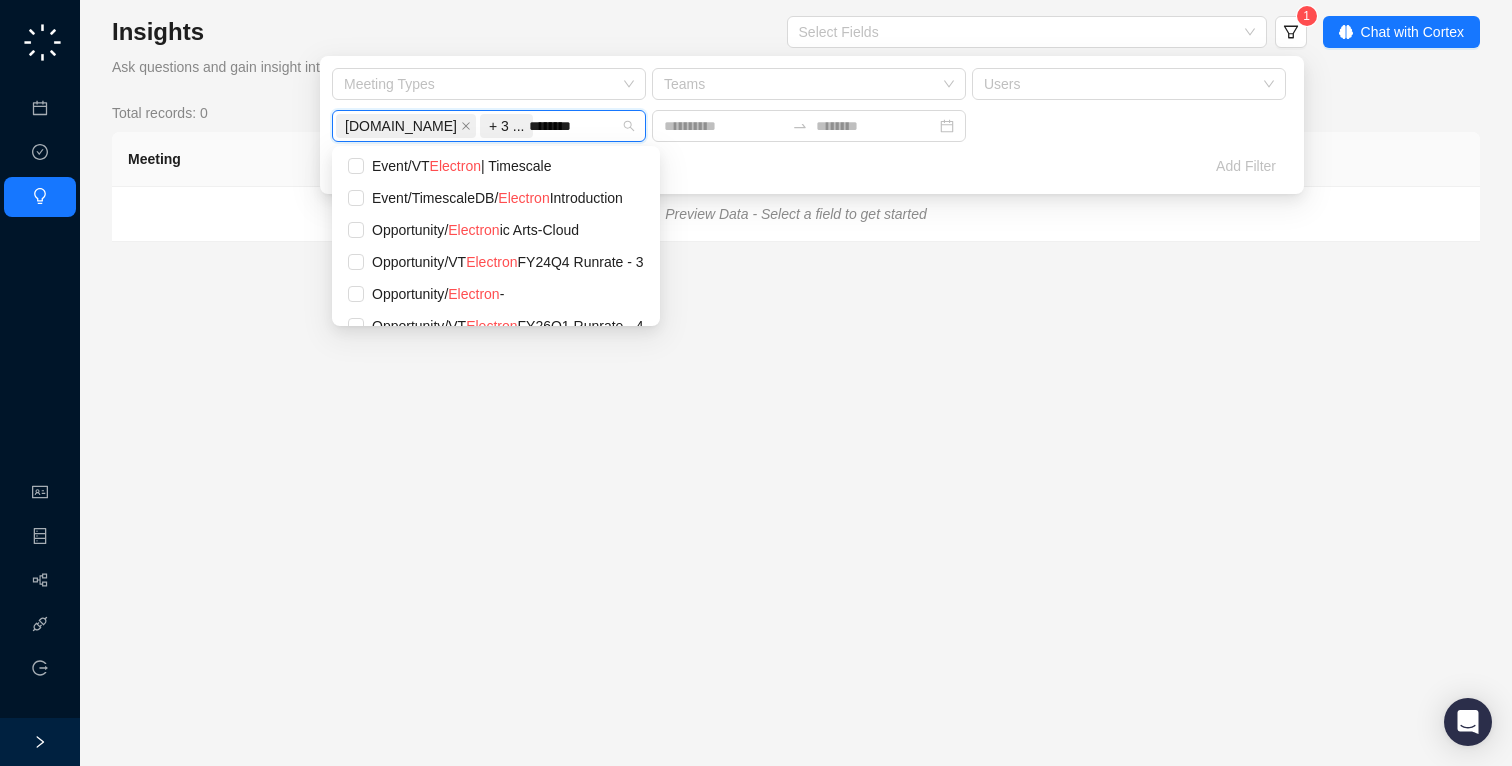 type on "*********" 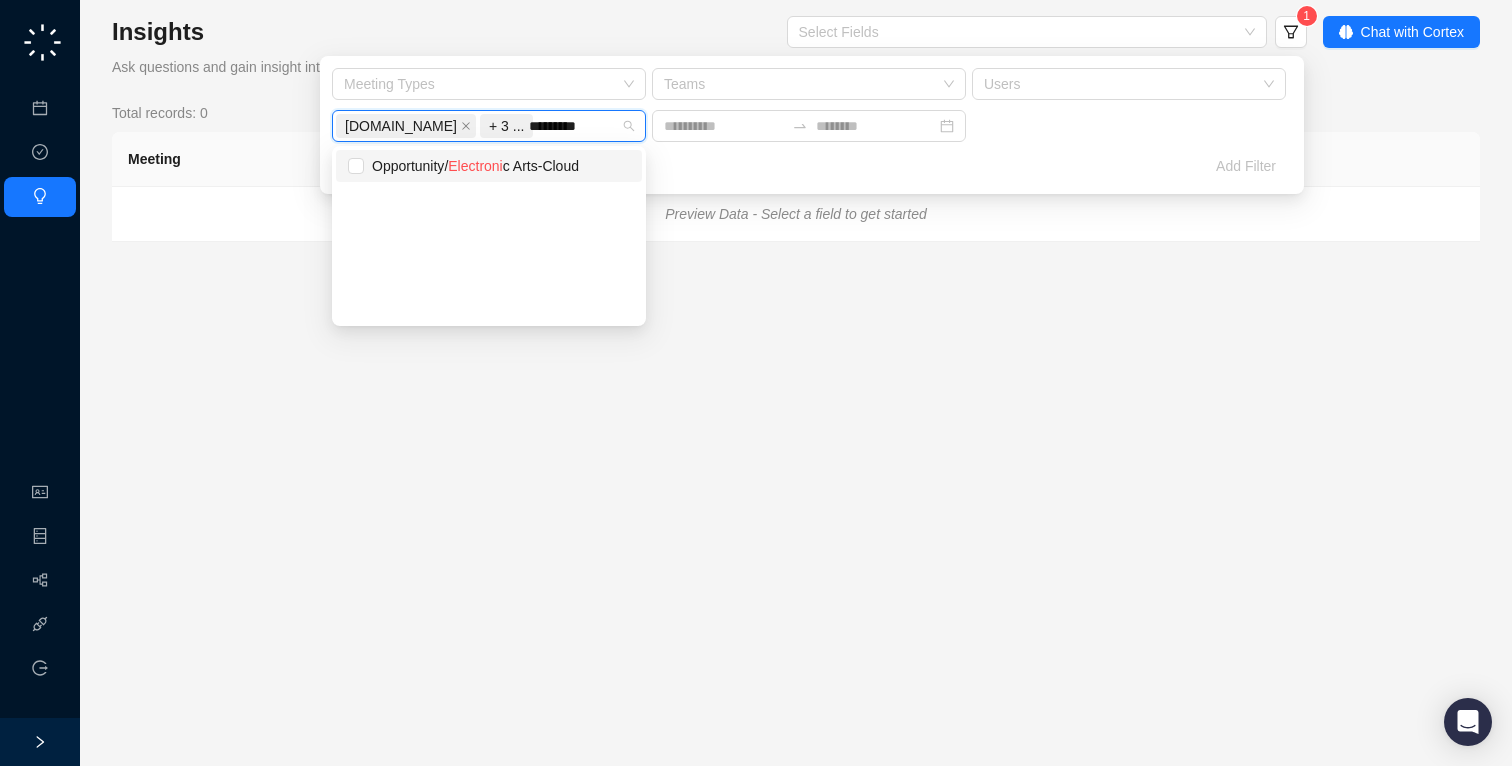click on "Opportunity  /  Electroni c Arts-Cloud" at bounding box center (489, 166) 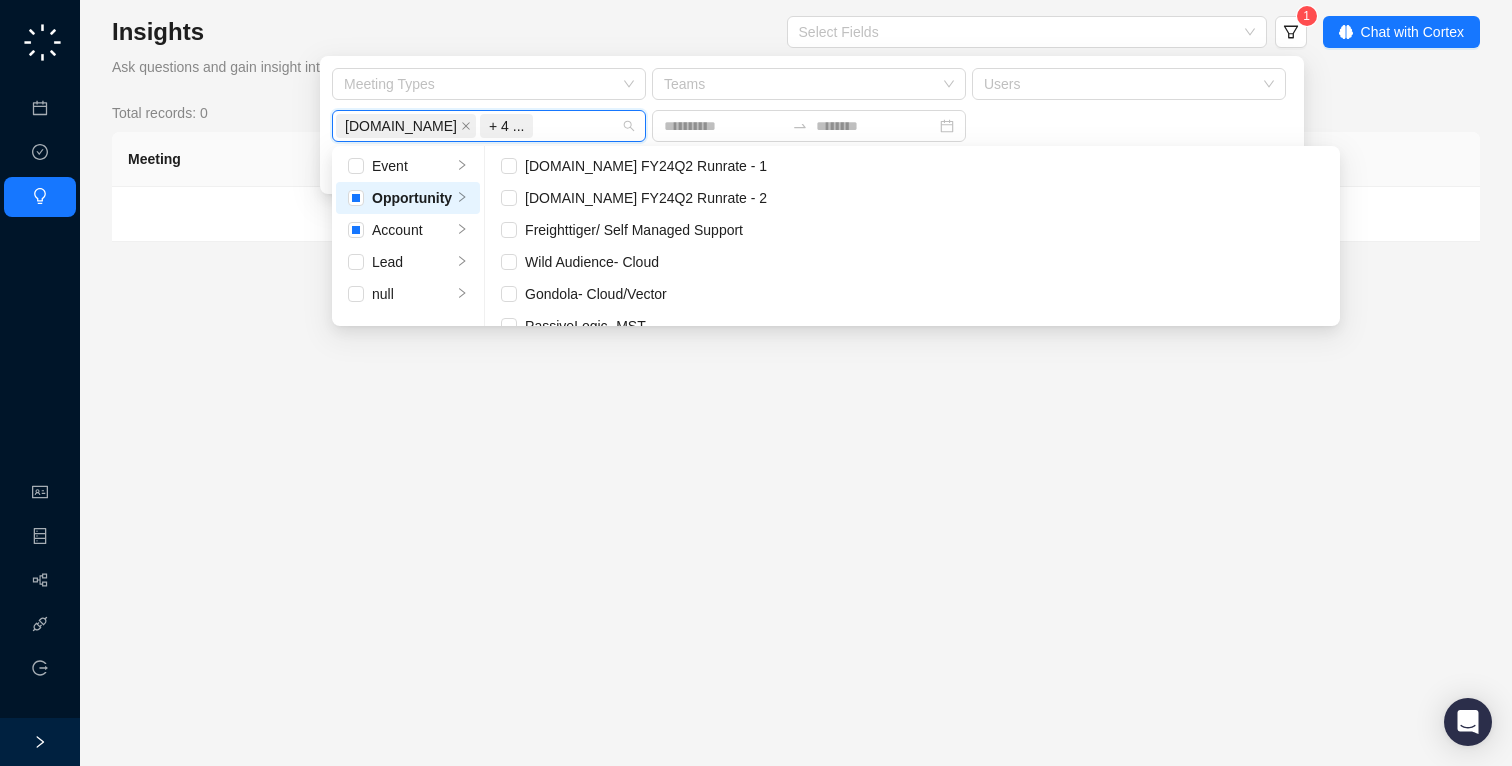 scroll, scrollTop: 4208, scrollLeft: 0, axis: vertical 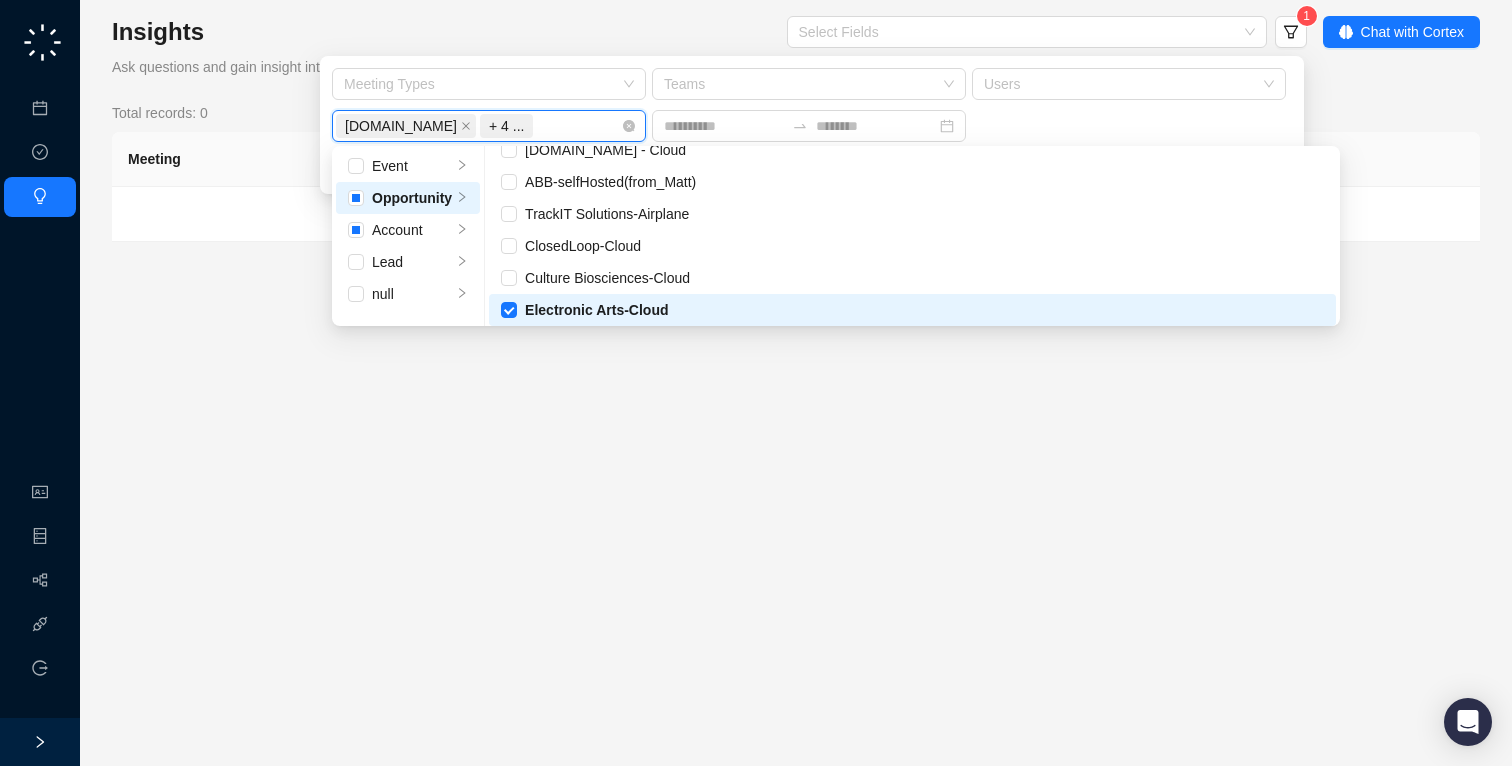 click on "[DOMAIN_NAME] [DOMAIN_NAME] [DOMAIN_NAME] Postman Electronic Arts-Cloud + 4 ..." at bounding box center [478, 126] 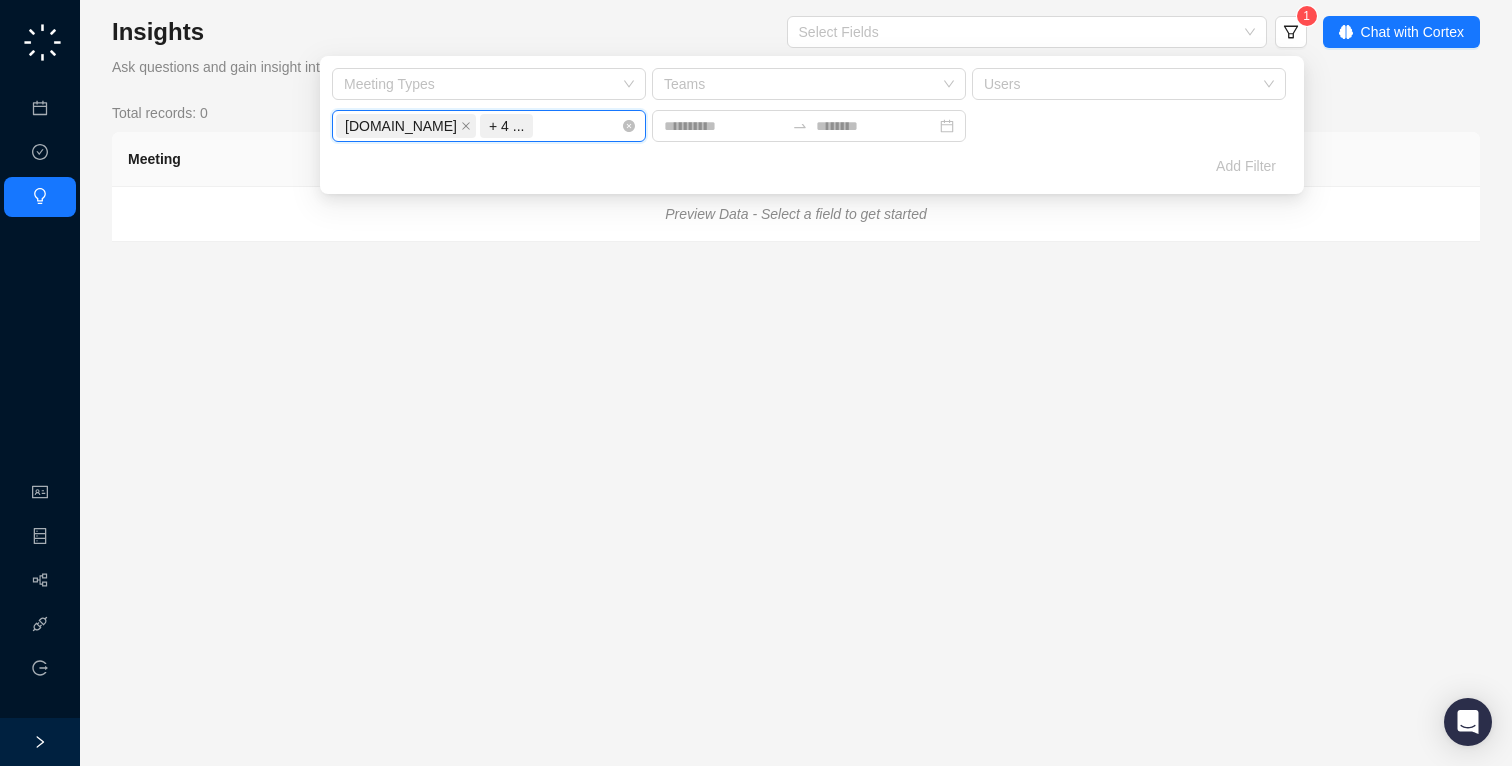 click on "[DOMAIN_NAME] [DOMAIN_NAME] [DOMAIN_NAME] Postman Electronic Arts-Cloud + 4 ..." at bounding box center [478, 126] 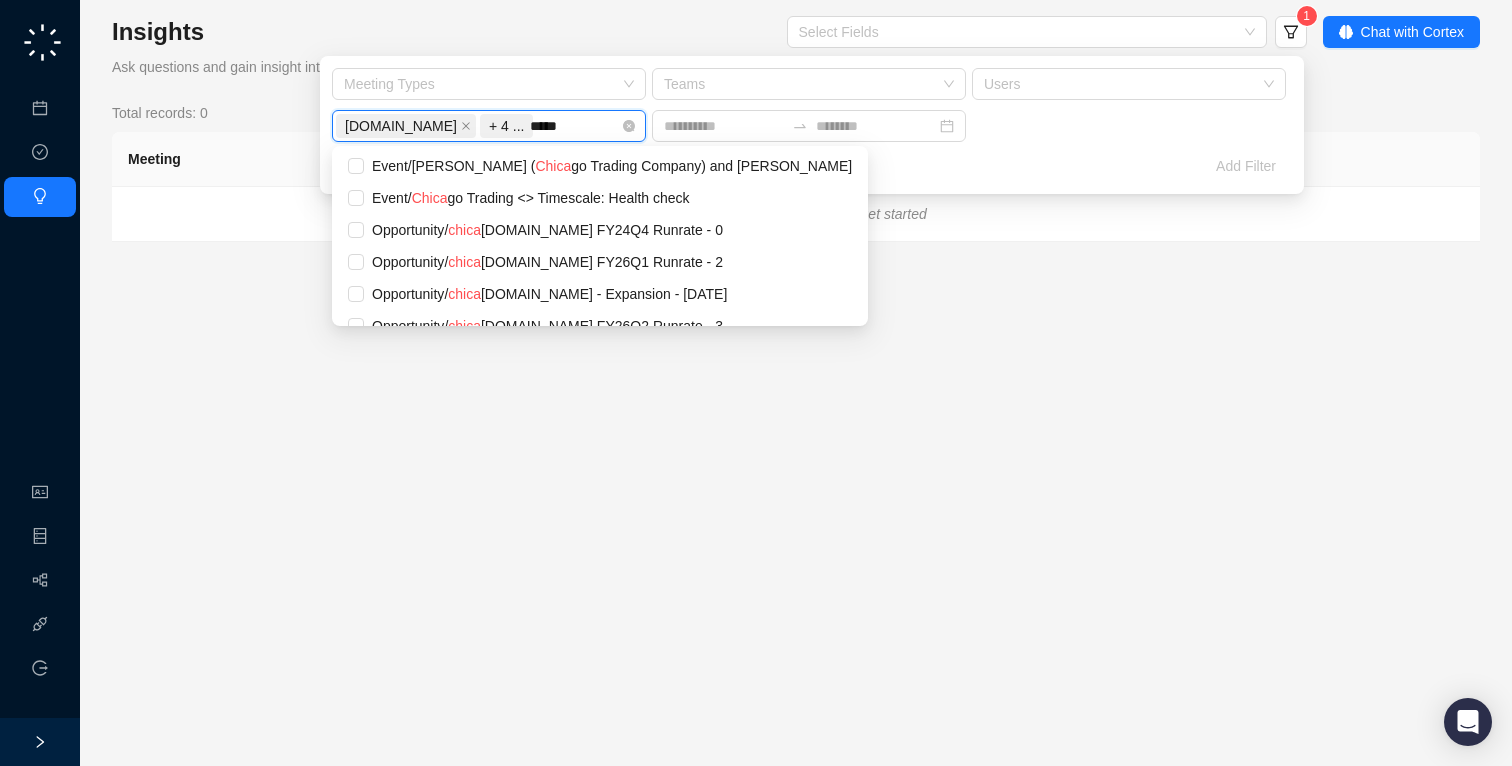 type on "******" 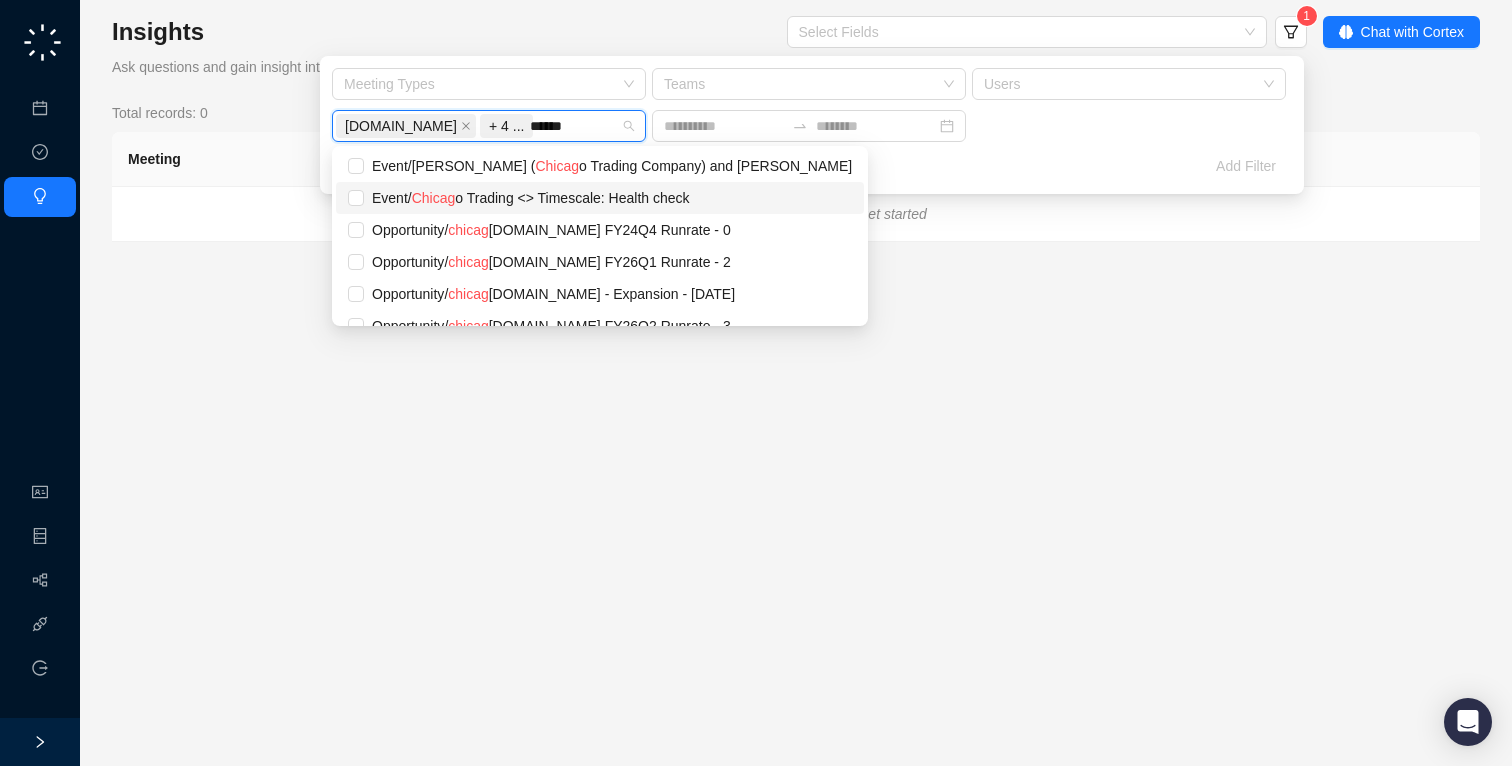 scroll, scrollTop: 52, scrollLeft: 0, axis: vertical 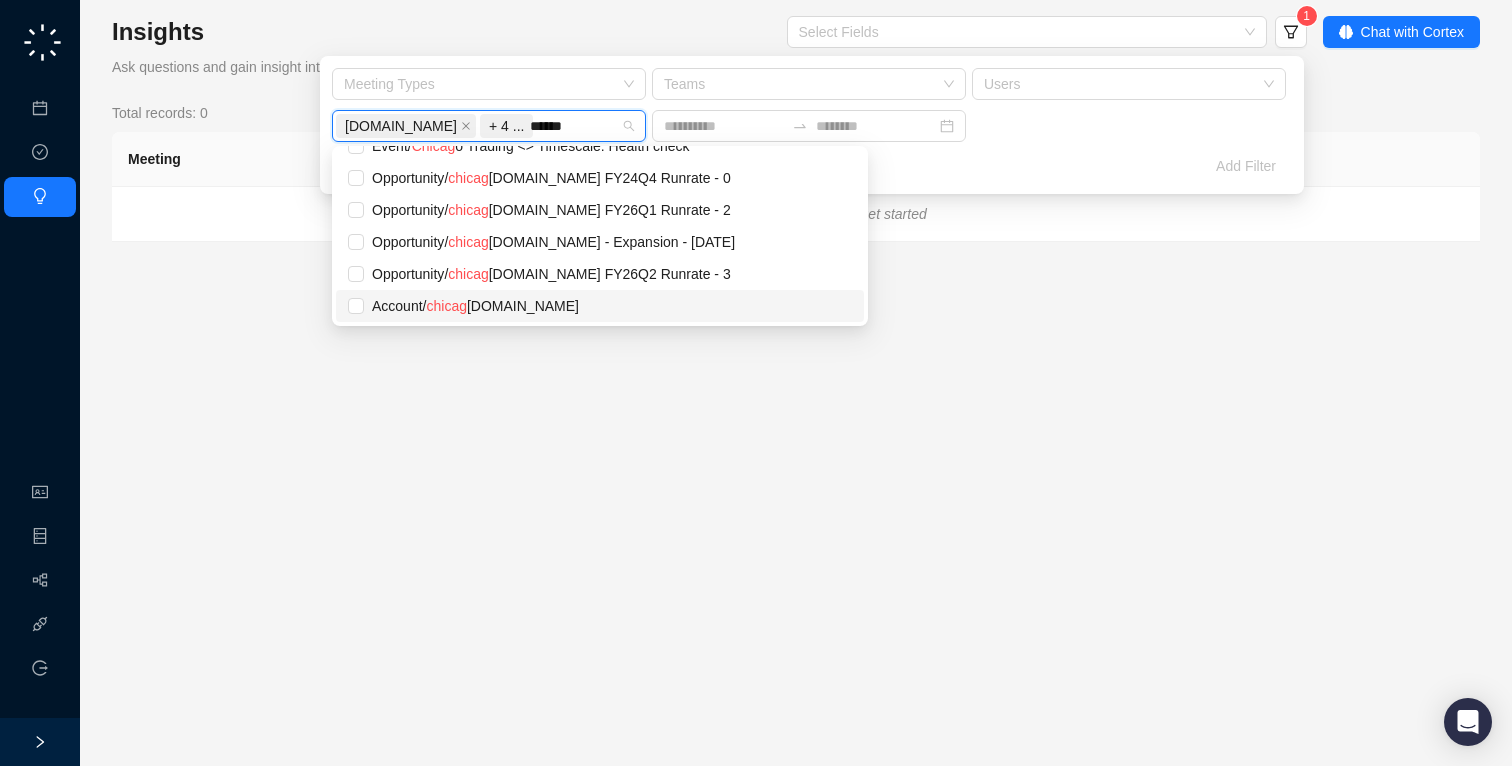 click on "Account  /  chicag [DOMAIN_NAME]" at bounding box center [600, 306] 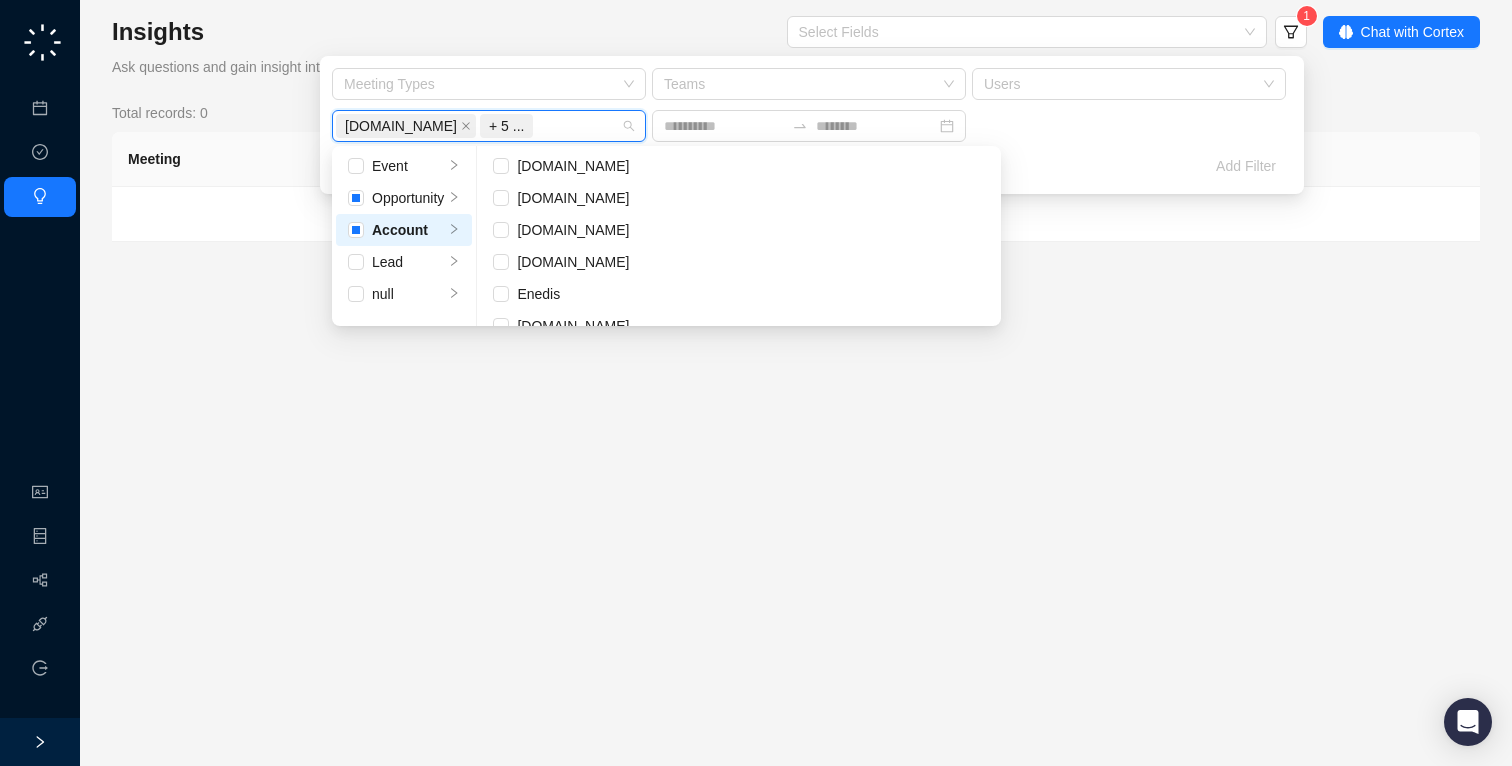 scroll, scrollTop: 0, scrollLeft: 0, axis: both 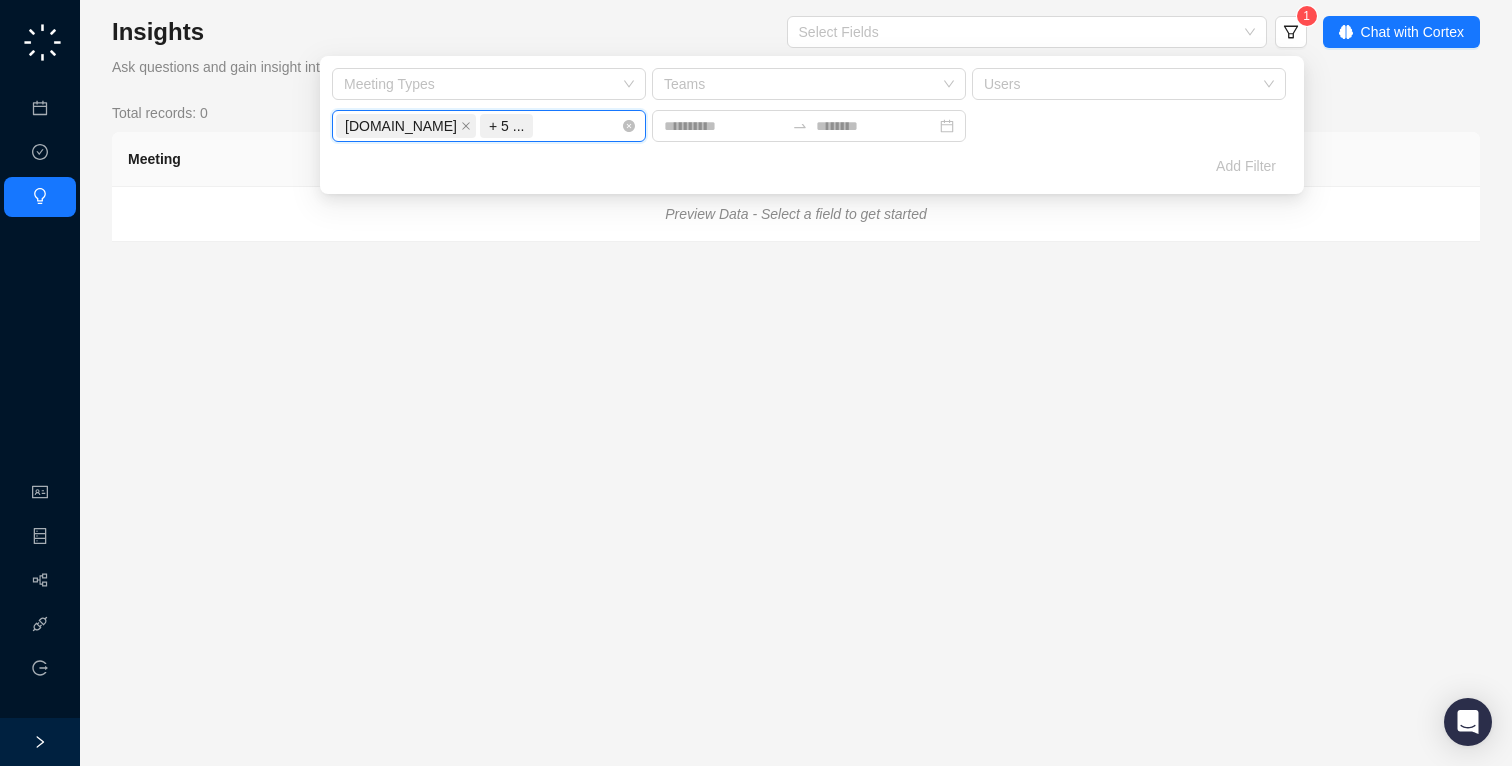 click on "[DOMAIN_NAME] [DOMAIN_NAME] [DOMAIN_NAME] Postman Electronic Arts-Cloud [DOMAIN_NAME] + 5 ..." at bounding box center (478, 126) 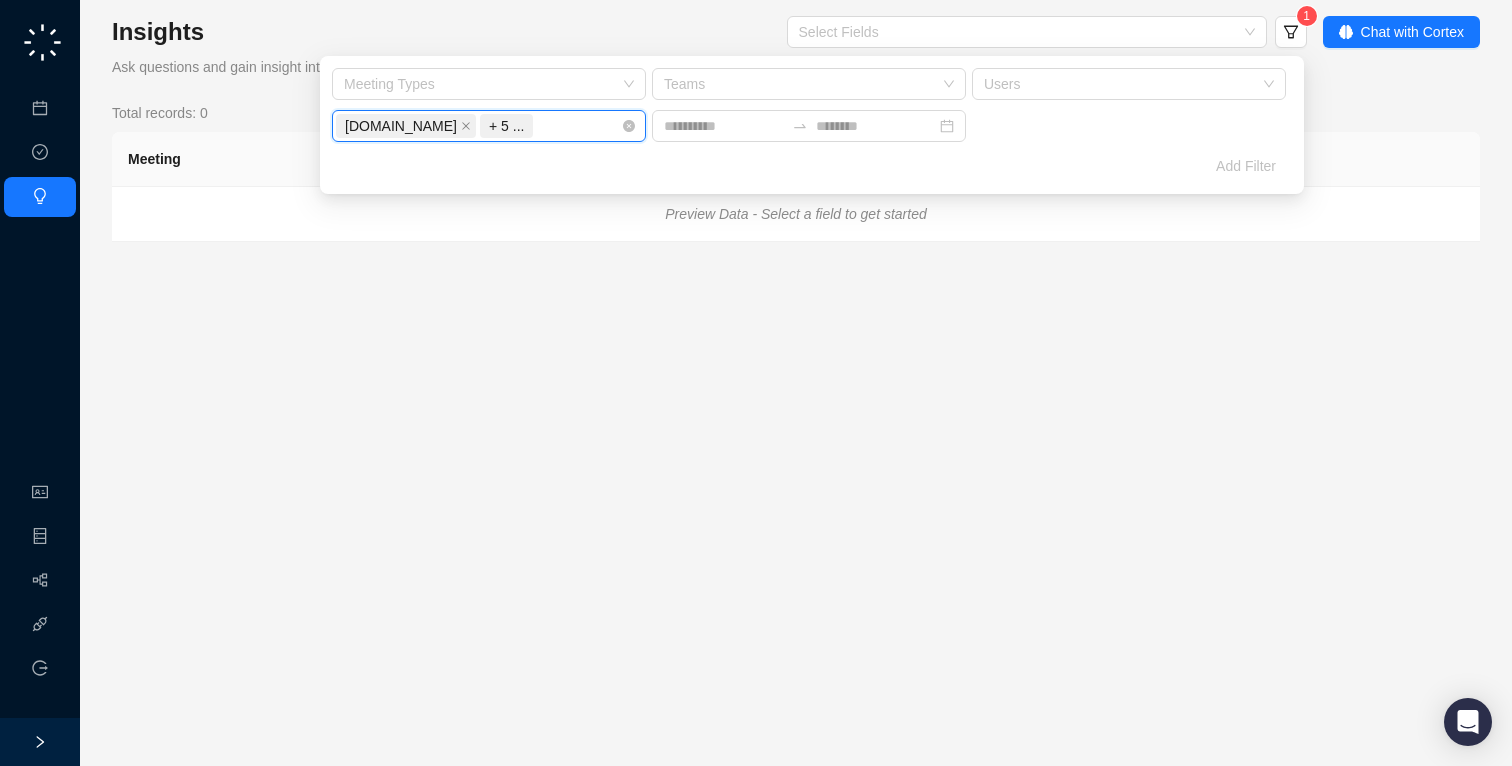 click on "[DOMAIN_NAME] [DOMAIN_NAME] [DOMAIN_NAME] Postman Electronic Arts-Cloud [DOMAIN_NAME] + 5 ..." at bounding box center [478, 126] 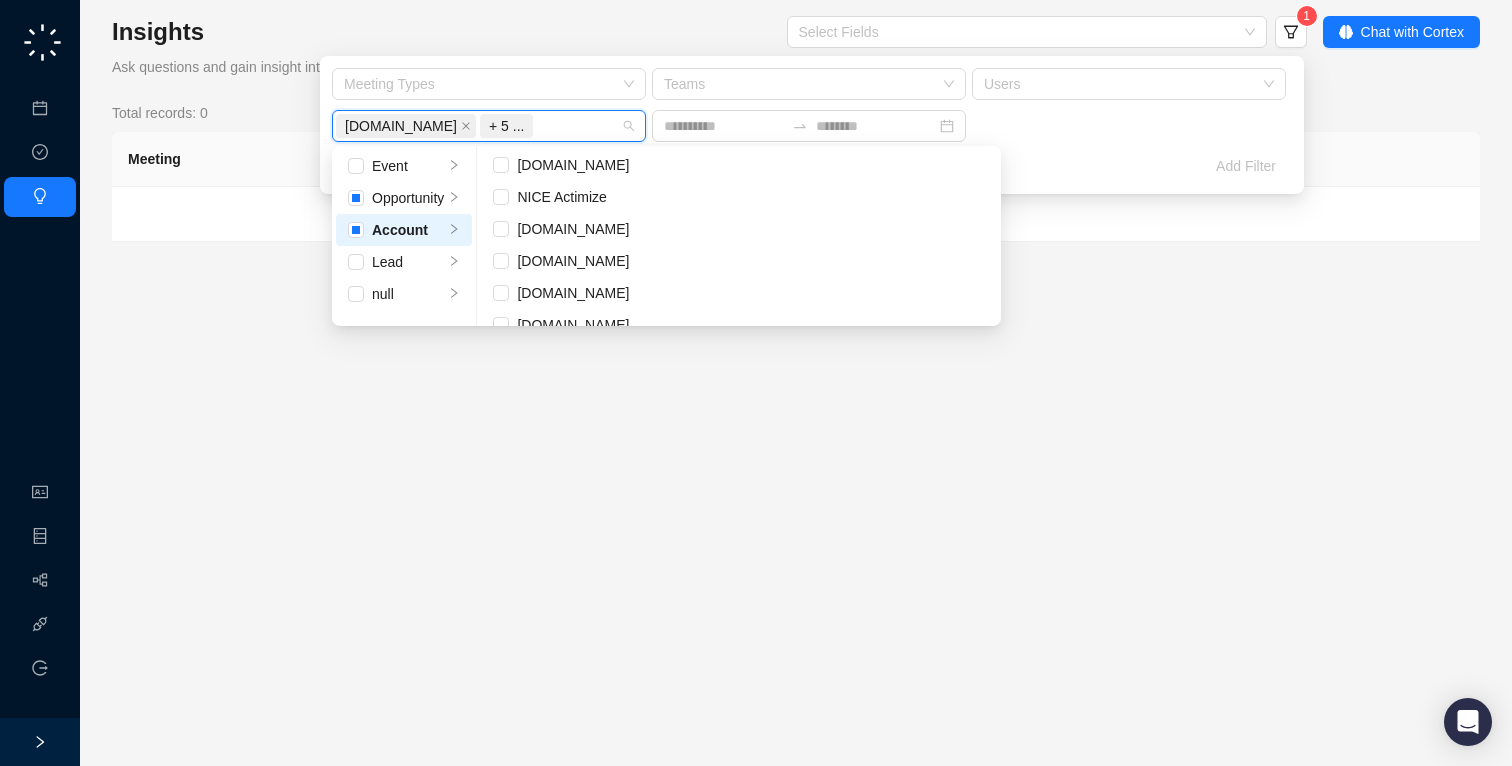 scroll, scrollTop: 650, scrollLeft: 0, axis: vertical 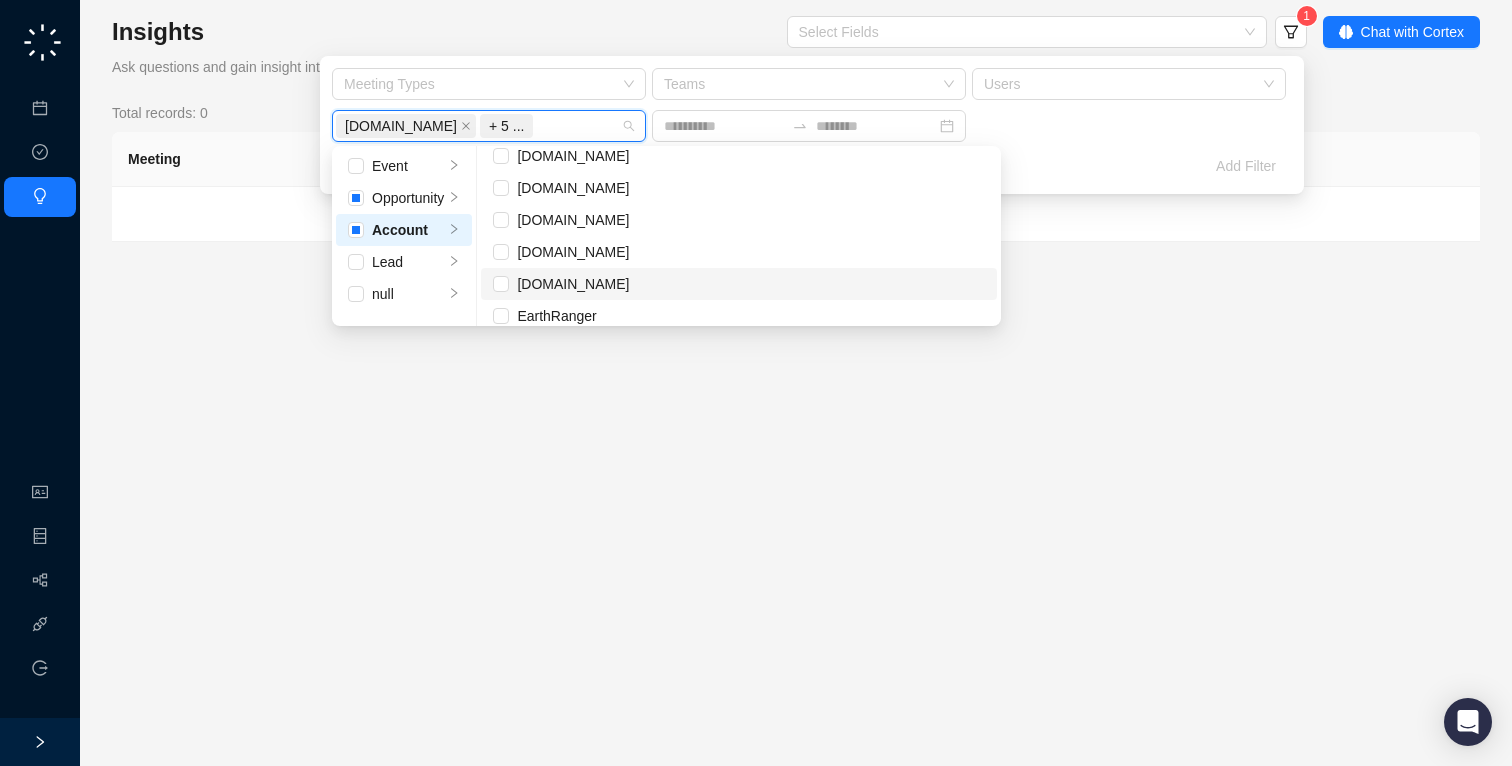 click on "[DOMAIN_NAME]" at bounding box center (751, 284) 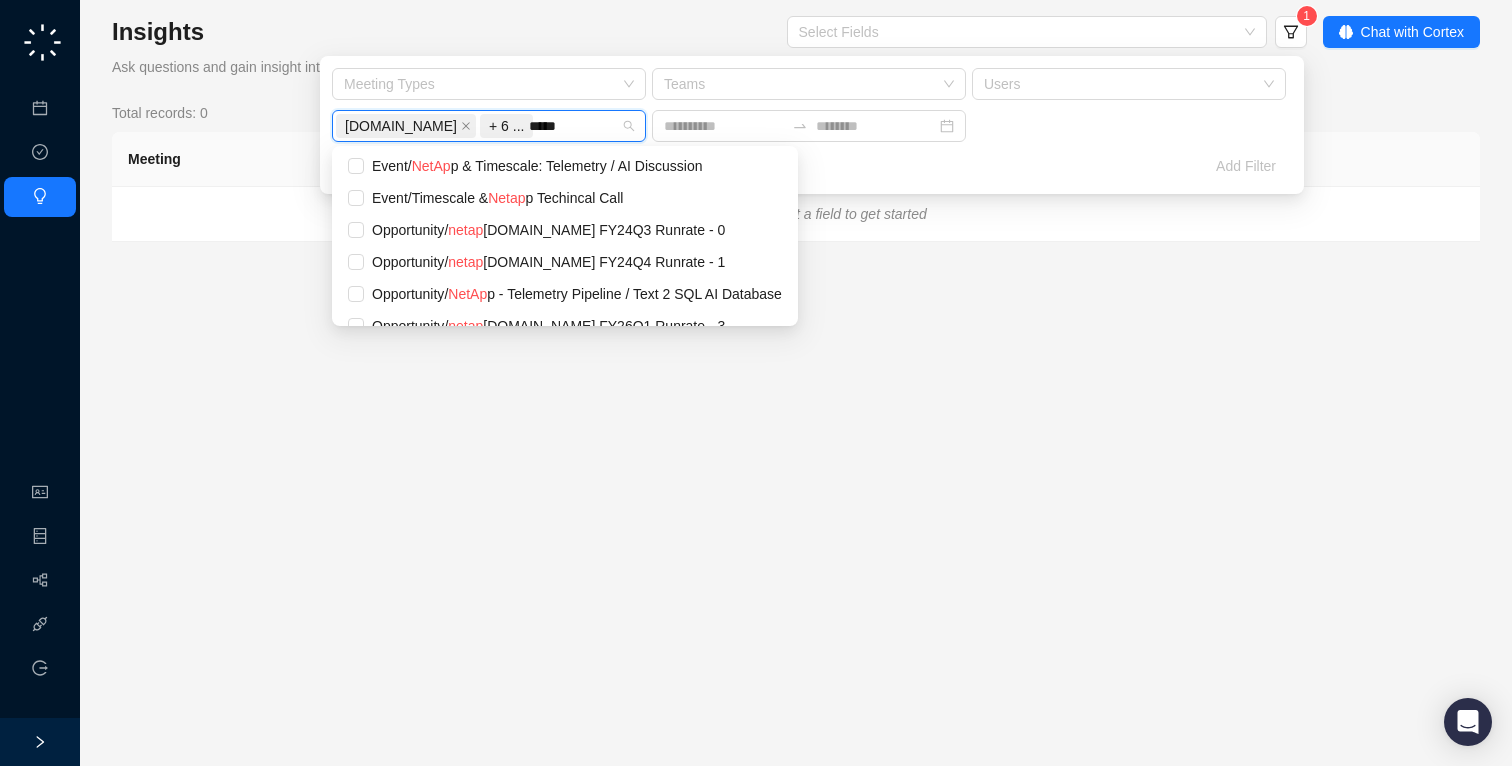 type on "******" 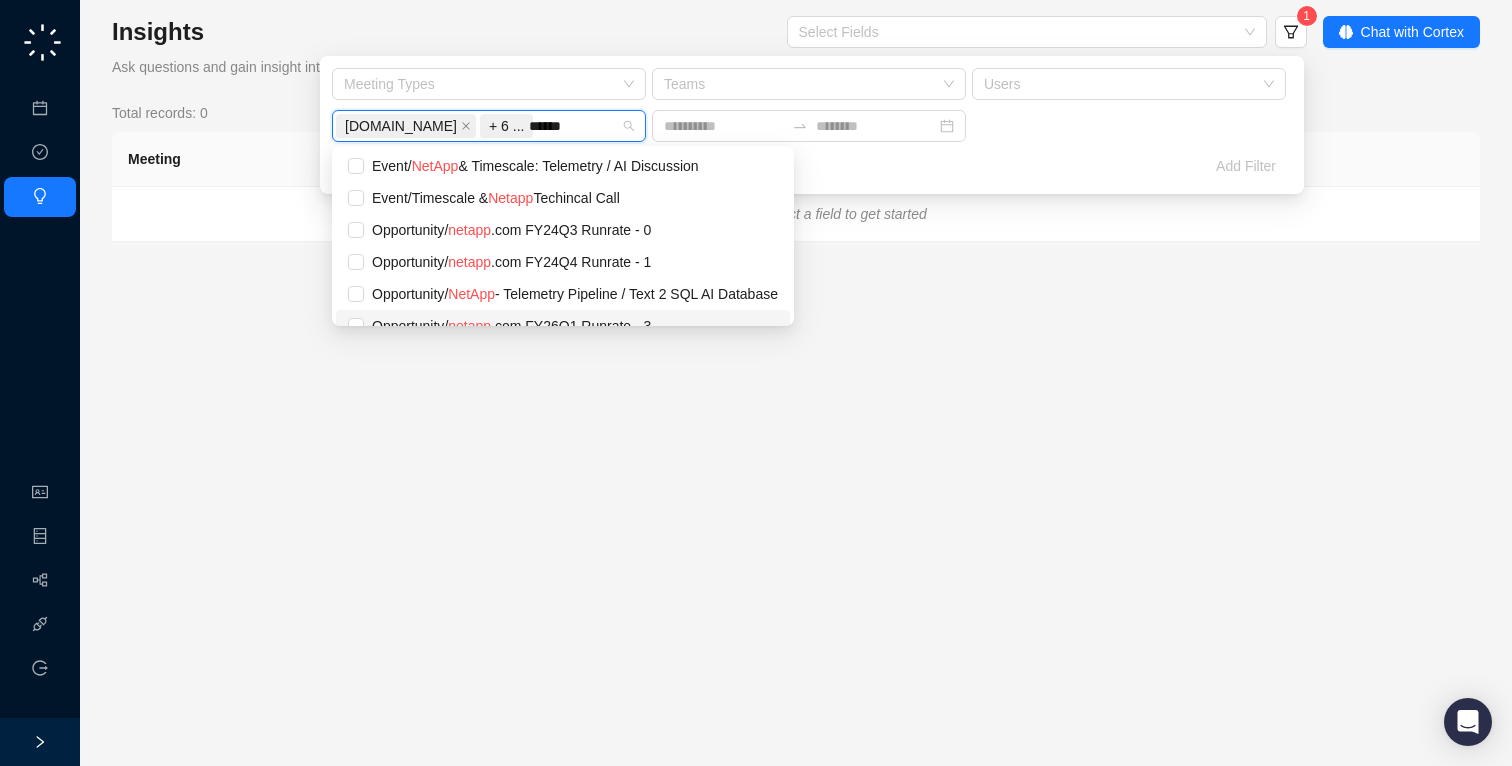 scroll, scrollTop: 52, scrollLeft: 0, axis: vertical 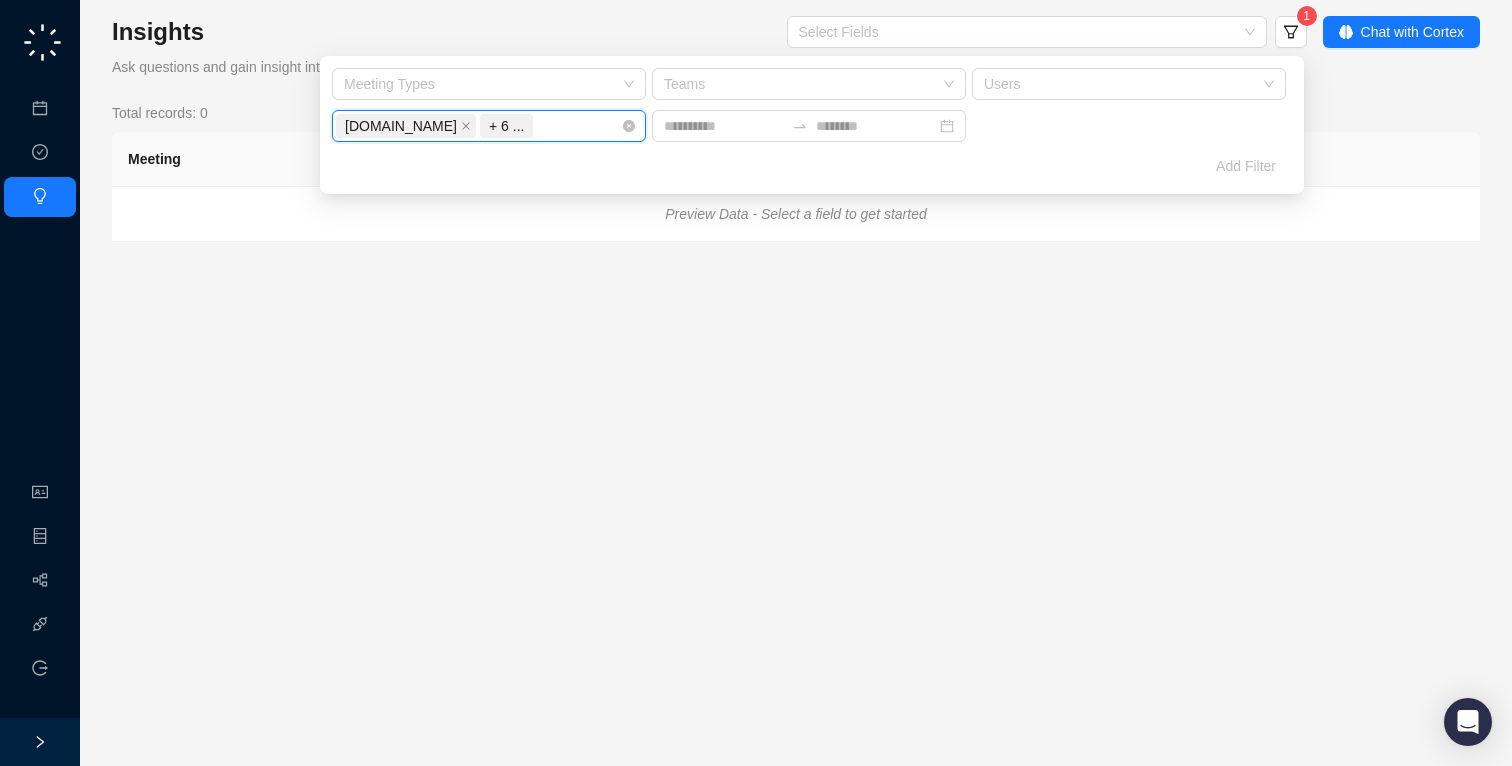 click on "[DOMAIN_NAME] [DOMAIN_NAME] [DOMAIN_NAME] Postman Electronic Arts-Cloud [DOMAIN_NAME] [DOMAIN_NAME] + 6 ..." at bounding box center (478, 126) 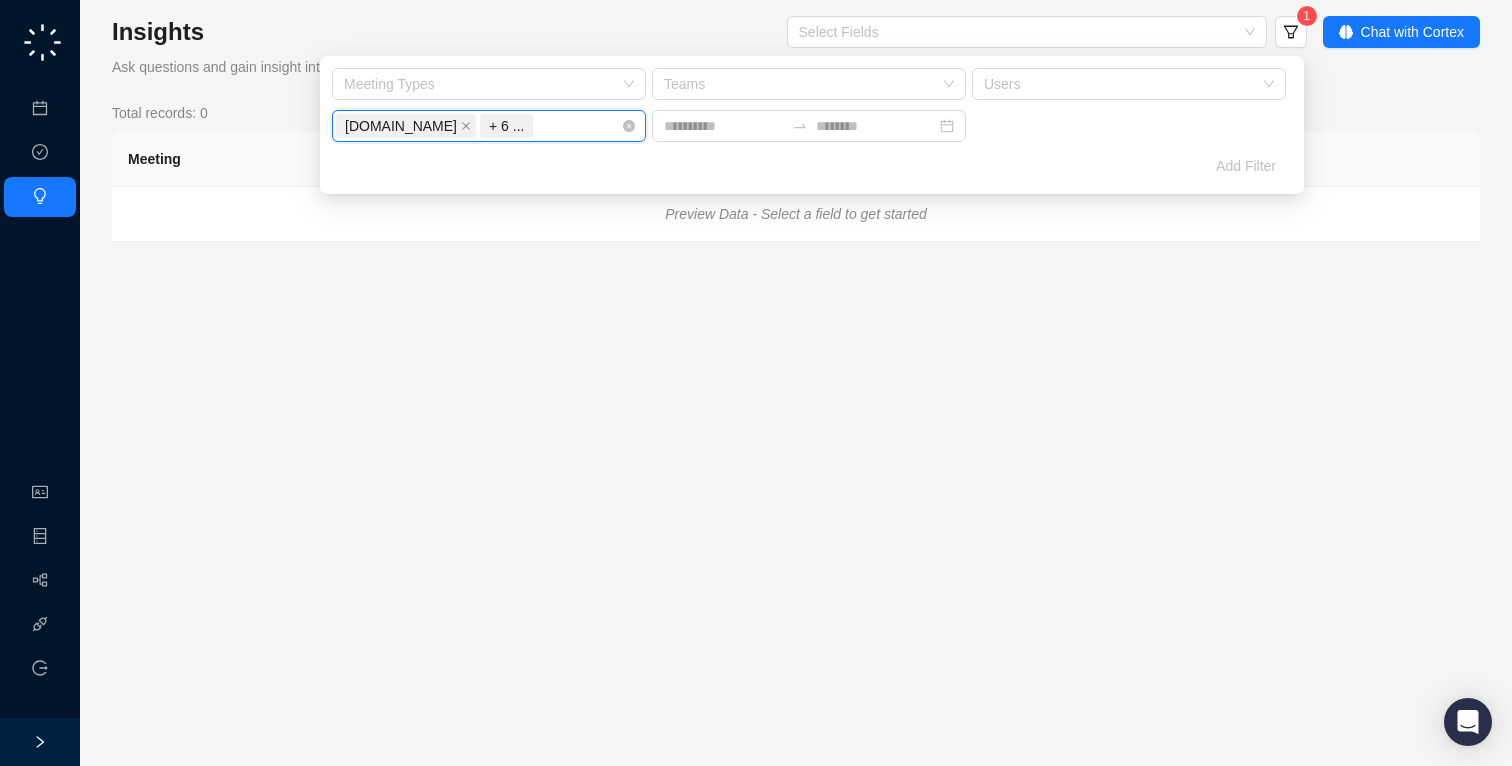 click on "[DOMAIN_NAME] [DOMAIN_NAME] [DOMAIN_NAME] Postman Electronic Arts-Cloud [DOMAIN_NAME] [DOMAIN_NAME] + 6 ..." at bounding box center [478, 126] 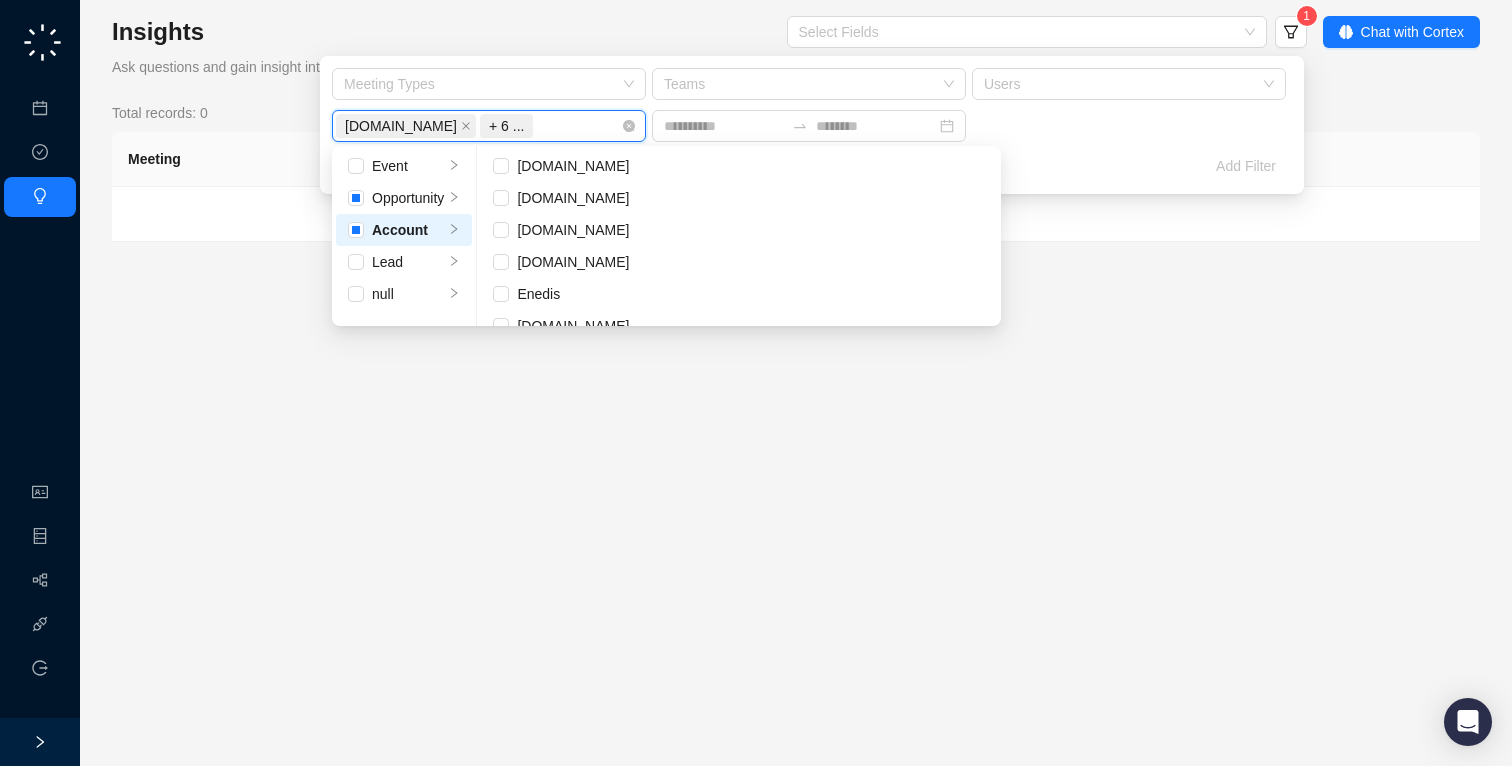 scroll, scrollTop: 0, scrollLeft: 0, axis: both 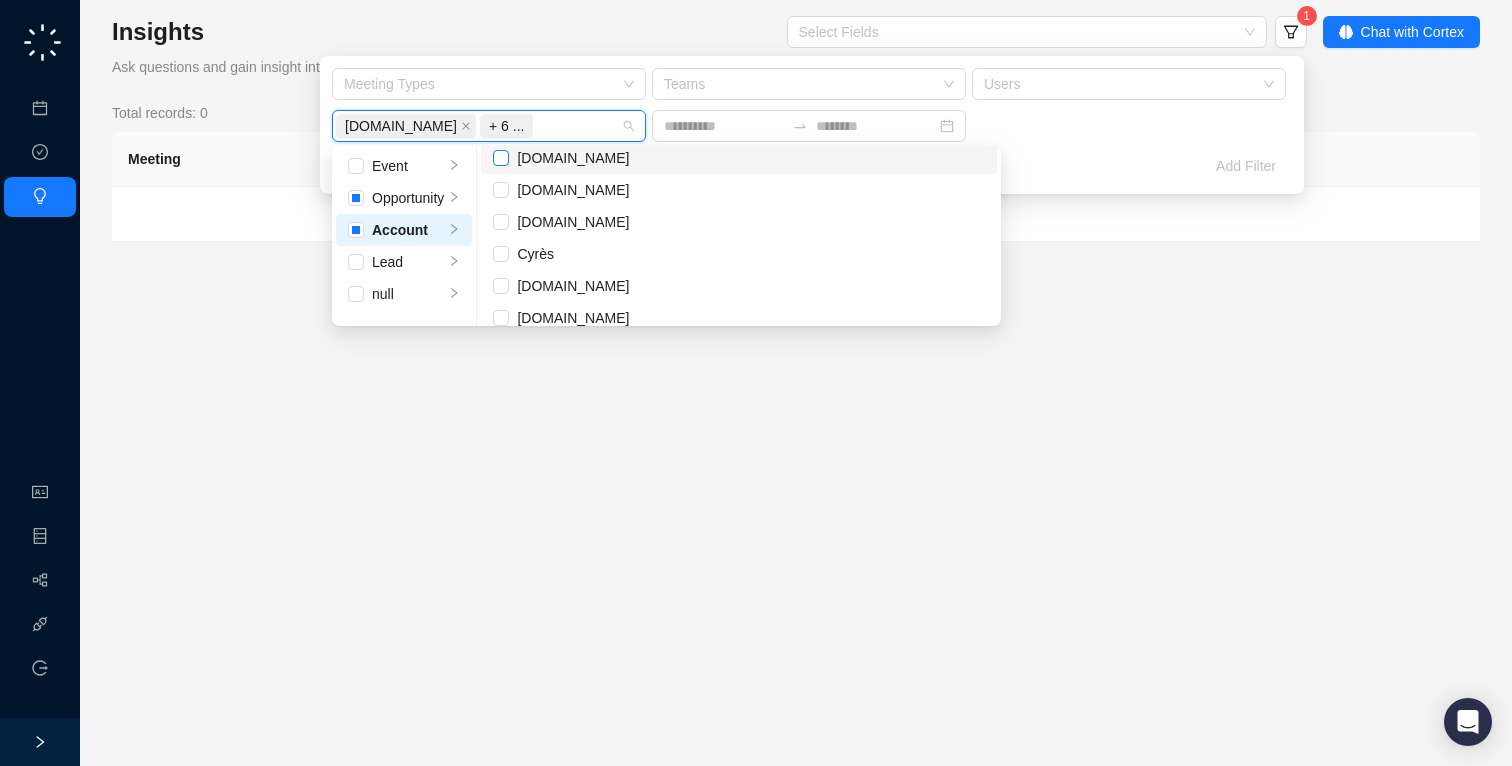 click at bounding box center (501, 158) 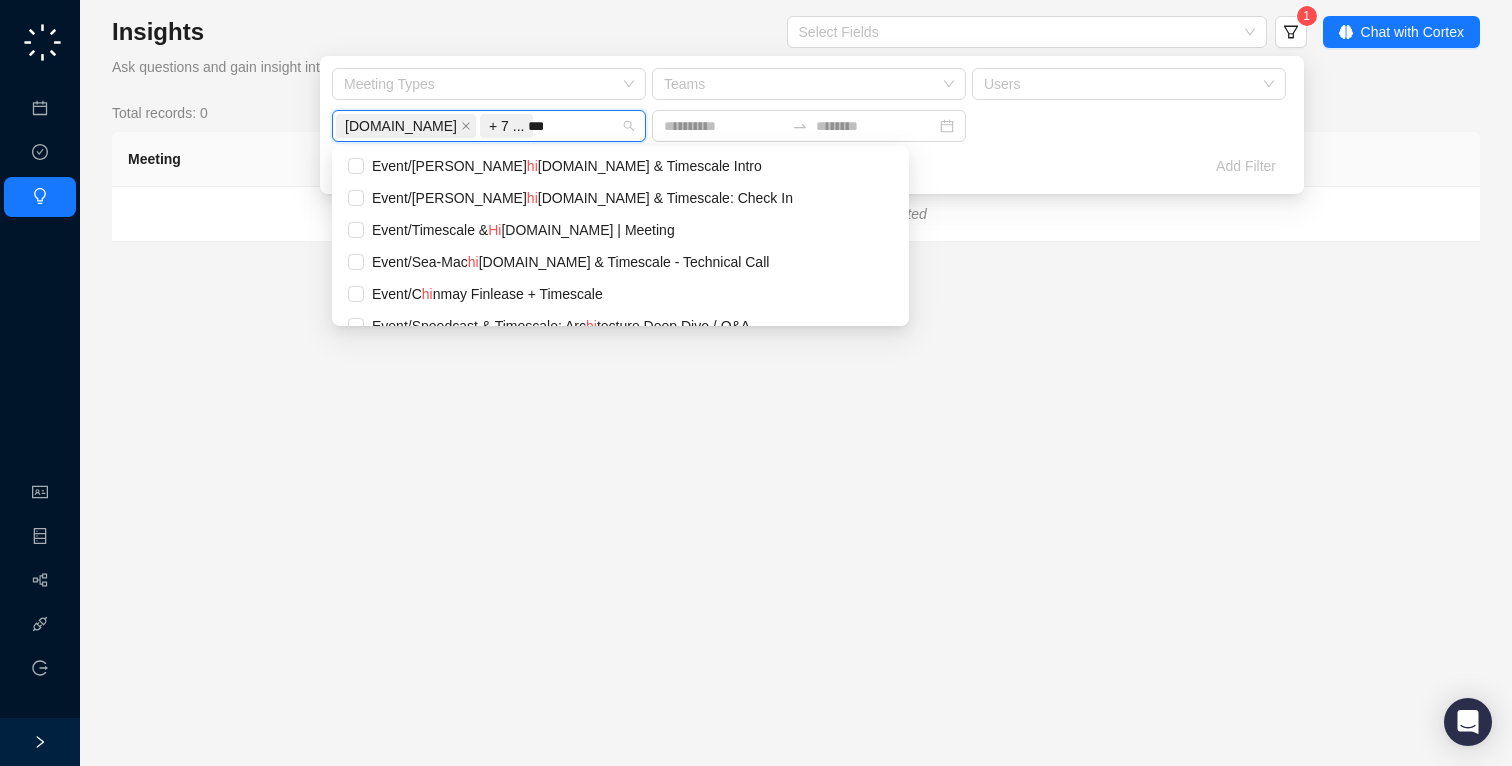 type on "****" 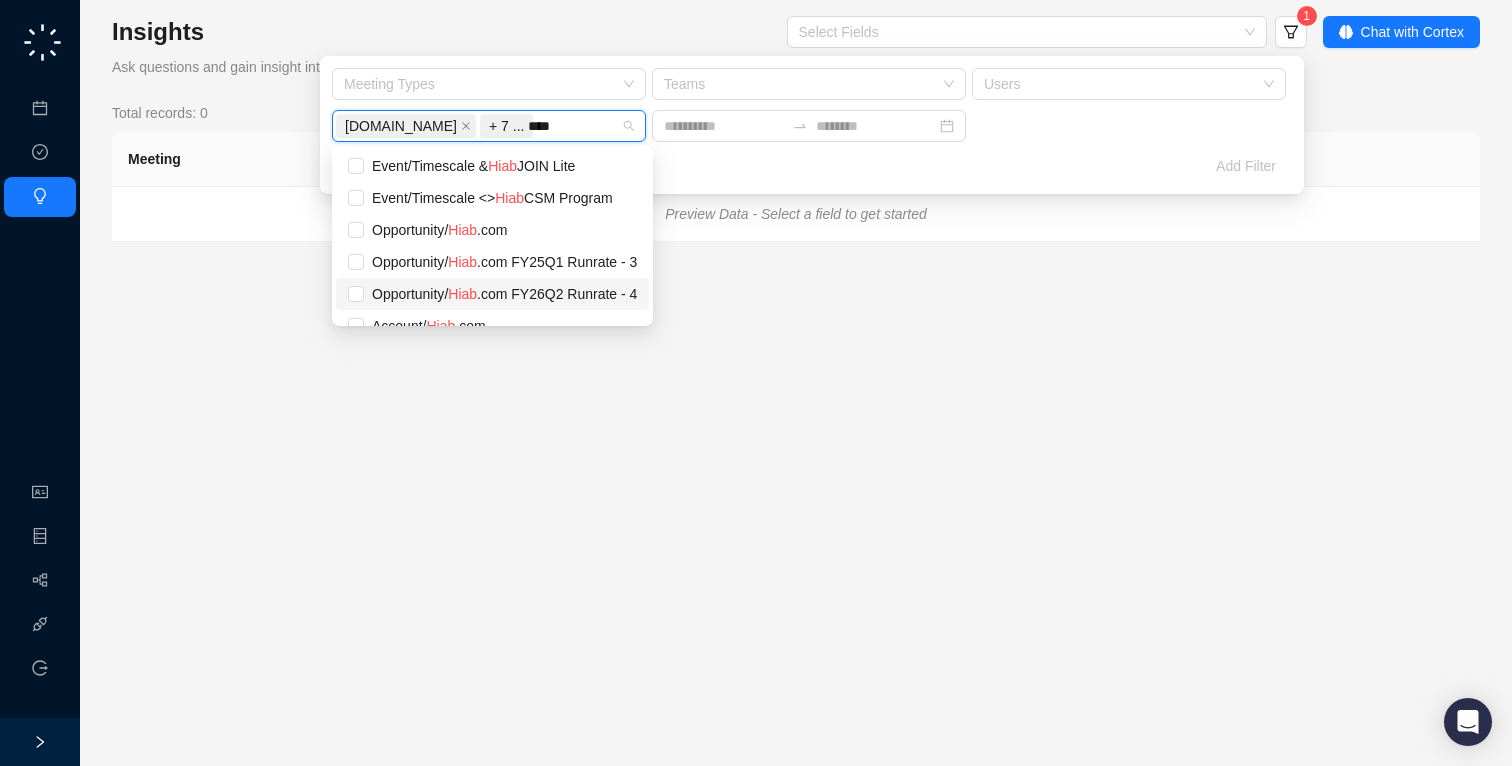 scroll, scrollTop: 20, scrollLeft: 0, axis: vertical 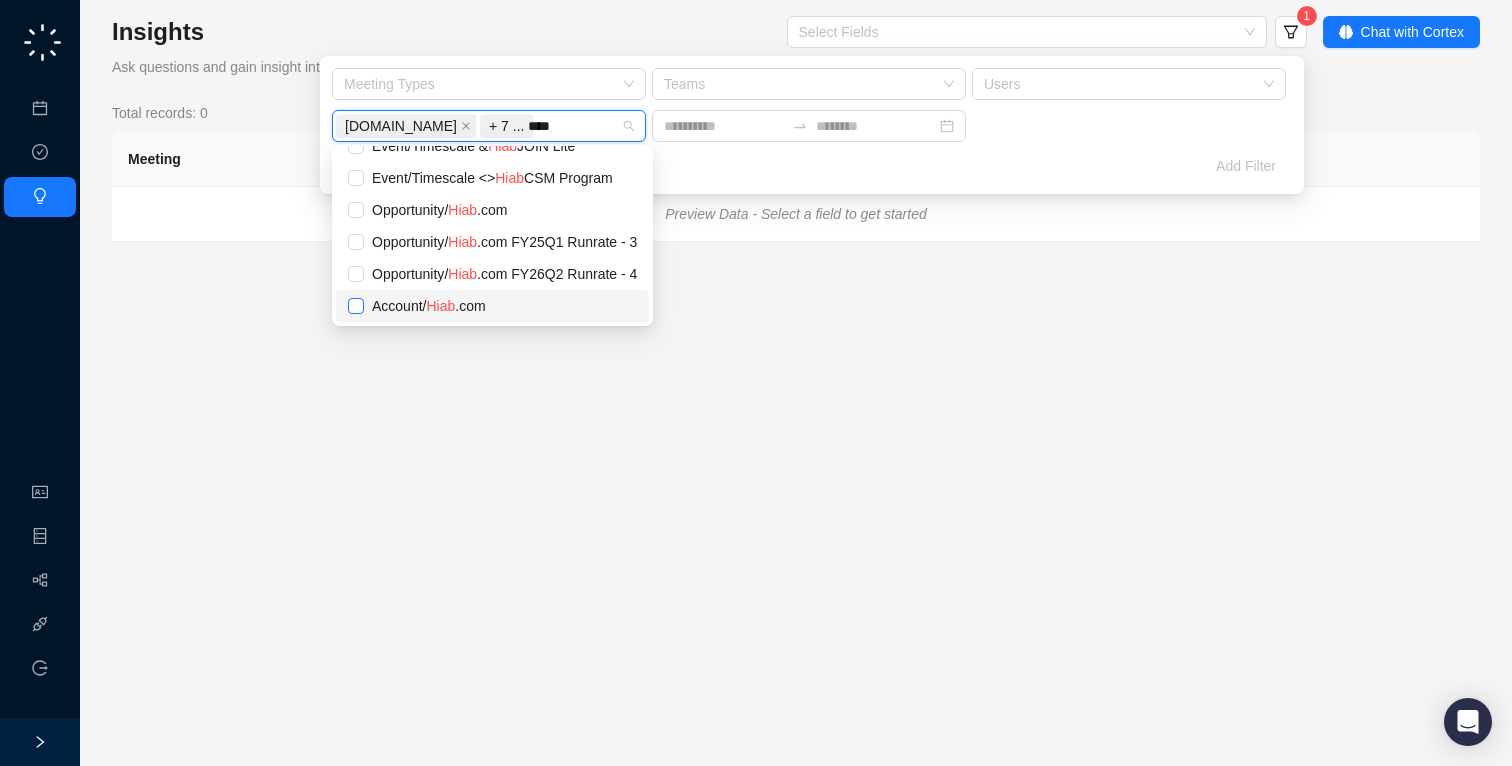 click at bounding box center (356, 306) 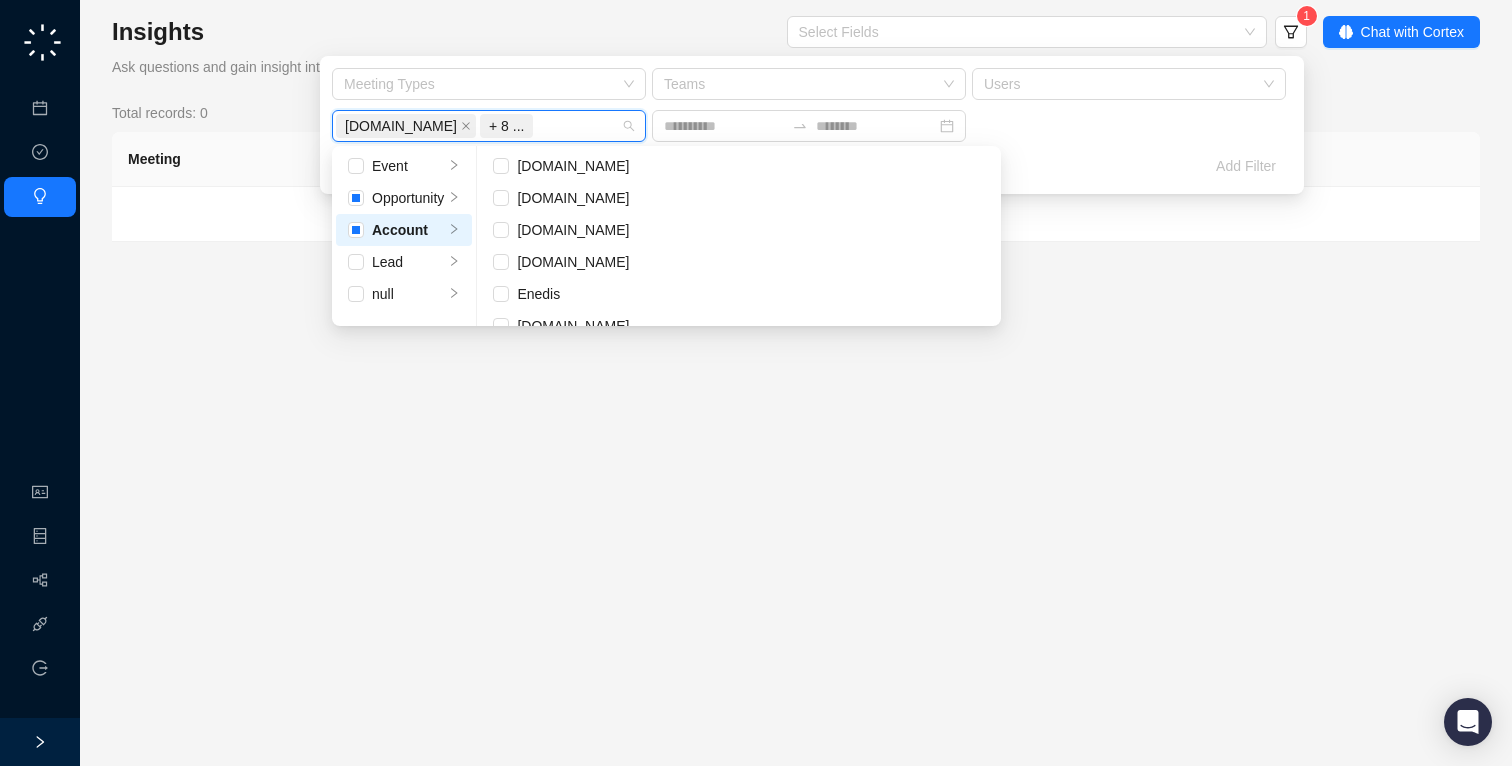 scroll, scrollTop: 0, scrollLeft: 0, axis: both 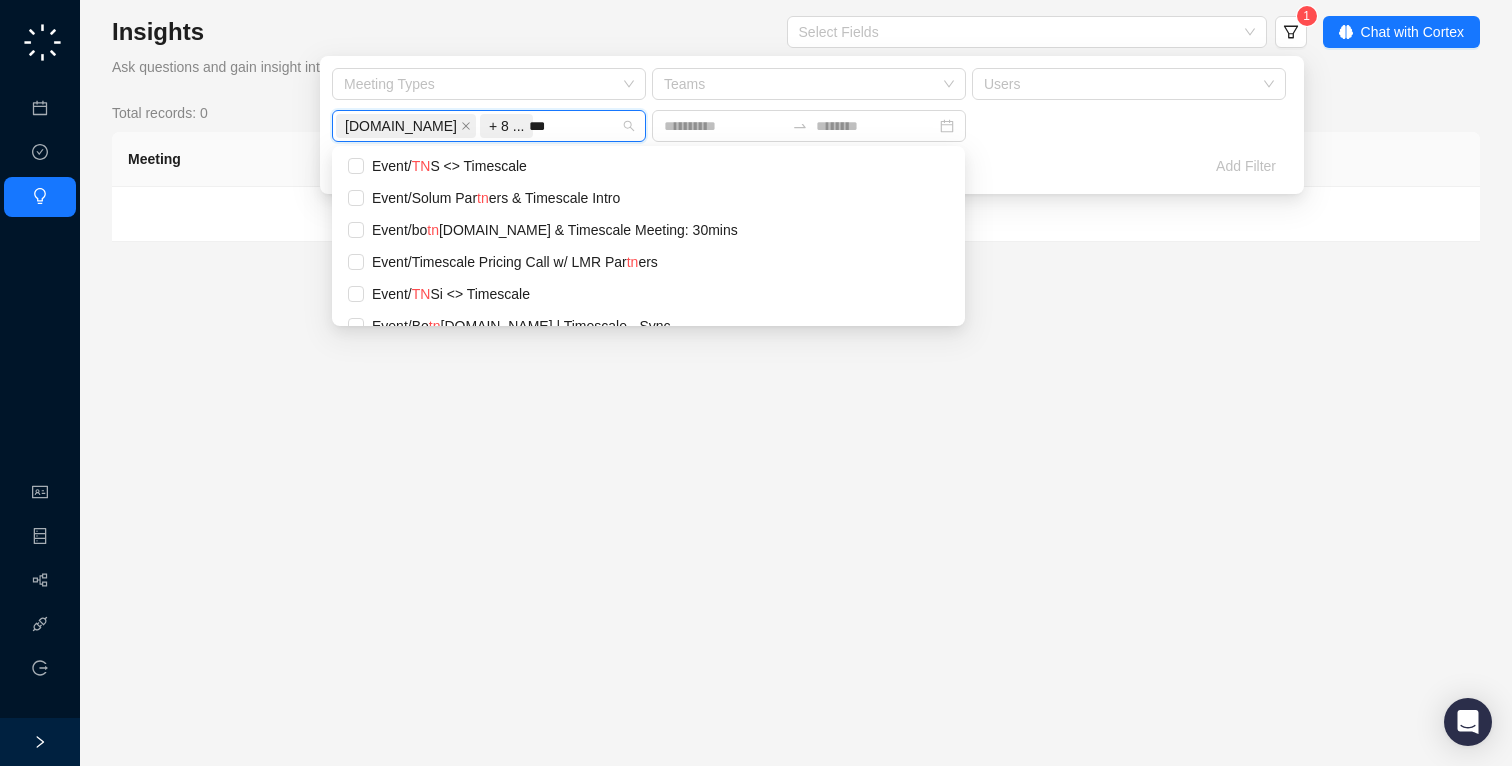 type on "****" 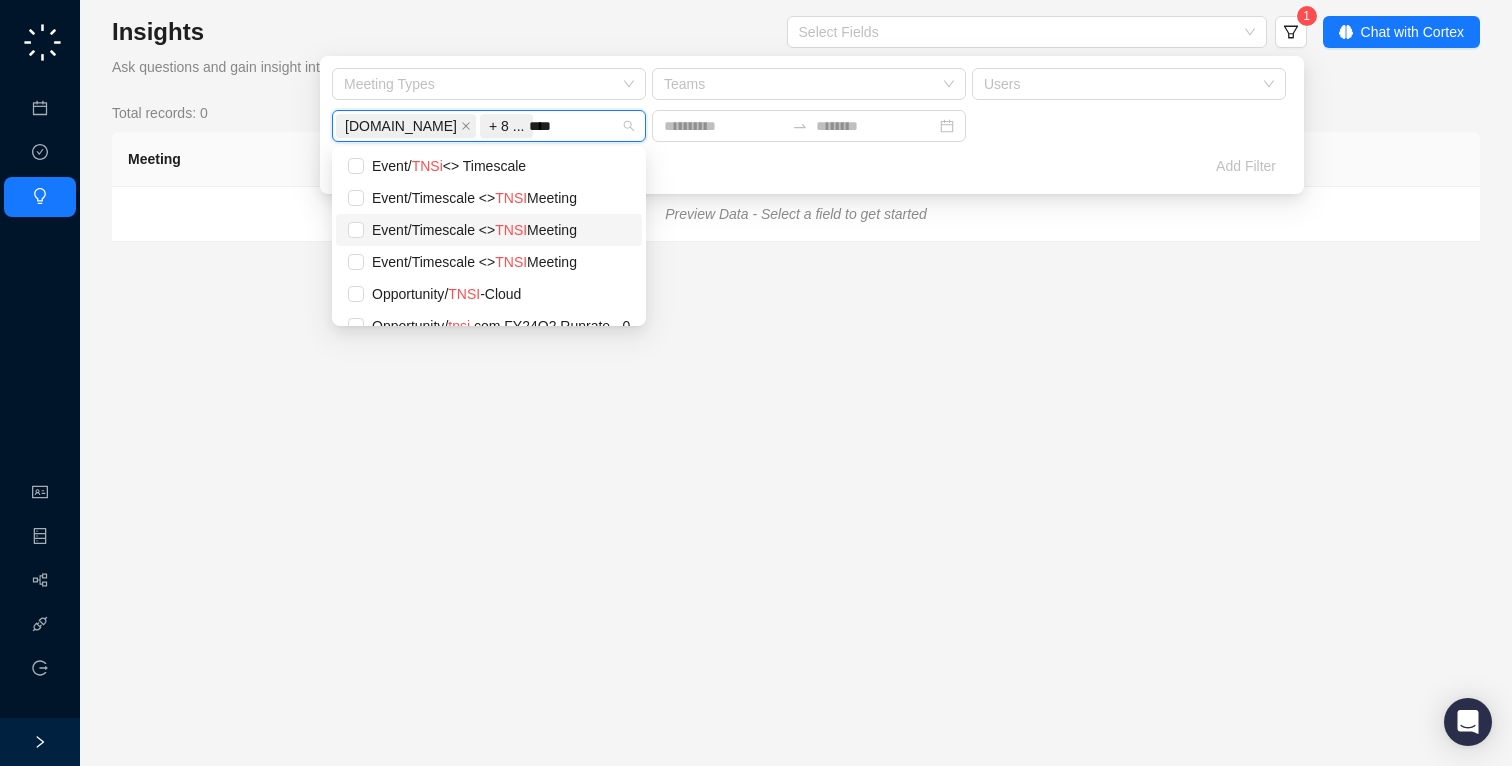 scroll, scrollTop: 148, scrollLeft: 0, axis: vertical 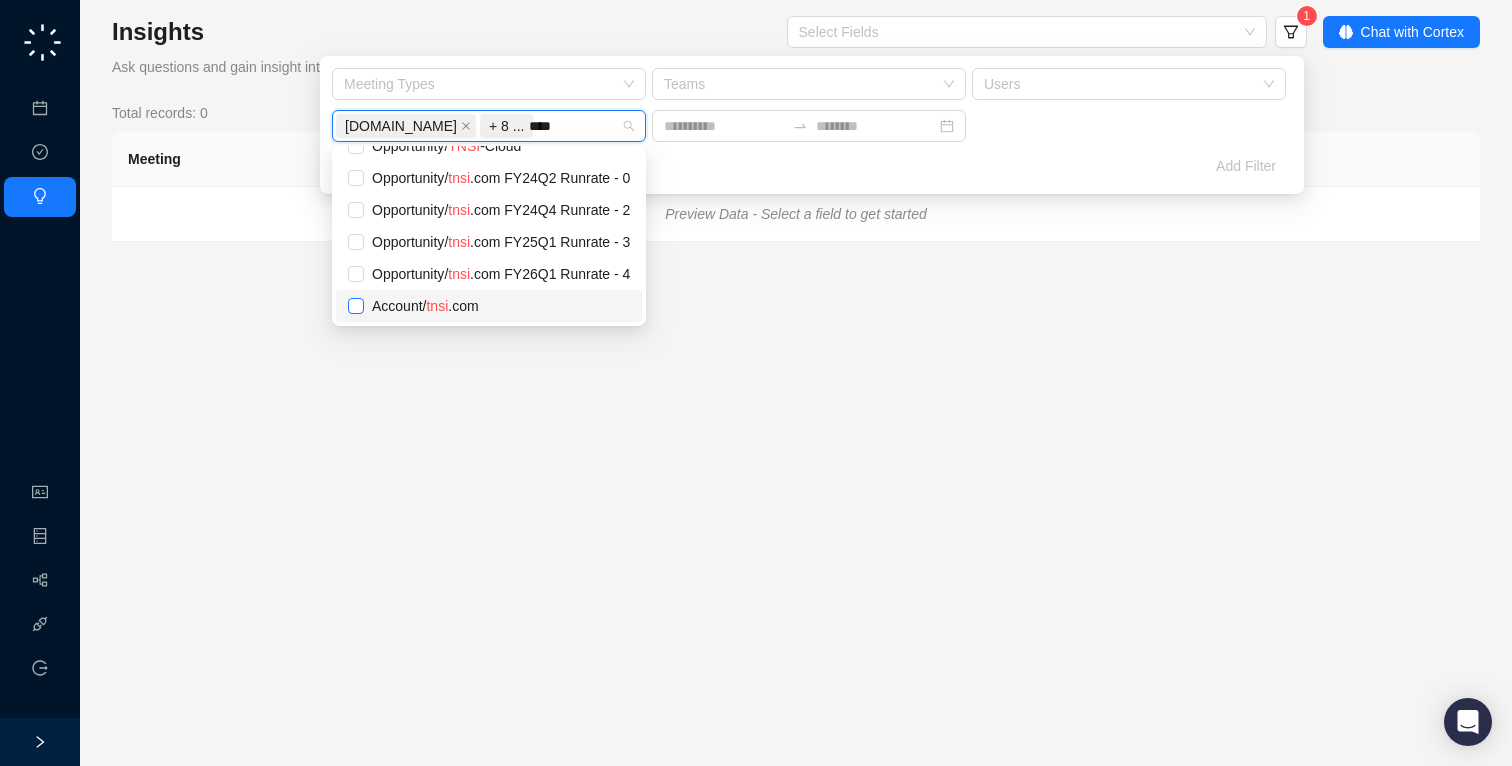 click at bounding box center (356, 306) 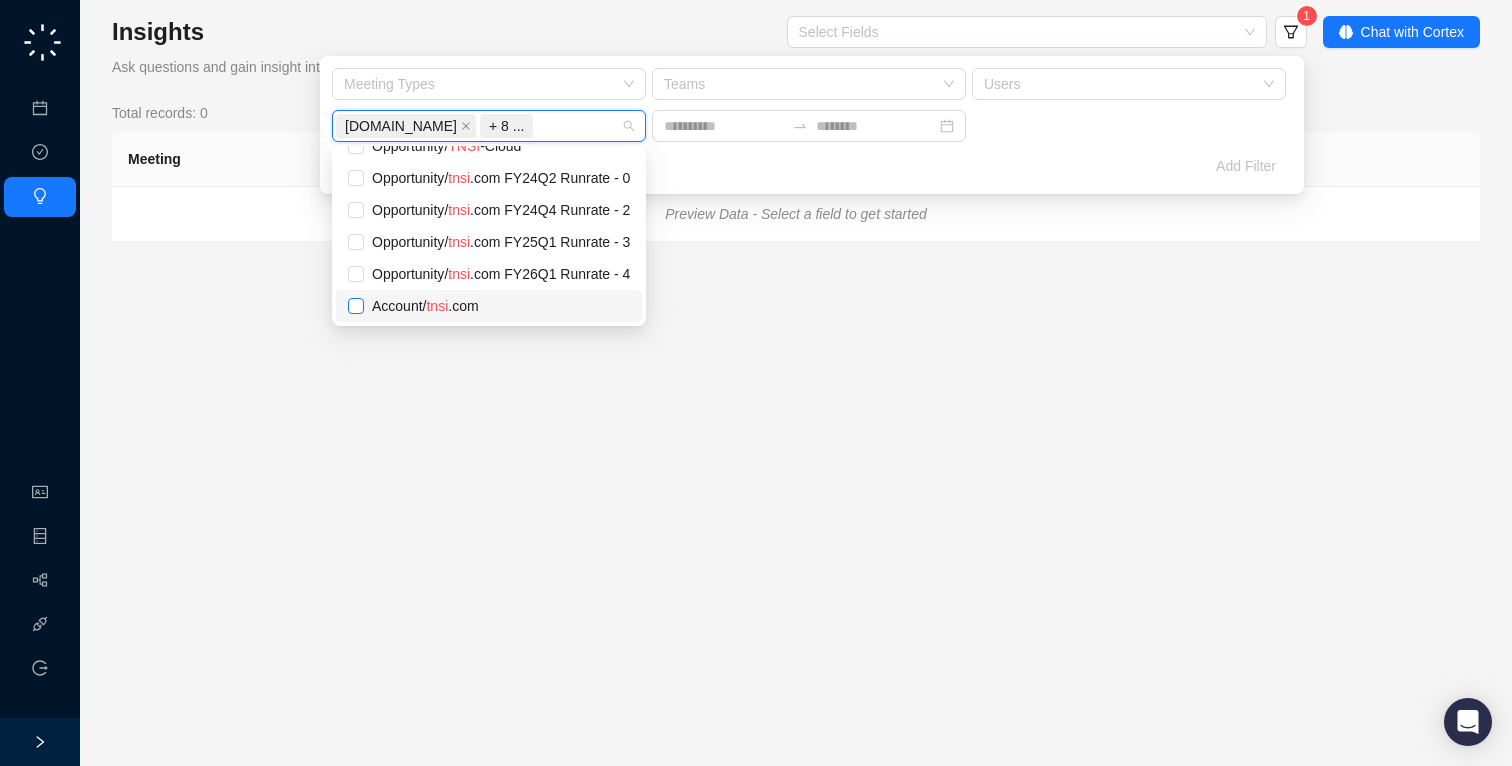 scroll, scrollTop: 0, scrollLeft: 0, axis: both 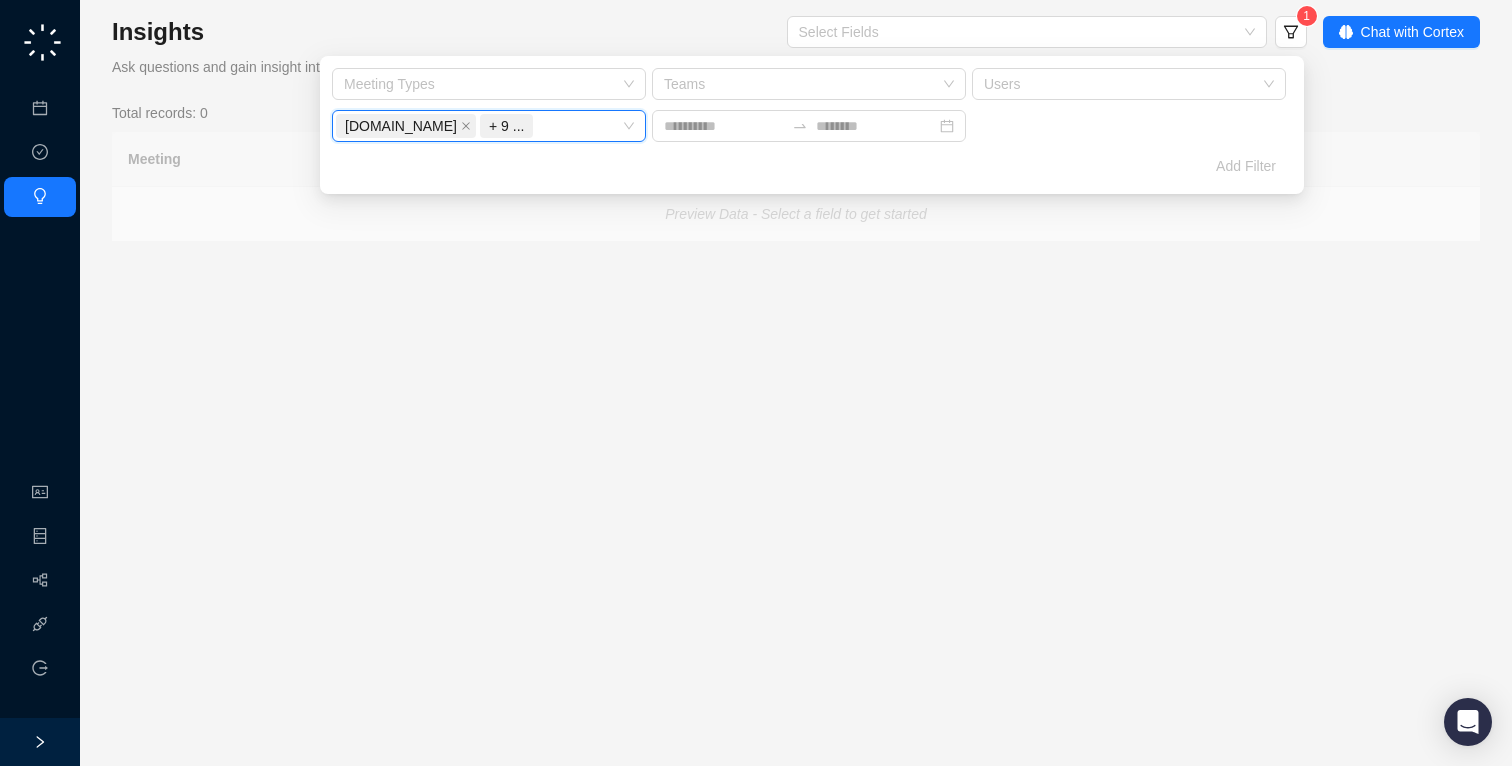 click on "Add Filter" at bounding box center (812, 166) 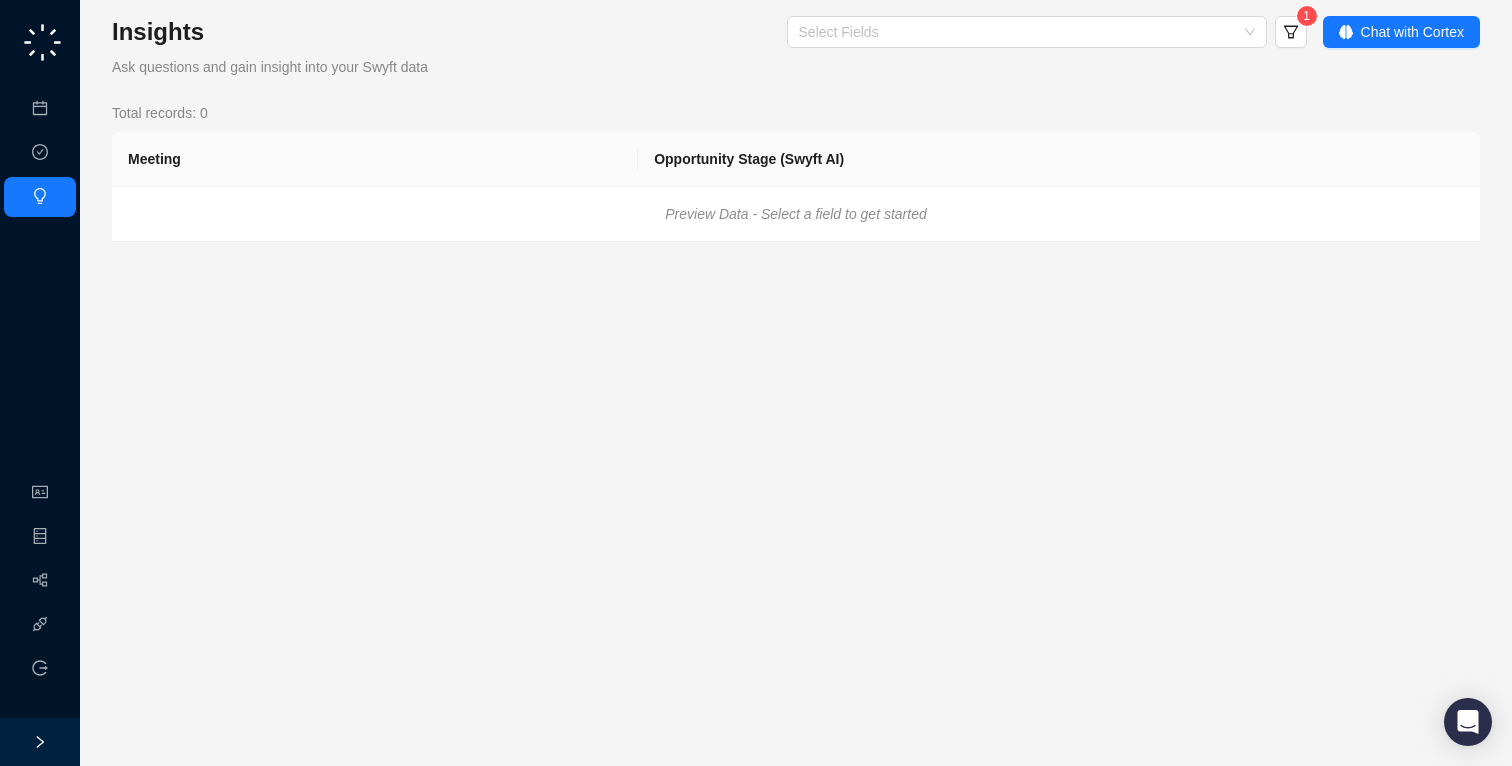 click on "Insights Ask questions and gain insight into your Swyft data   Select Fields 1 Chat with Cortex Total records:   0   Meeting Opportunity Stage (Swyft AI)     Preview Data - Select a field to get started" at bounding box center (796, 129) 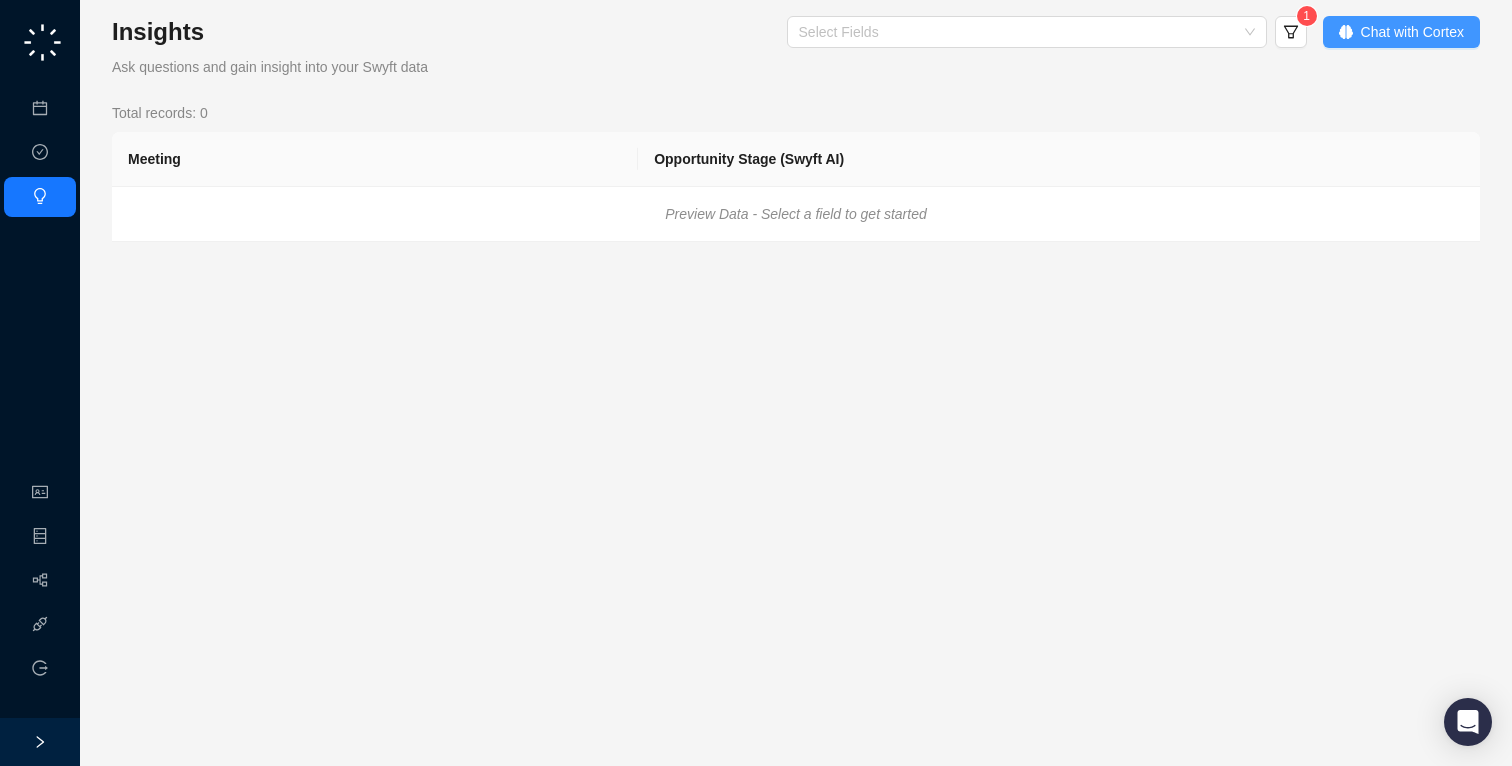 click on "Chat with Cortex" at bounding box center [1412, 32] 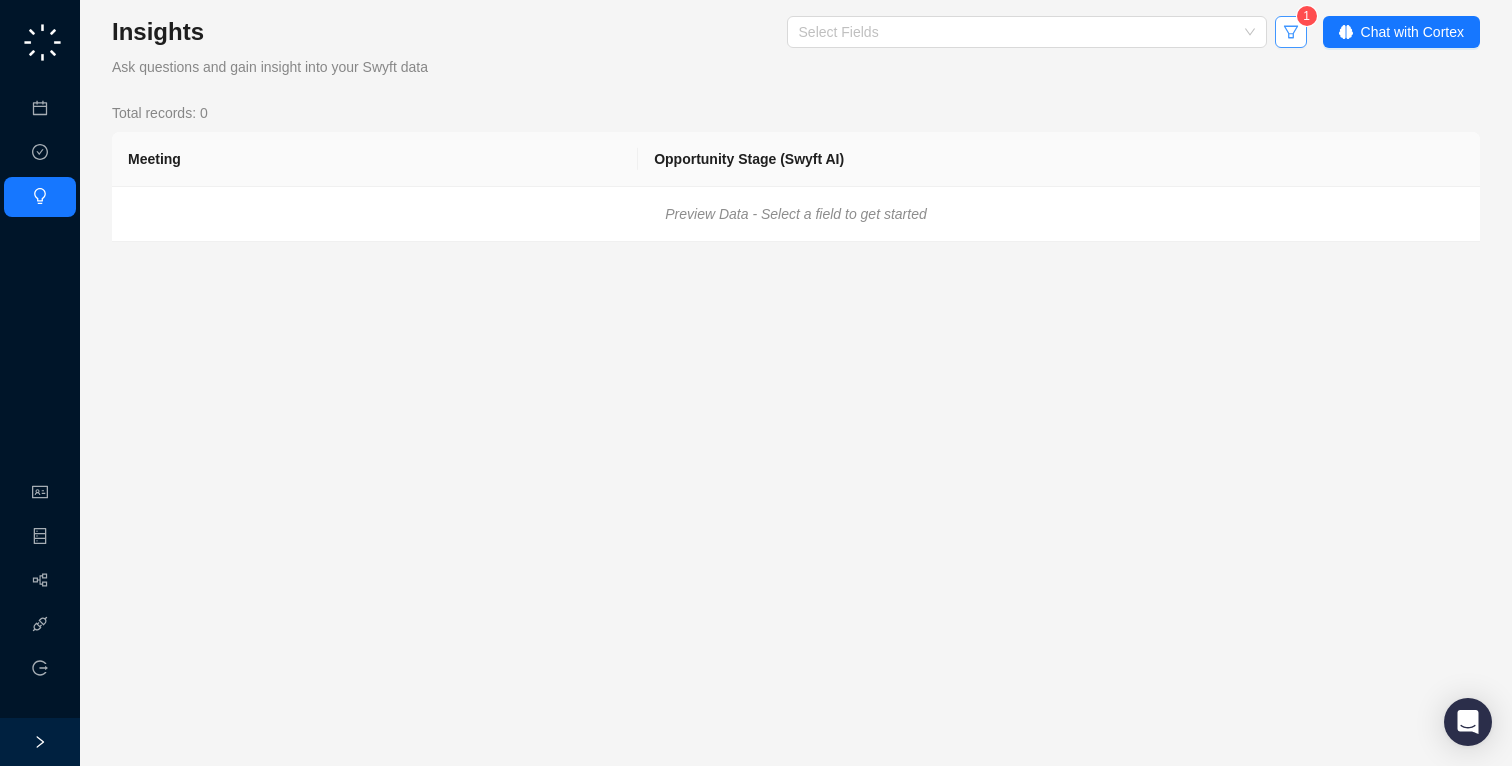 click 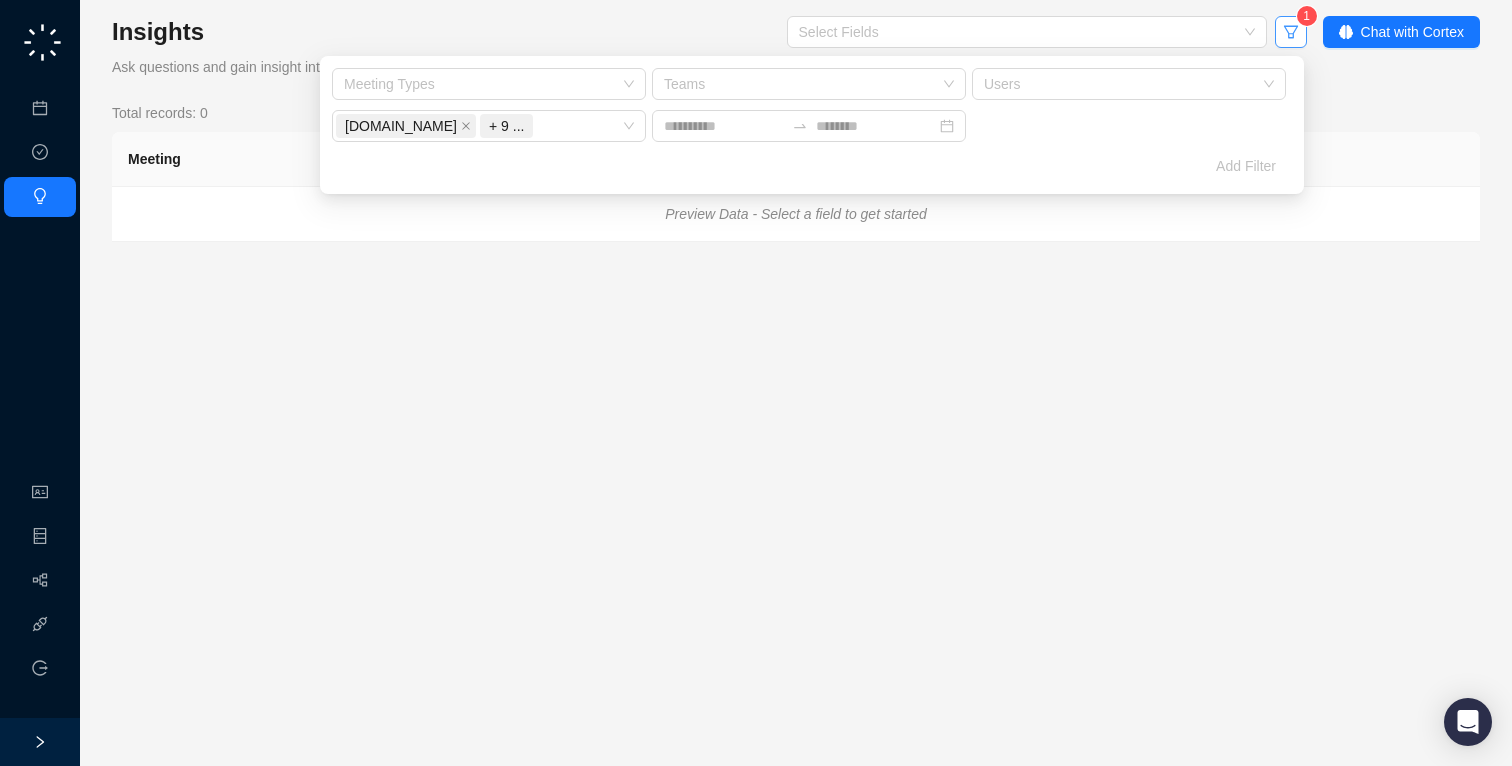 click 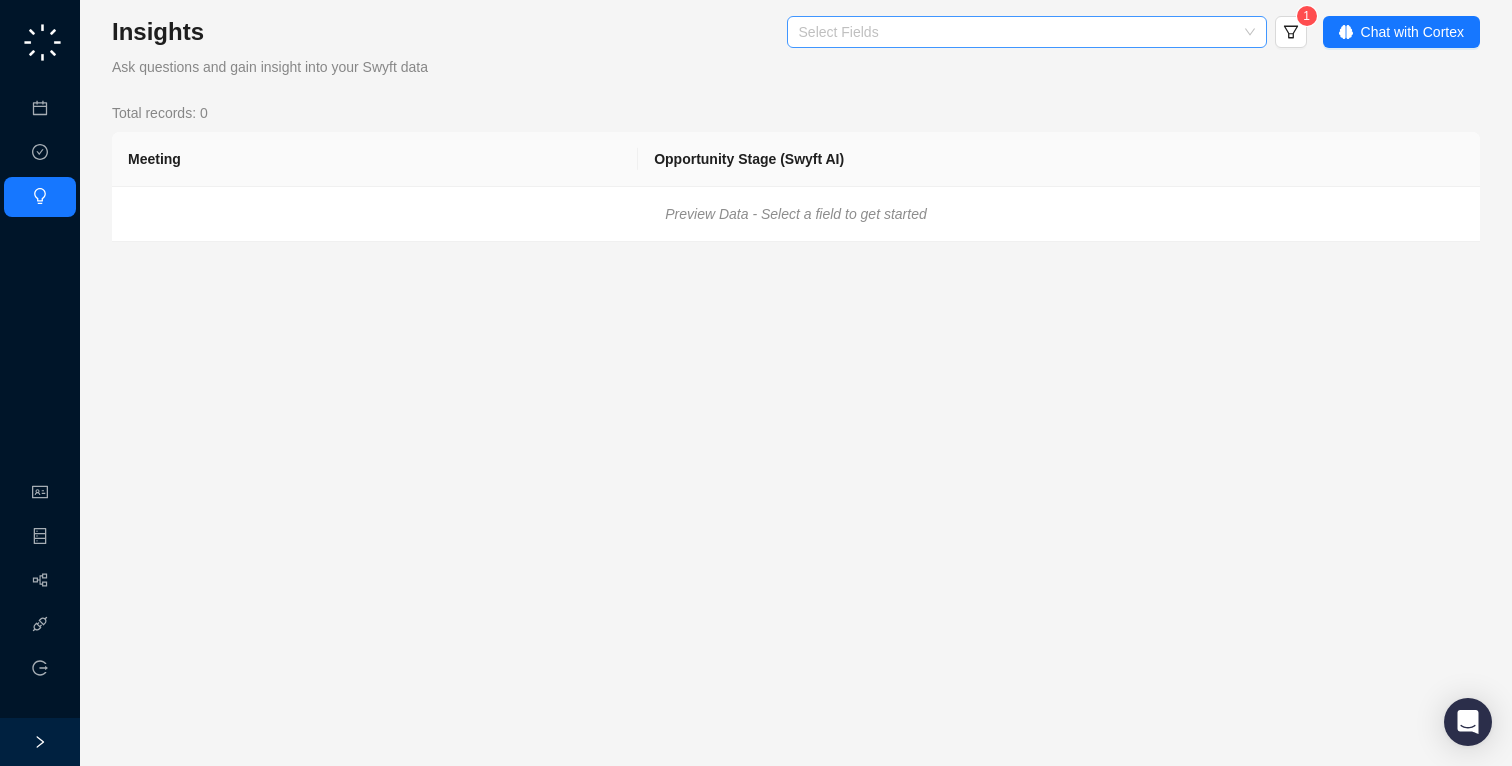 click at bounding box center (1016, 32) 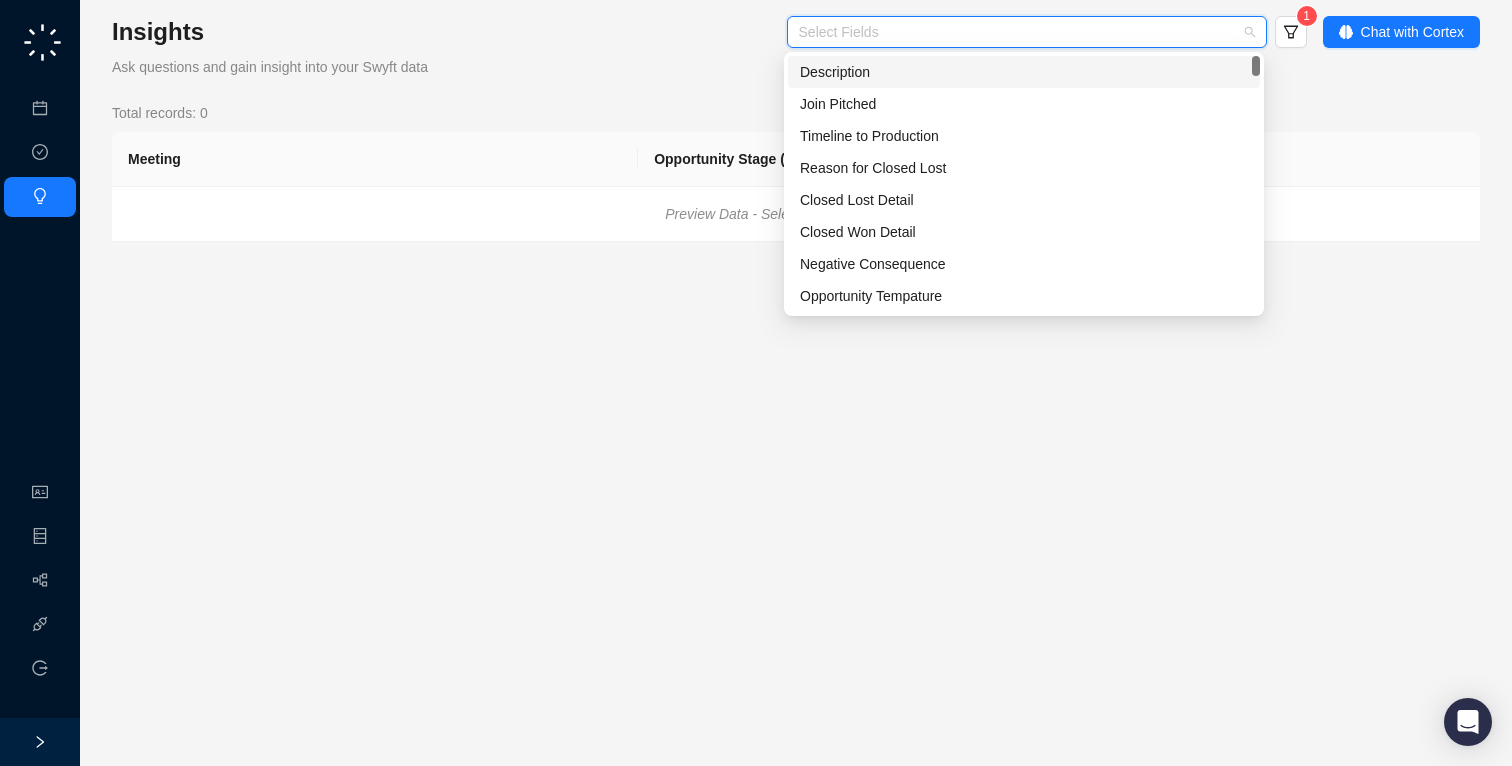 click on "Description" at bounding box center (1024, 72) 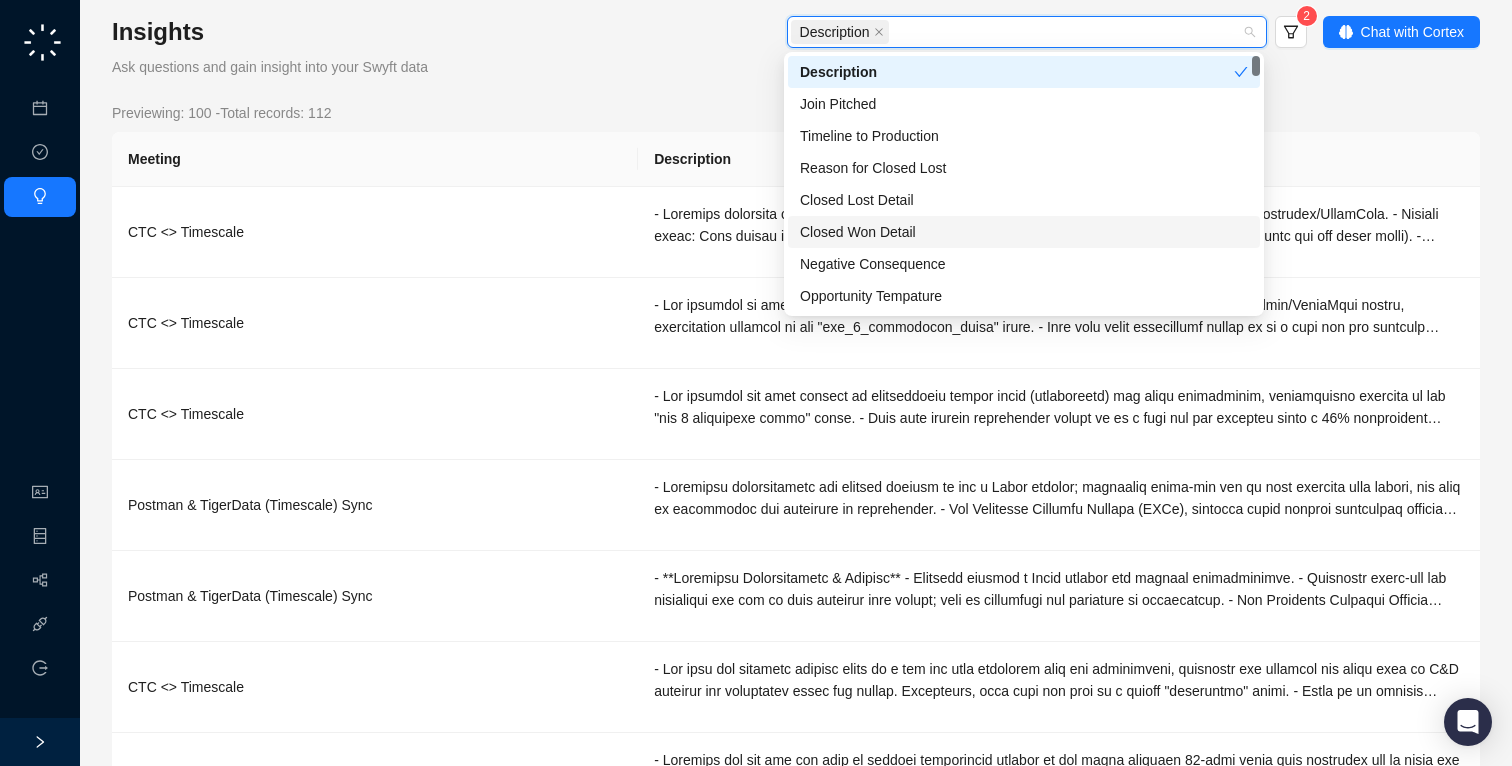 click on "Closed Won Detail" at bounding box center (1024, 232) 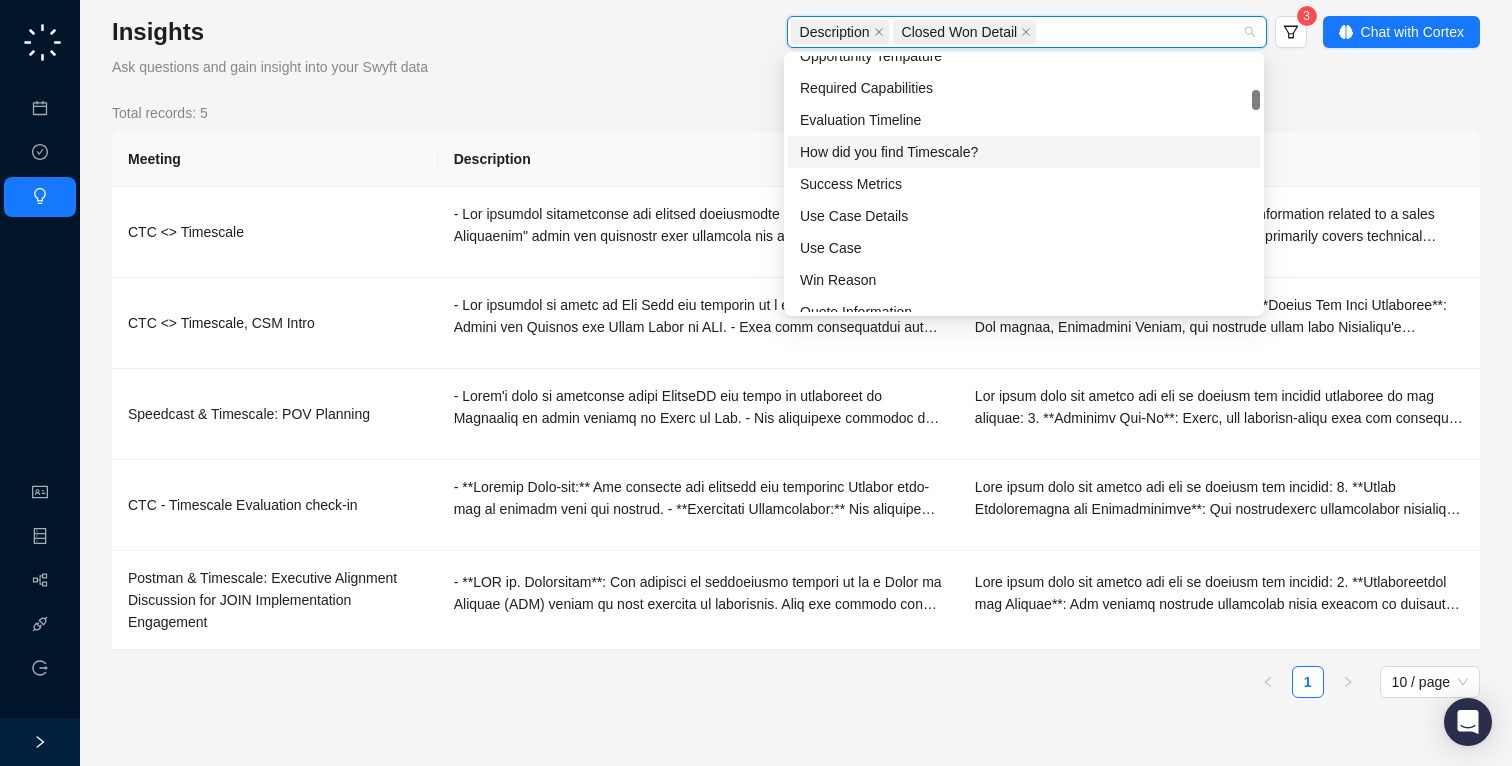 click on "How did you find Timescale?" at bounding box center [1024, 152] 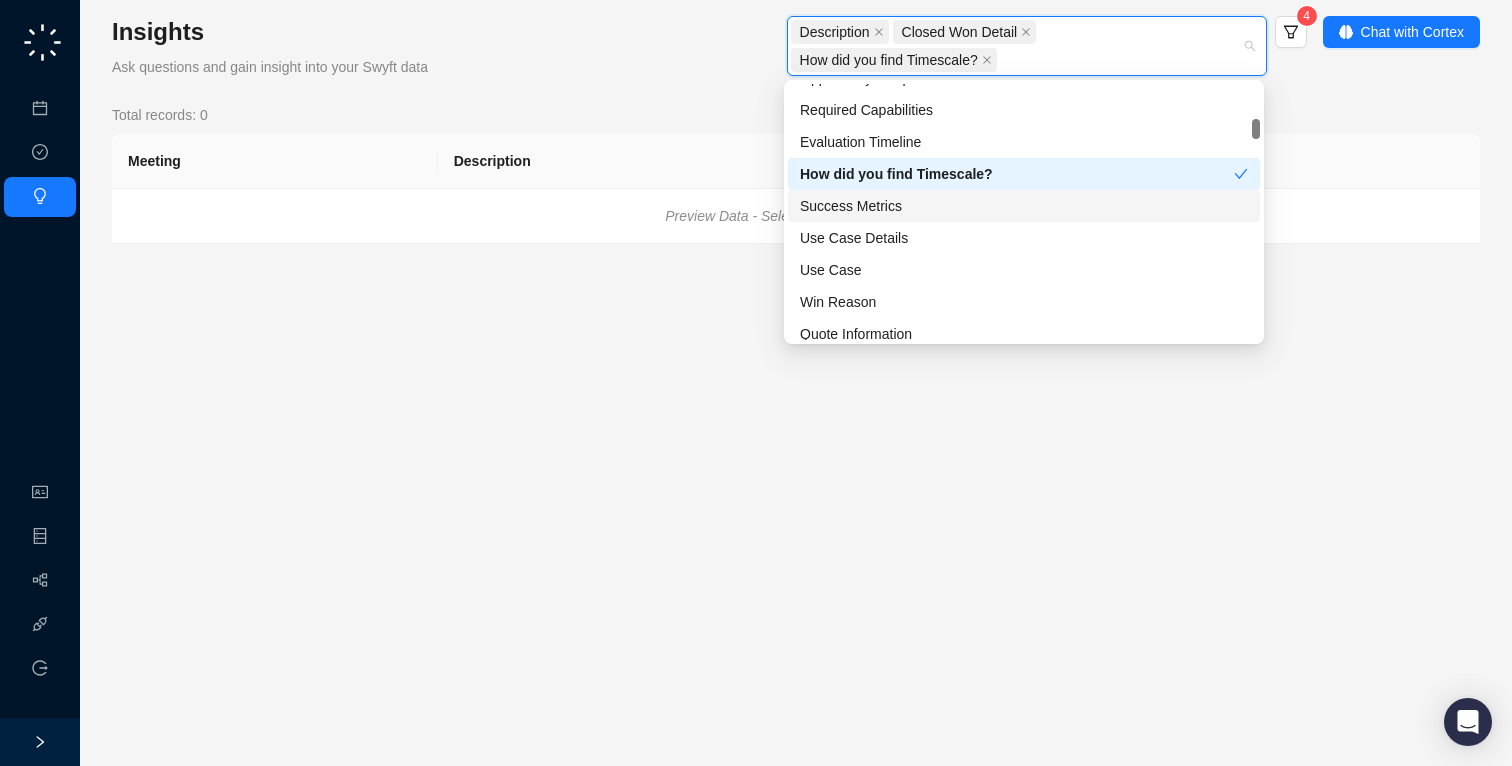 click on "Success Metrics" at bounding box center [1024, 206] 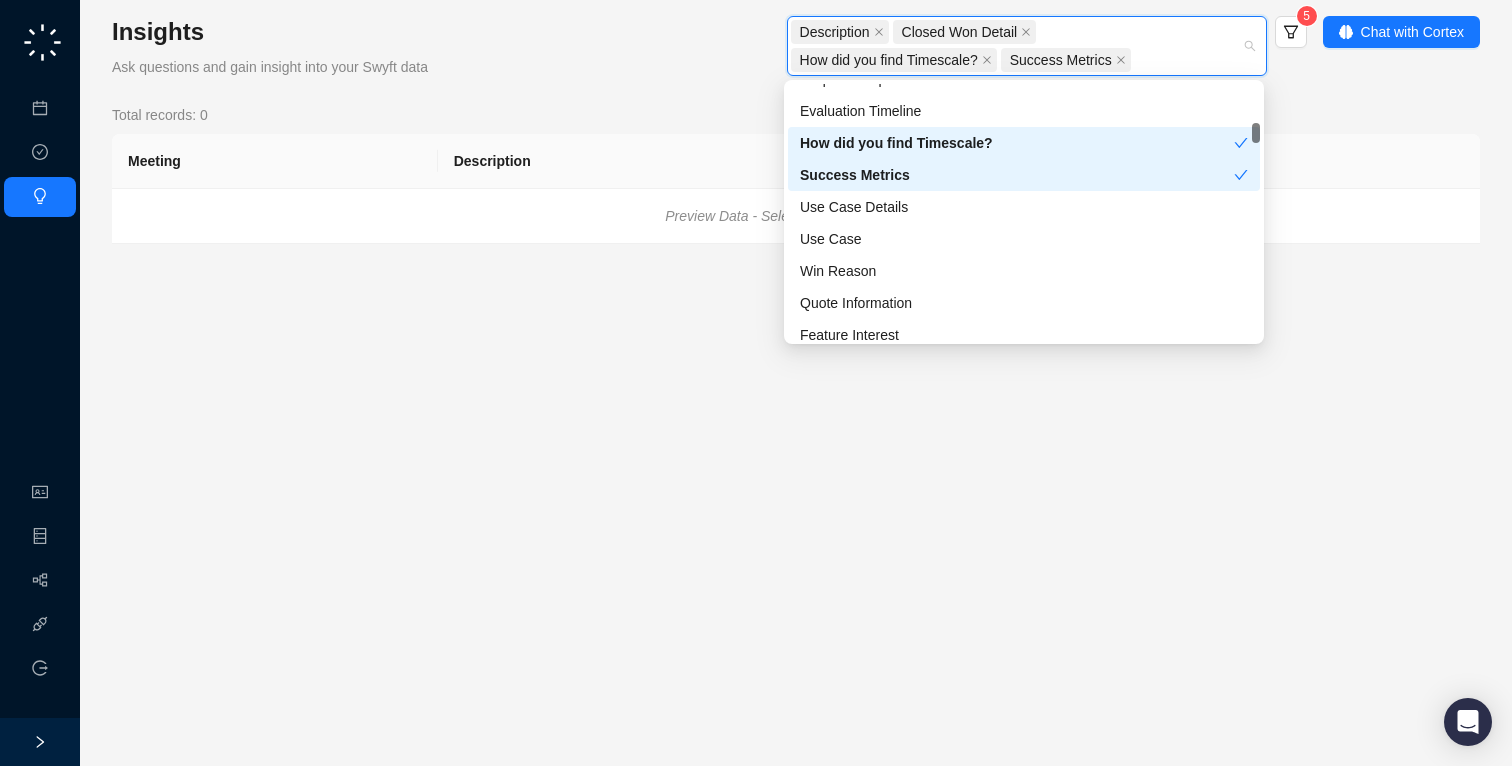 click on "Use Case Details" at bounding box center [1024, 207] 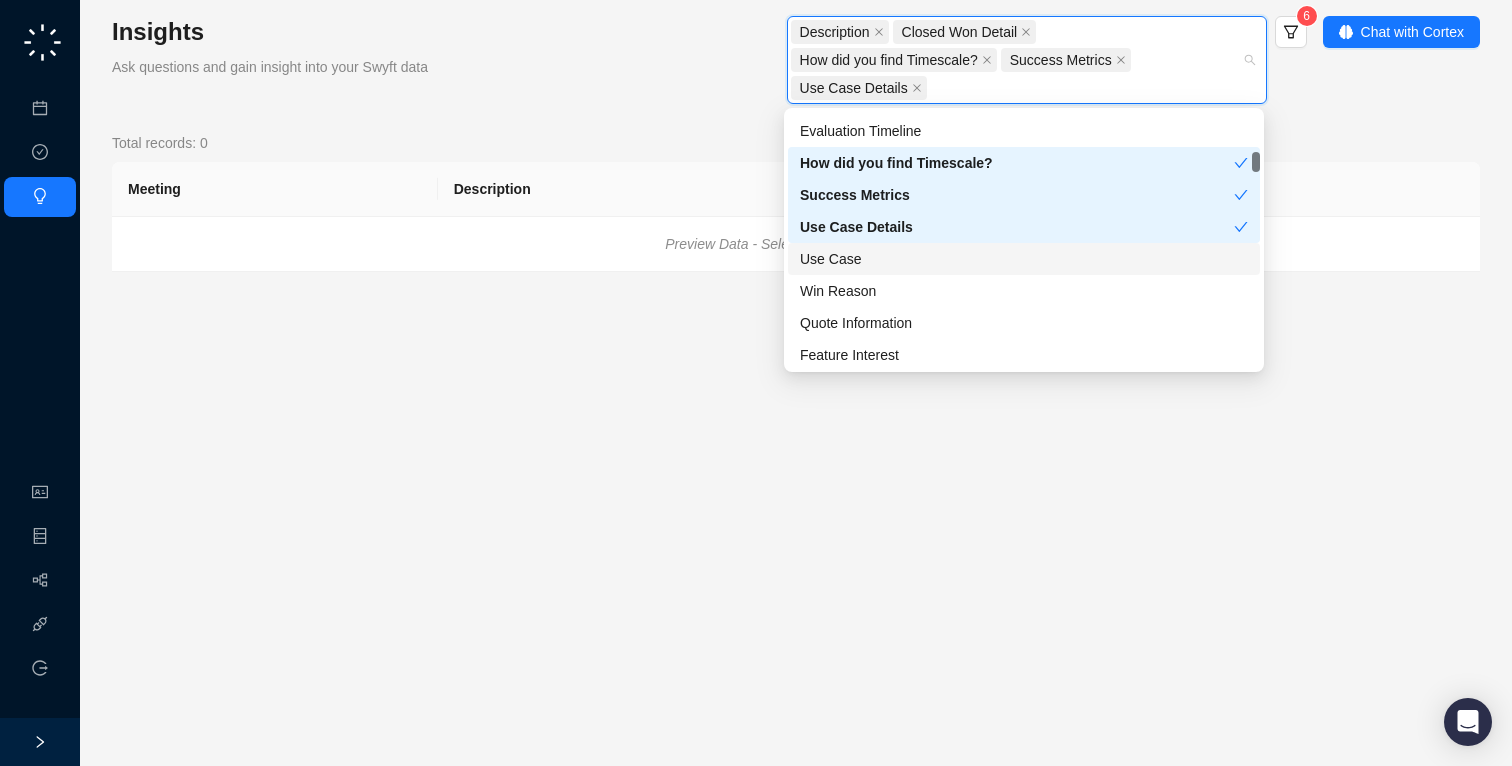 click on "Use Case" at bounding box center [1024, 259] 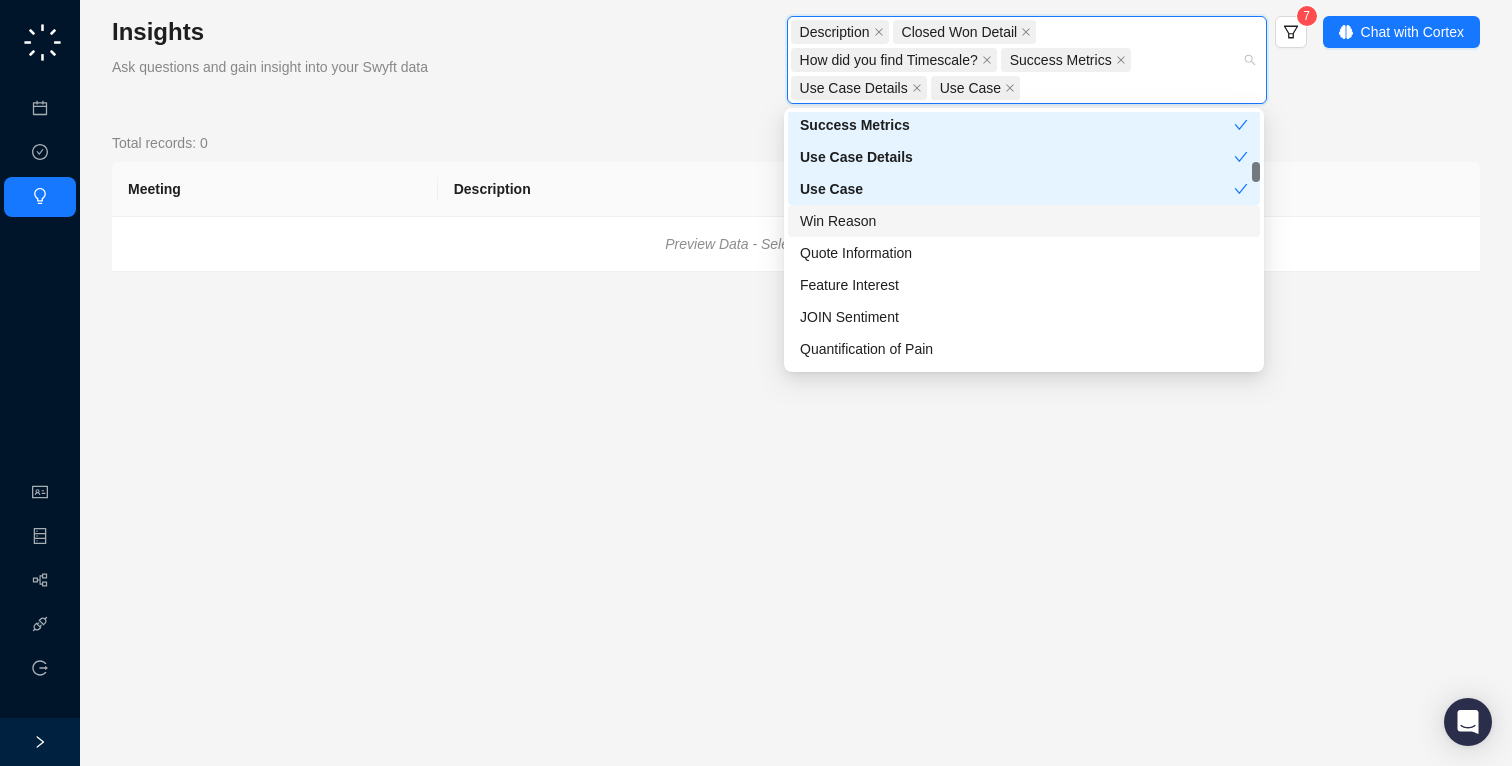 click on "Win Reason" at bounding box center (1024, 221) 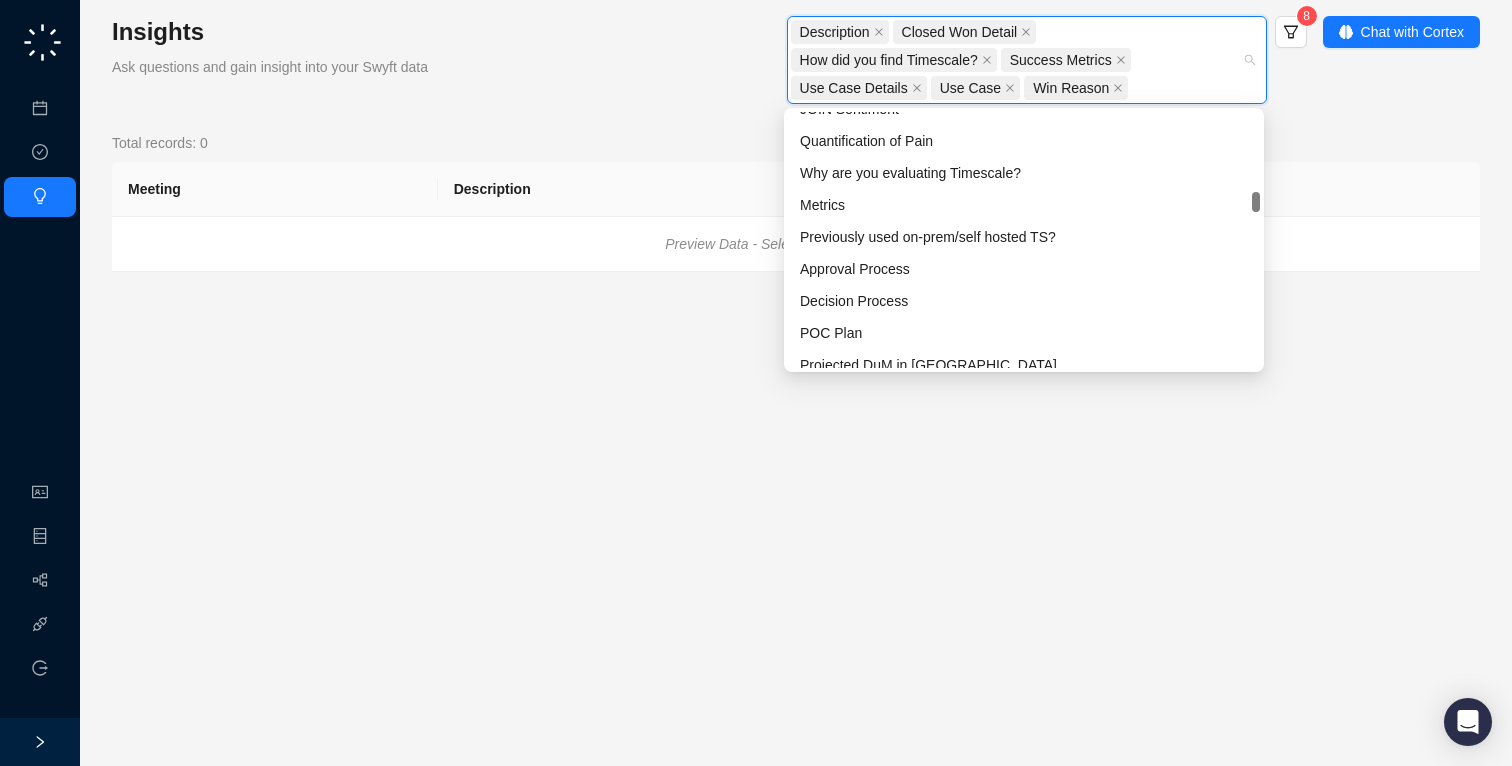 scroll, scrollTop: 564, scrollLeft: 0, axis: vertical 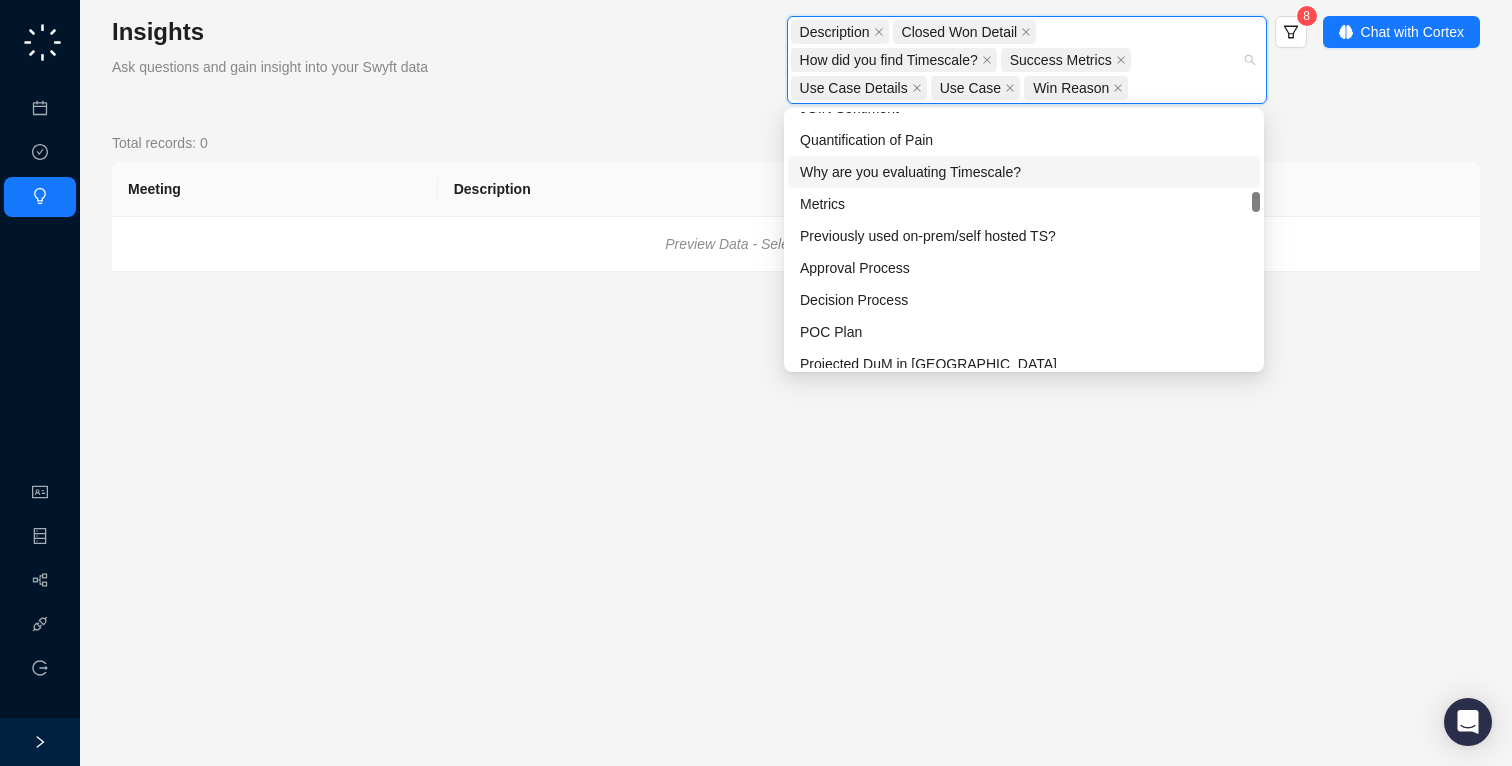 click on "Why are you evaluating Timescale?" at bounding box center (1024, 172) 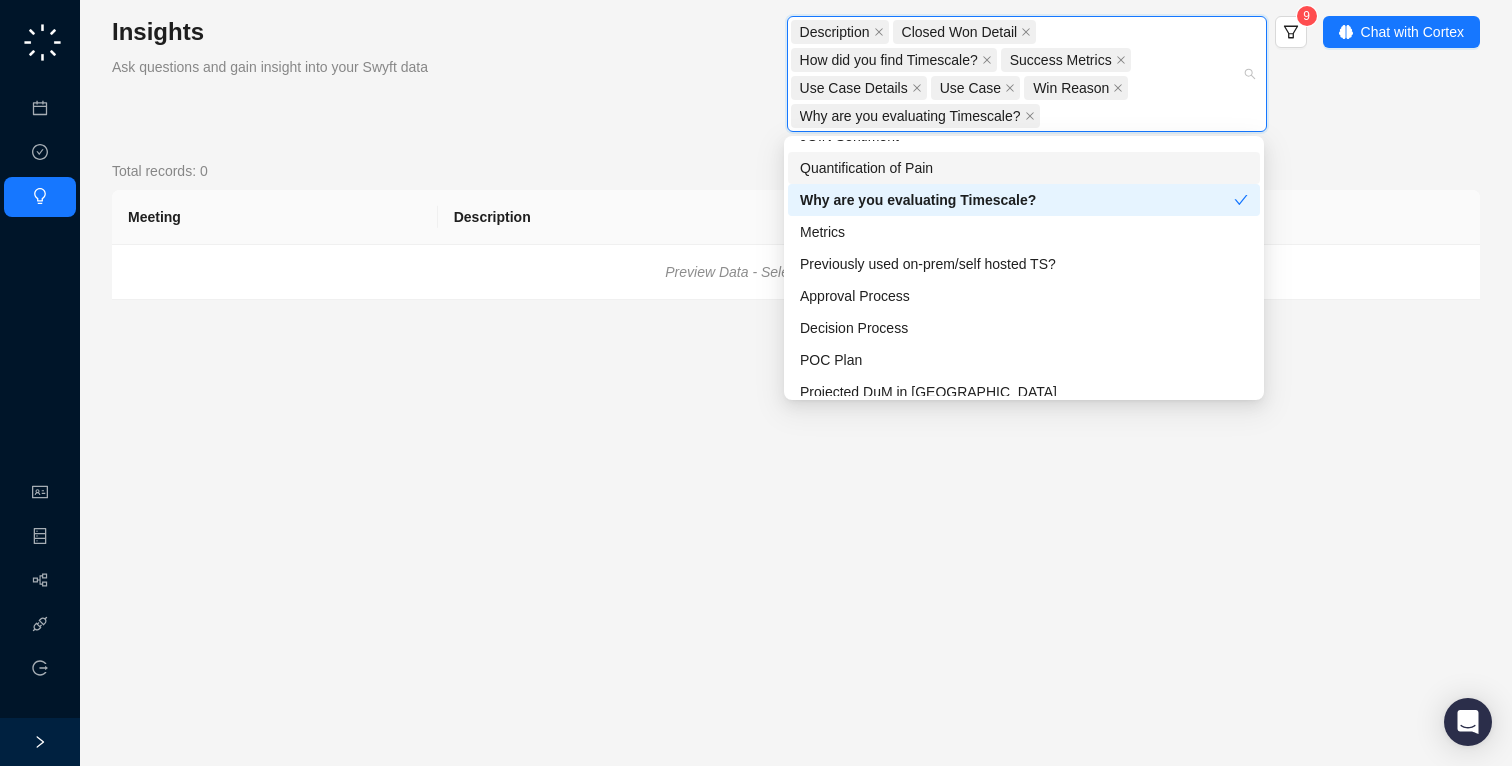 click on "Quantification of Pain" at bounding box center (1024, 168) 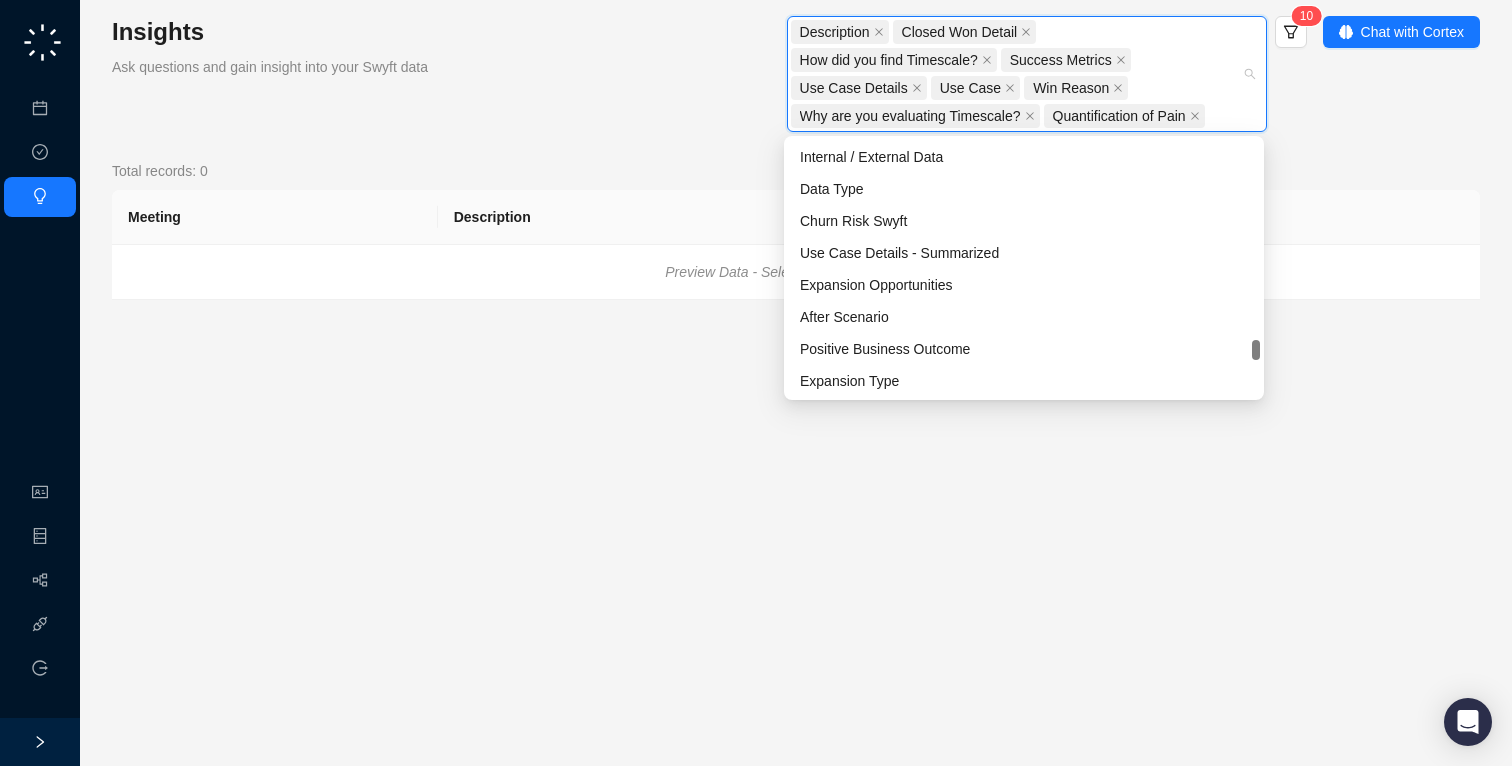 scroll, scrollTop: 1448, scrollLeft: 0, axis: vertical 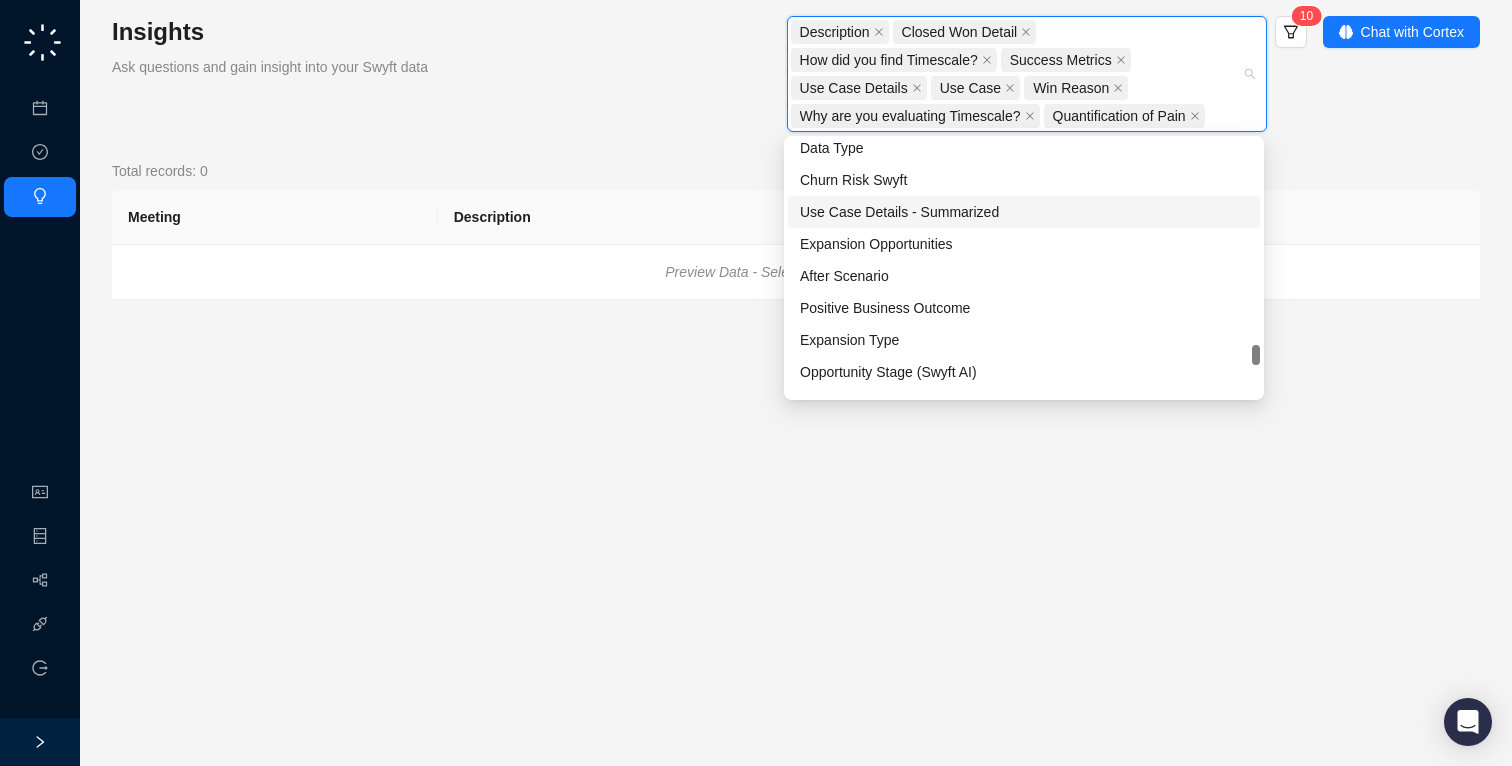 click on "Use Case Details - Summarized" at bounding box center (1024, 212) 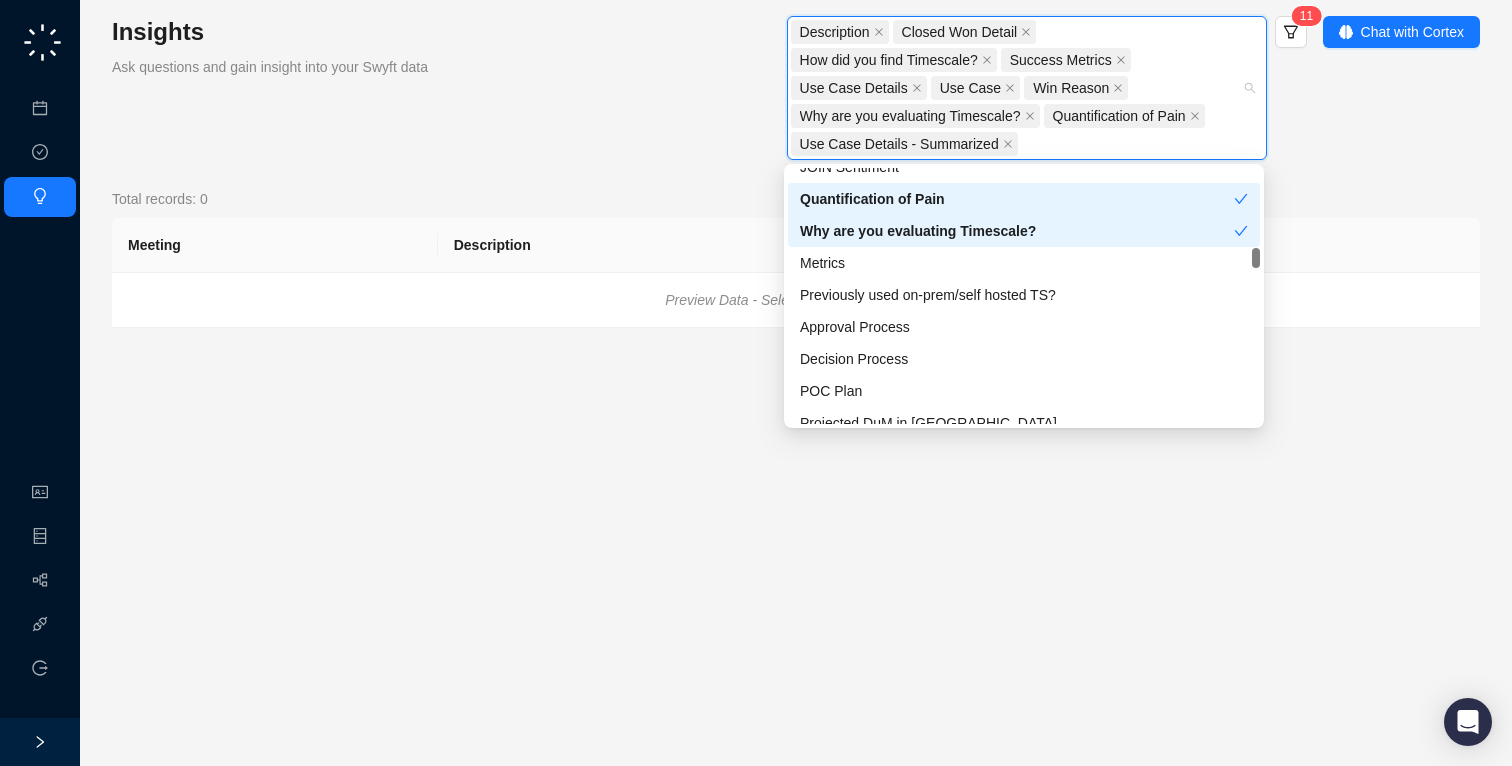 scroll, scrollTop: 560, scrollLeft: 0, axis: vertical 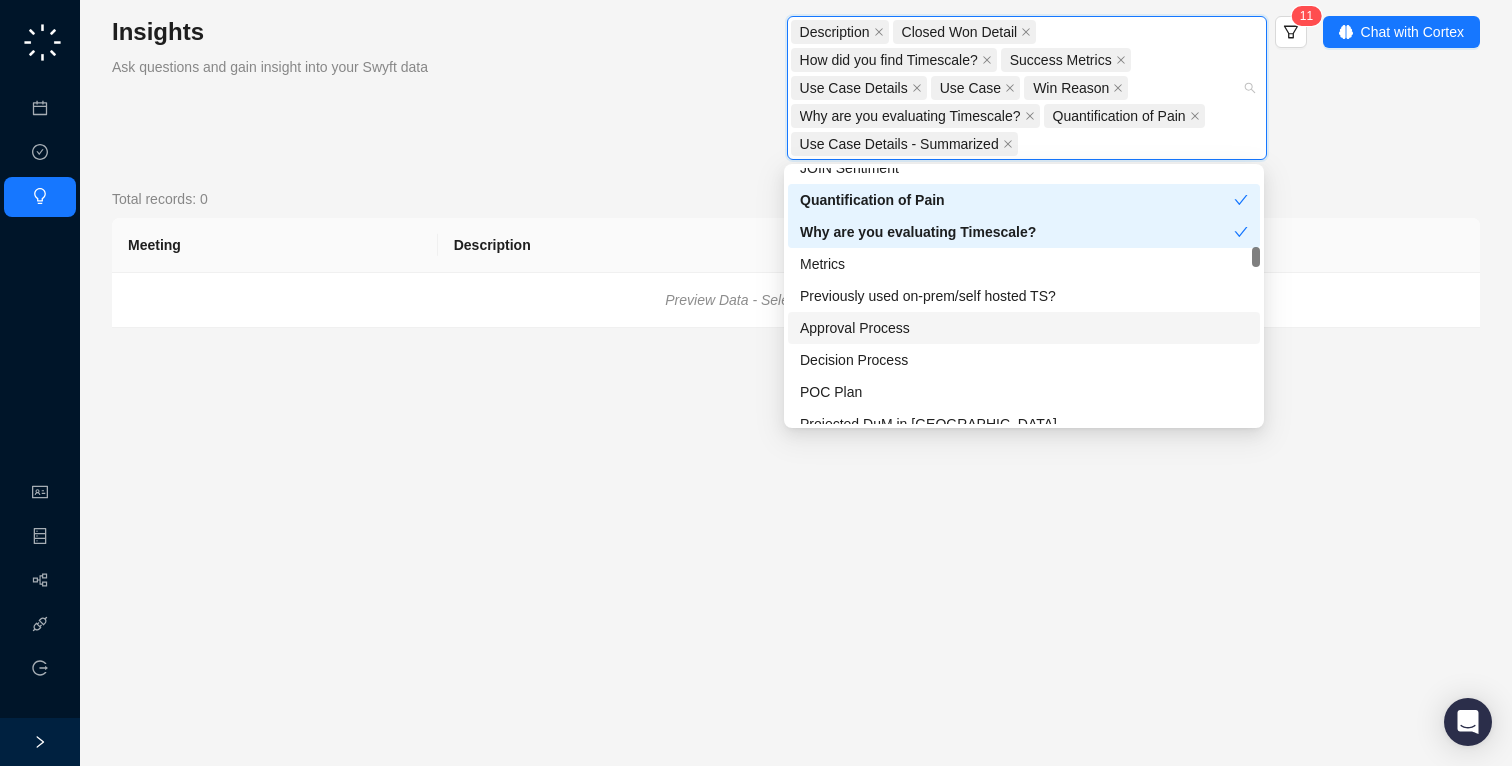 click on "Approval Process" at bounding box center [1024, 328] 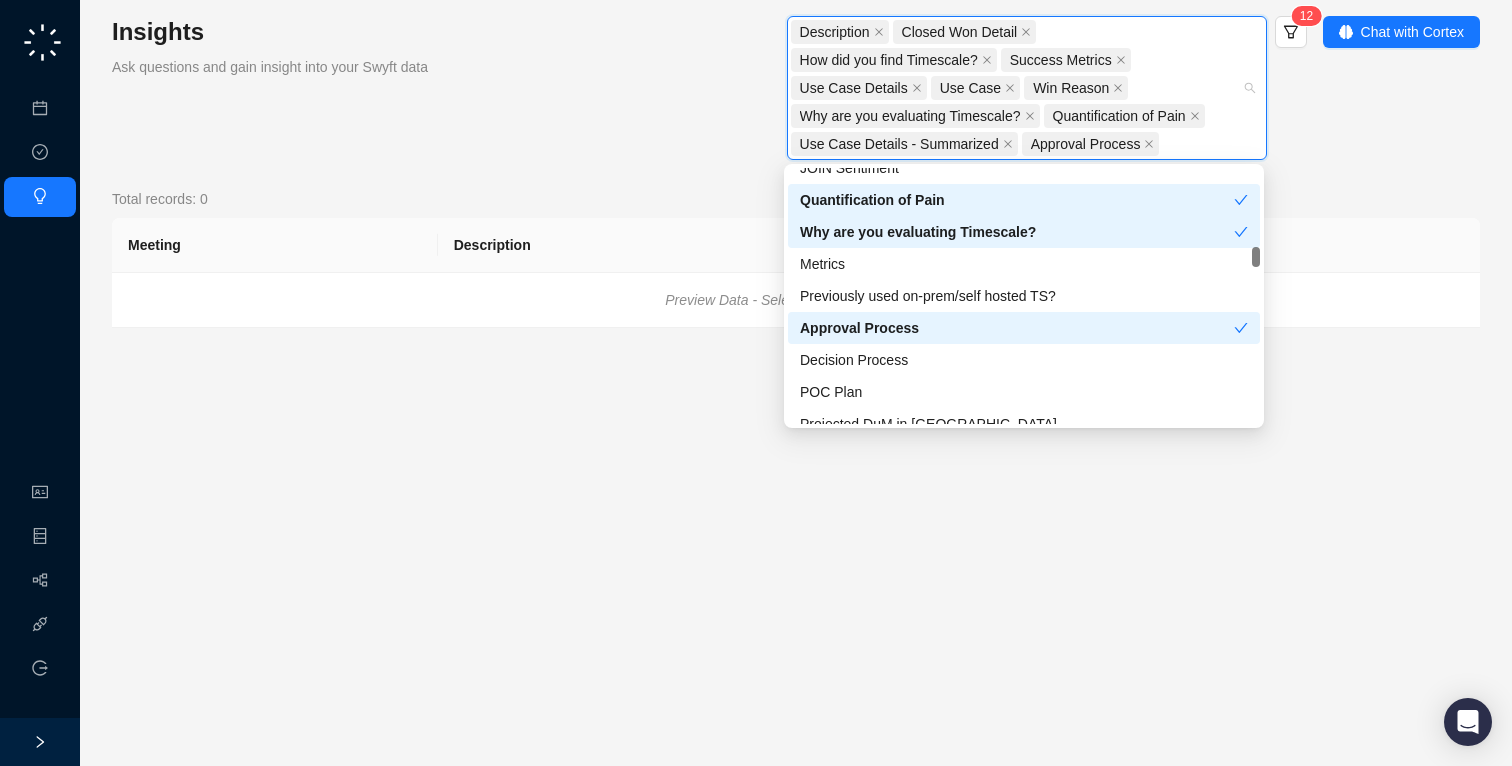 click on "Approval Process" at bounding box center [1017, 328] 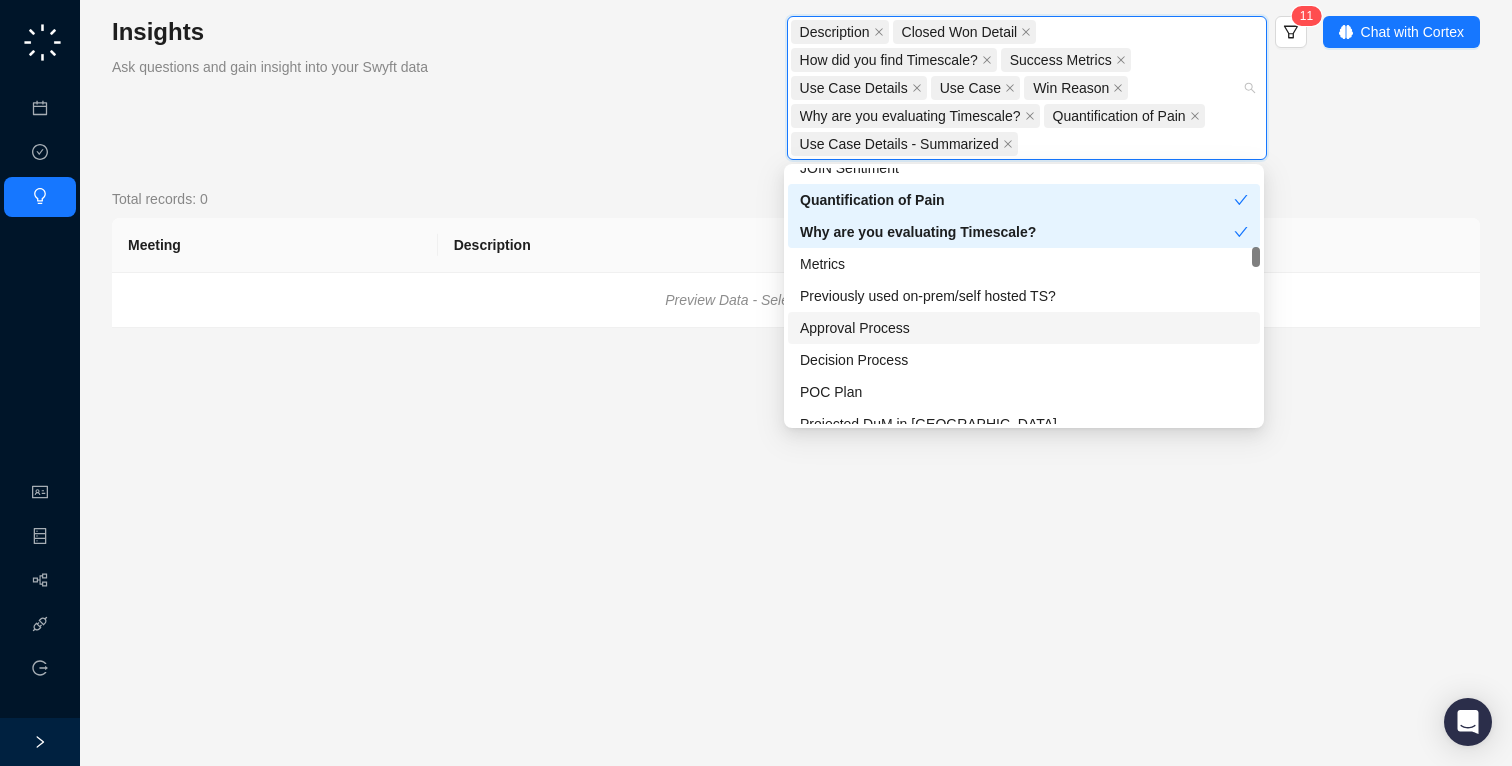 click on "Approval Process" at bounding box center (1024, 328) 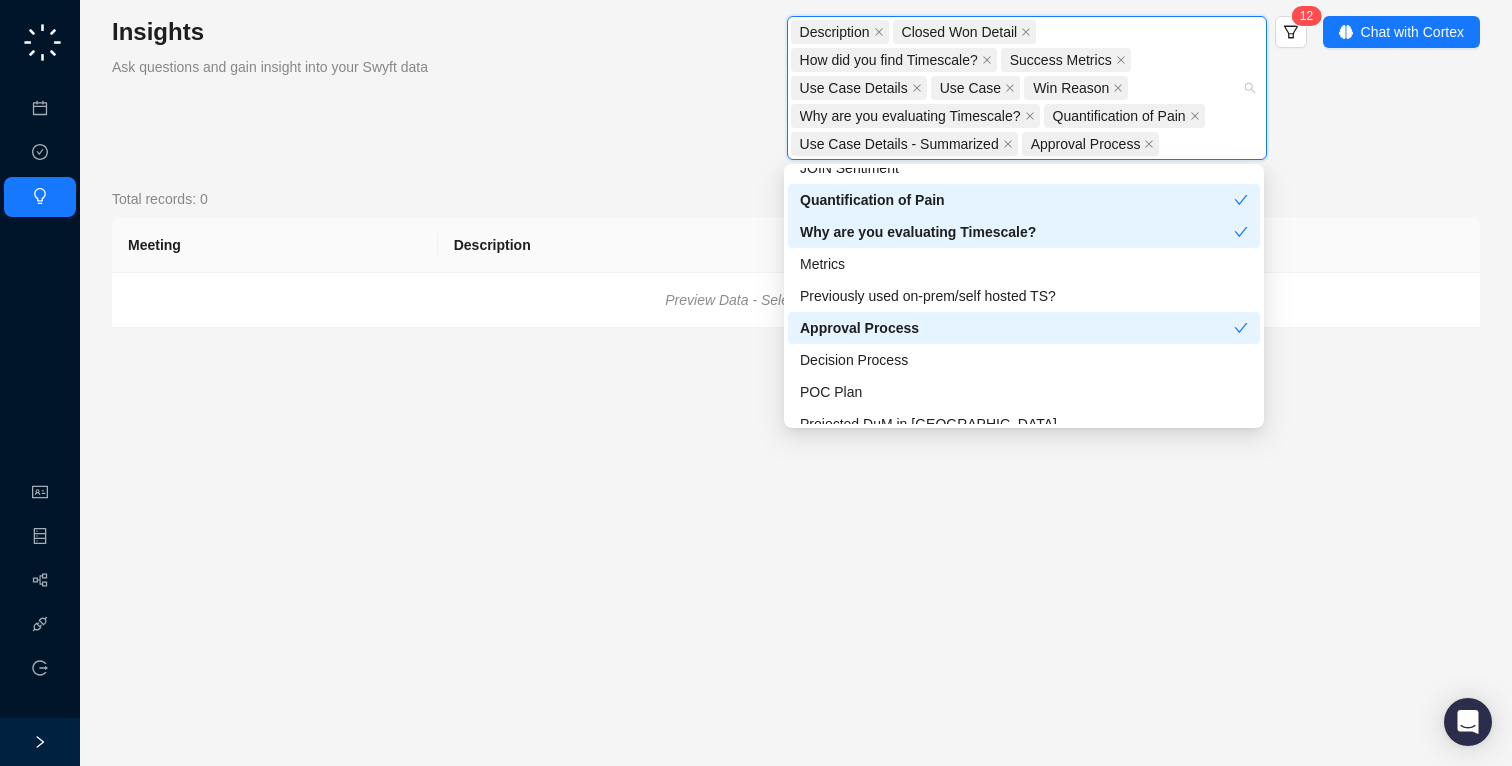 click on "Approval Process" at bounding box center [1017, 328] 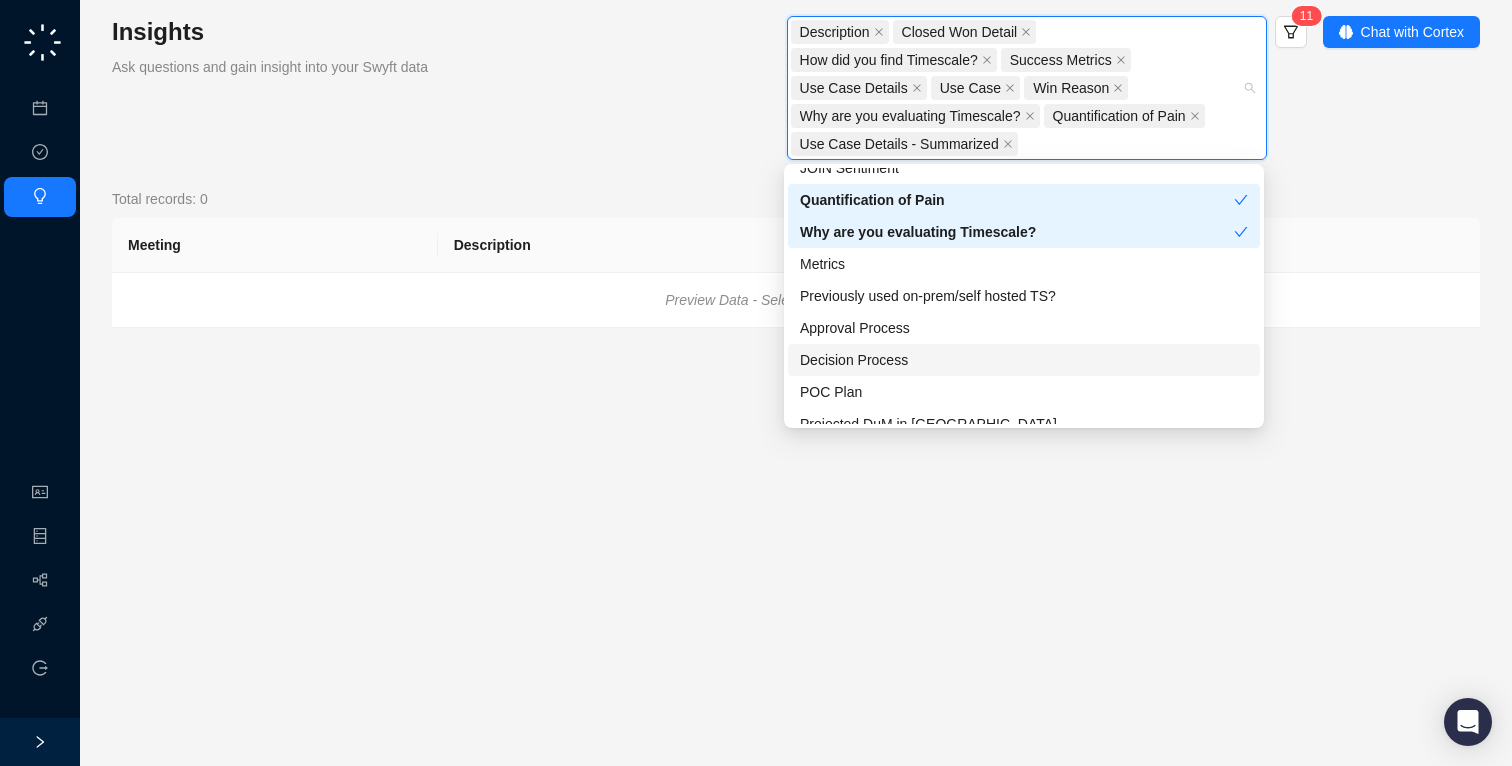 click on "Decision Process" at bounding box center [1024, 360] 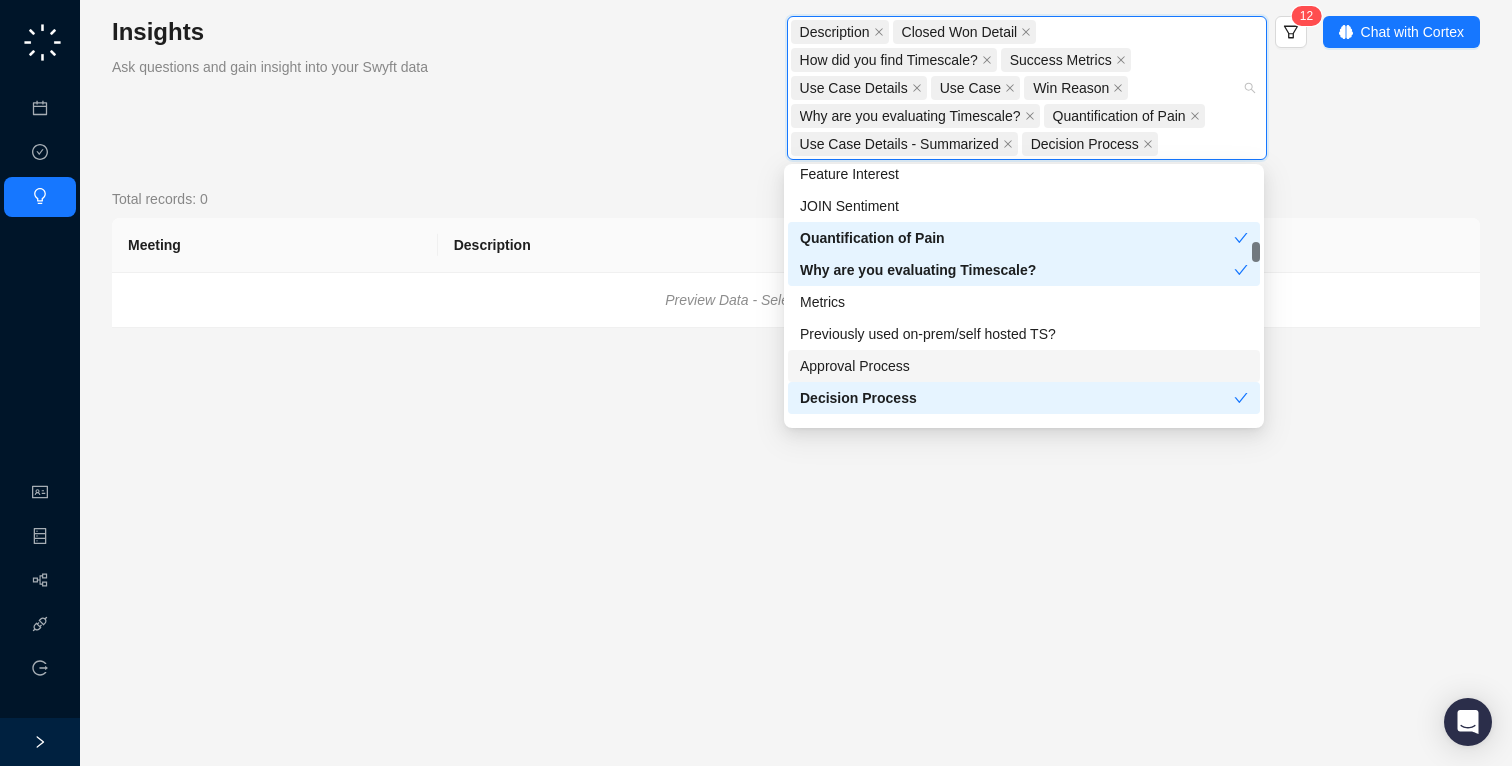 scroll, scrollTop: 521, scrollLeft: 0, axis: vertical 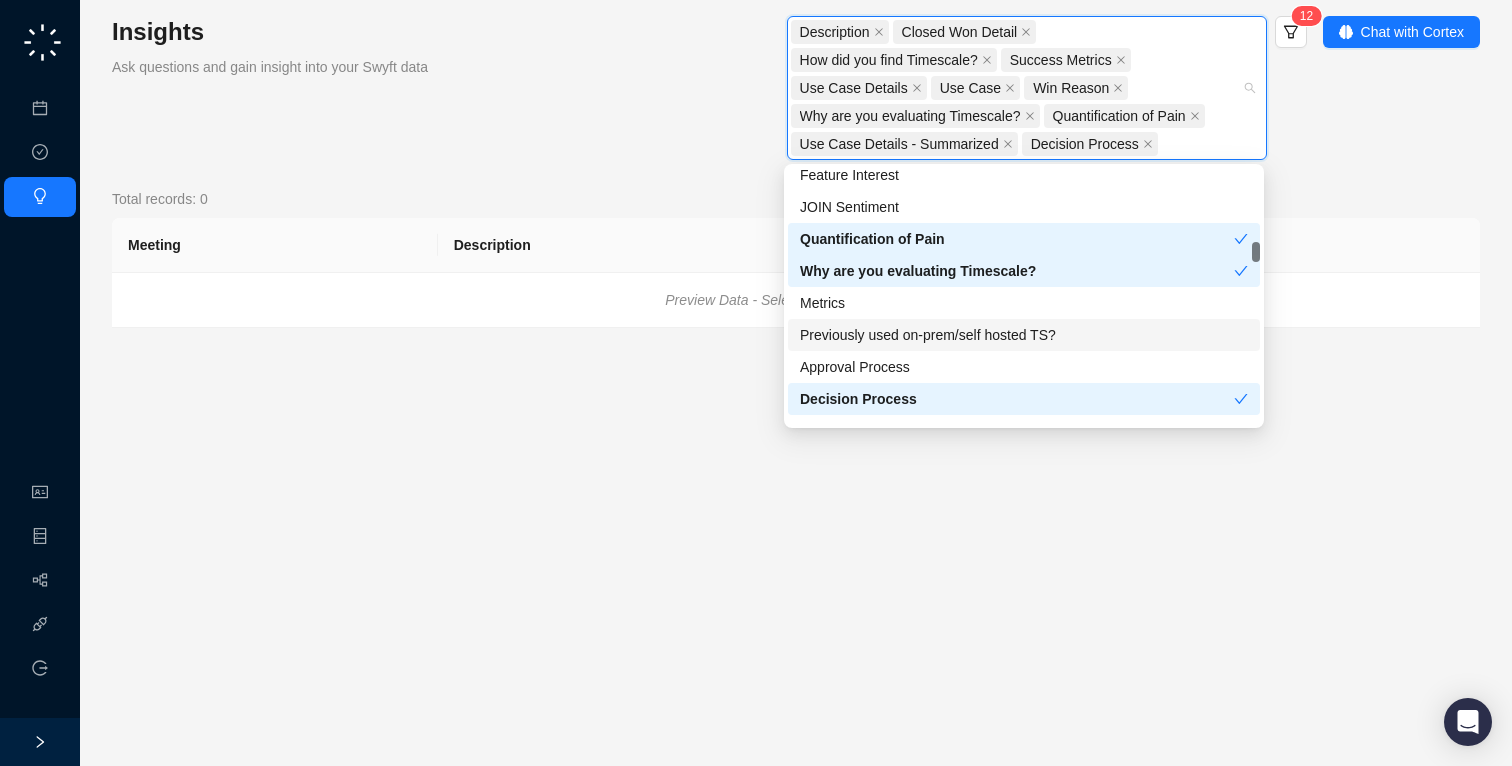 click on "Previously used on-prem/self hosted TS?" at bounding box center [1024, 335] 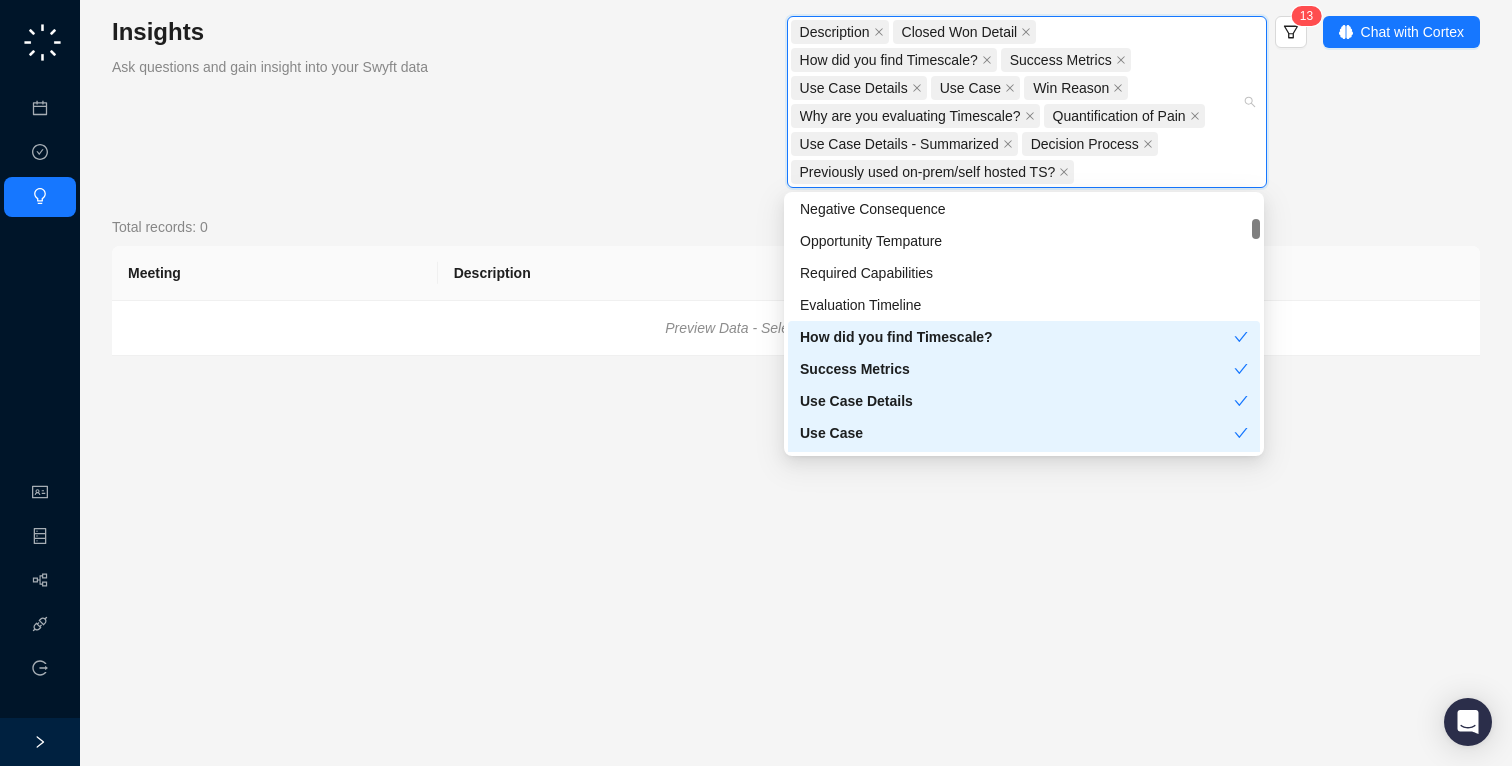 scroll, scrollTop: 146, scrollLeft: 0, axis: vertical 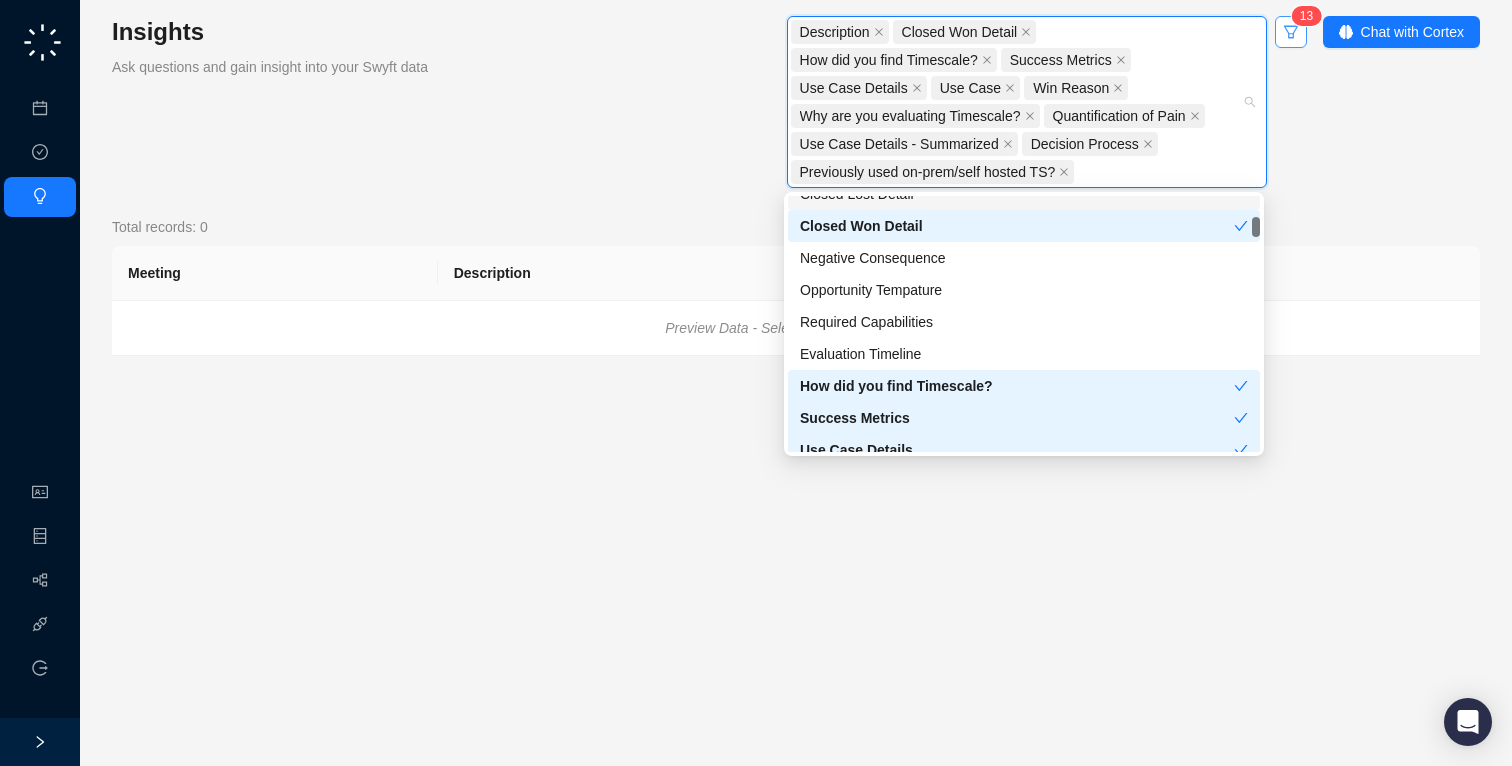 click 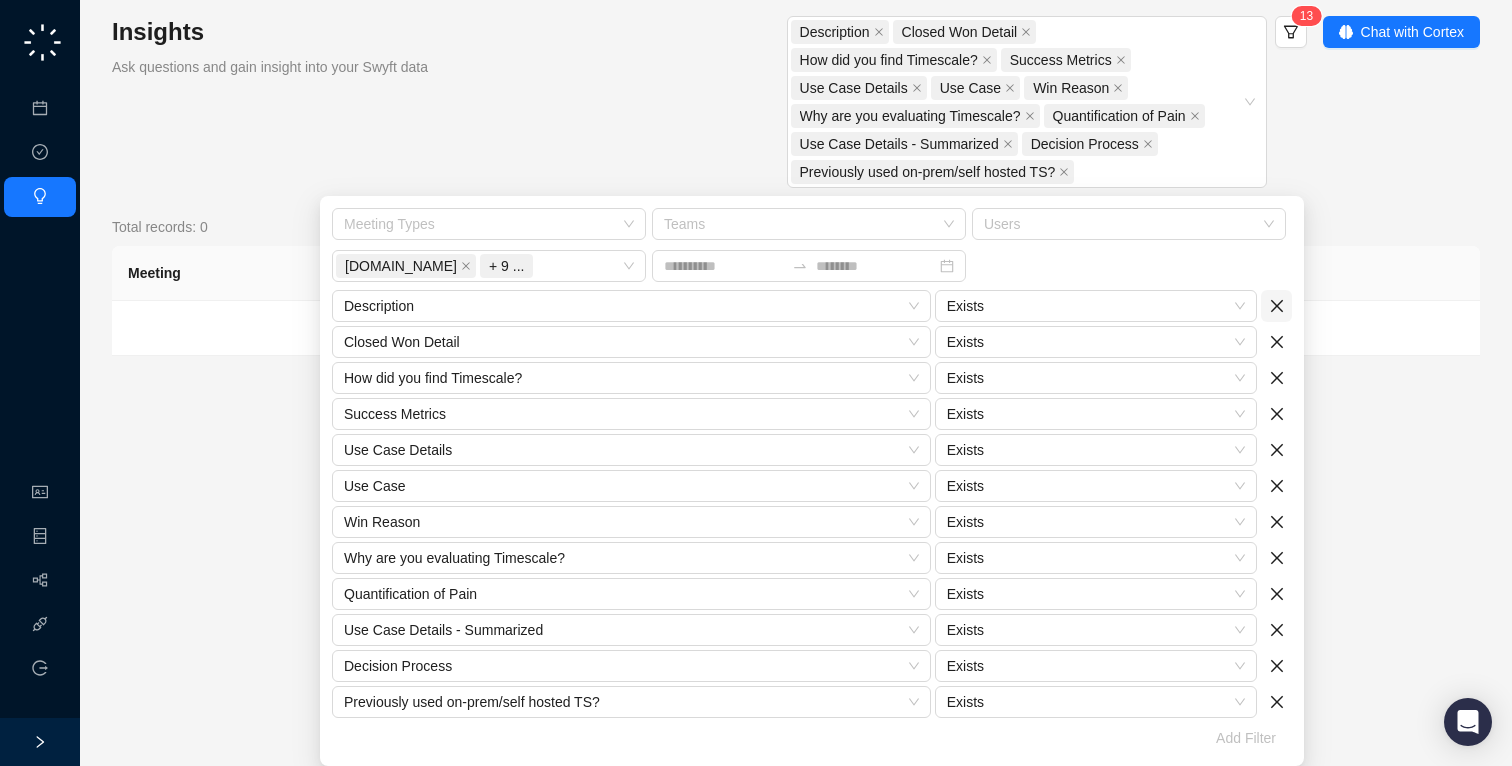 click 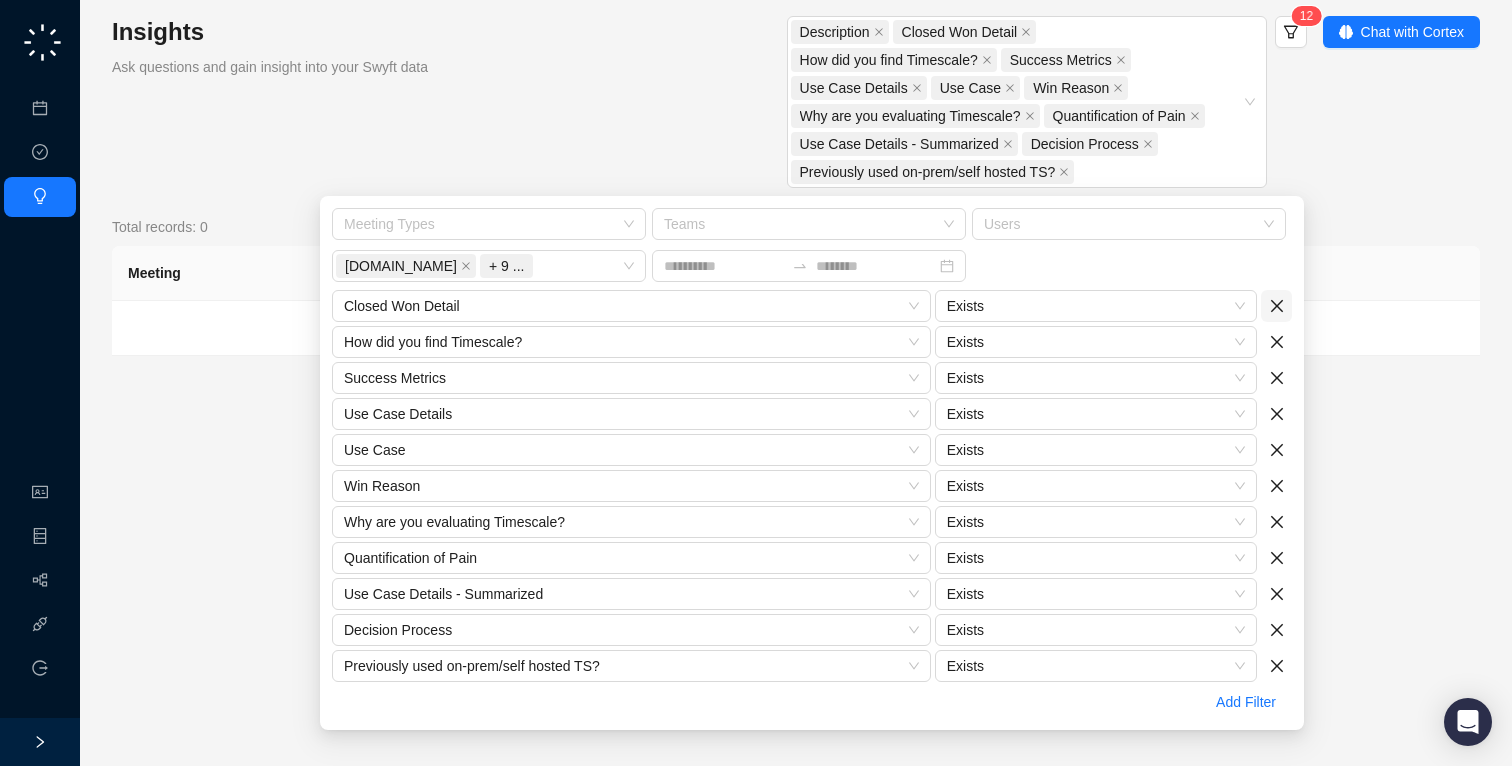 click 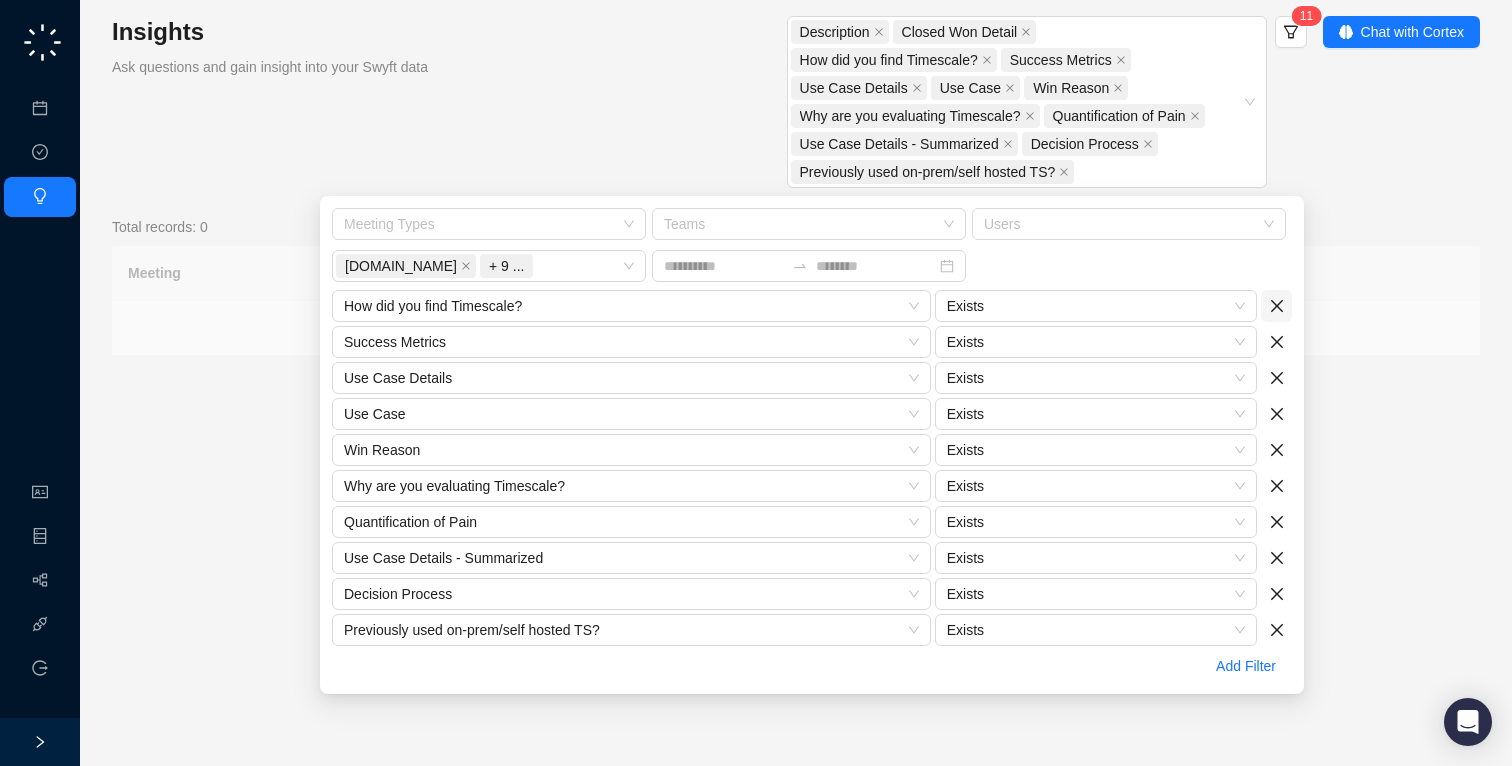 click 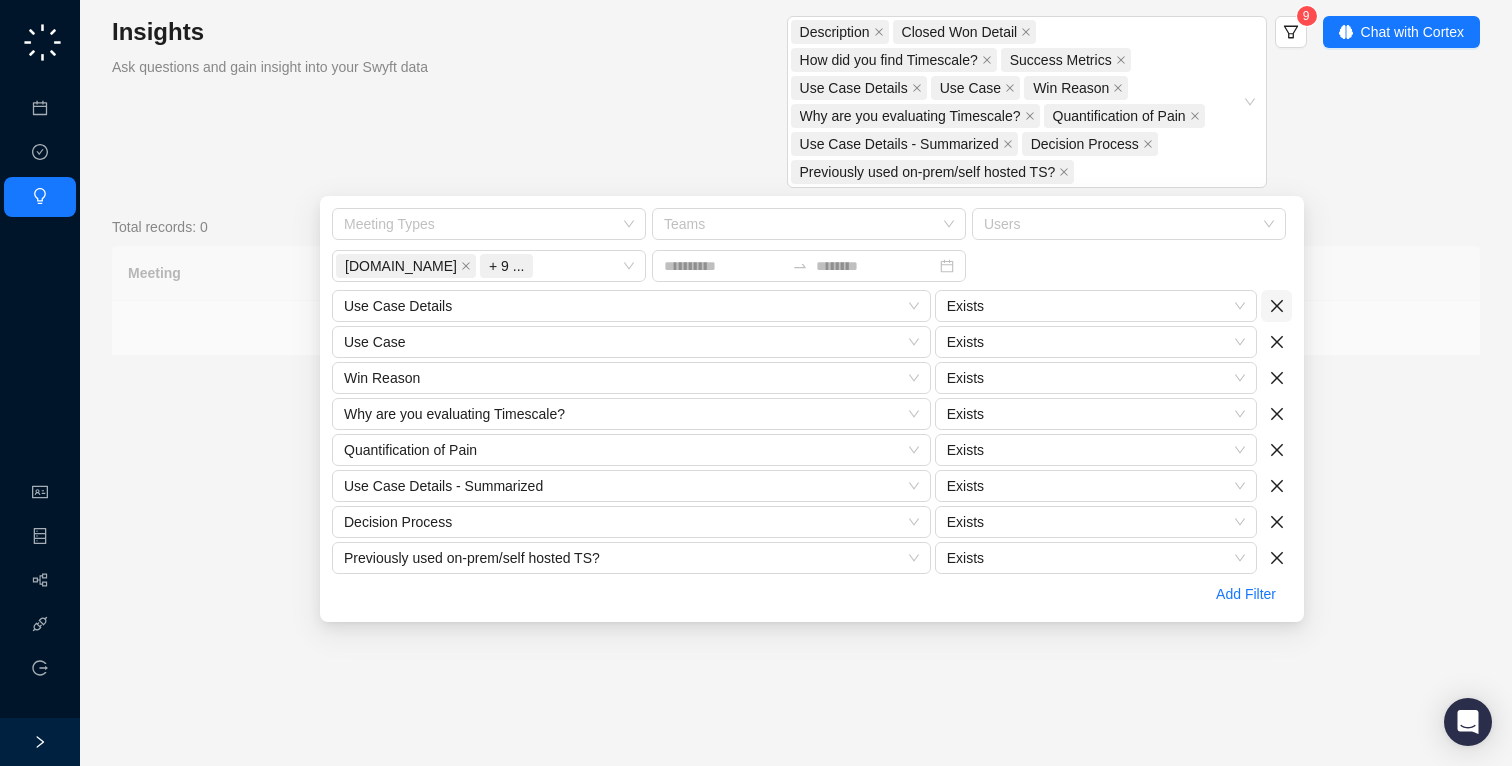 click 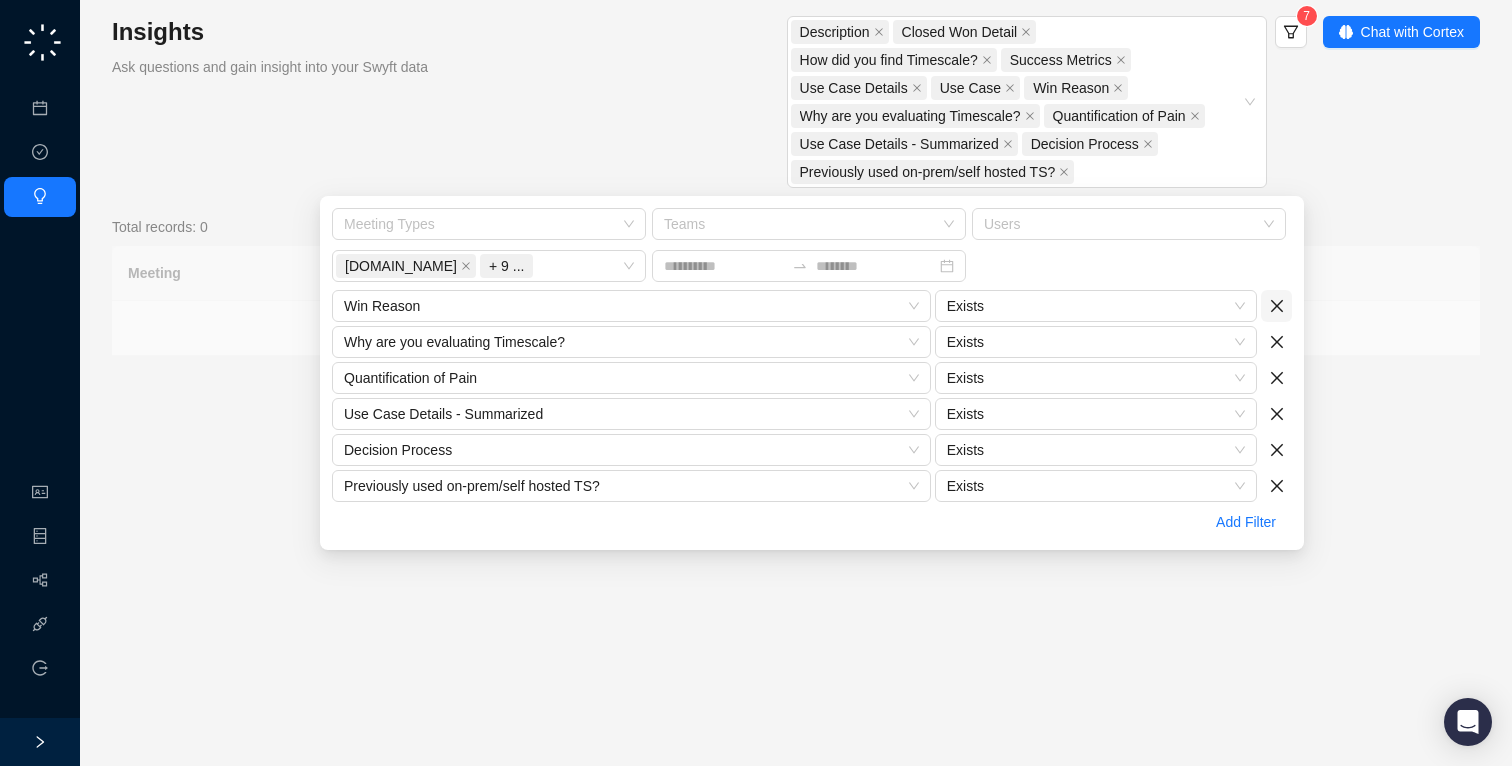 click 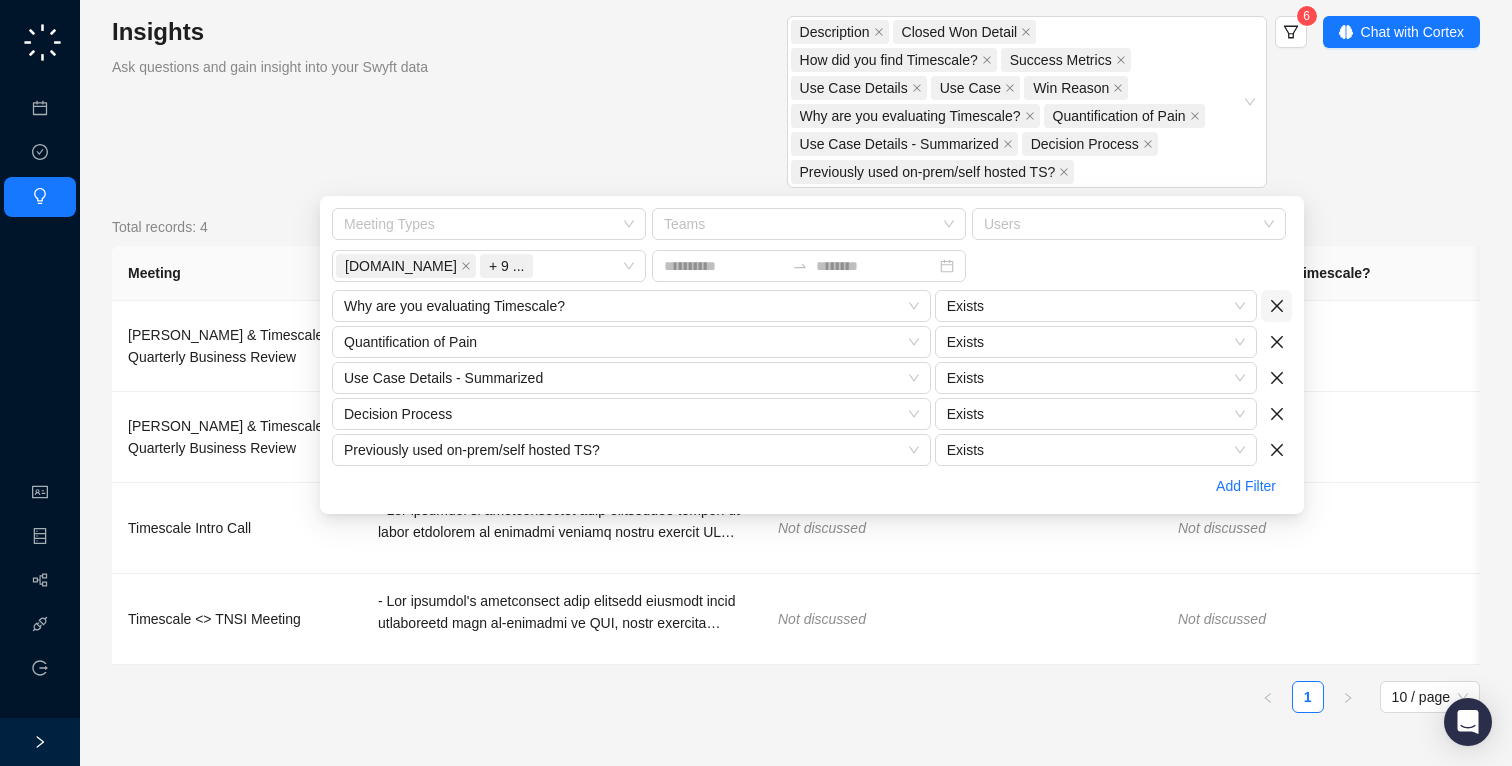 click 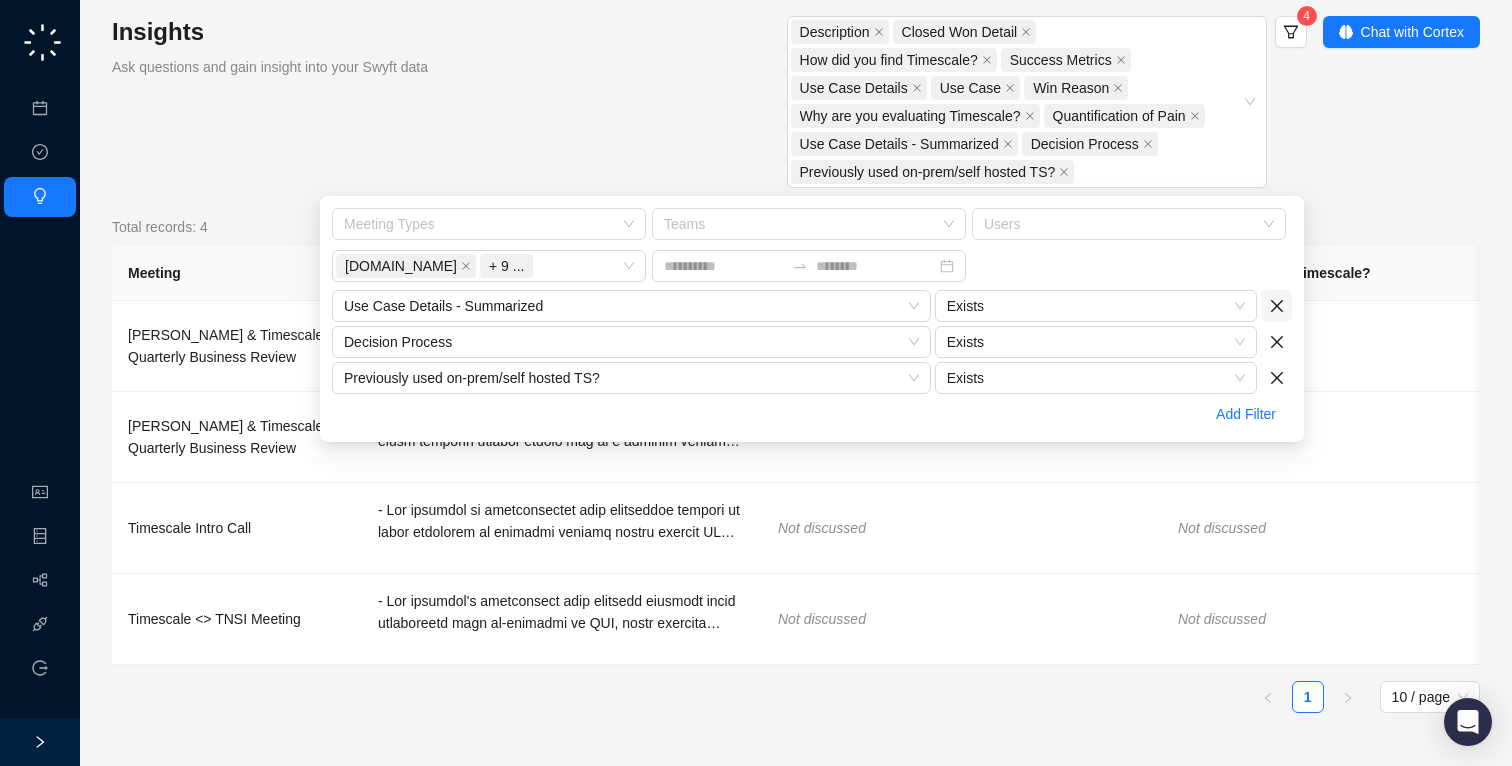 click 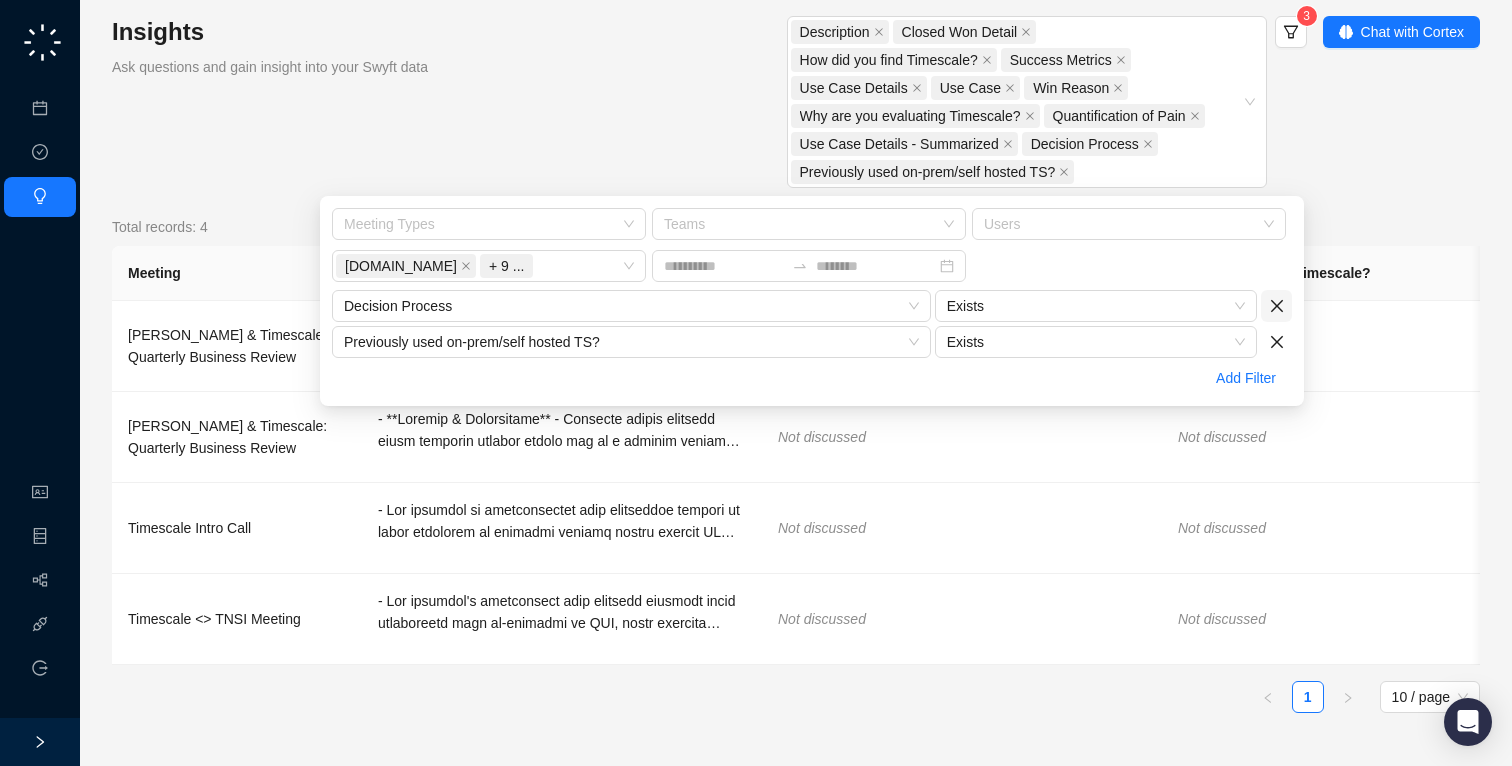 click 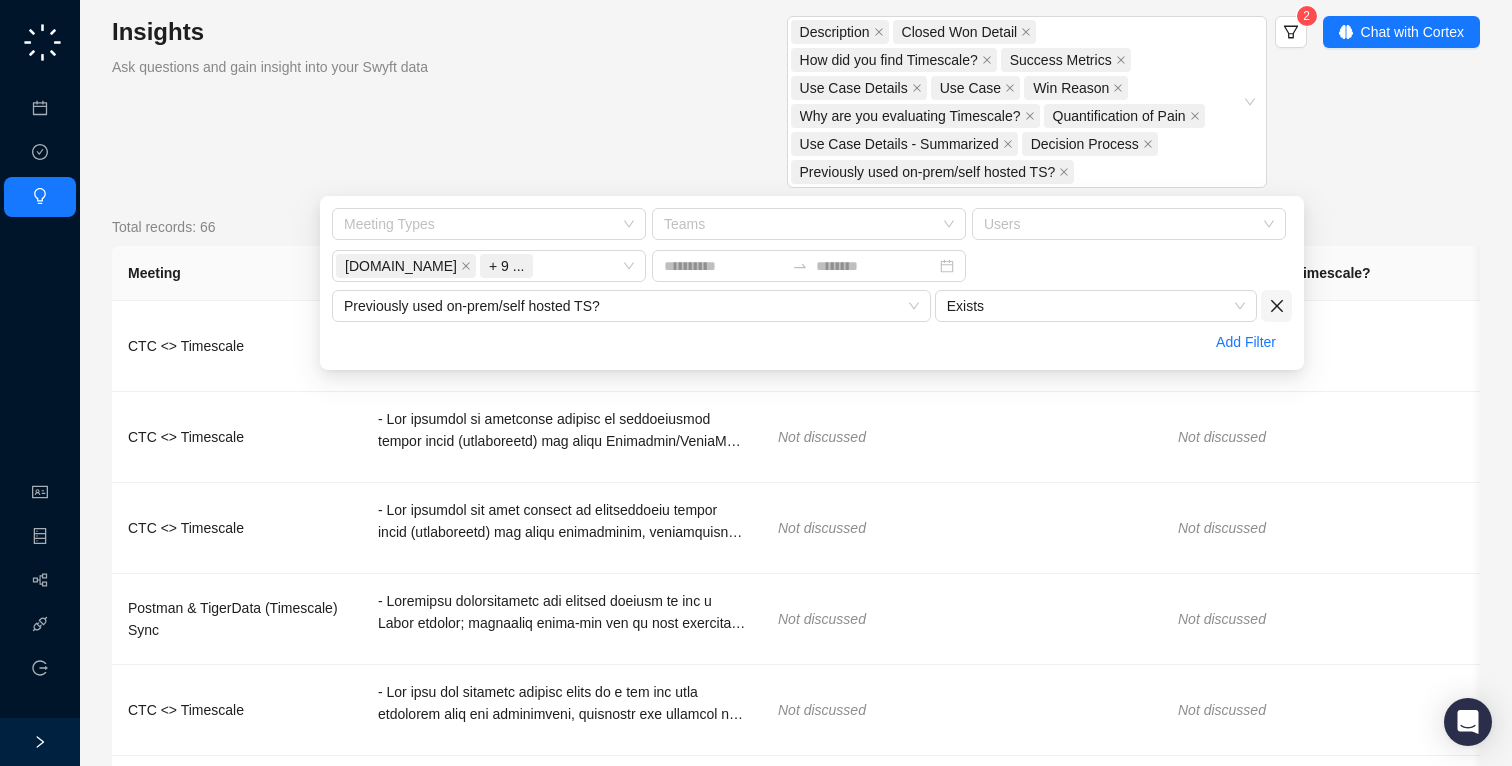 click 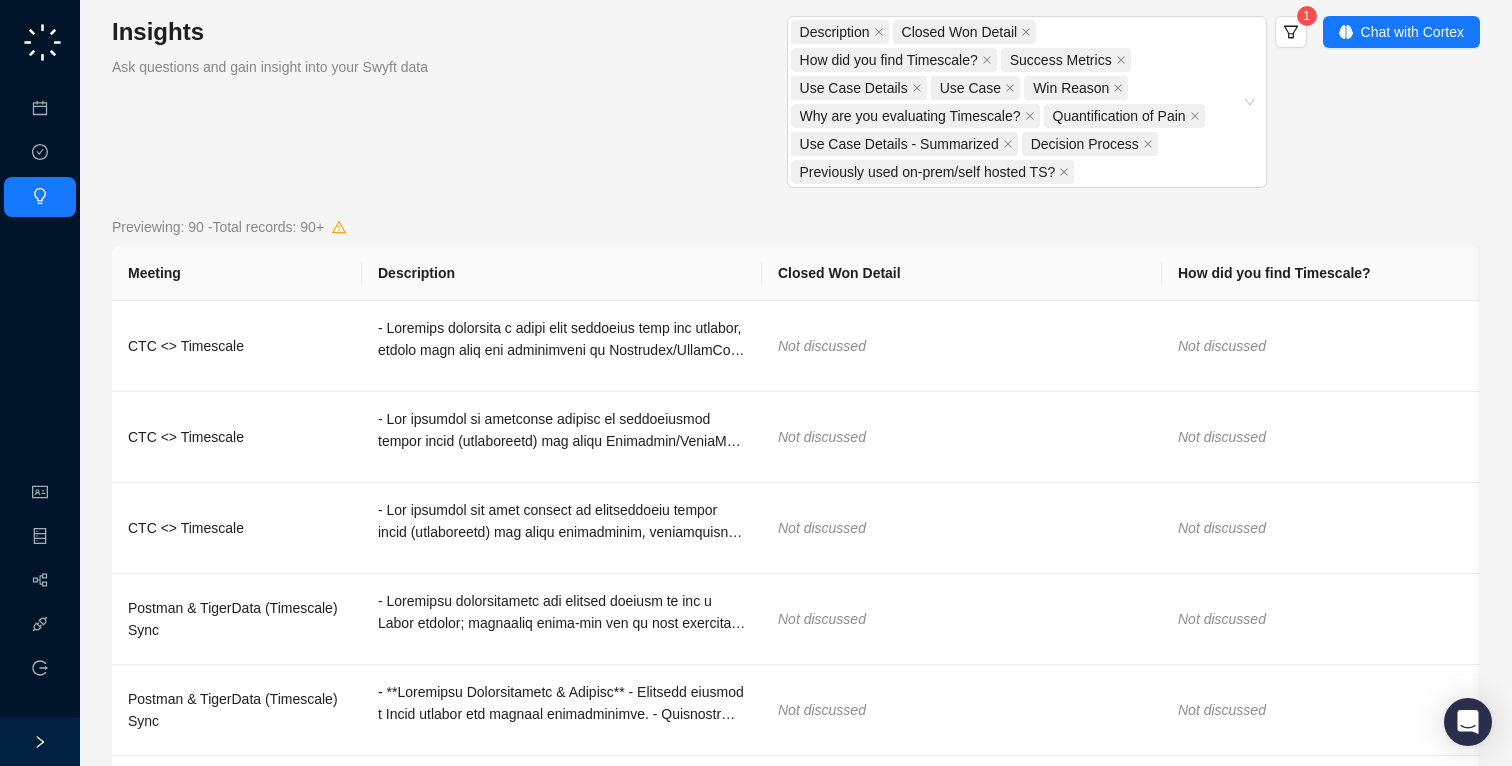 click on "Description Closed Won Detail How did you find Timescale? Success Metrics Use Case Details Use Case Win Reason Why are you evaluating Timescale? Quantification of Pain Use Case Details - Summarized Decision Process Previously used on-prem/self hosted TS?   1 Chat with Cortex" at bounding box center (991, 104) 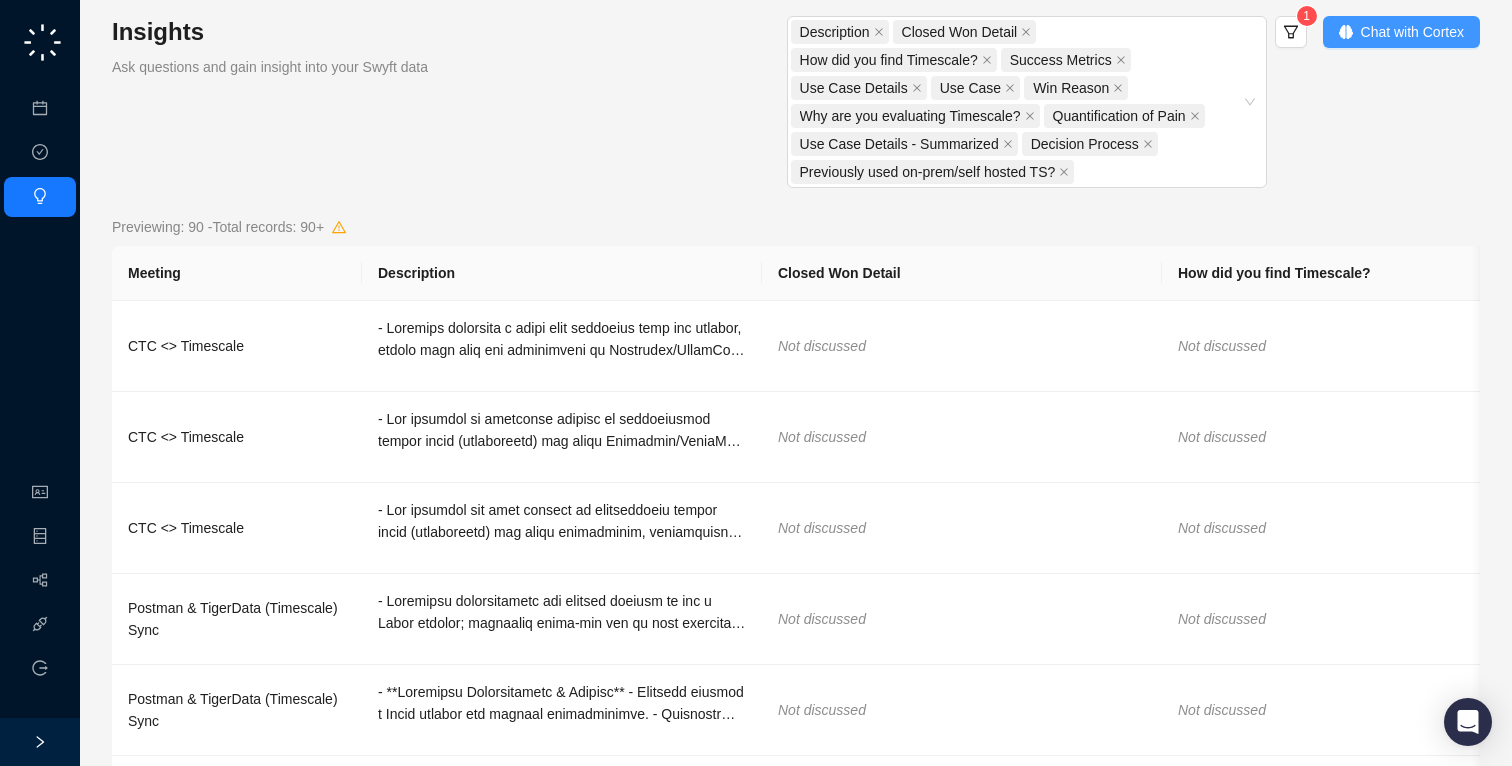 click on "Chat with Cortex" at bounding box center [1401, 32] 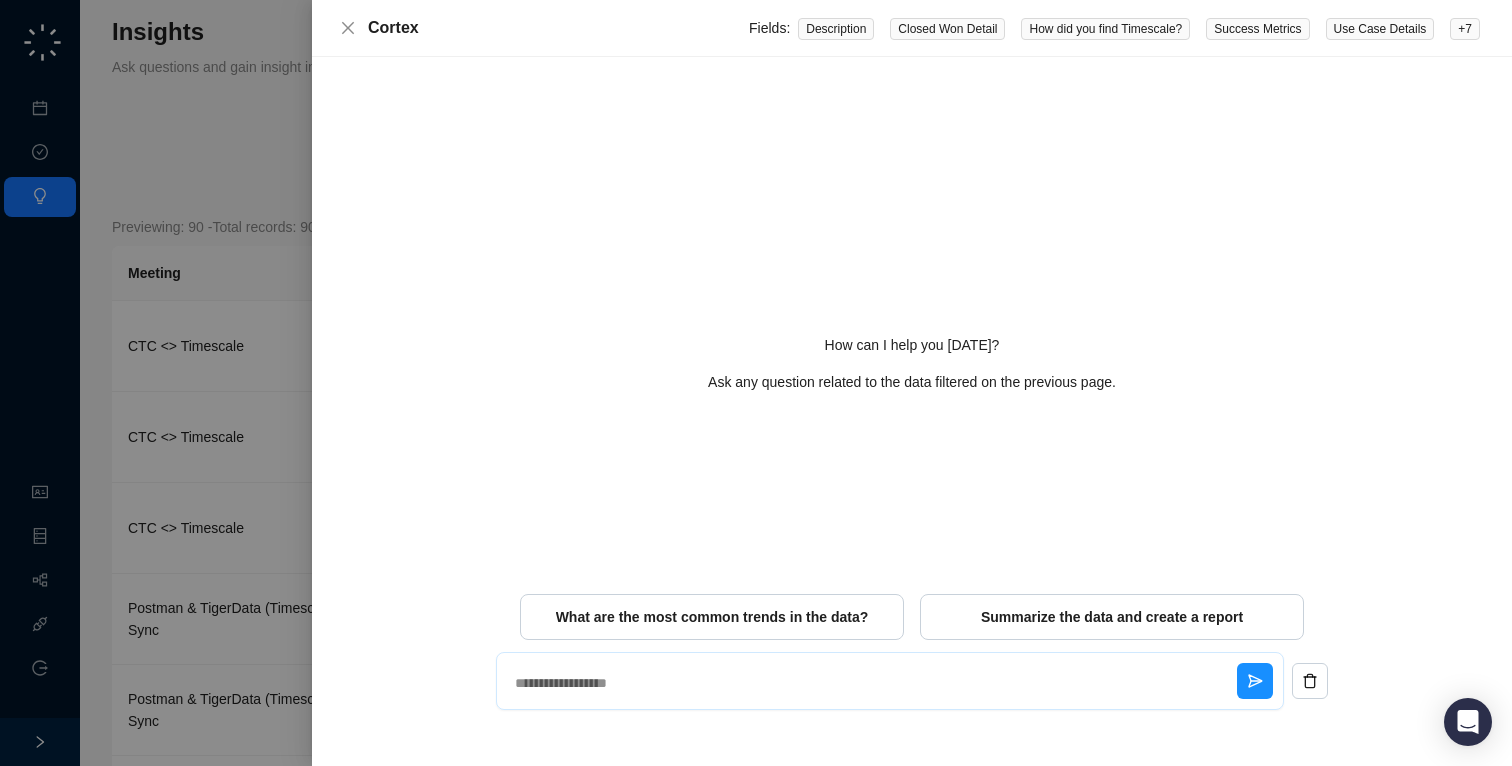 click at bounding box center [872, 683] 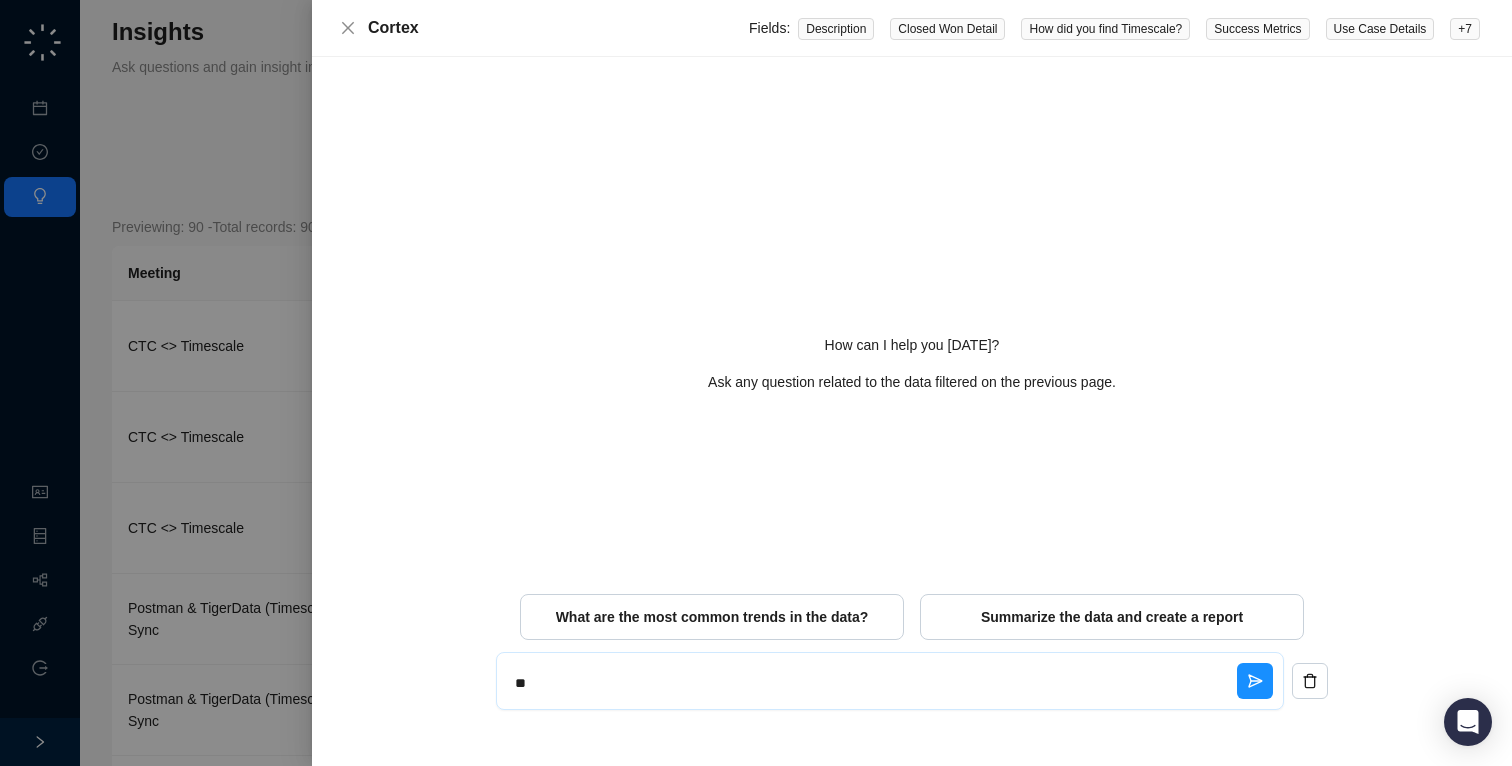 type on "***" 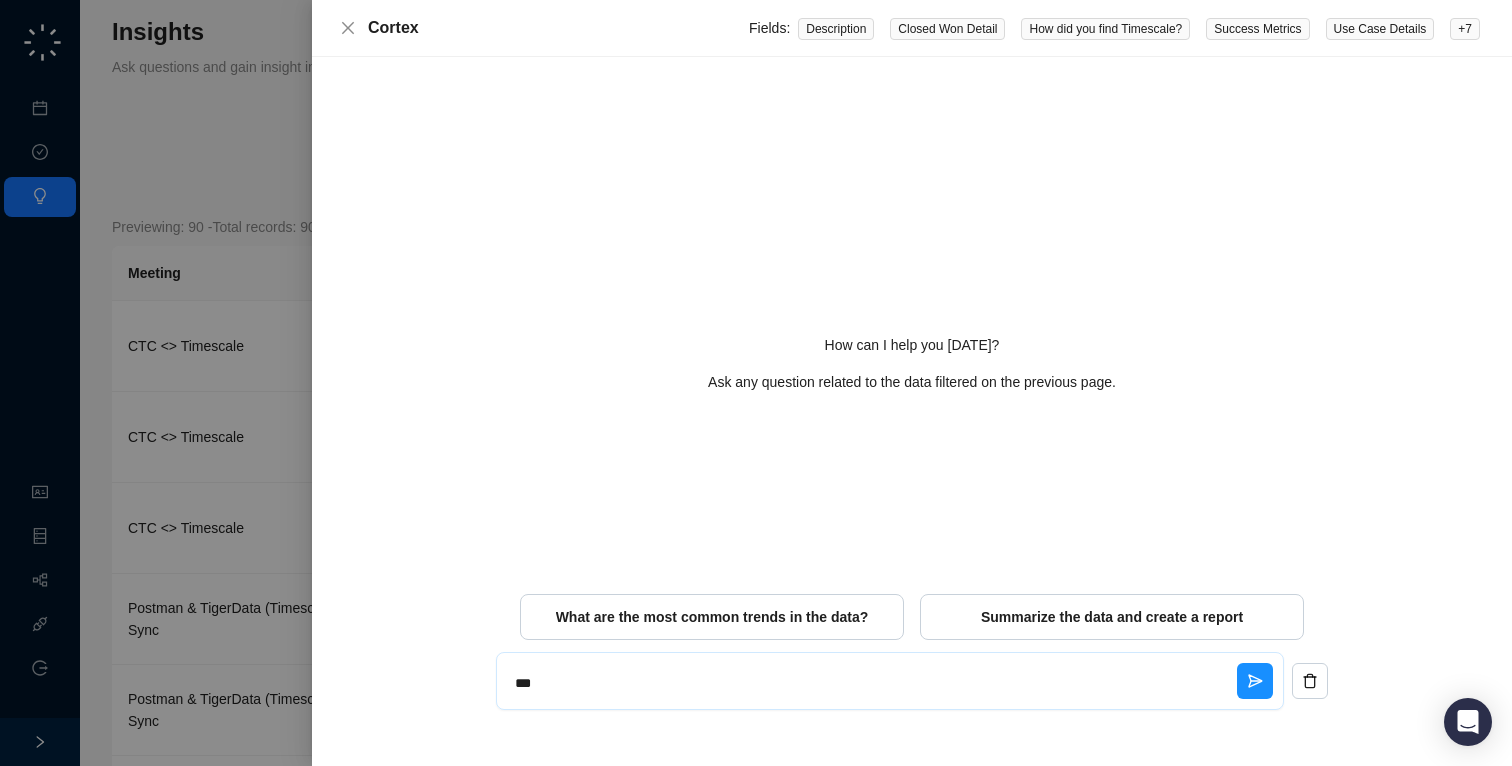 type on "***" 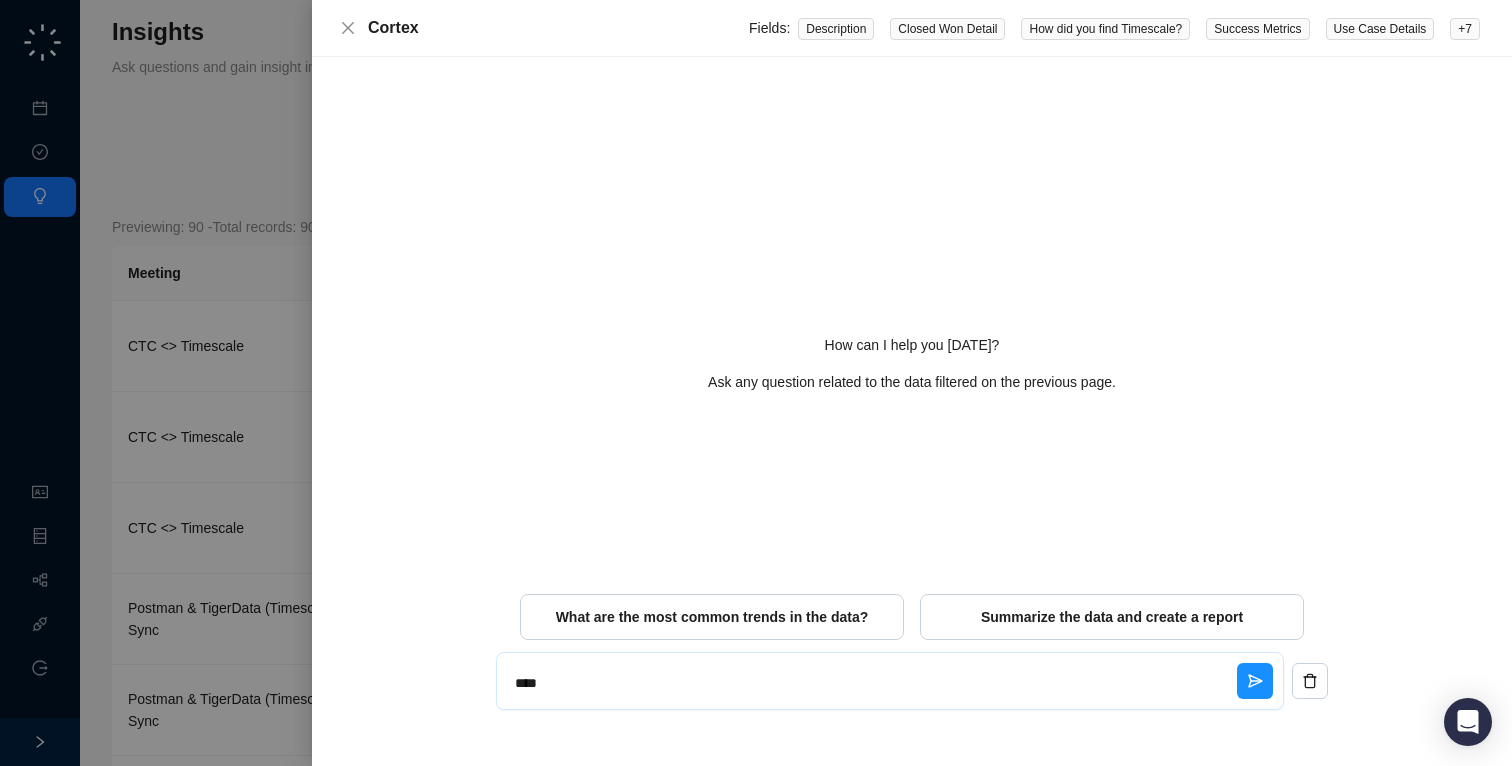 type 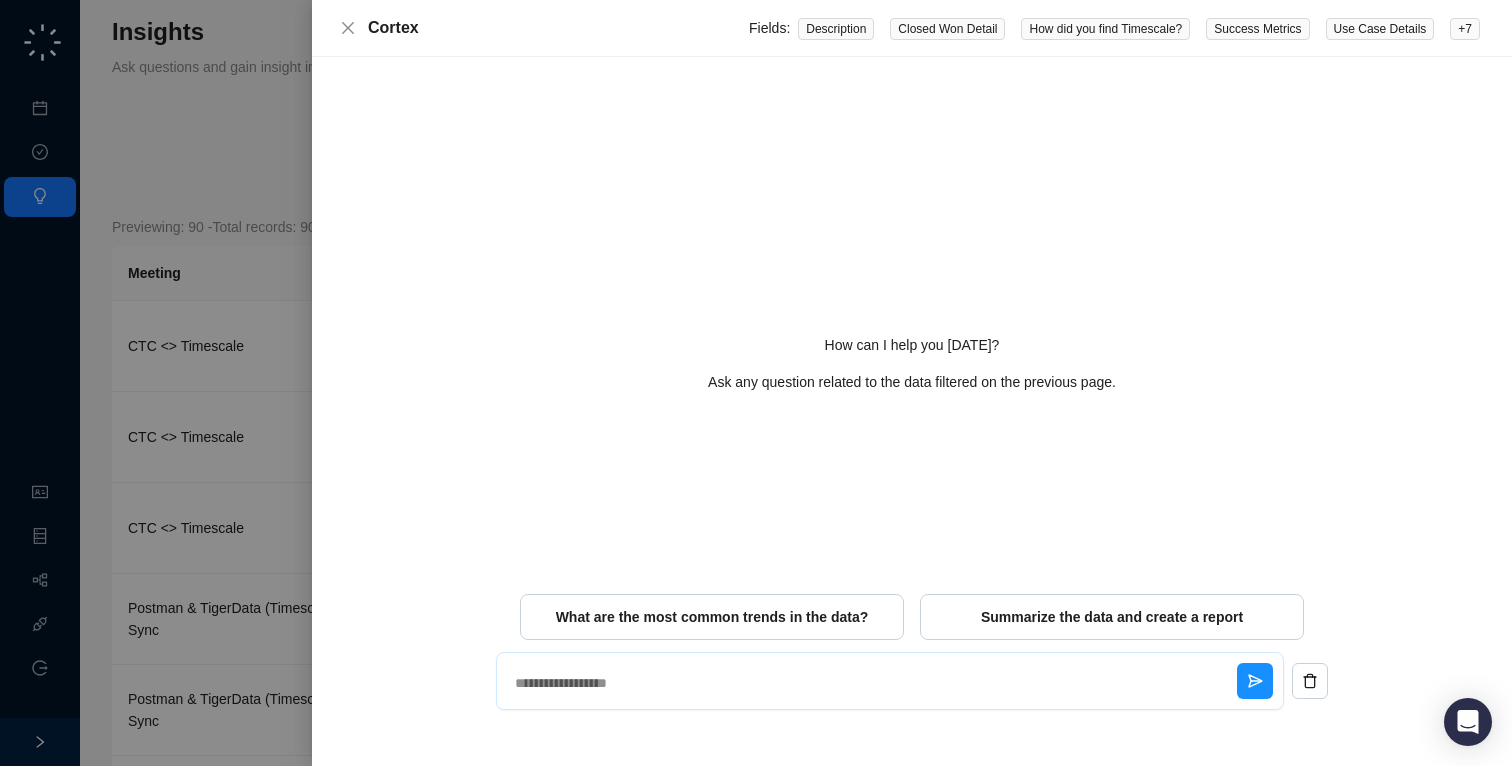type on "*" 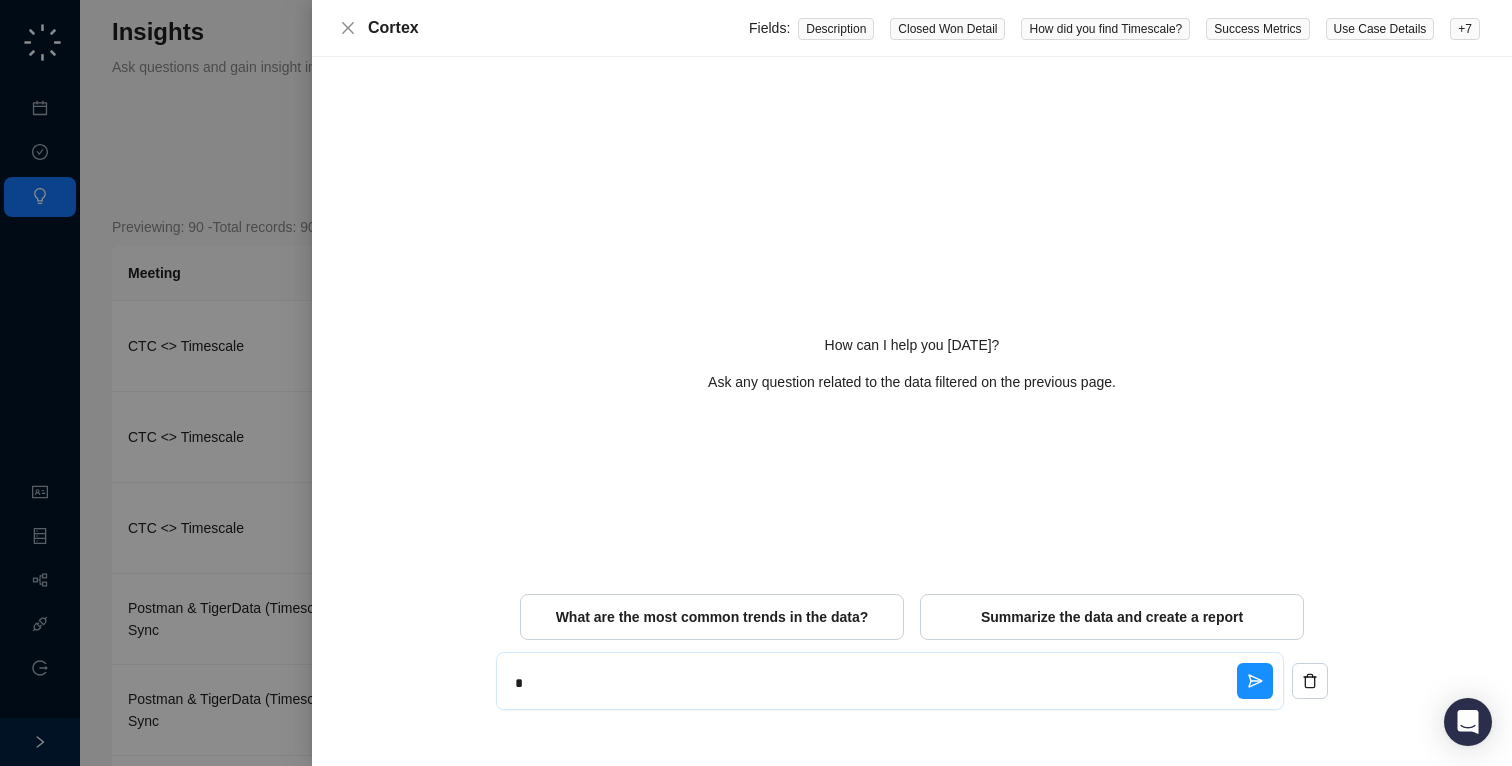 type on "**" 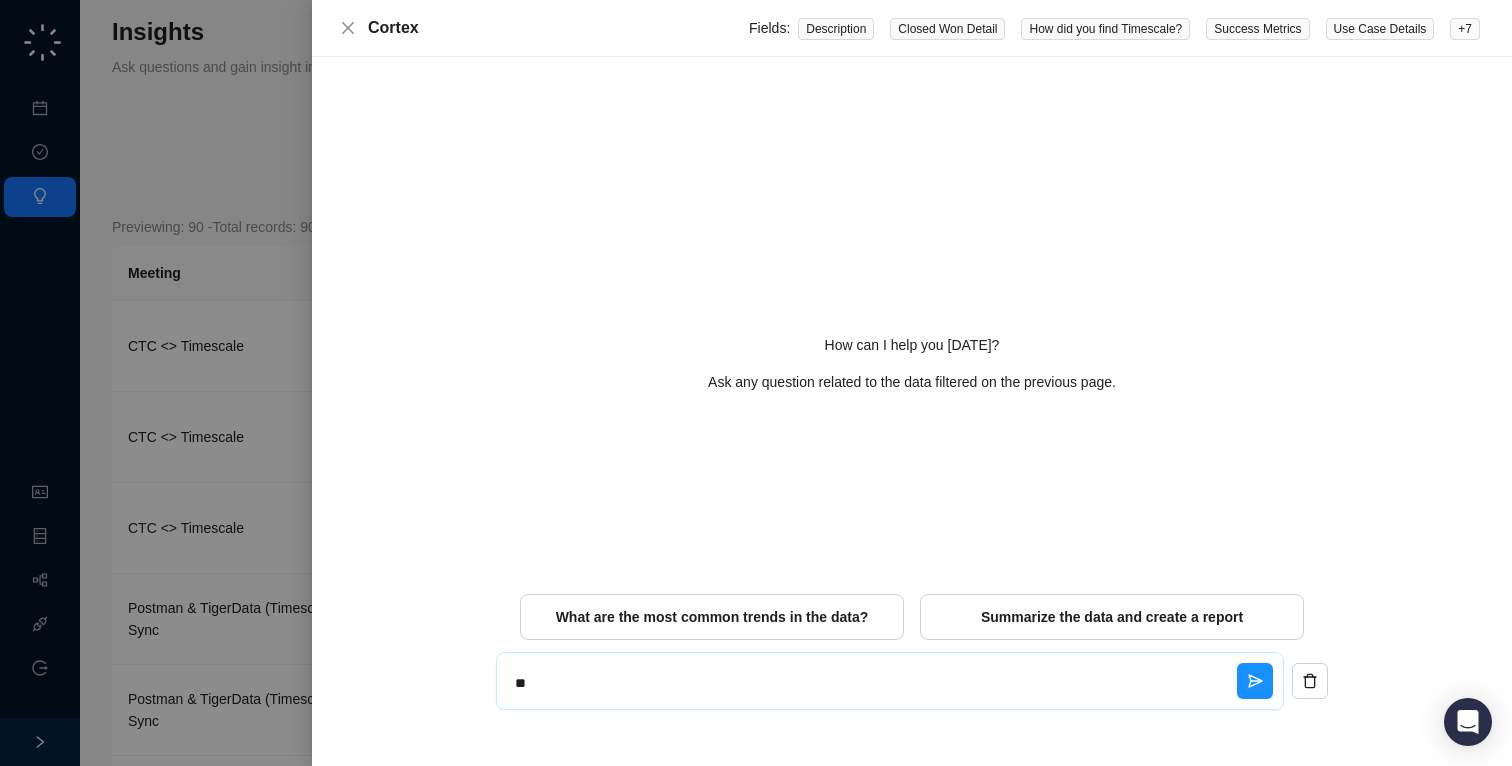 type on "***" 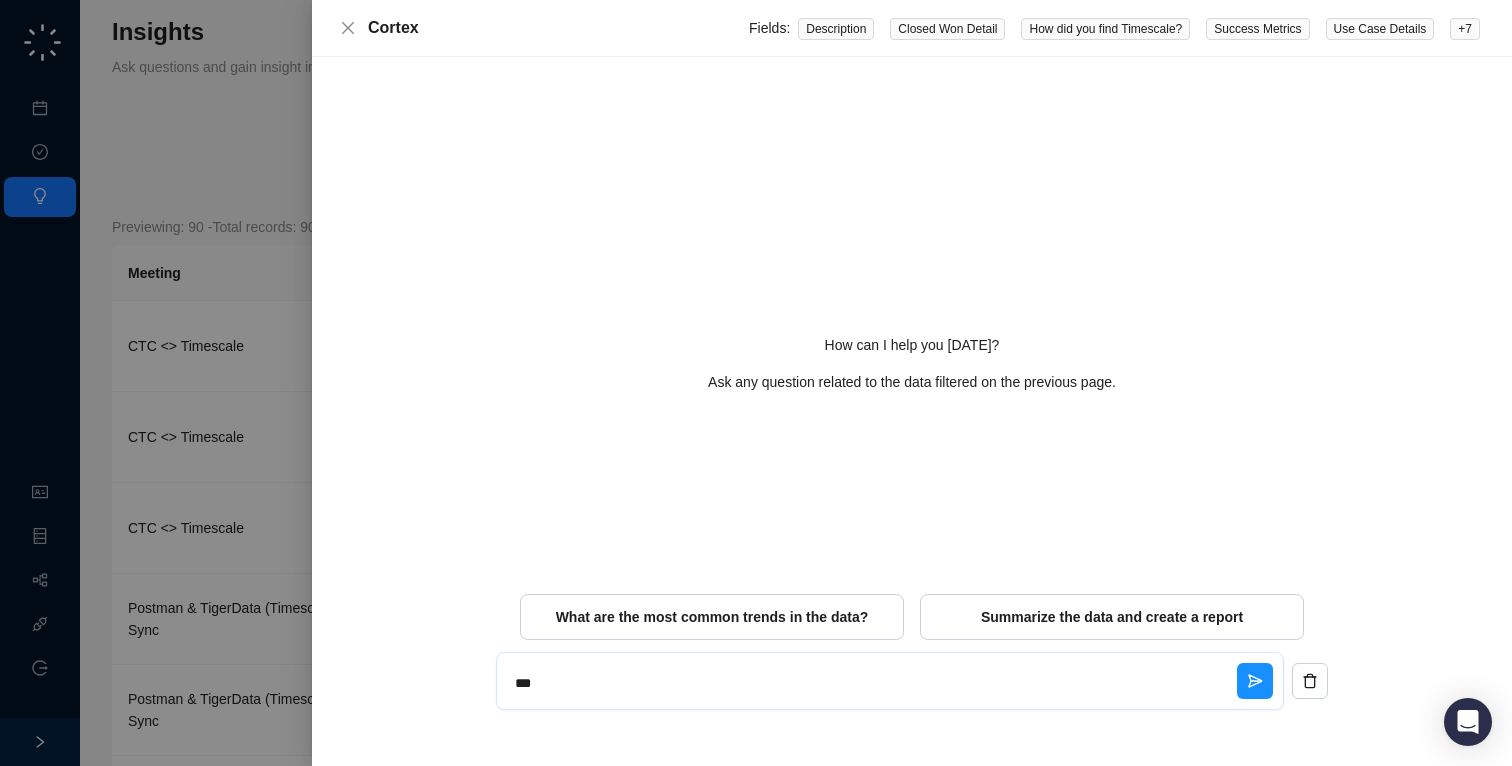 type on "***" 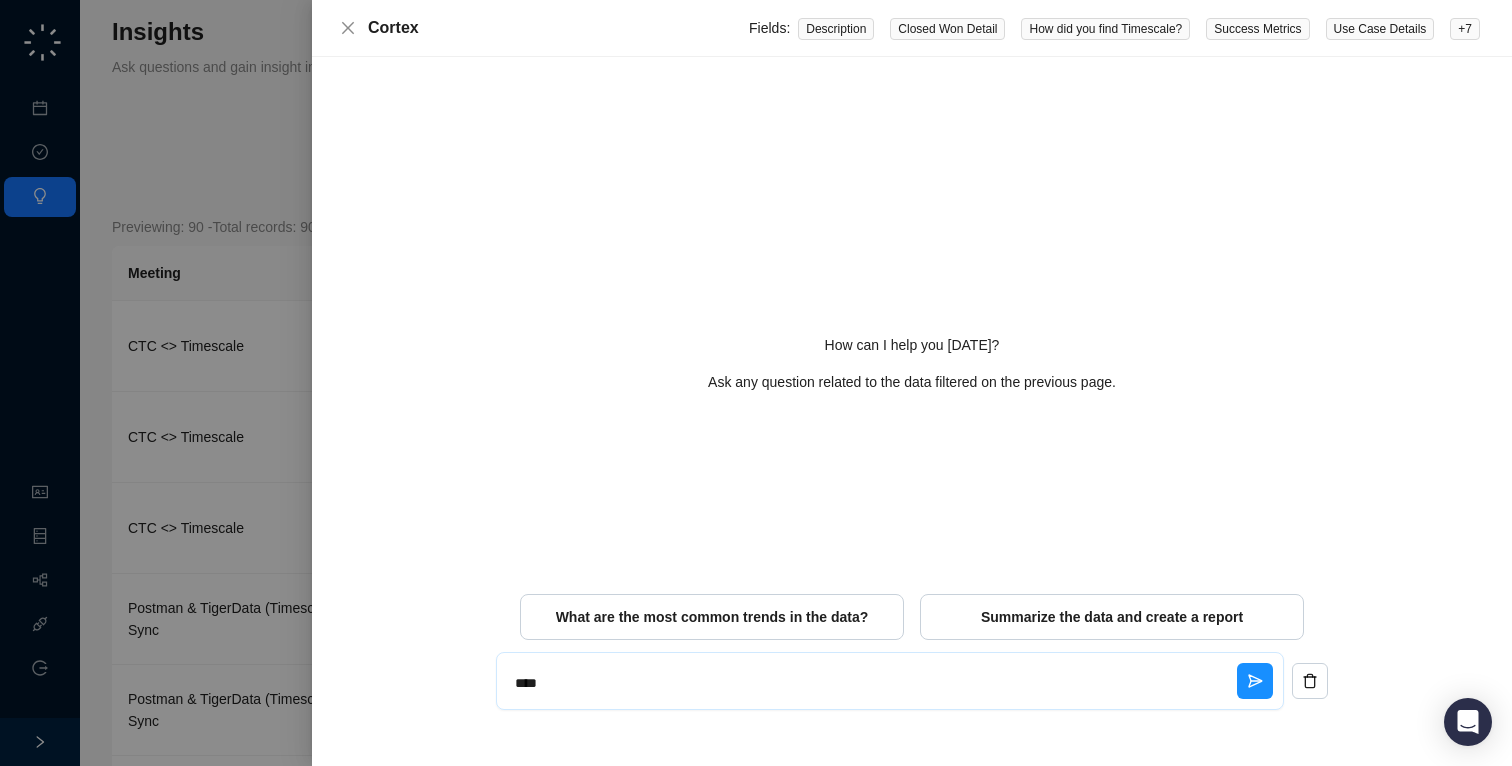 type on "*****" 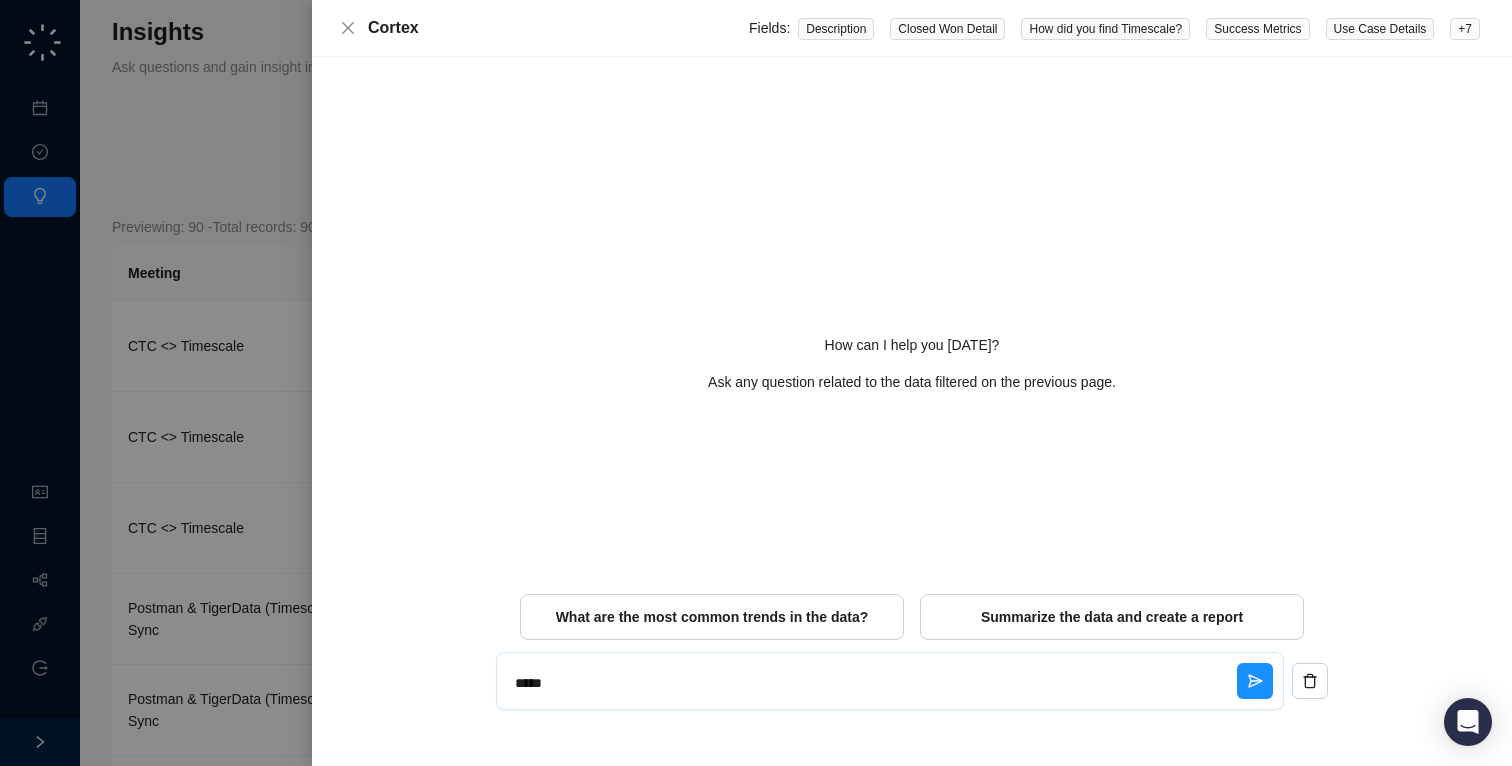 type on "*" 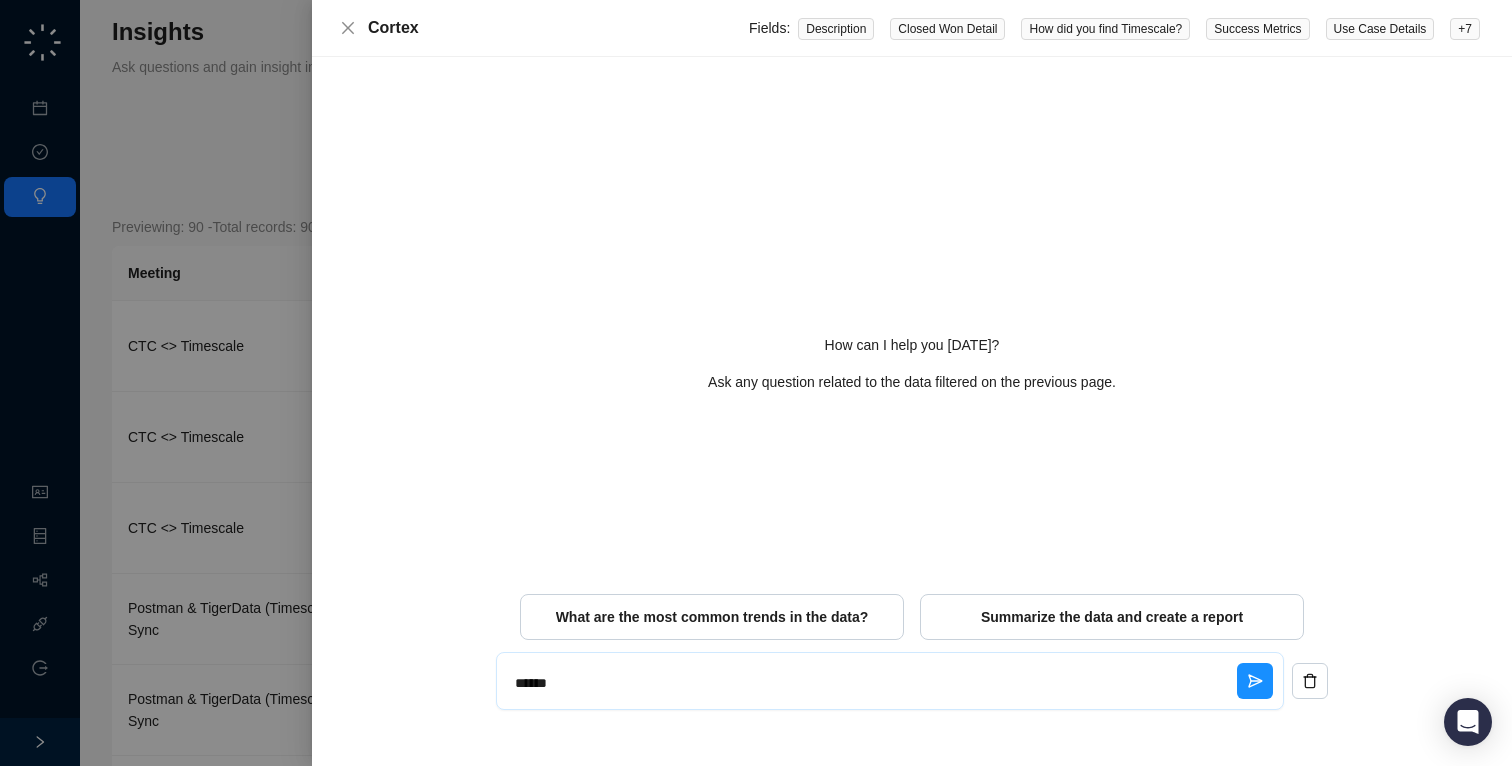 type on "*******" 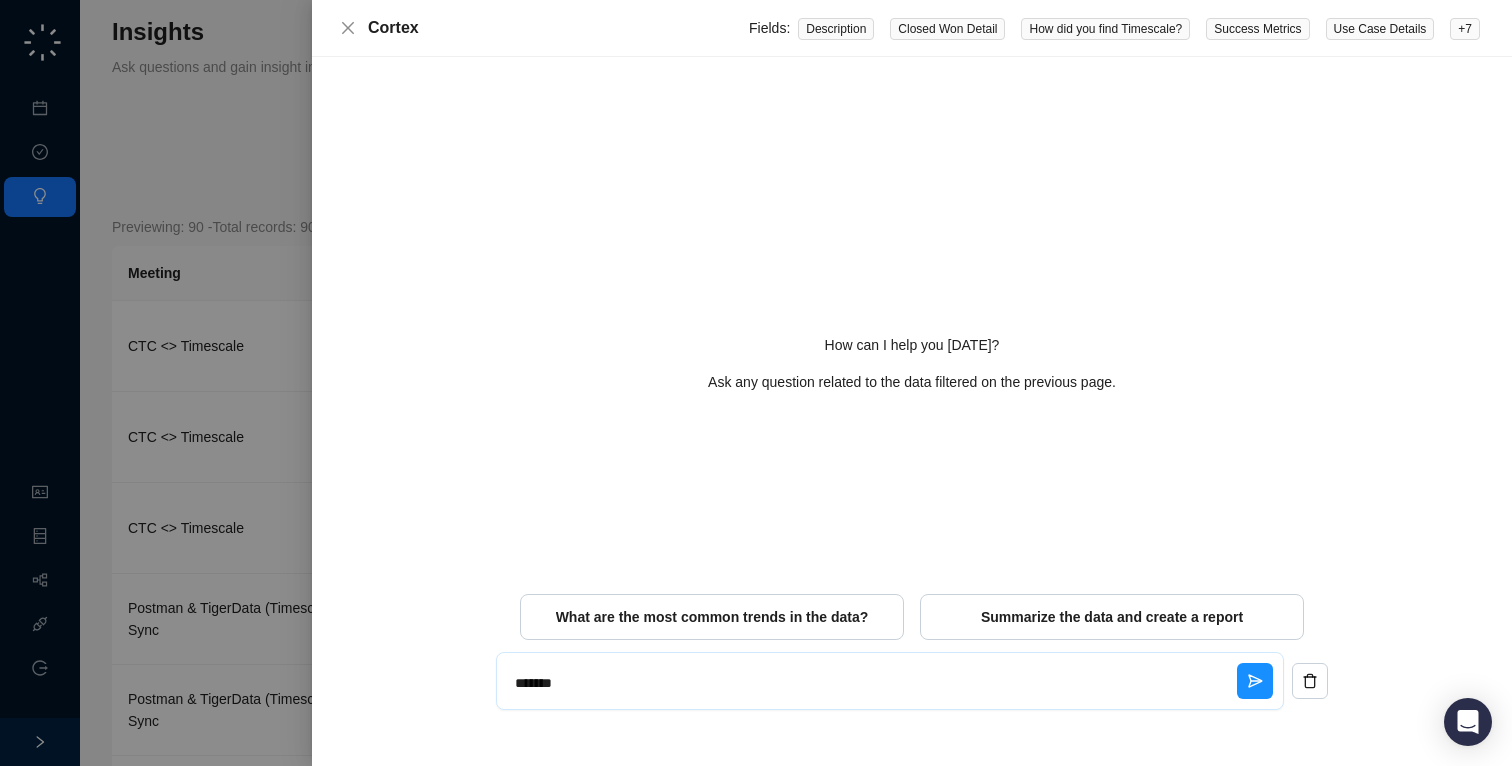 type on "*" 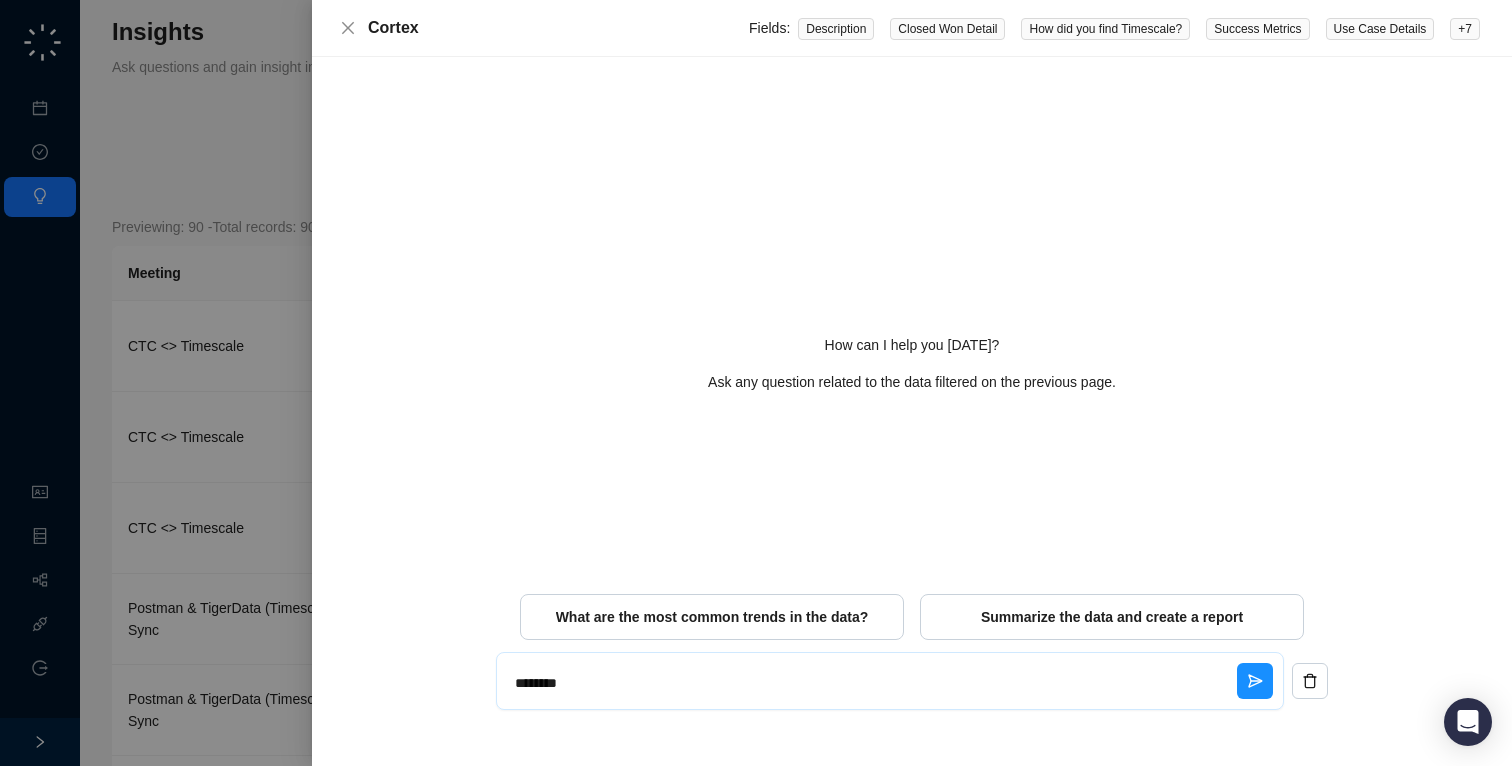 type on "*********" 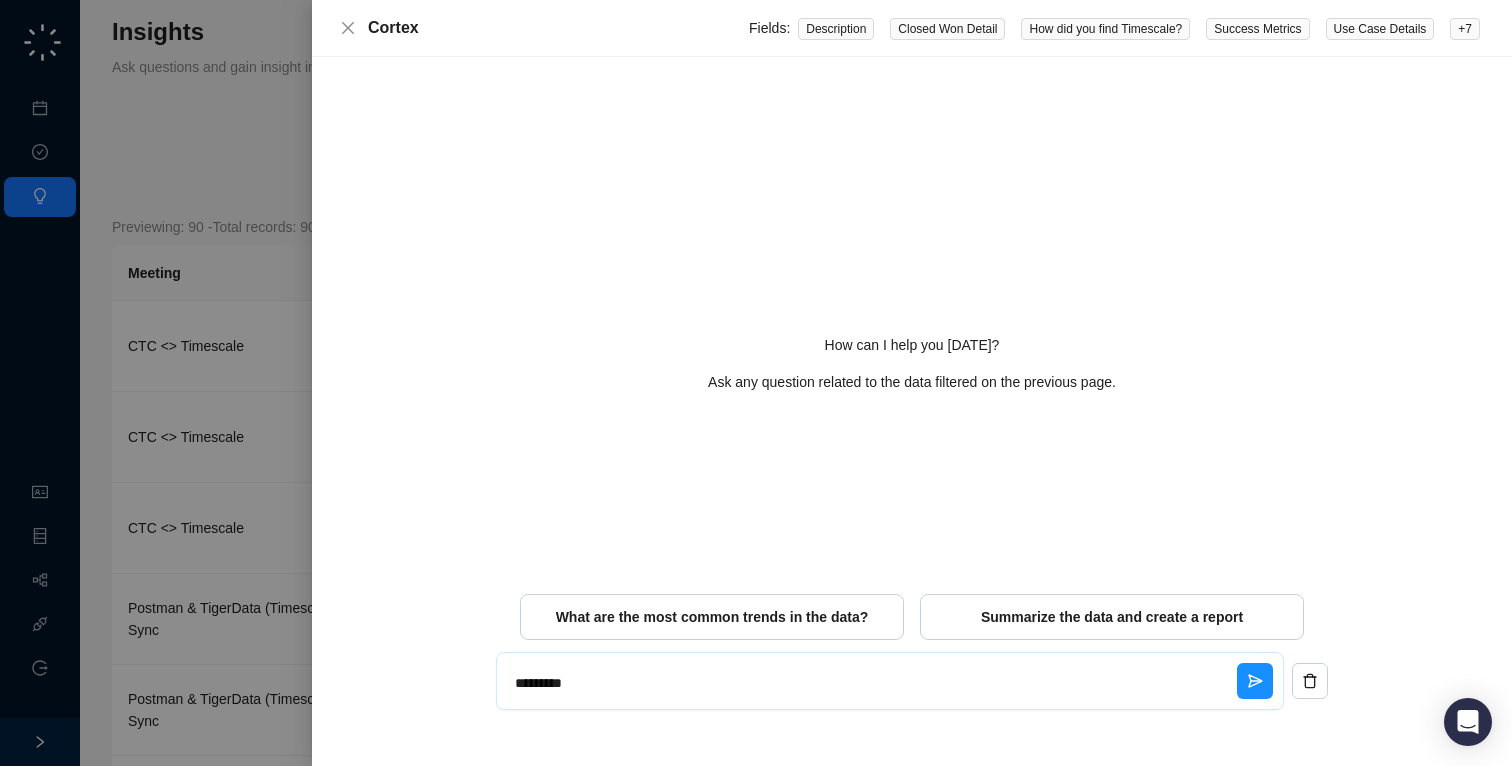 type on "**********" 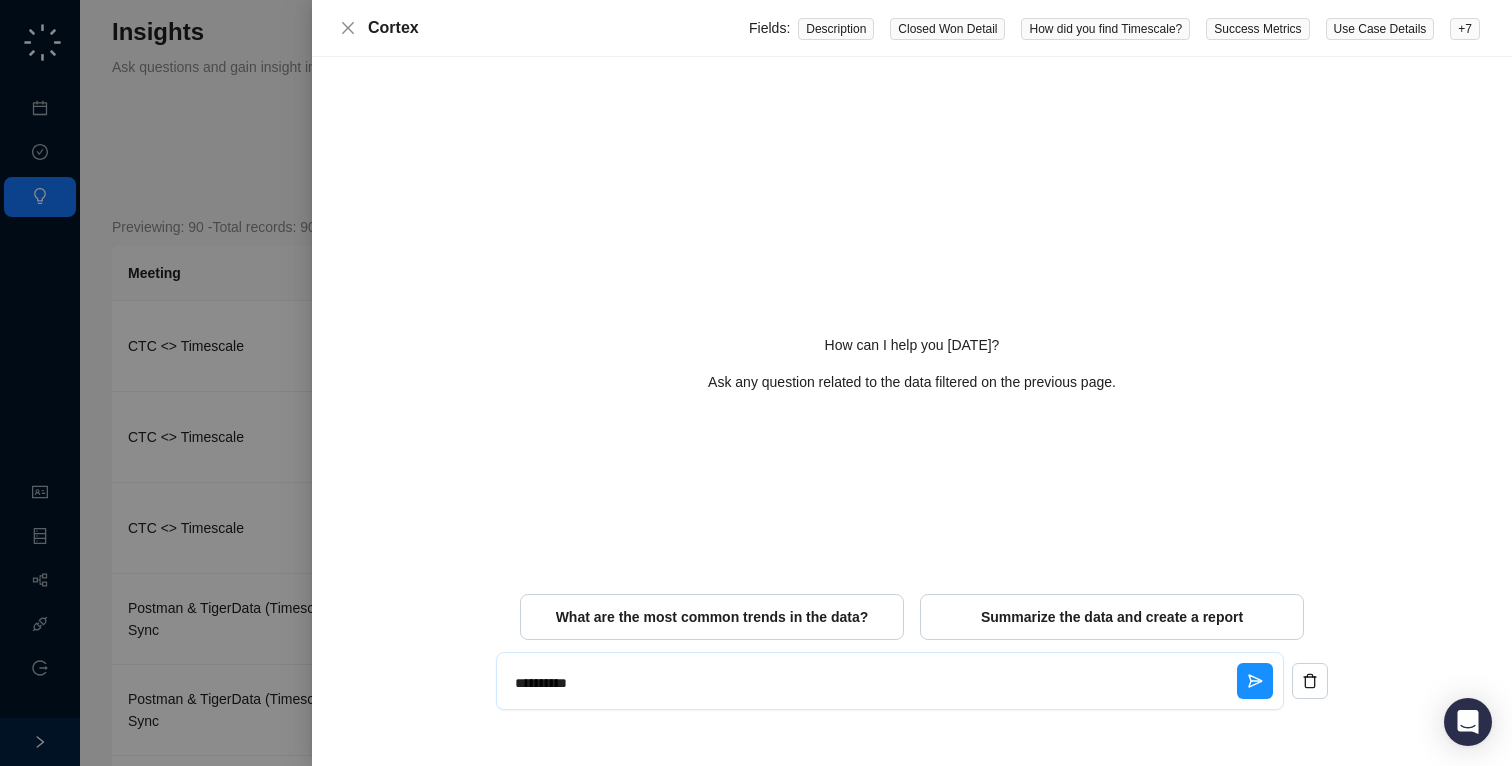 type on "**********" 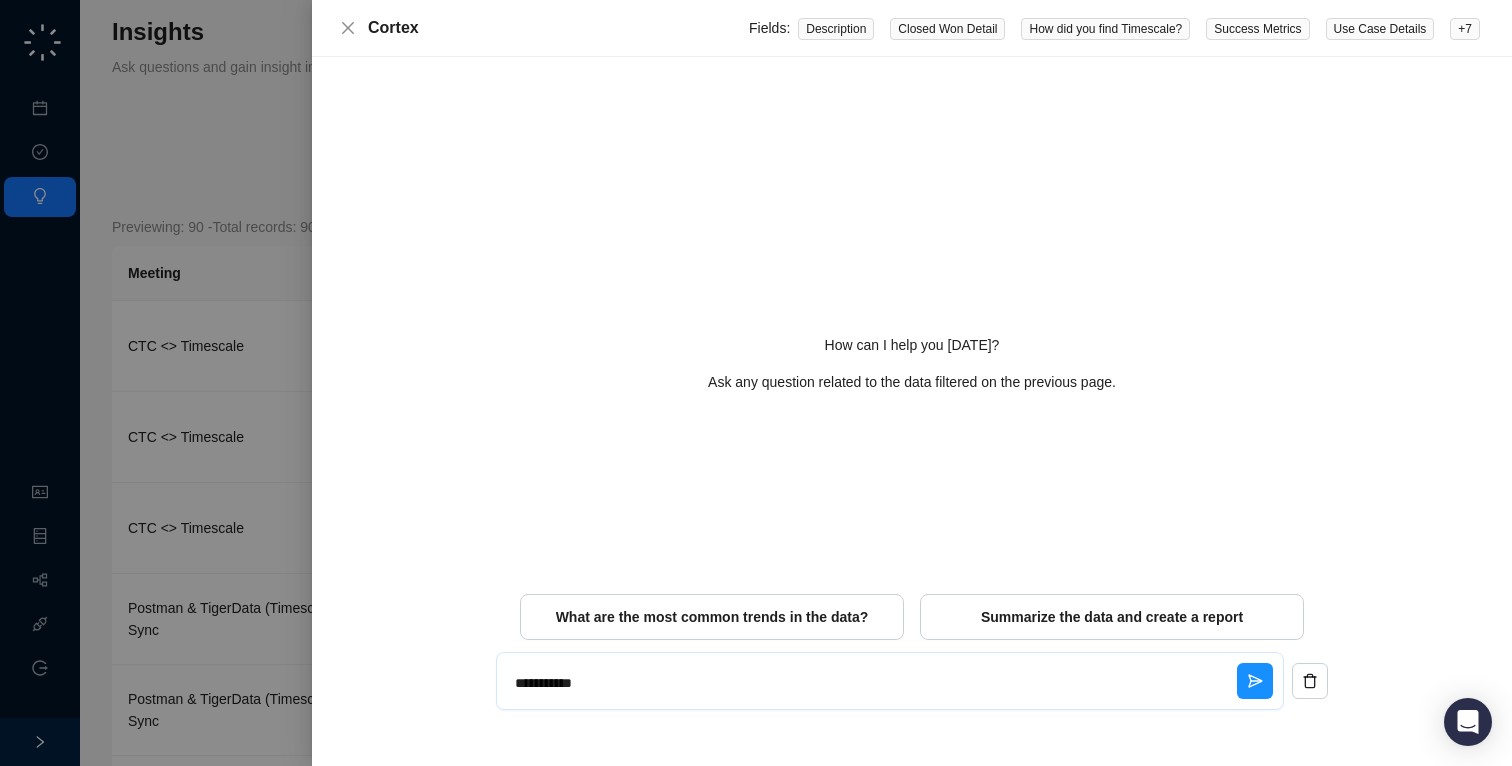 type on "**********" 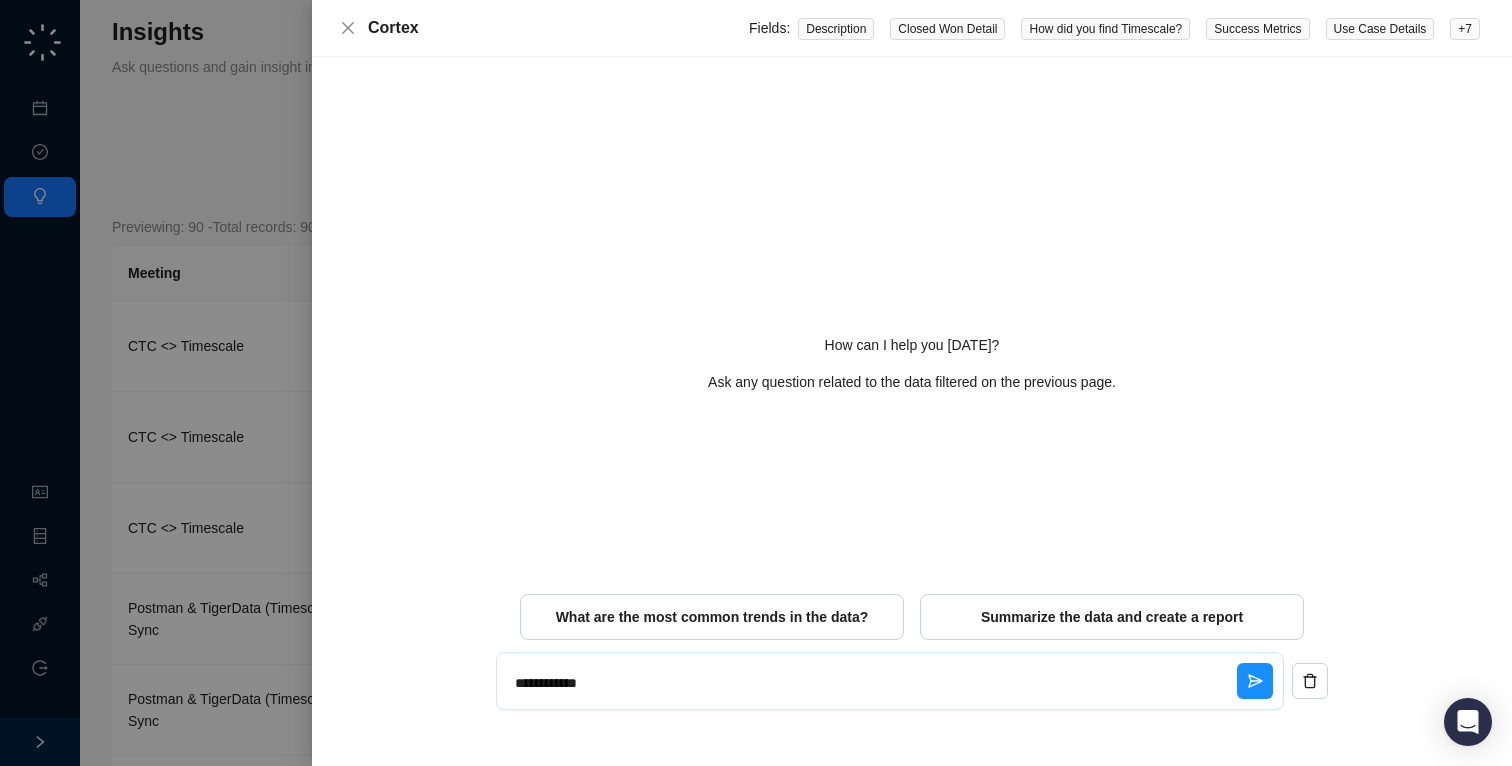 type on "**********" 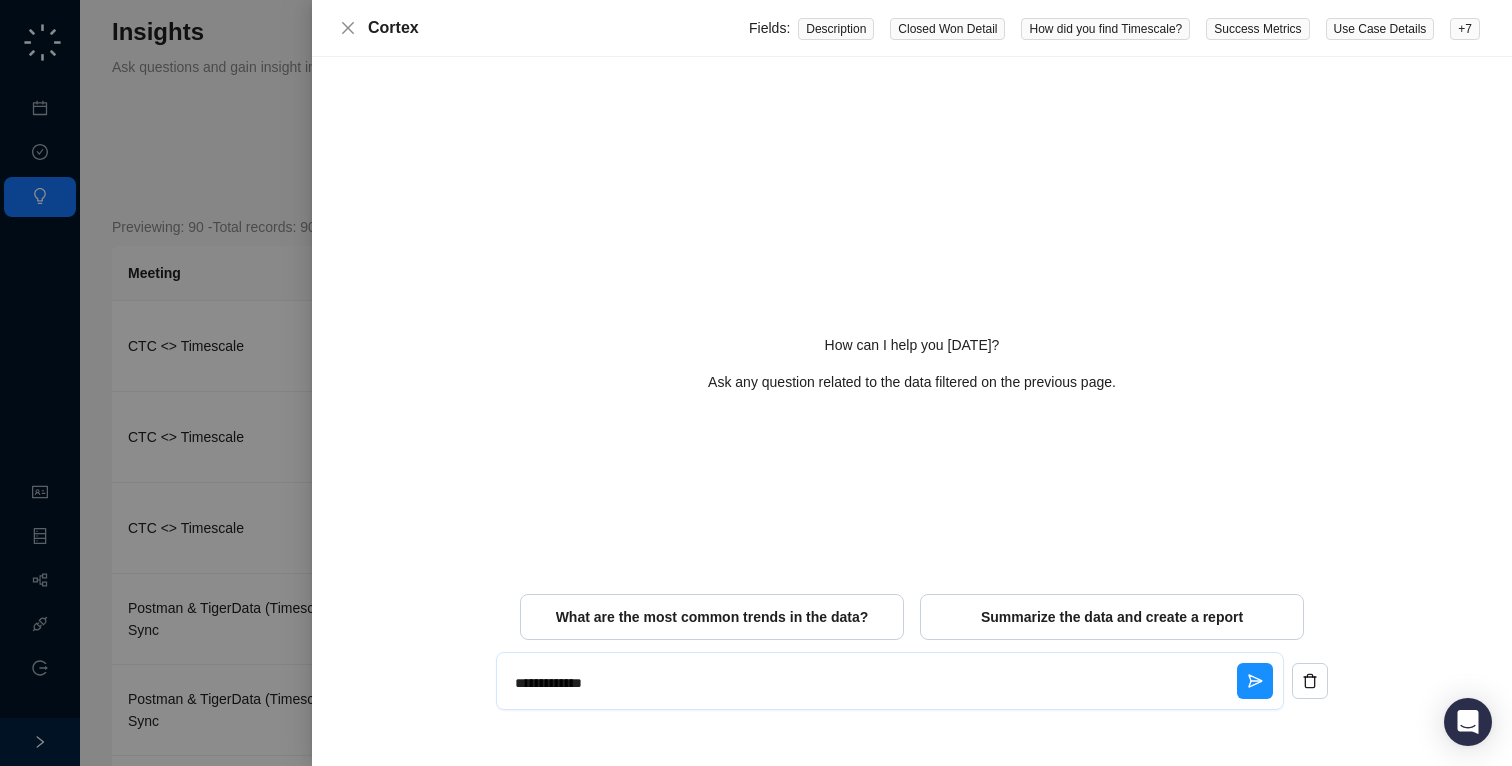 type on "**********" 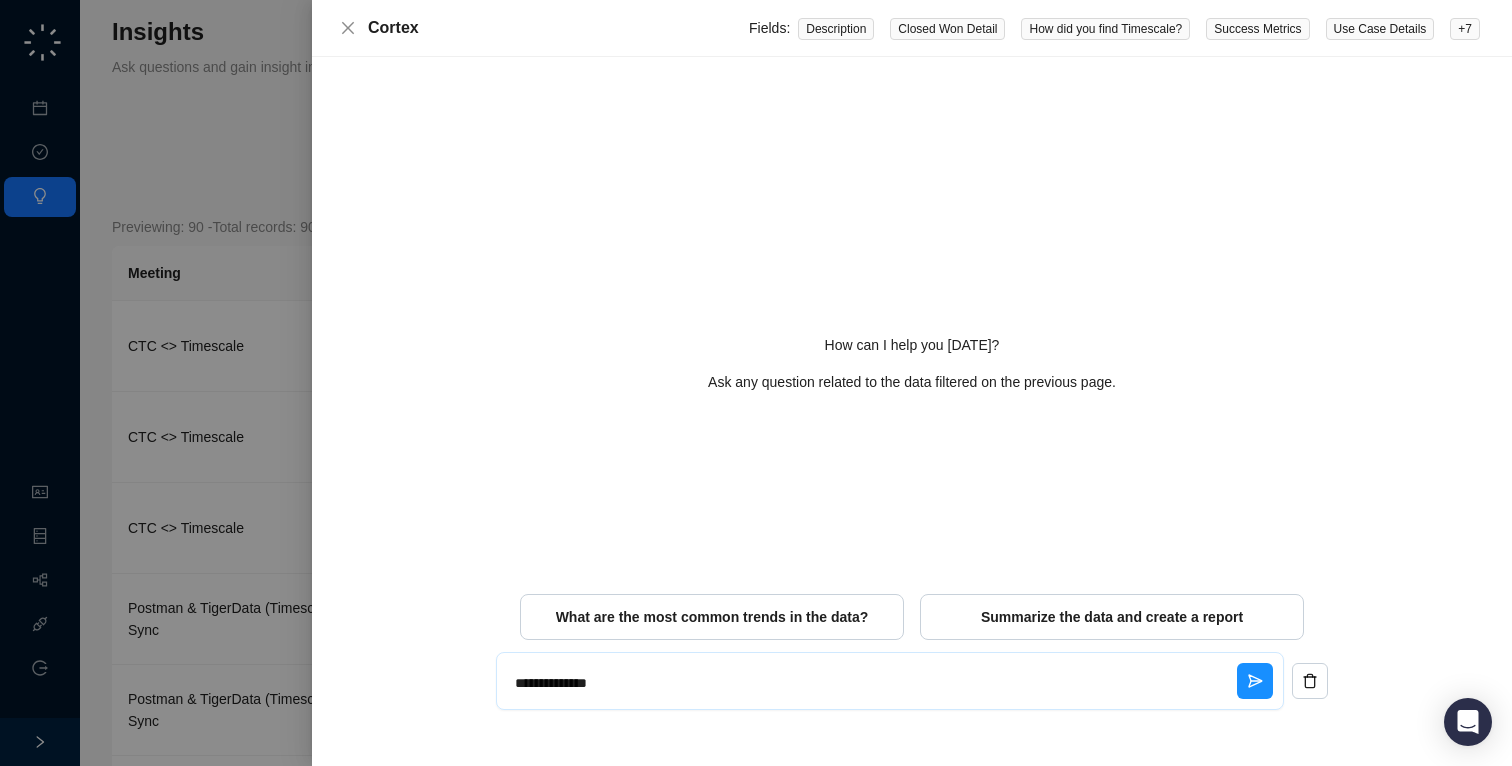 type on "**********" 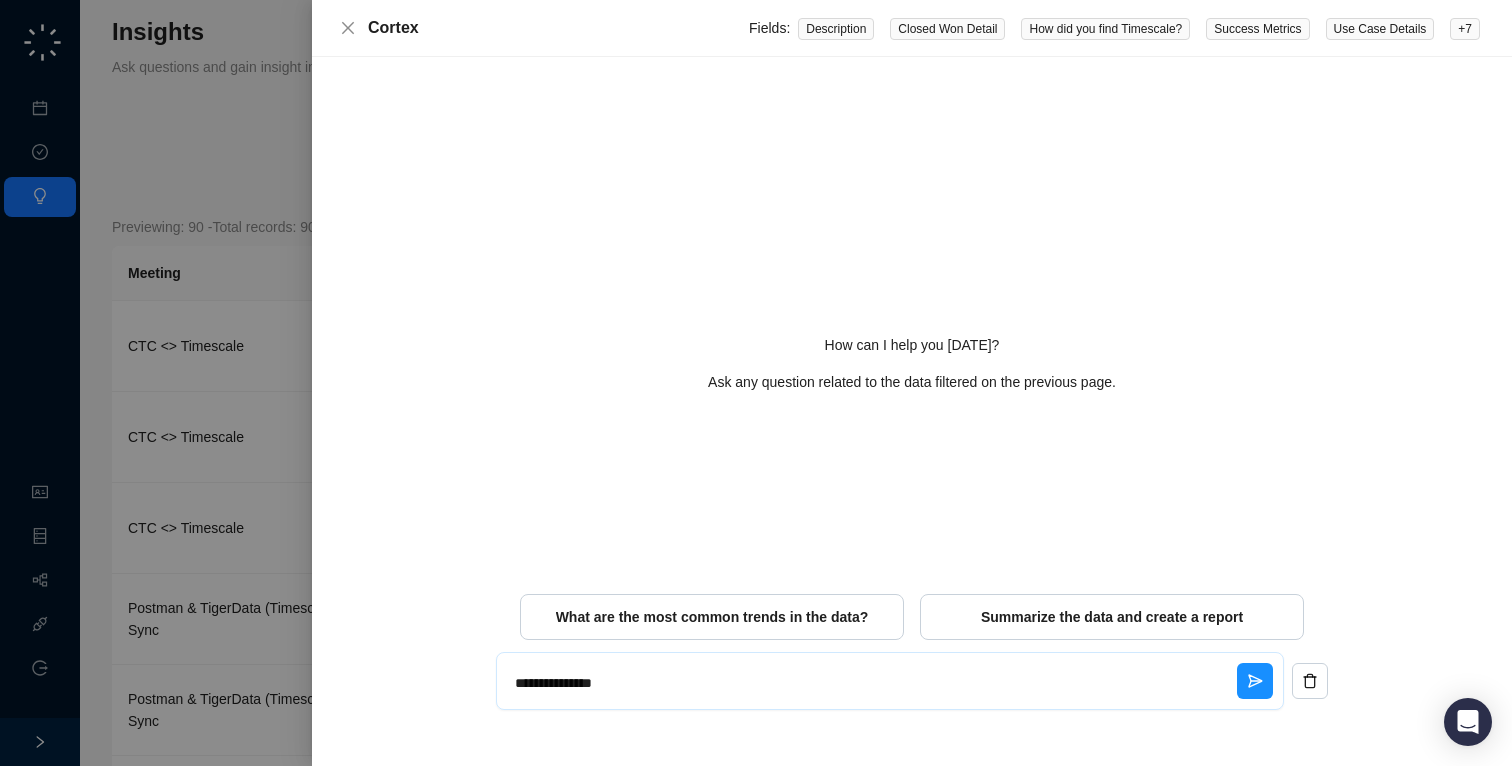 type on "**********" 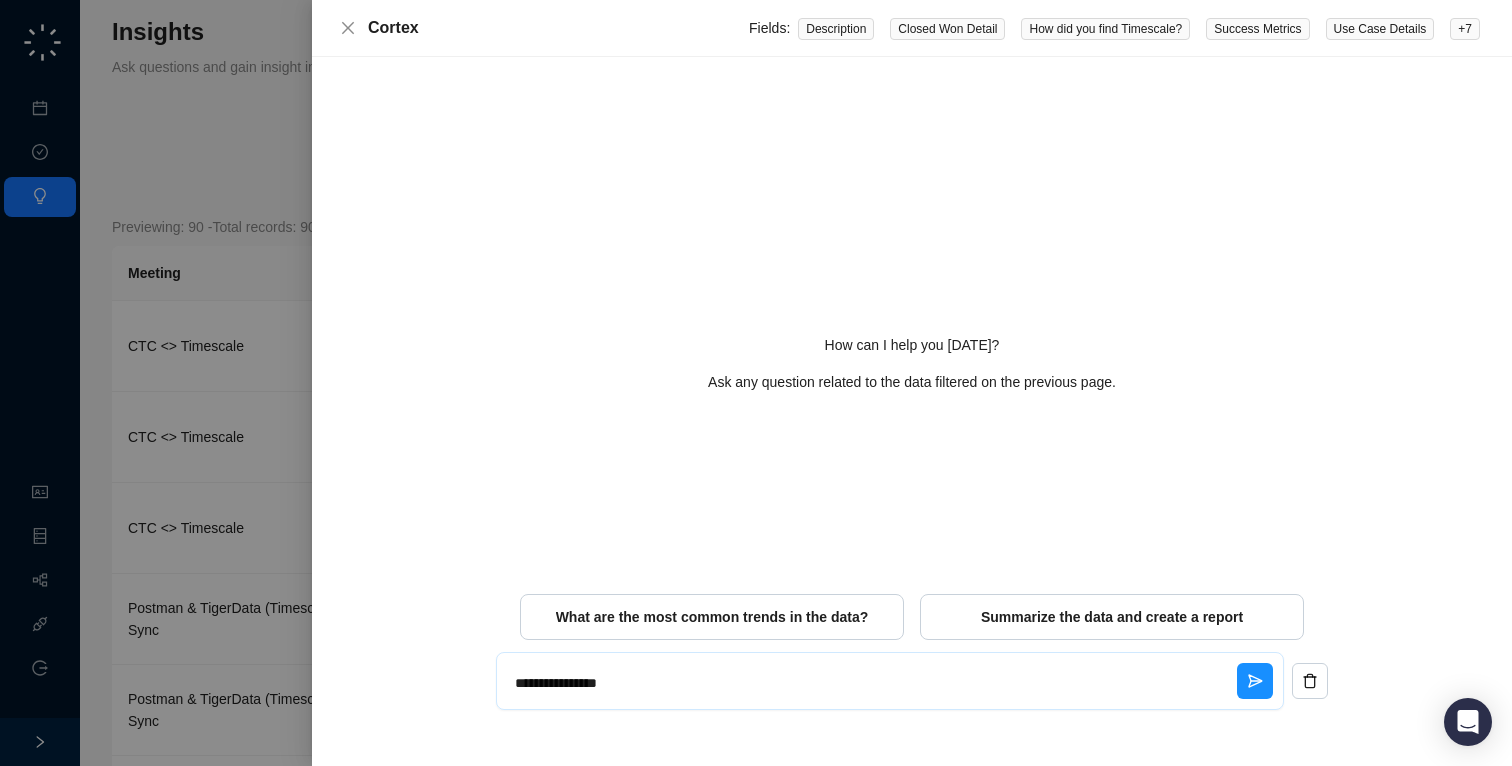 type on "**********" 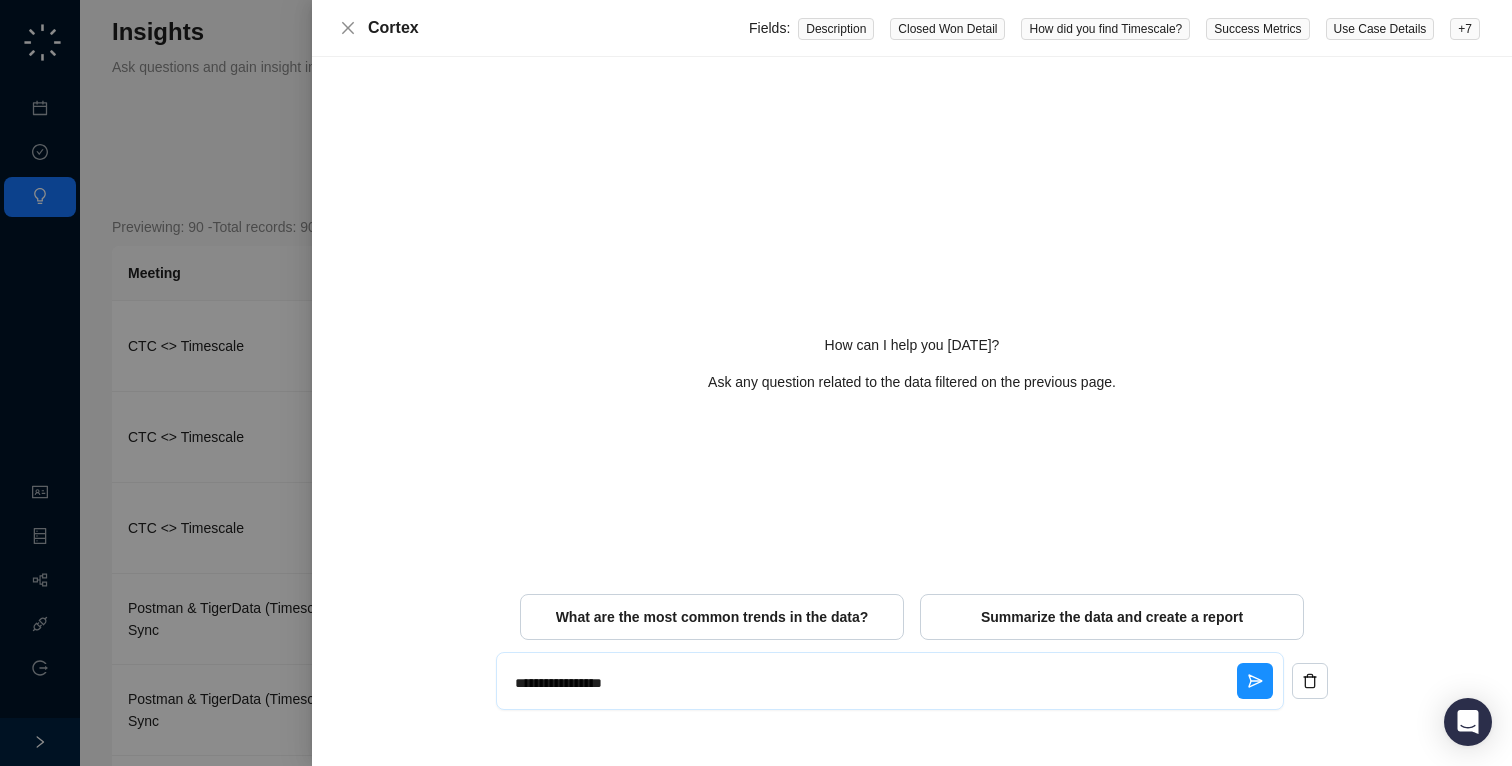 type on "**********" 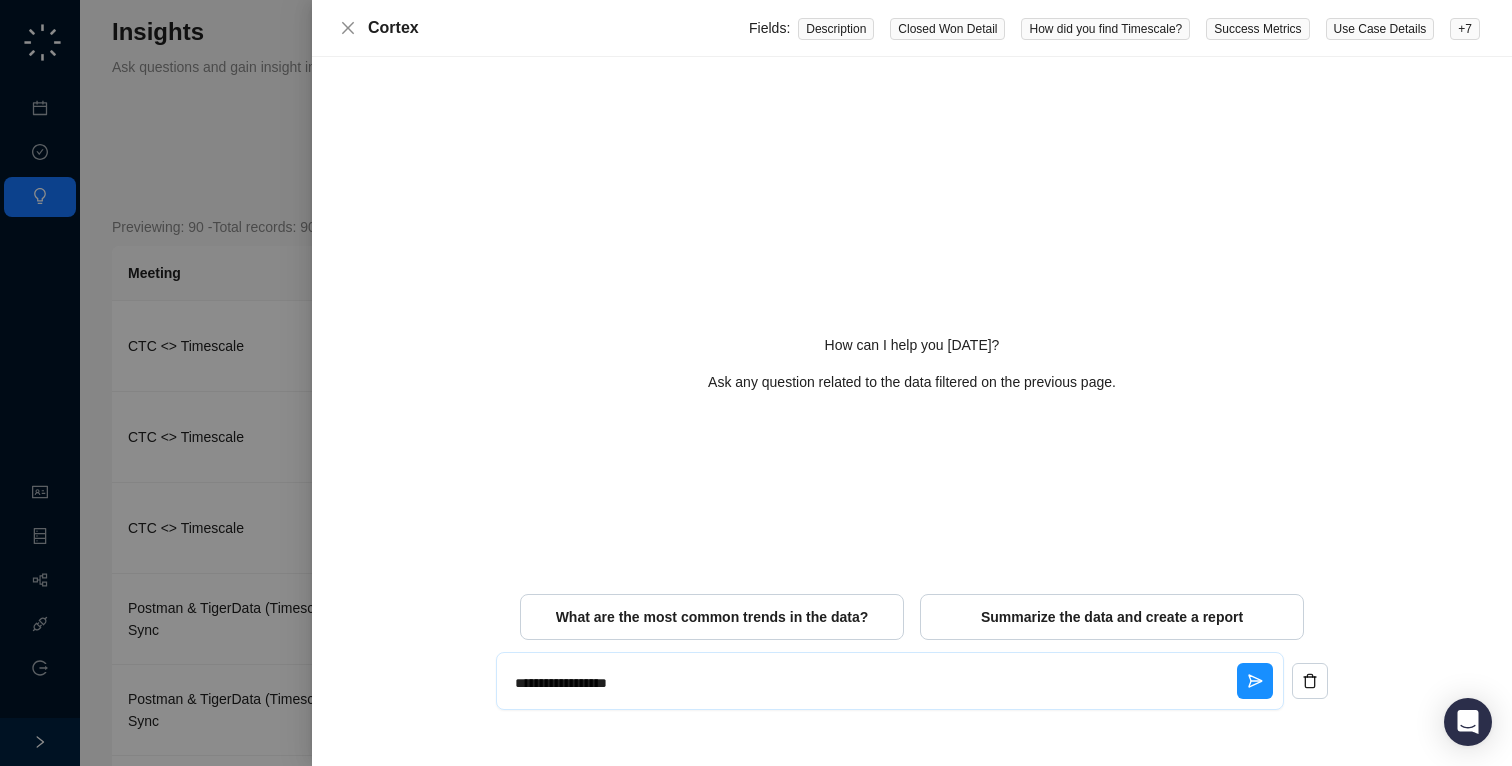 type on "**********" 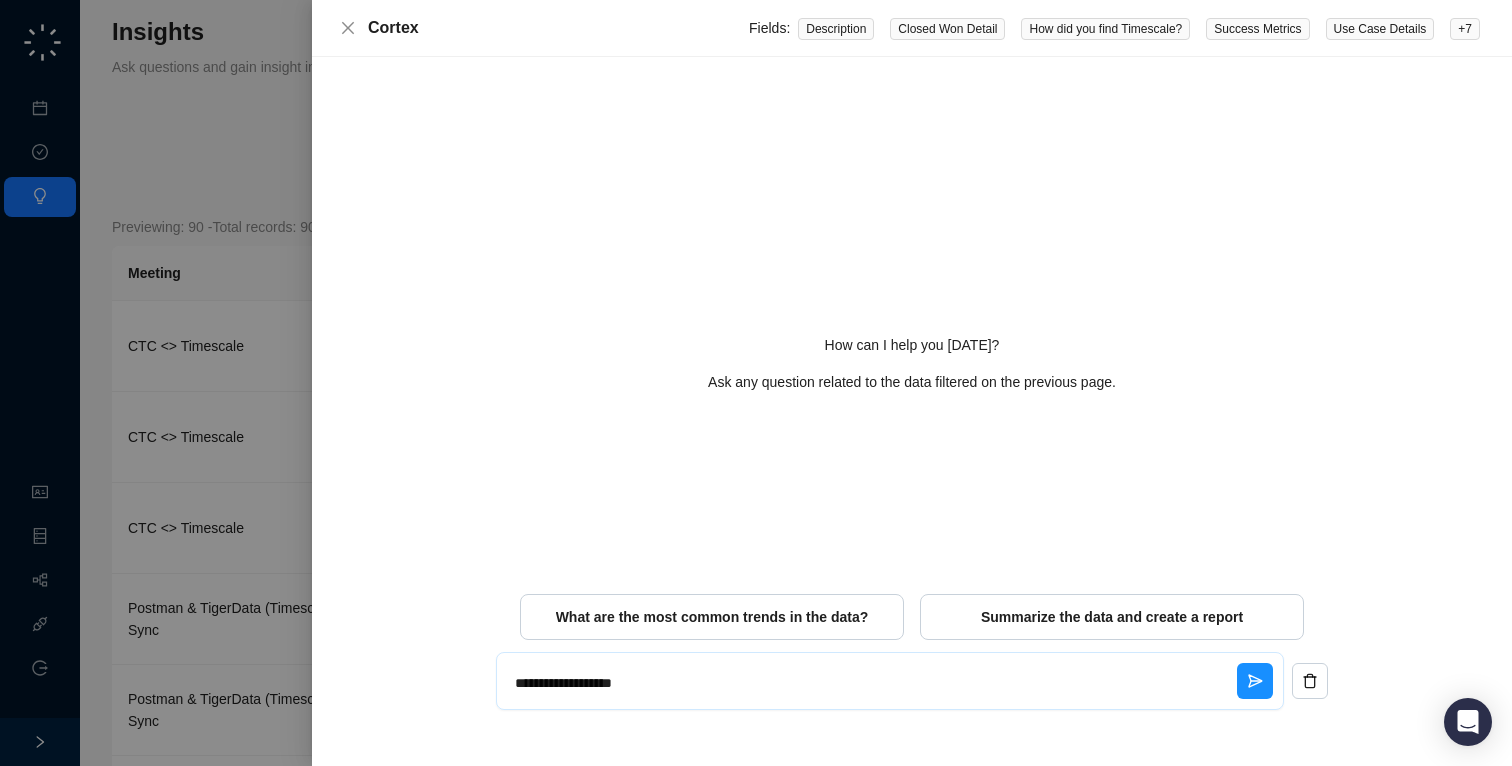 type on "**********" 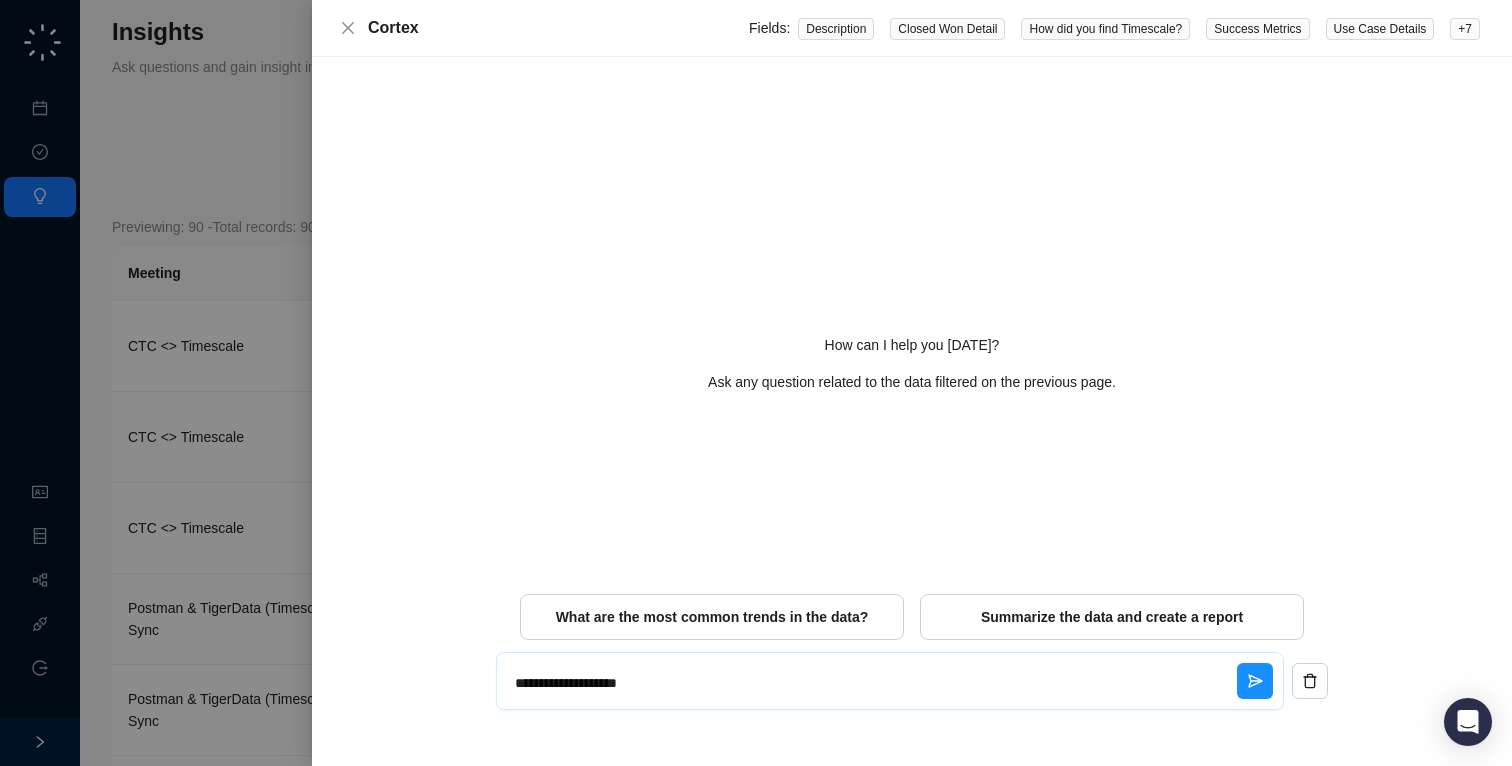 type on "**********" 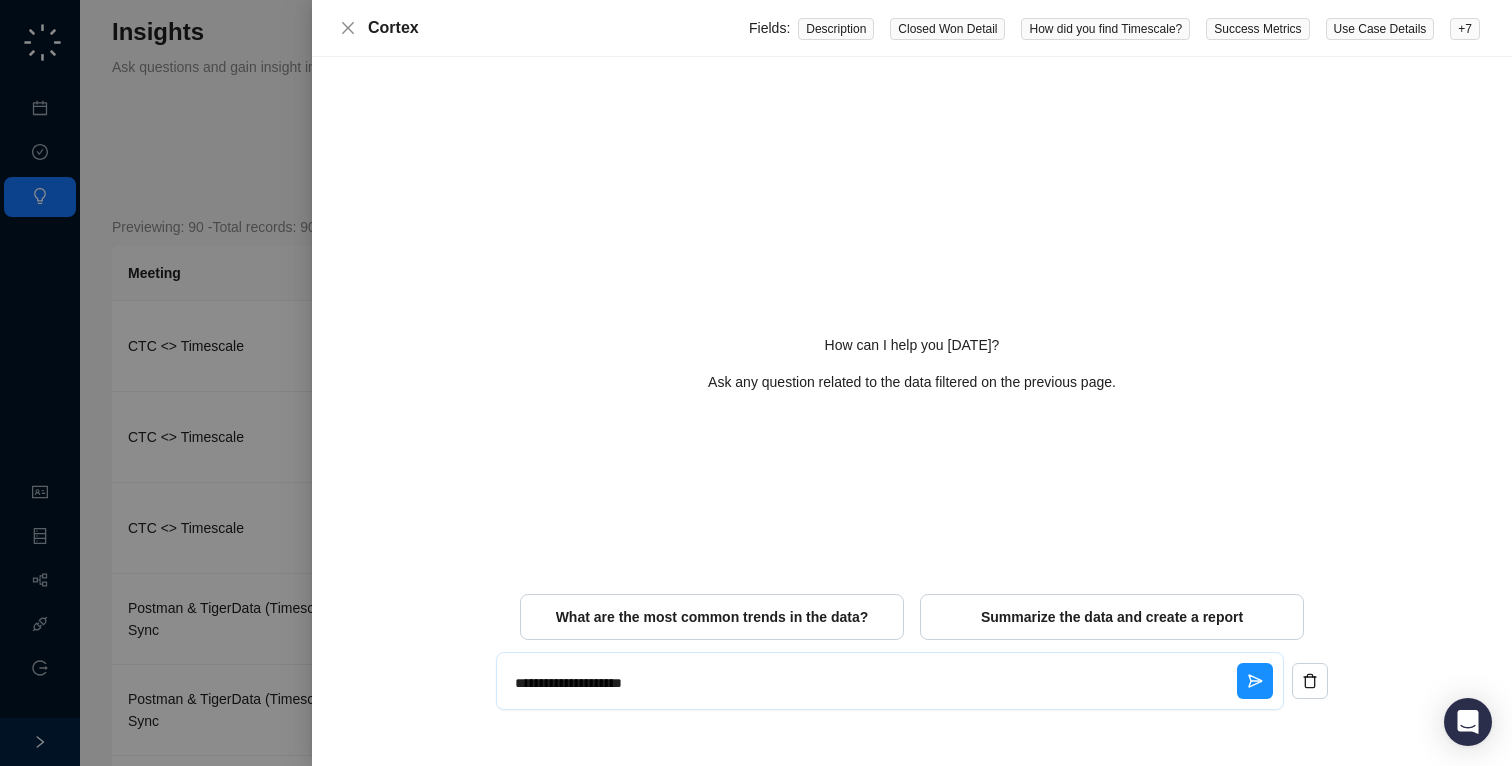 type on "**********" 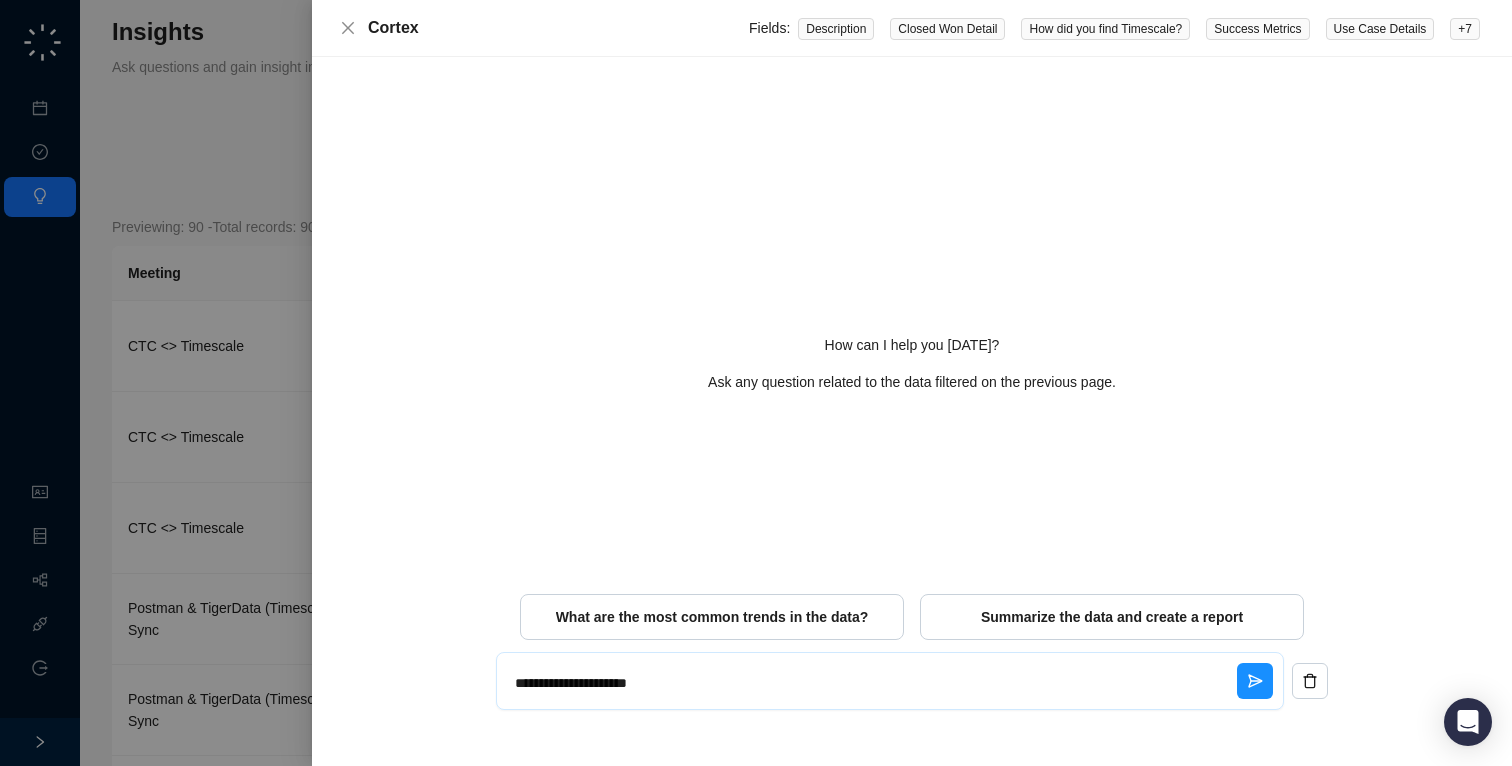 type on "**********" 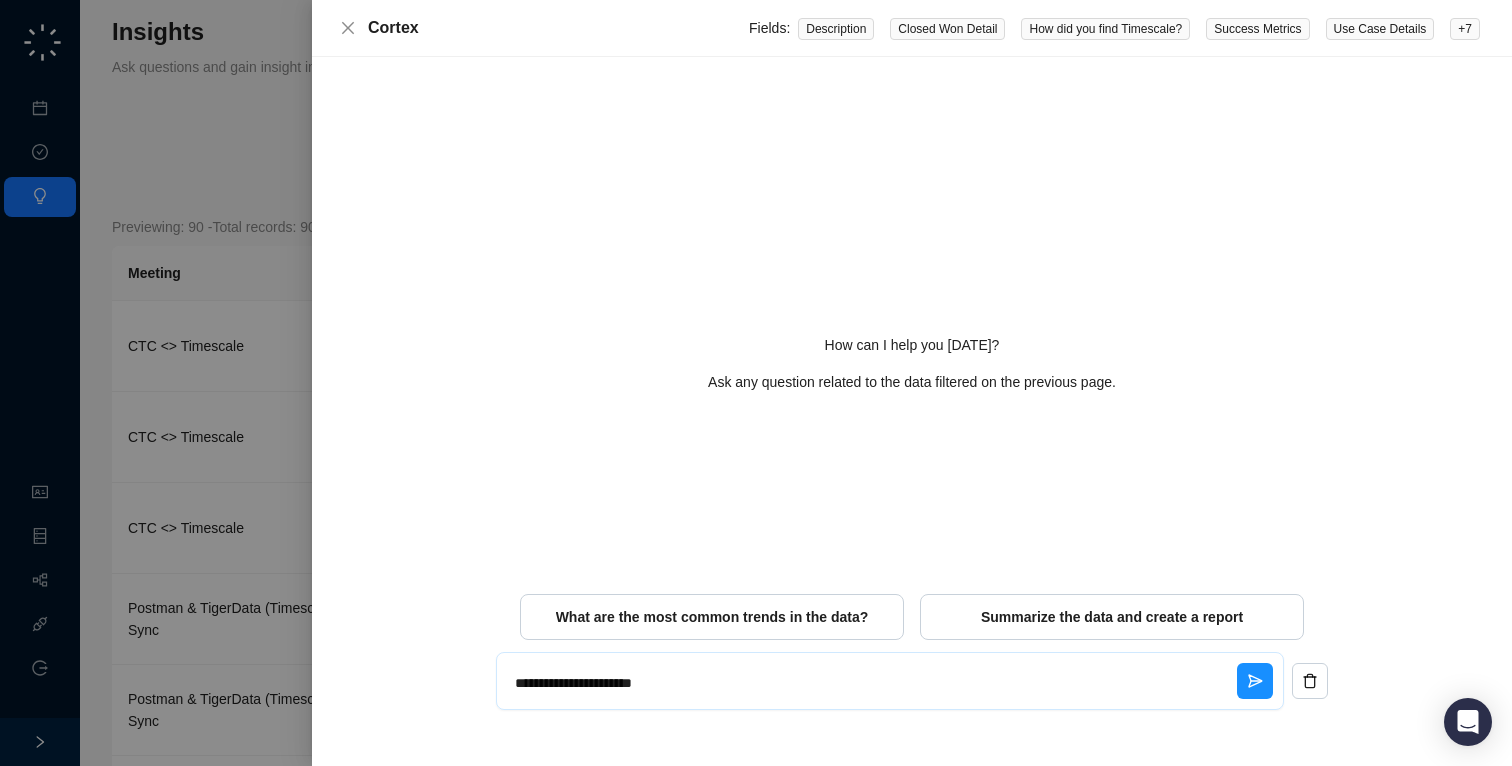 type on "**********" 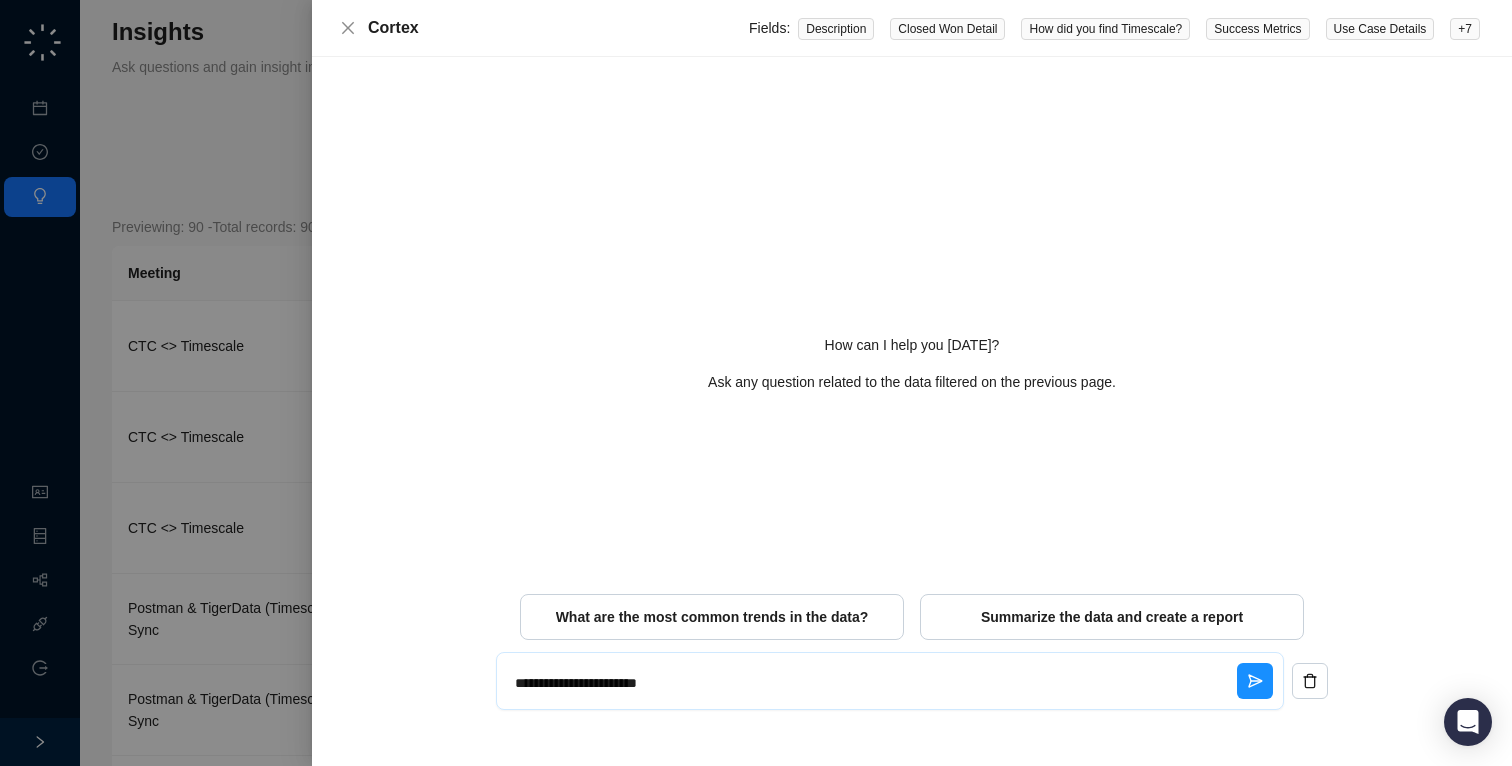 type on "**********" 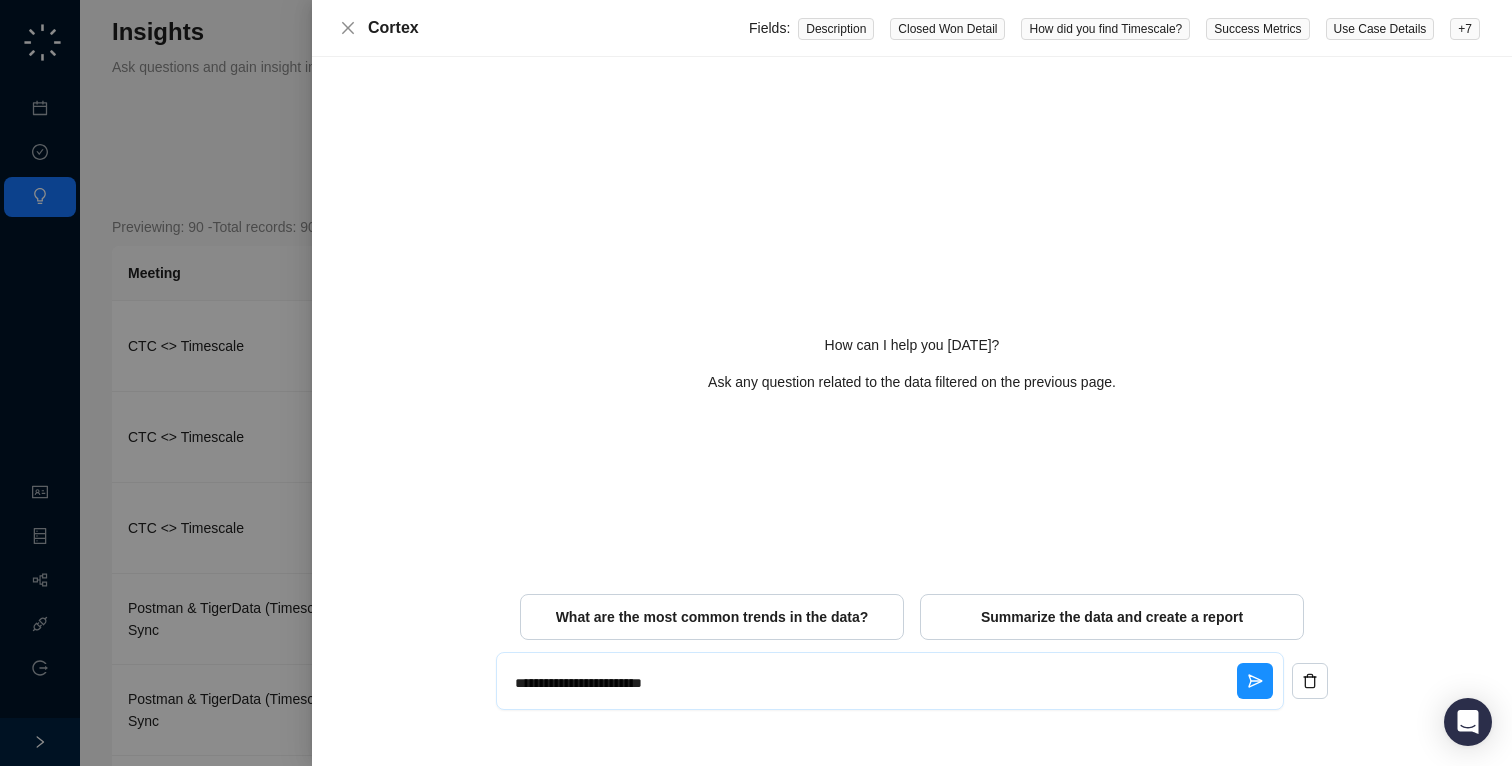 type on "**********" 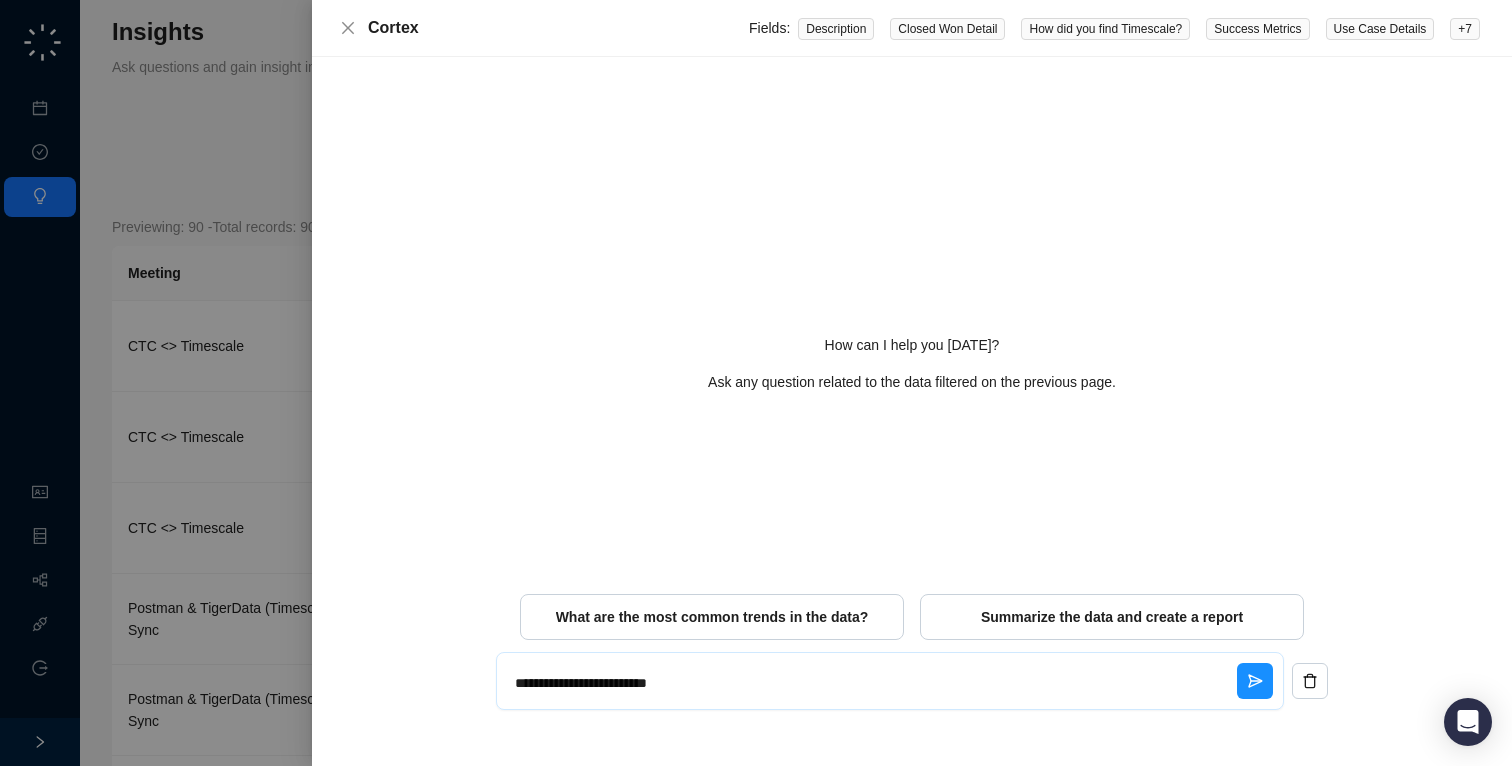 type on "**********" 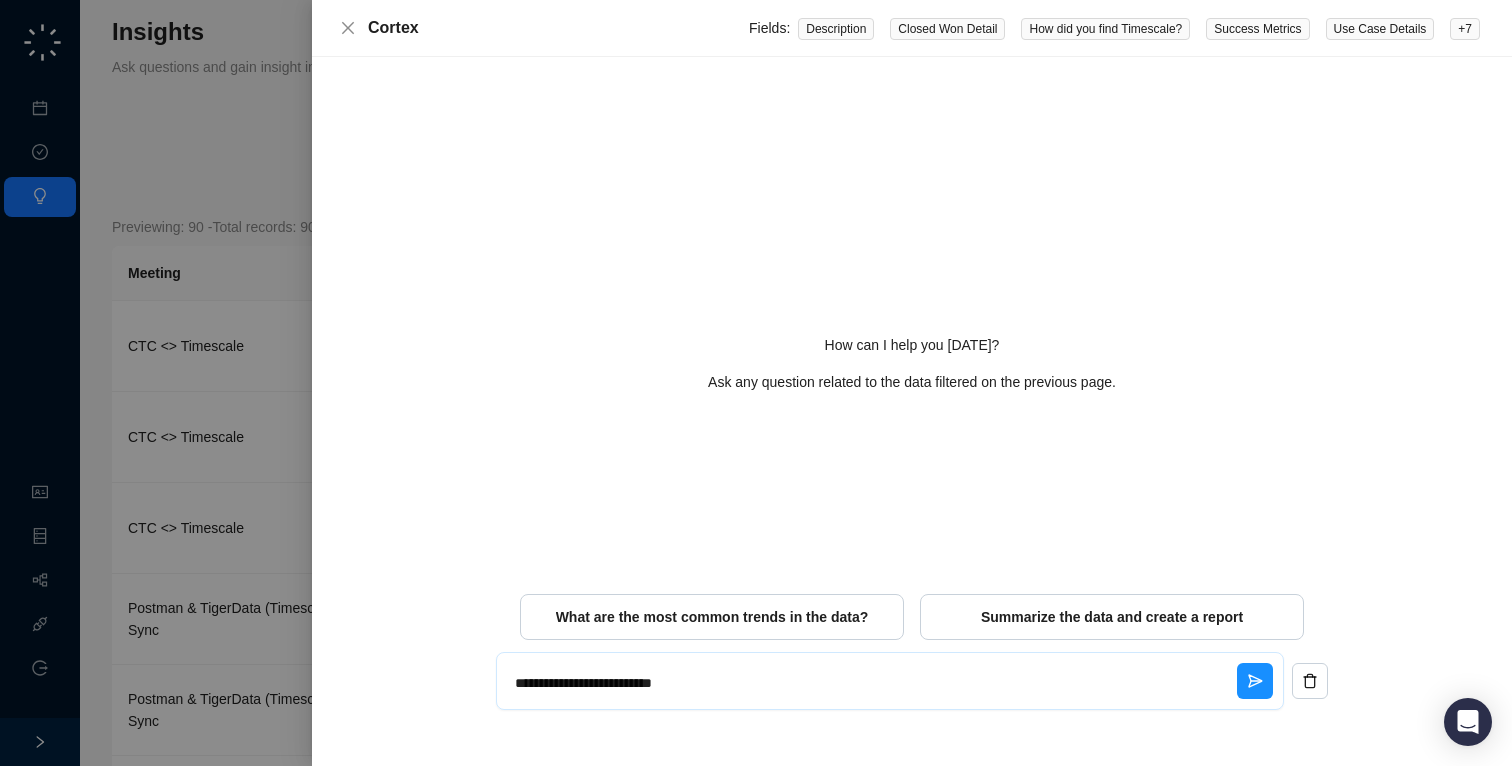 type on "**********" 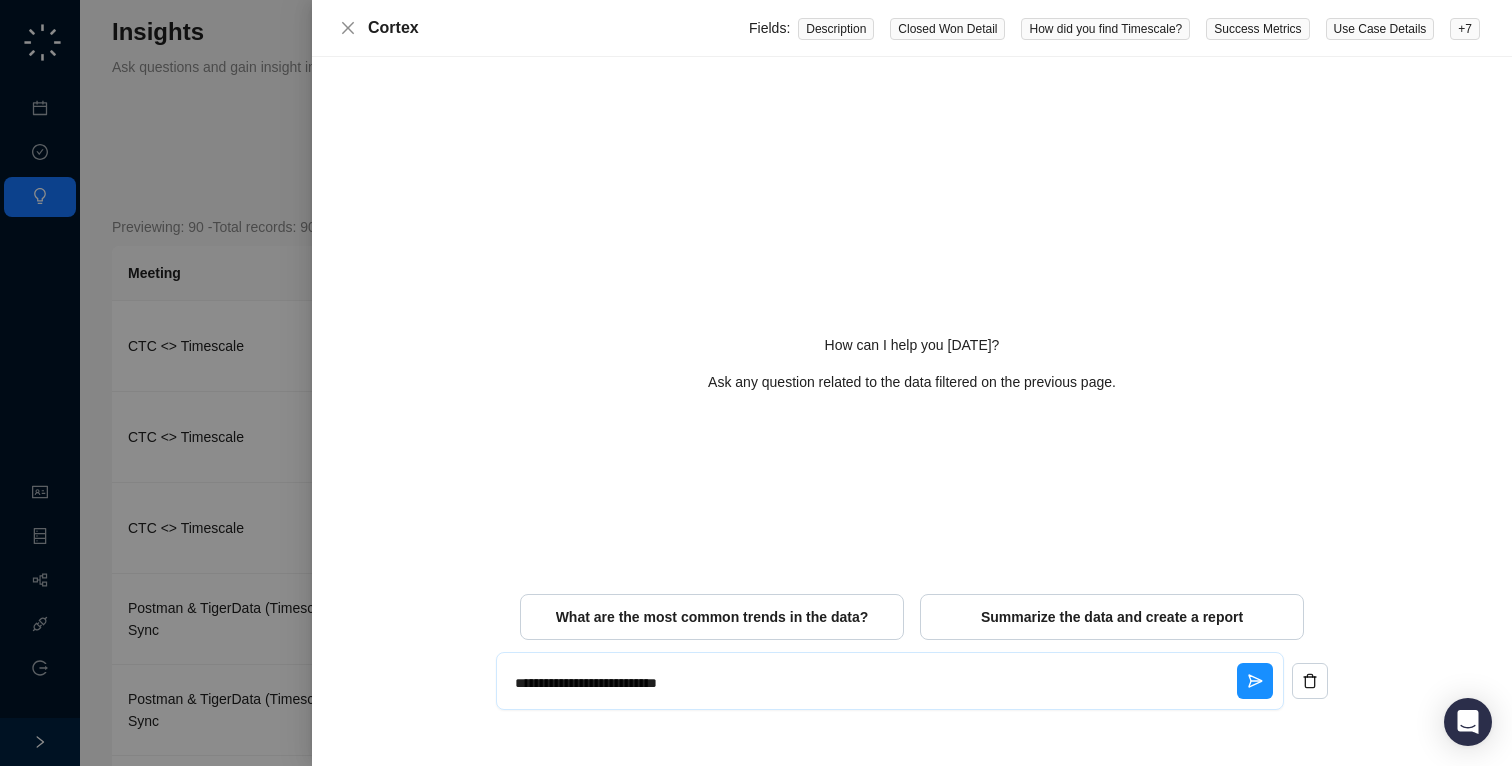 type on "**********" 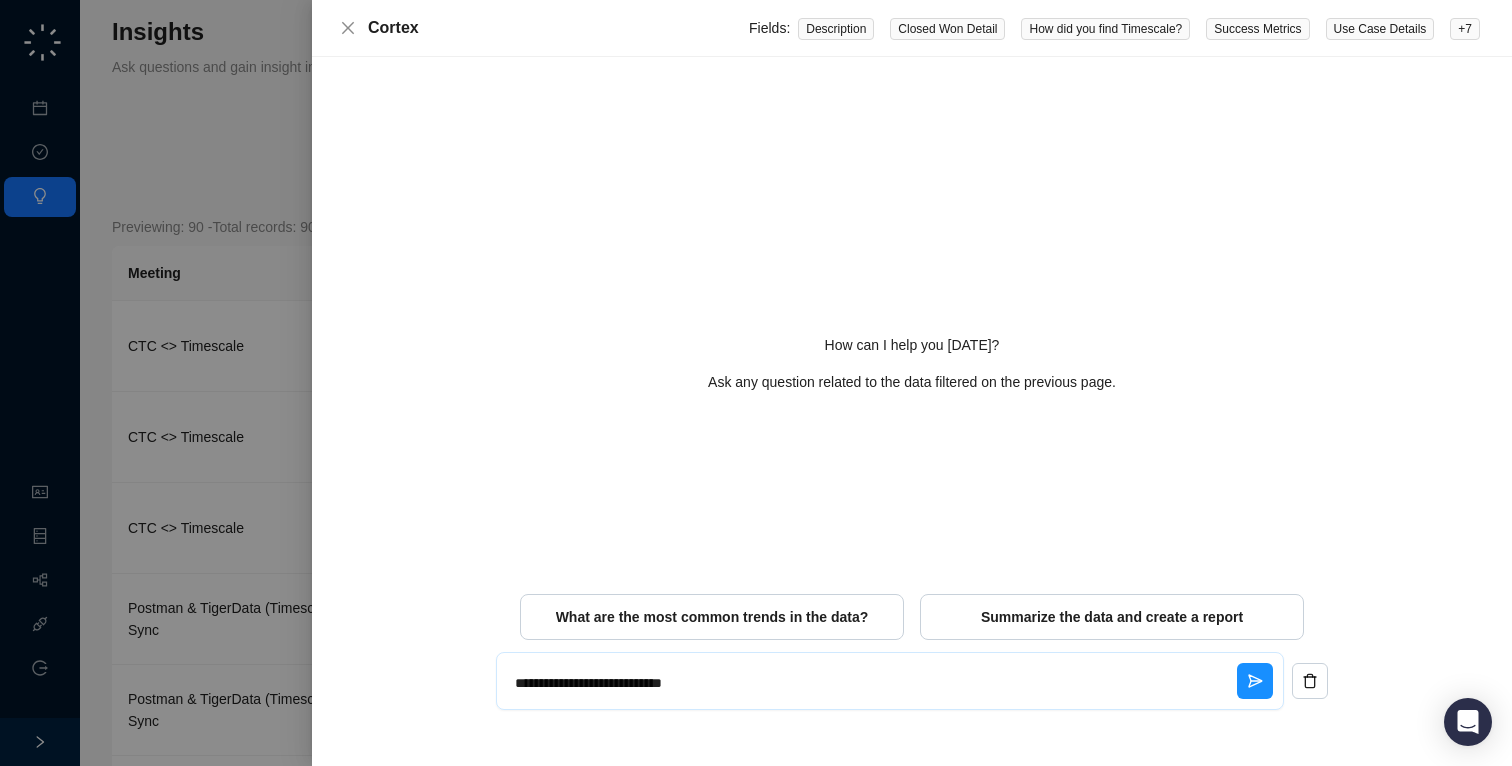 type on "**********" 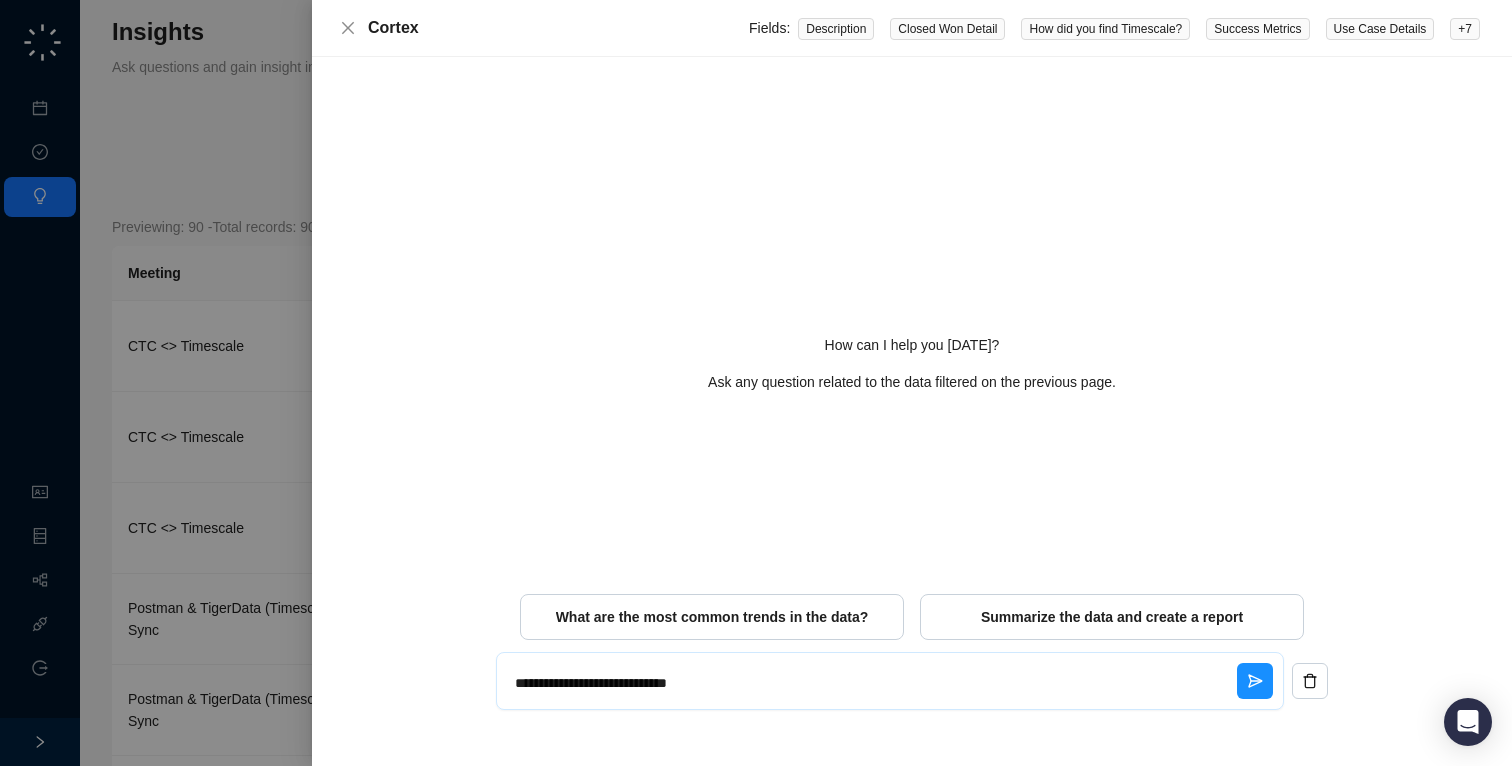 type on "**********" 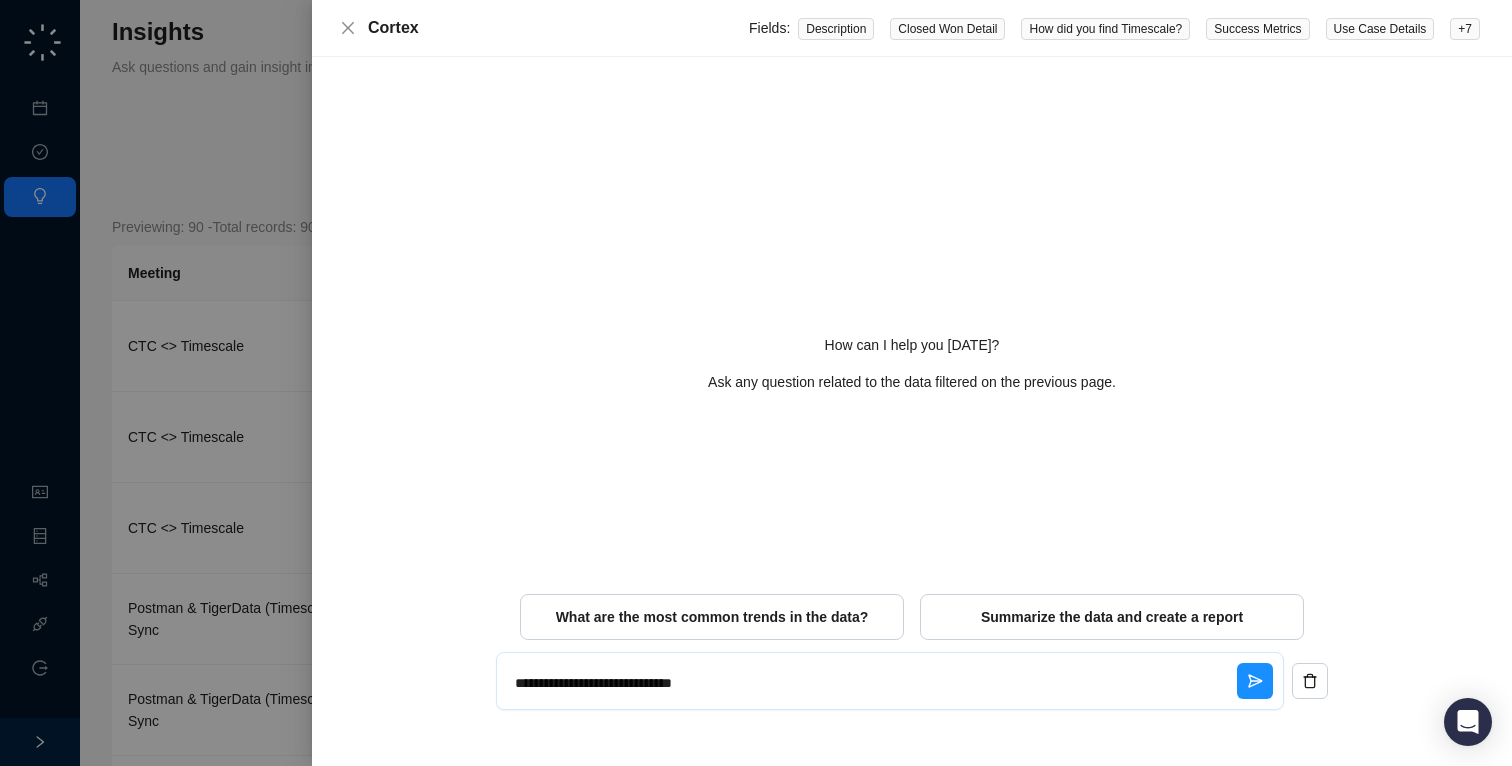 type on "**********" 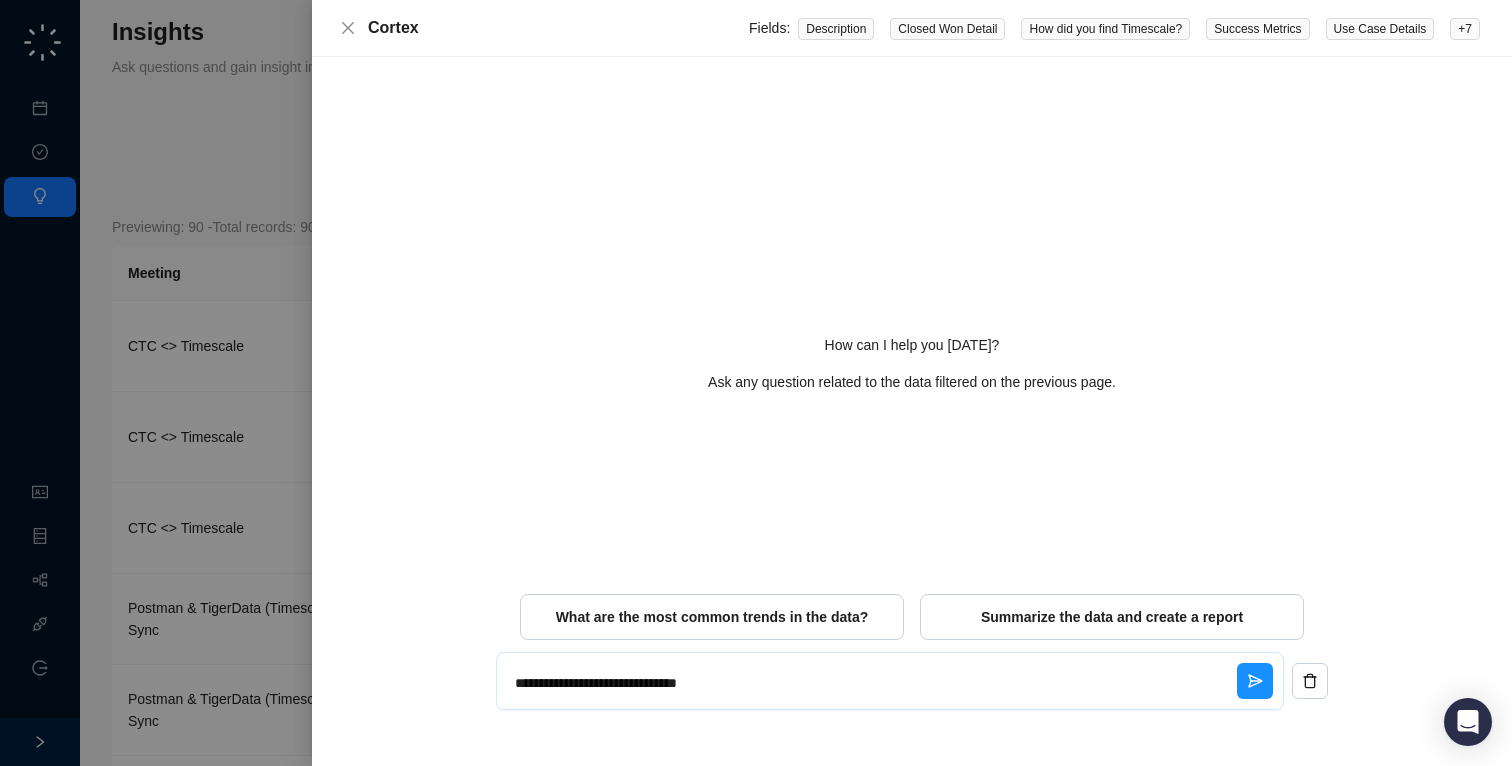 type on "**********" 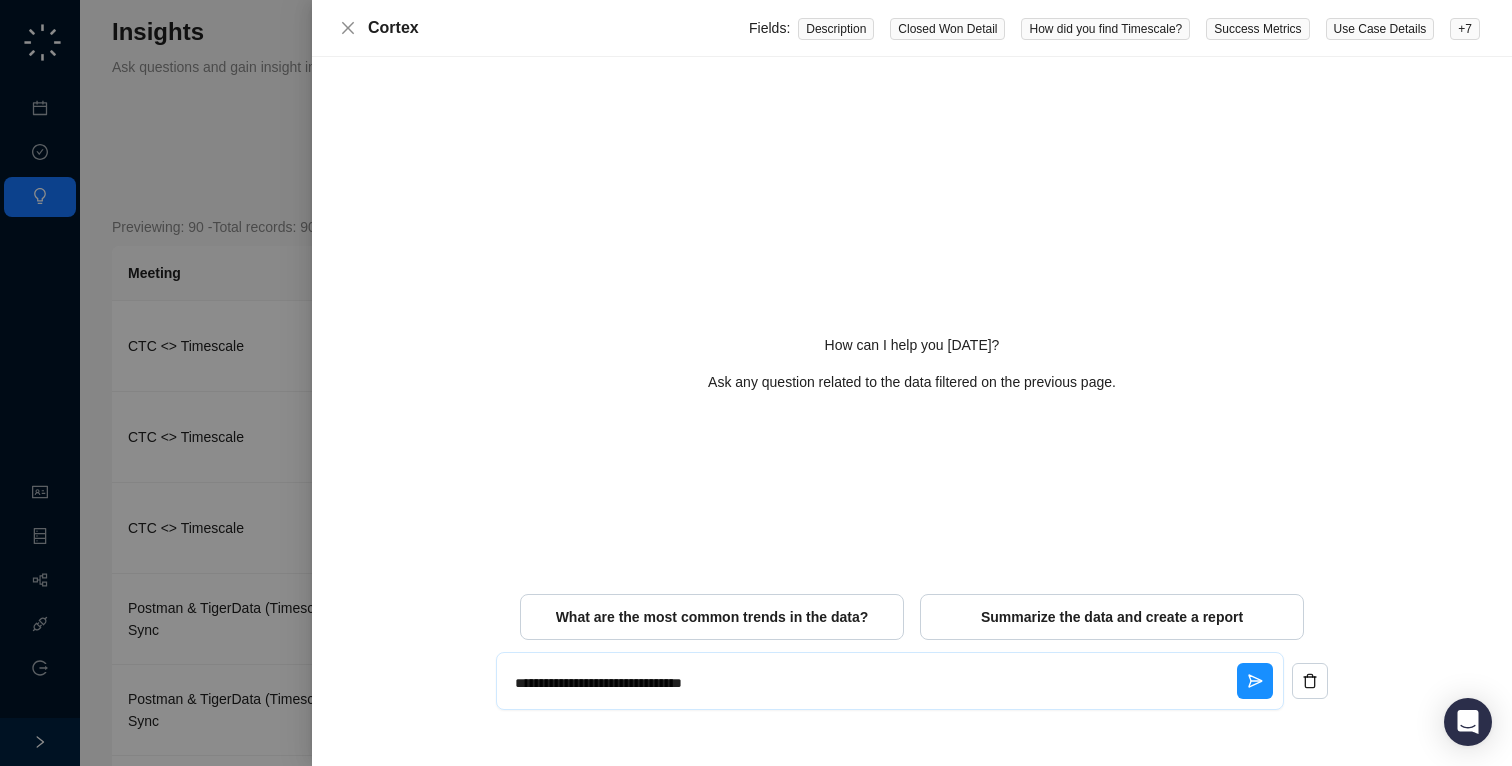 type on "**********" 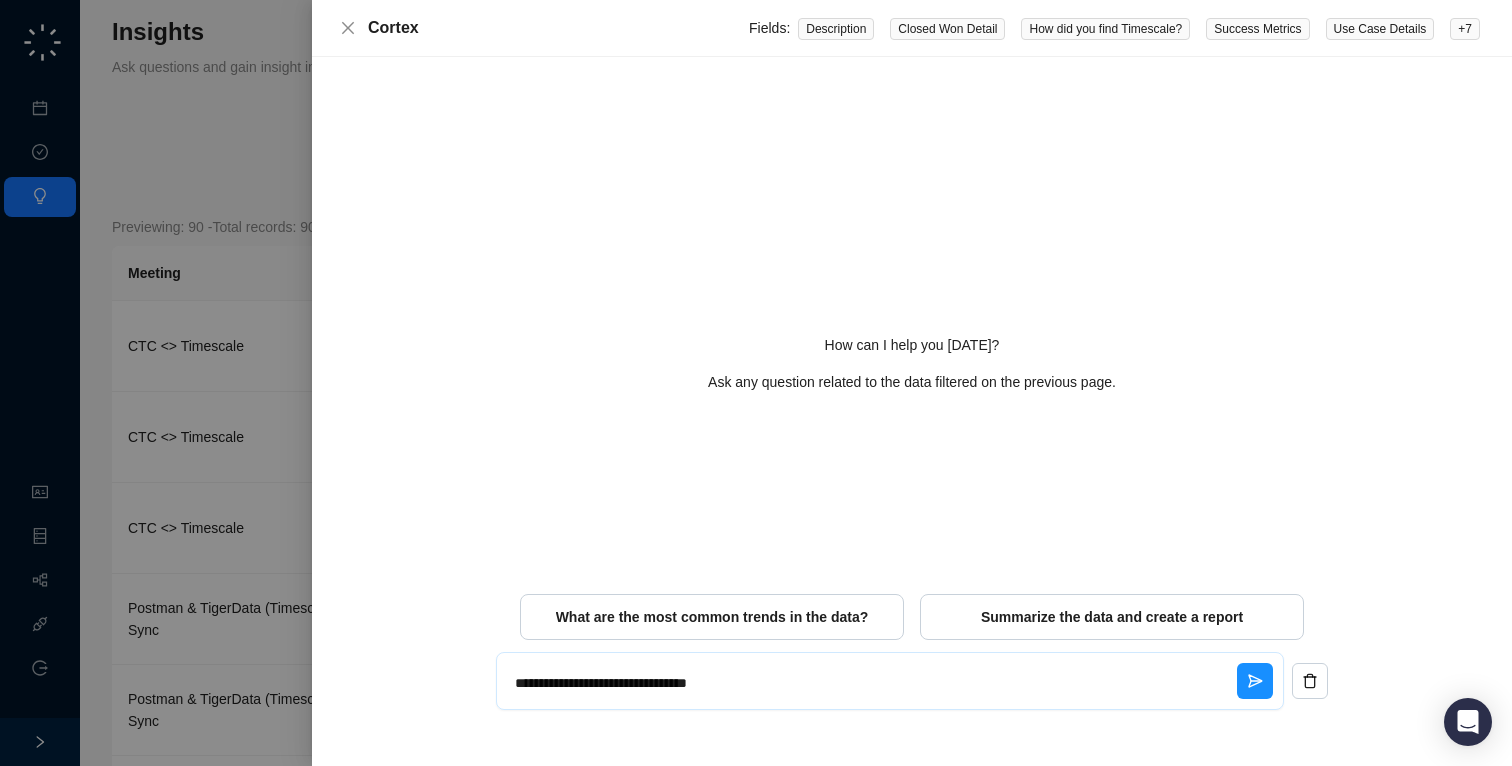 type on "**********" 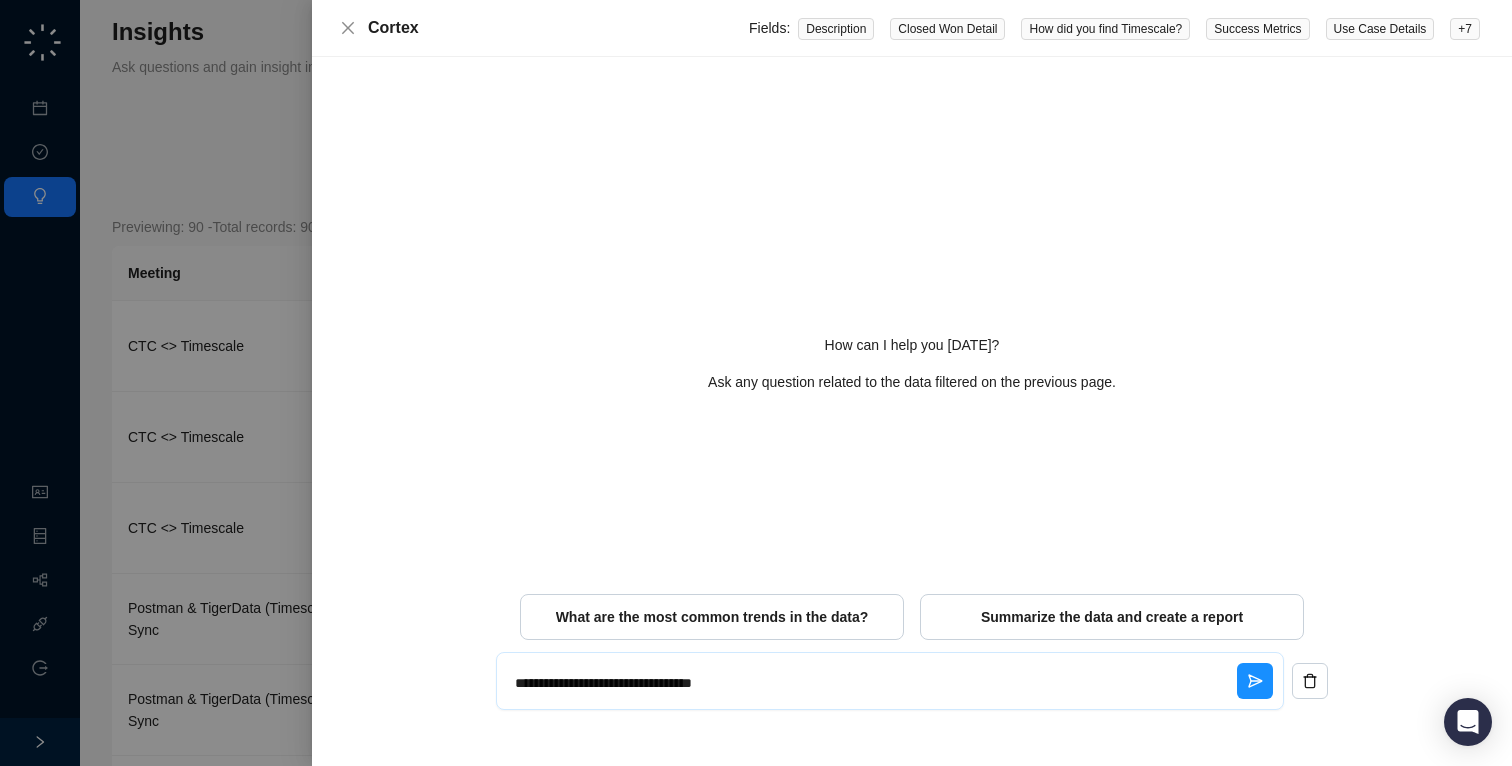 type on "**********" 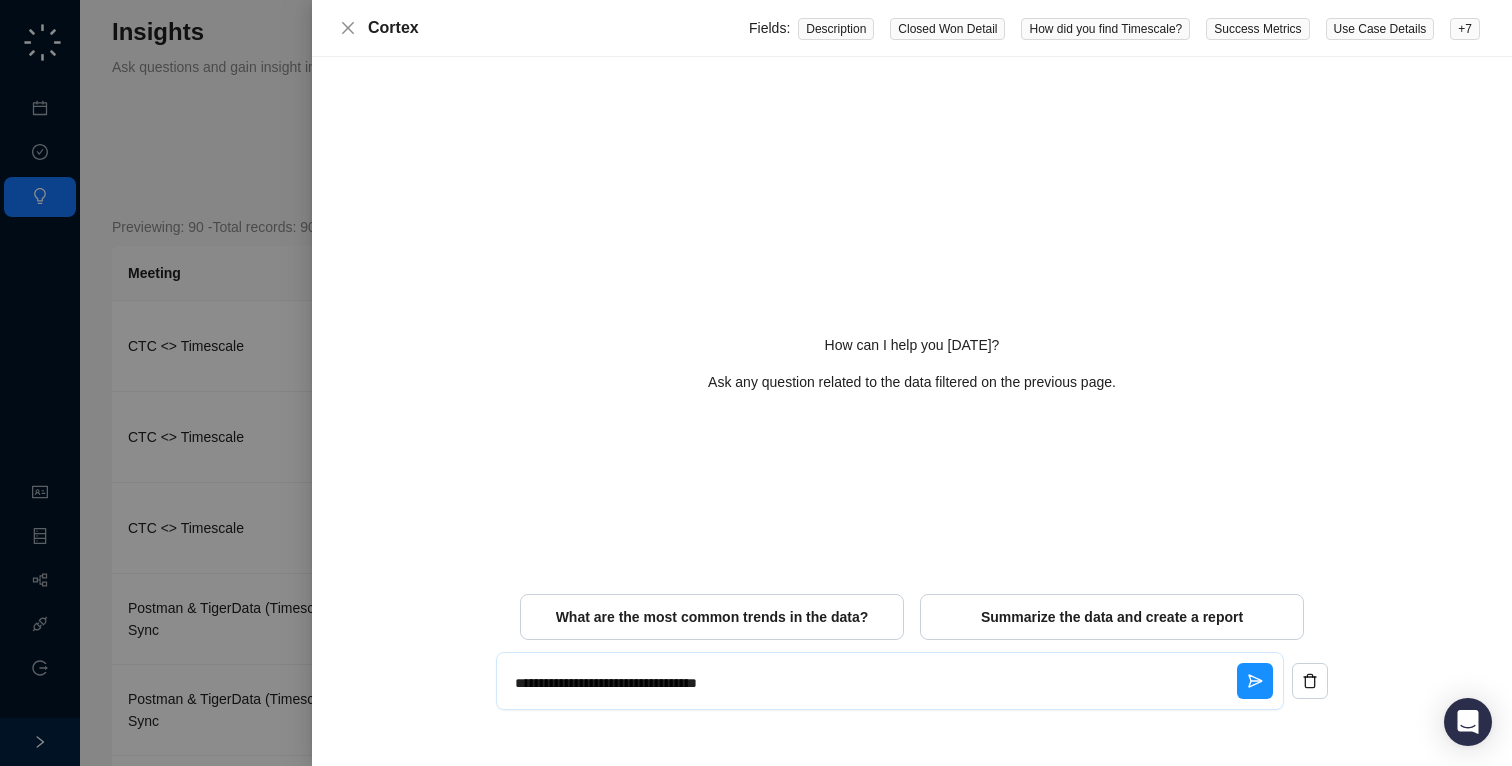 type on "**********" 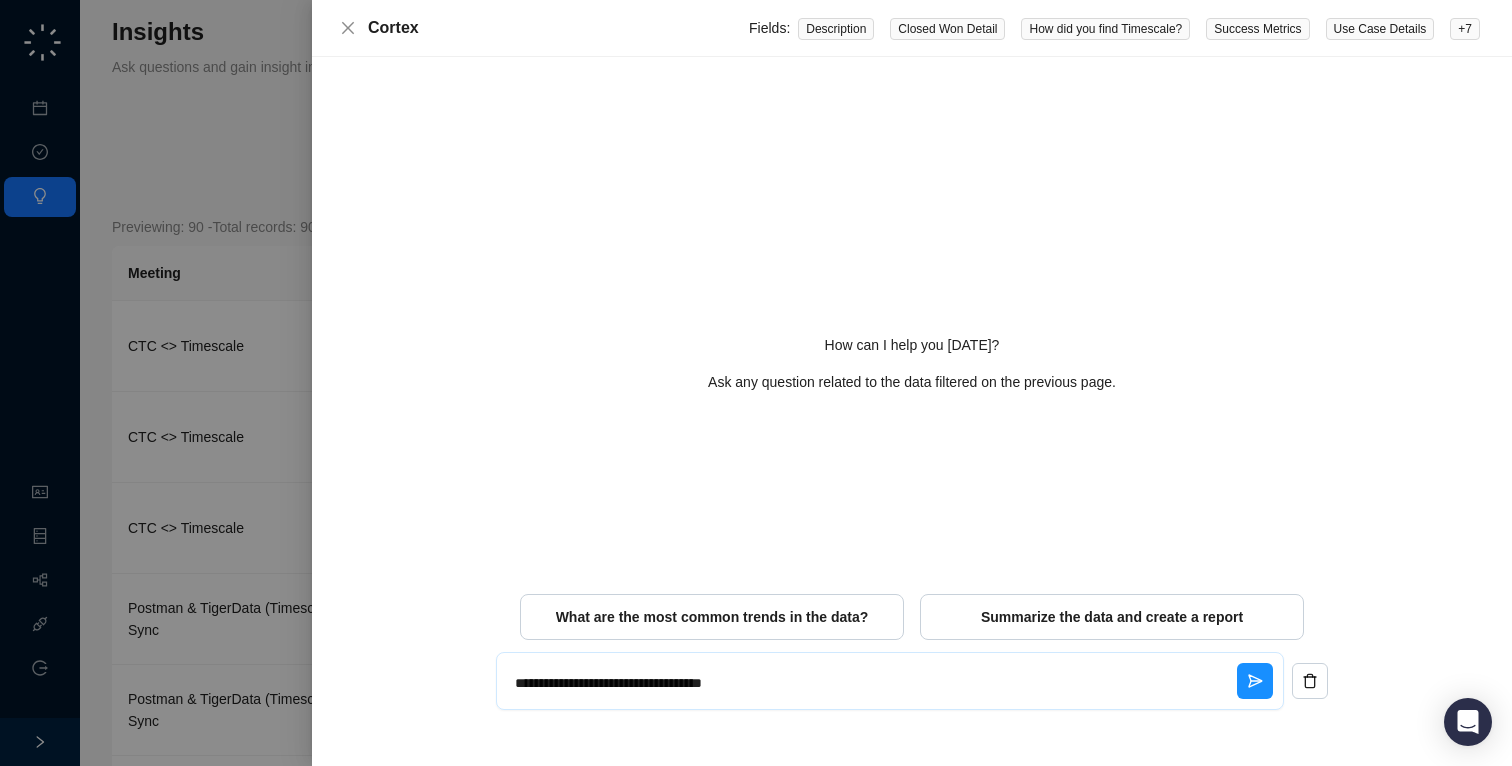 type on "**********" 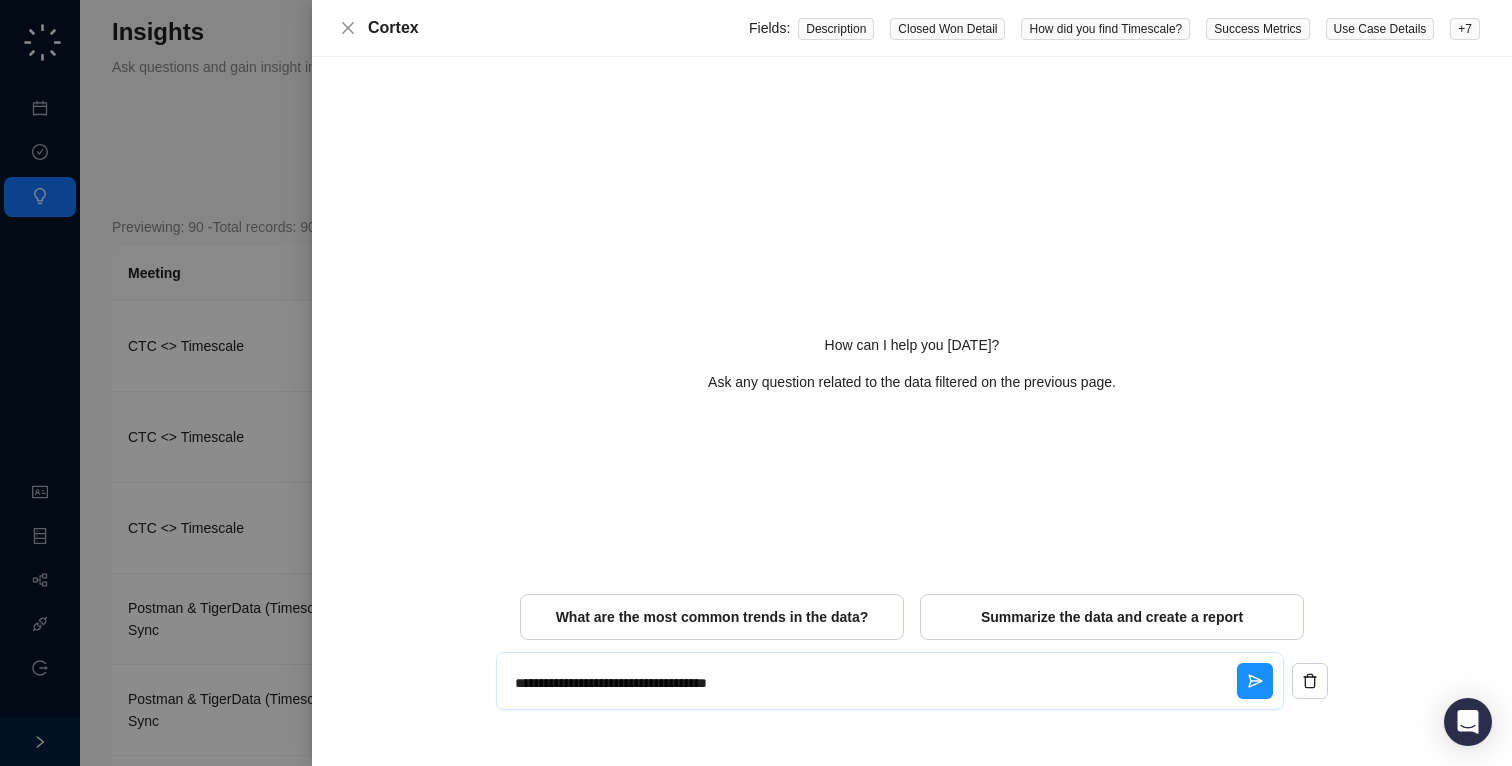 type on "**********" 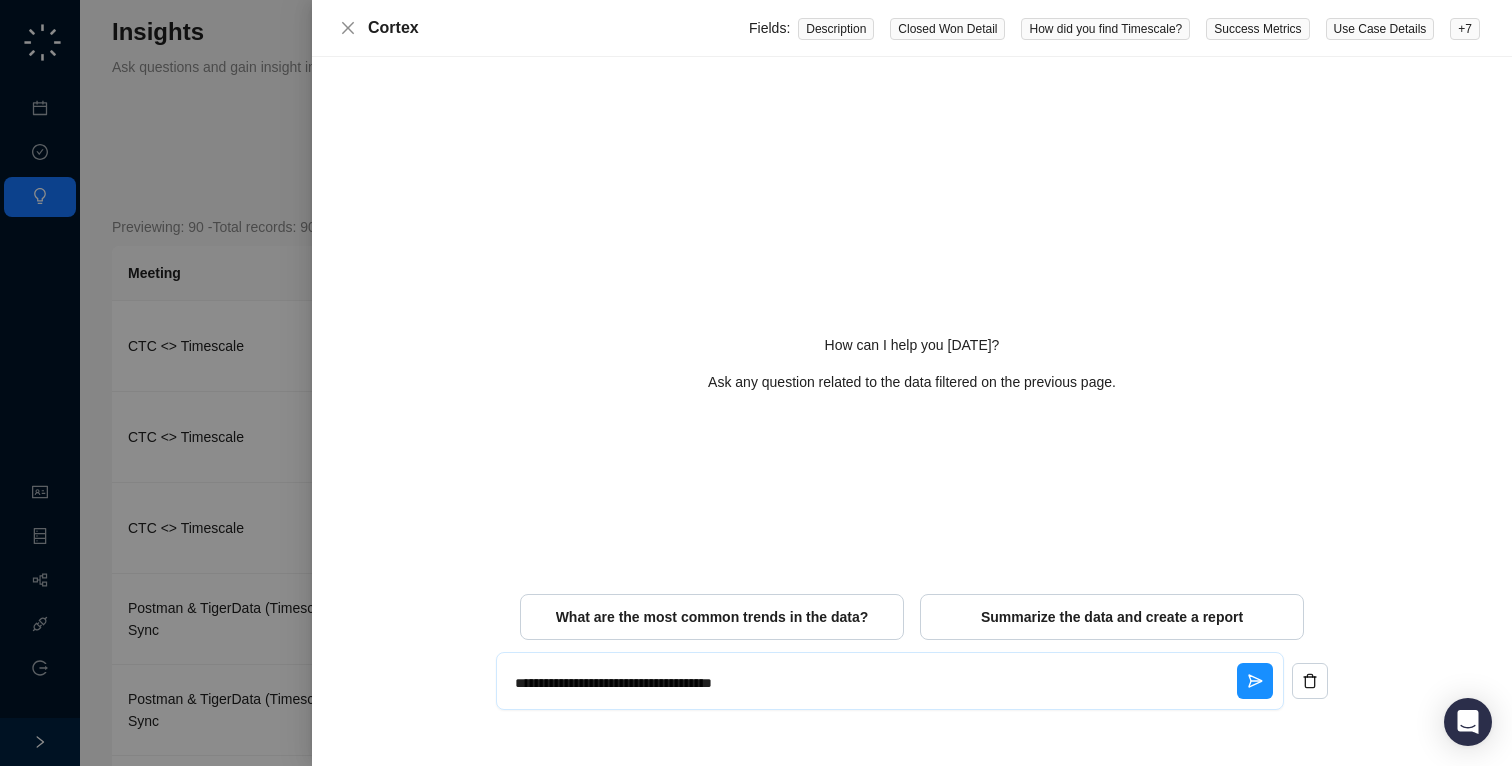 type on "**********" 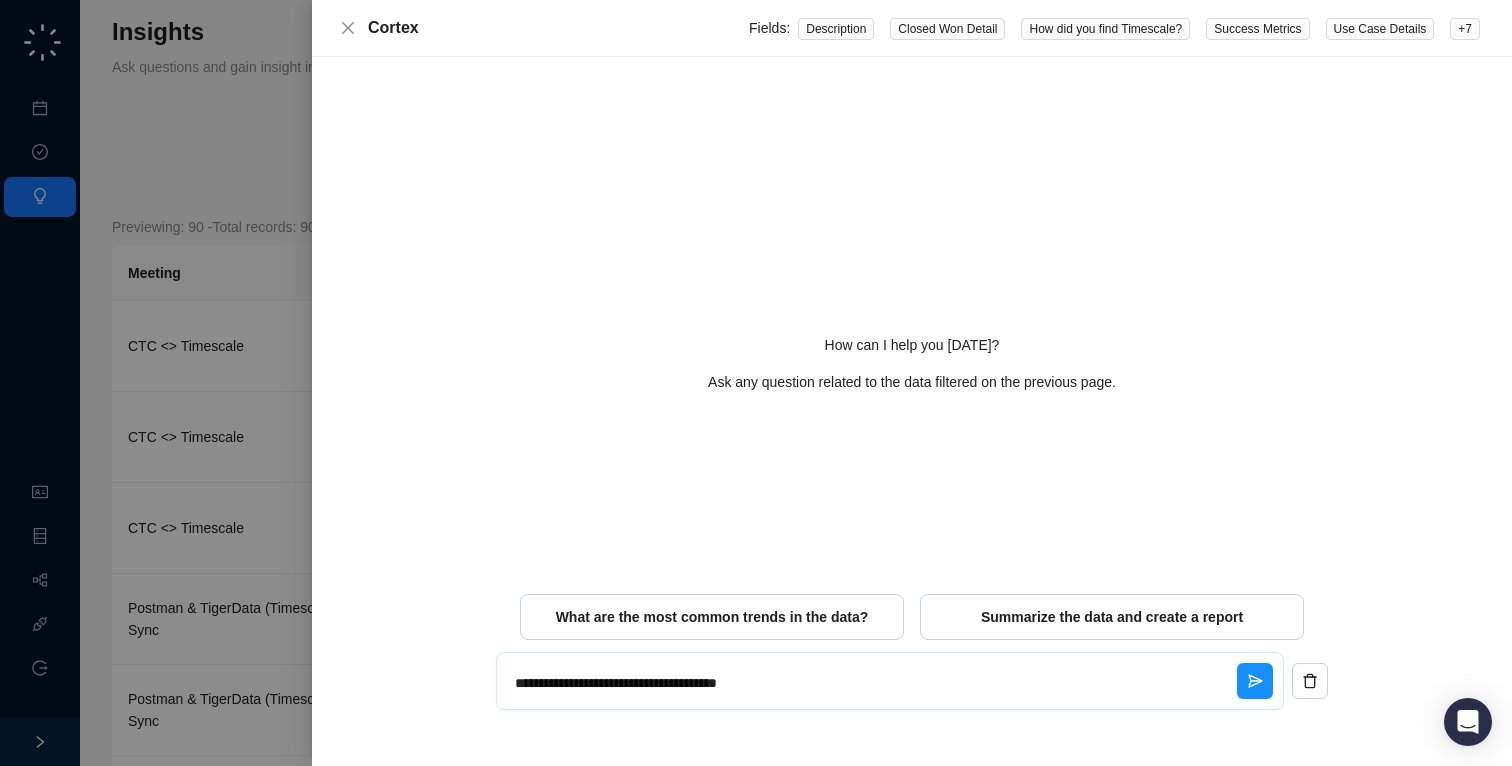 type on "**********" 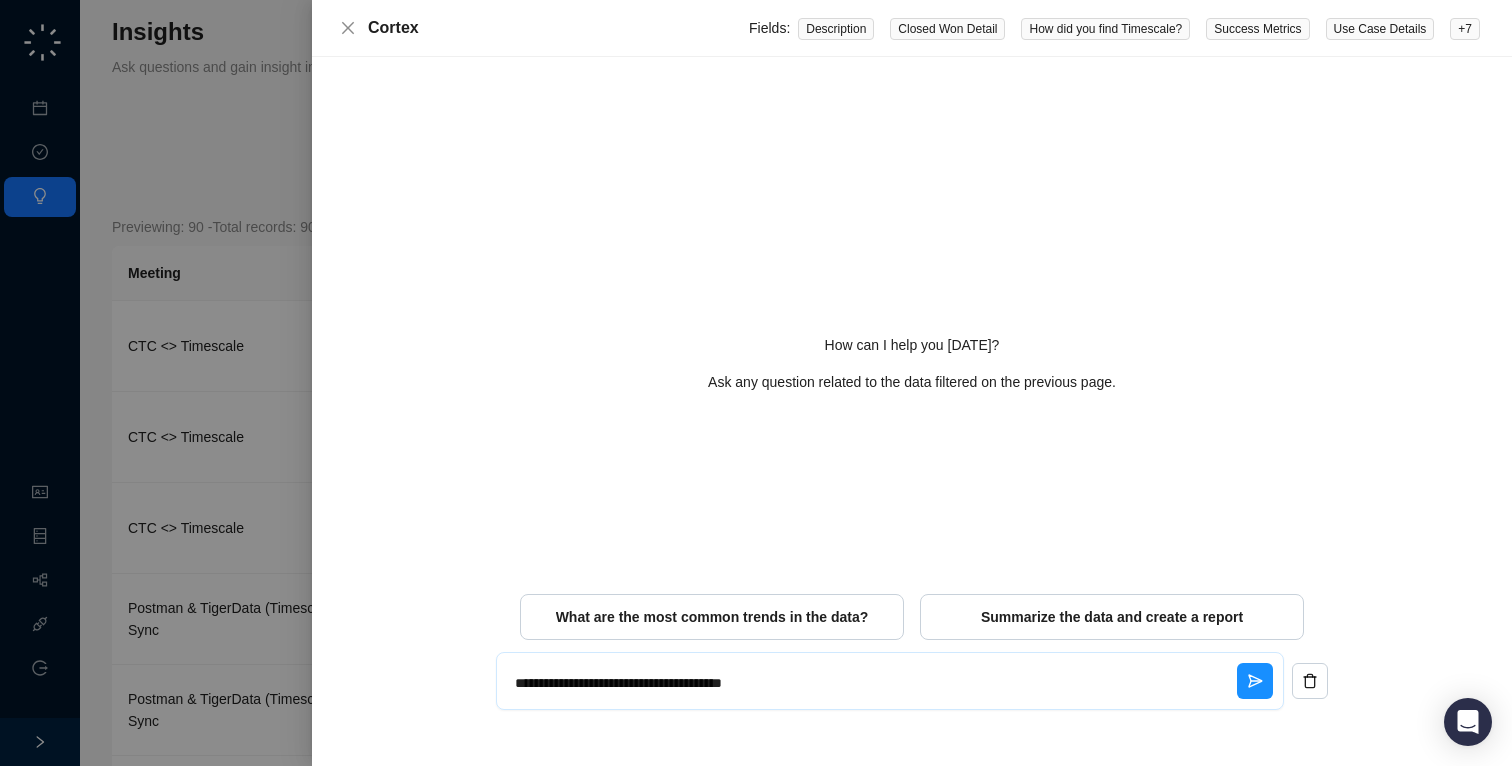 type on "**********" 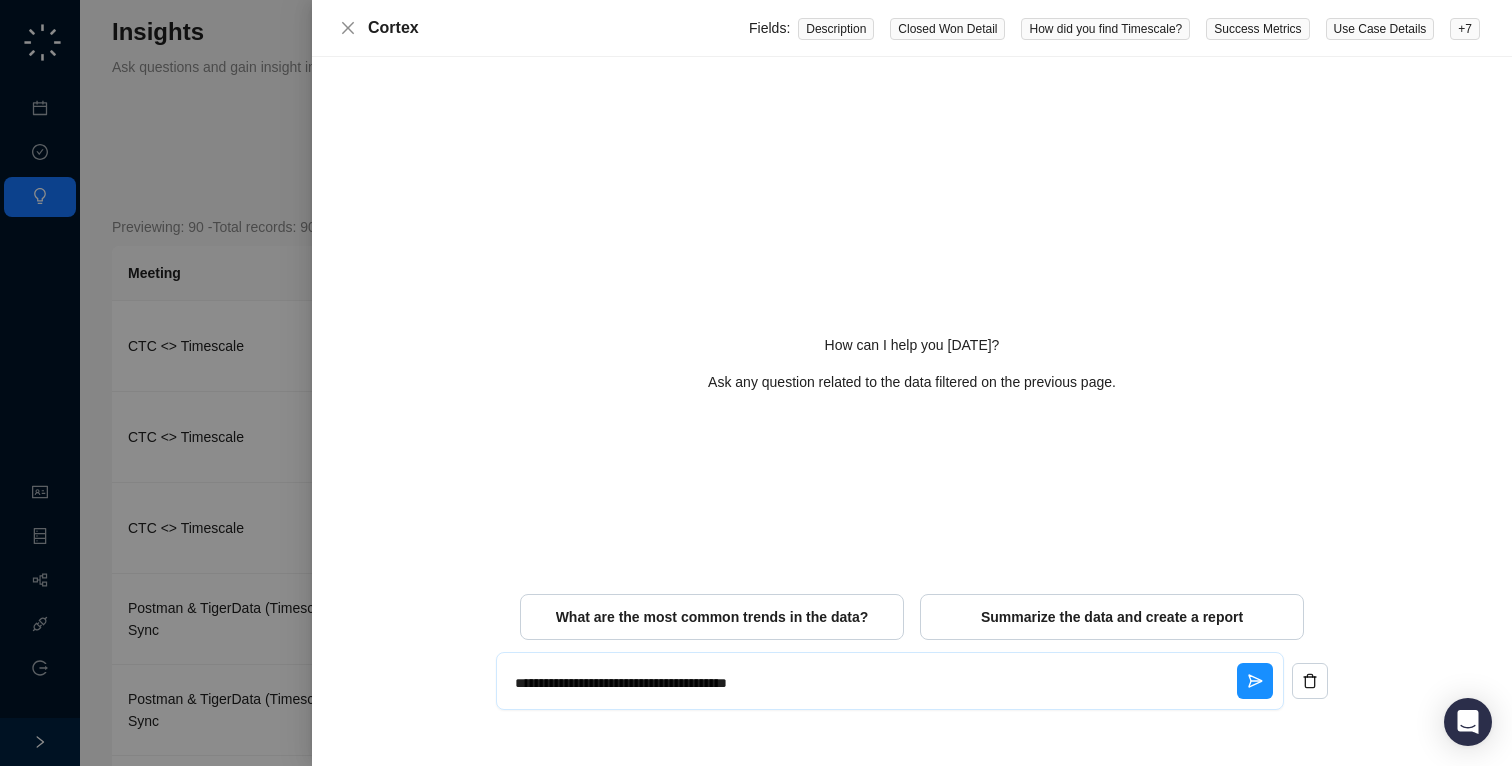 type on "**********" 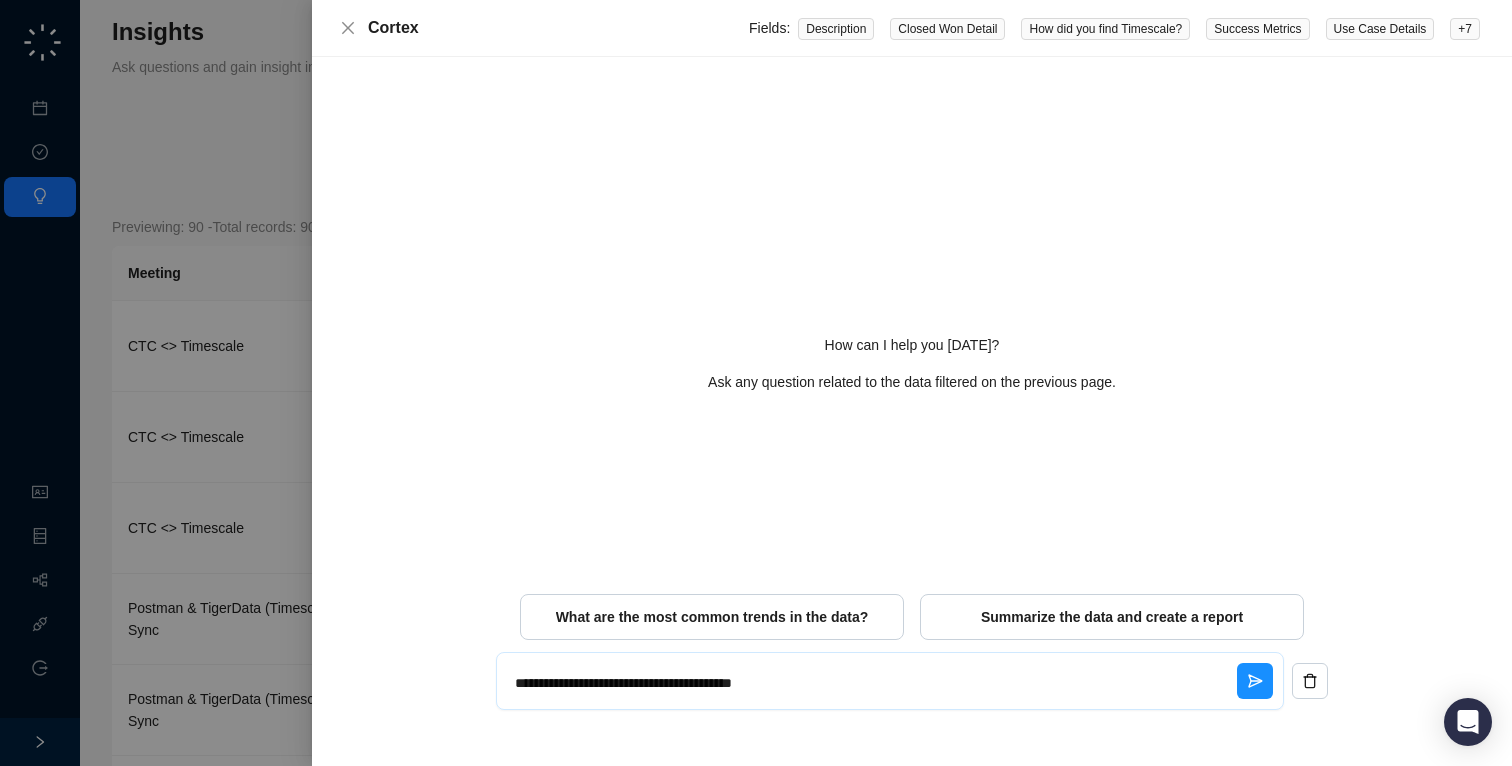 type on "**********" 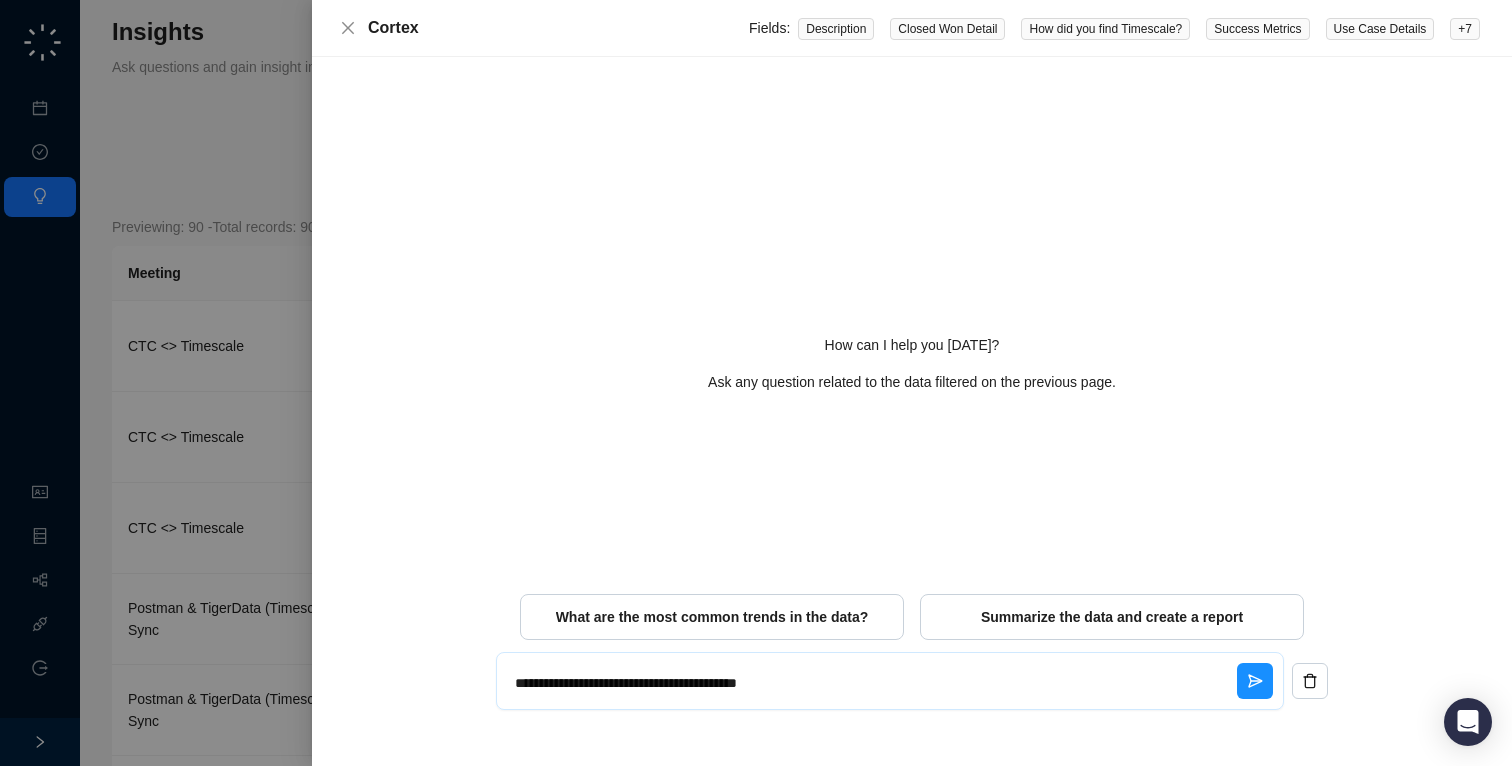 type on "**********" 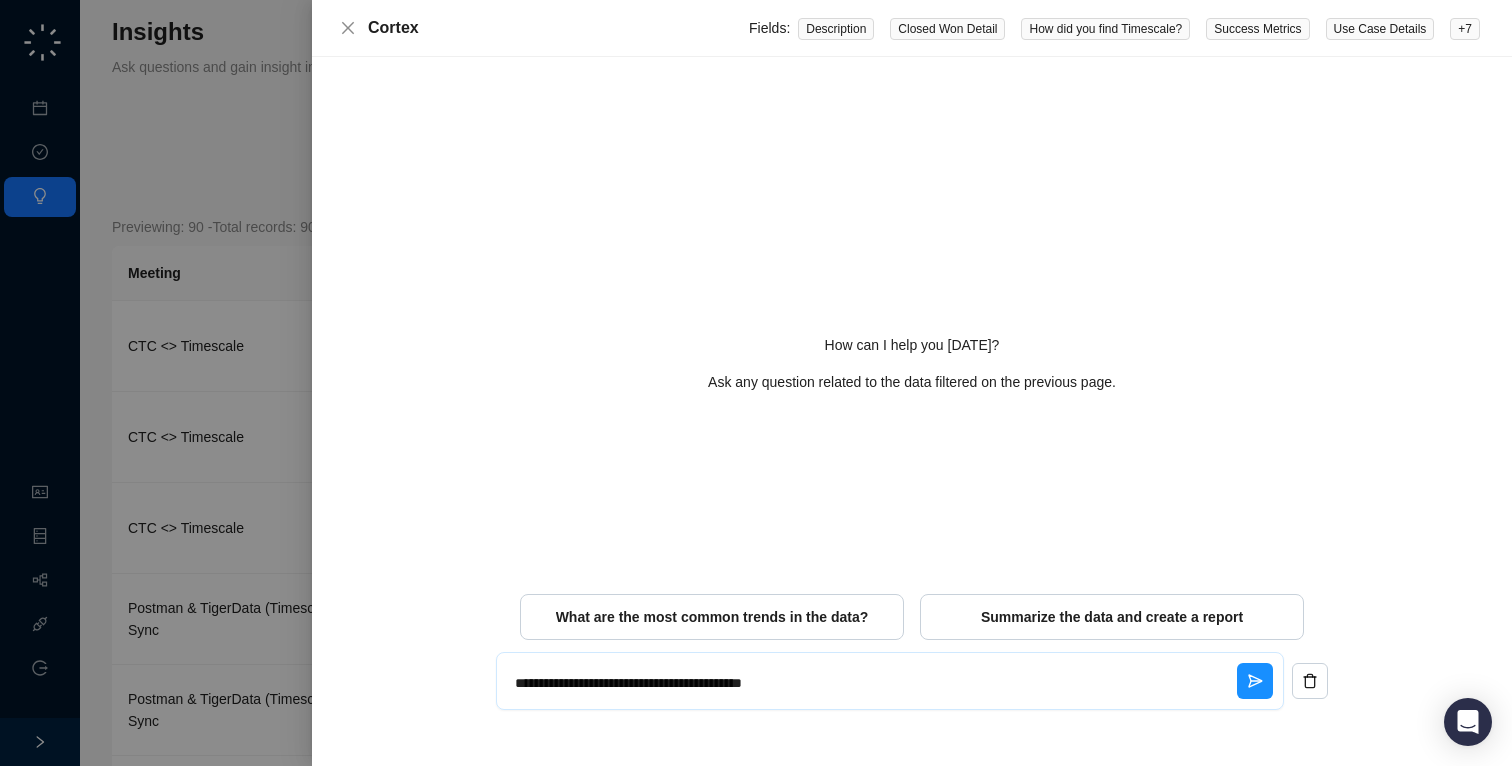 type on "**********" 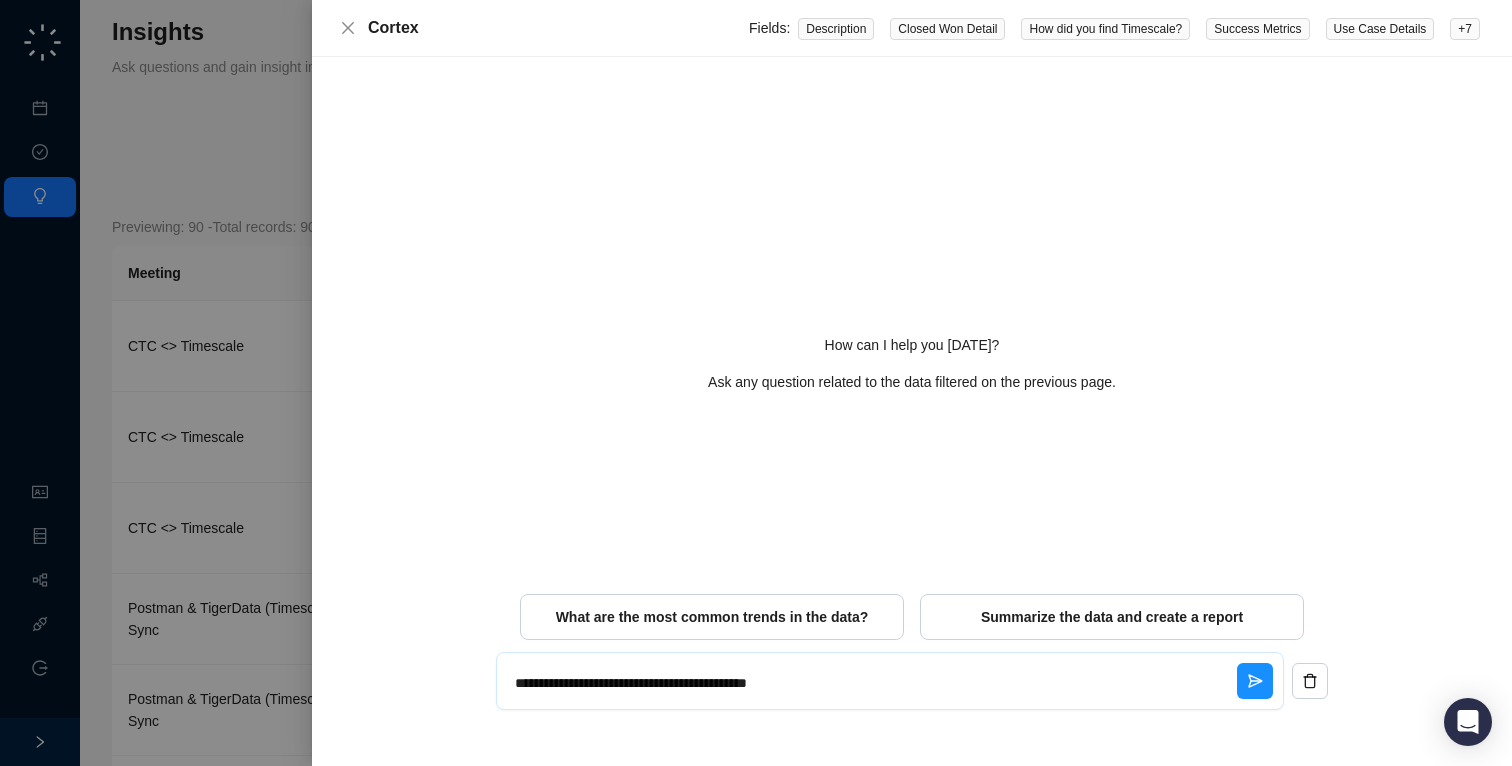 type on "**********" 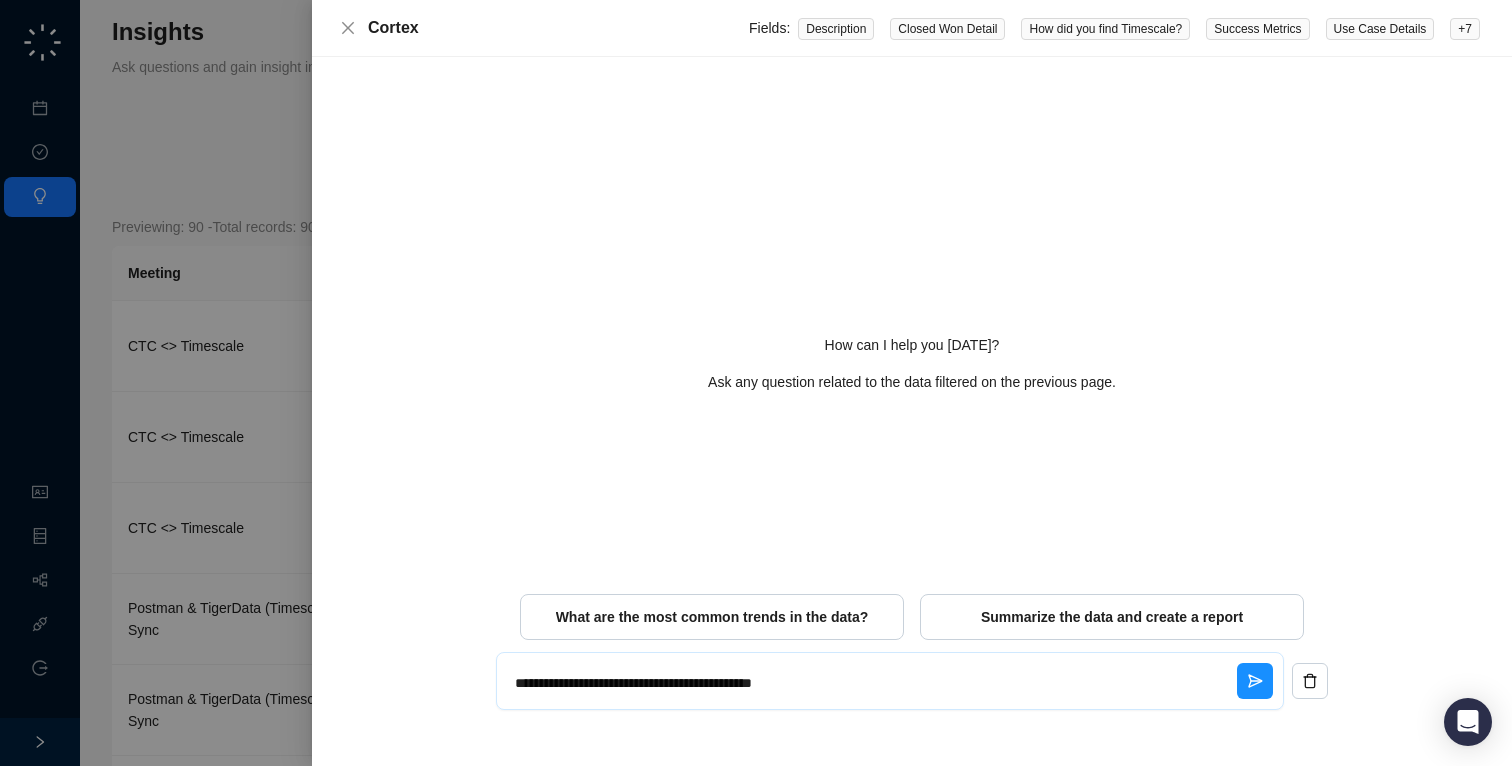 type on "**********" 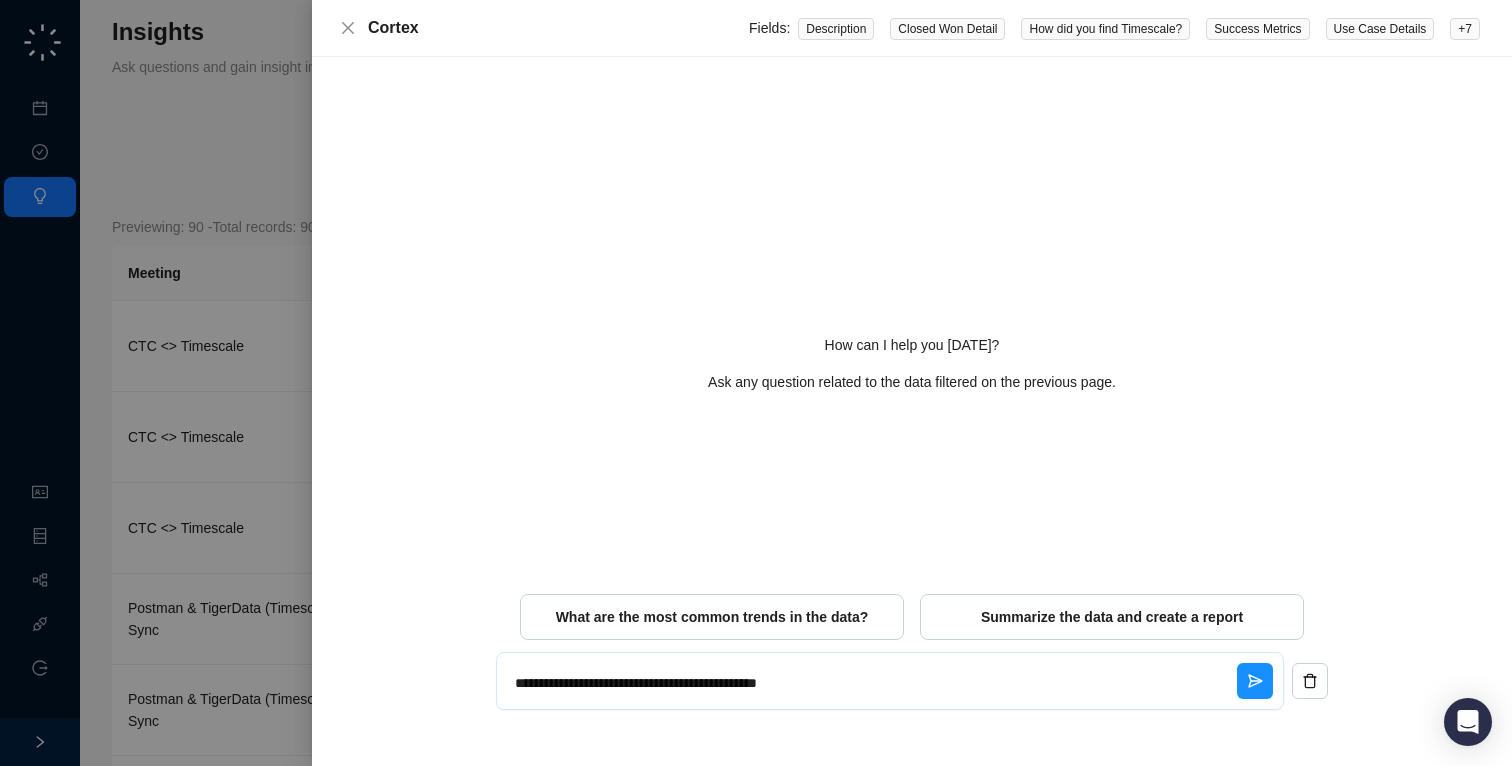type on "*" 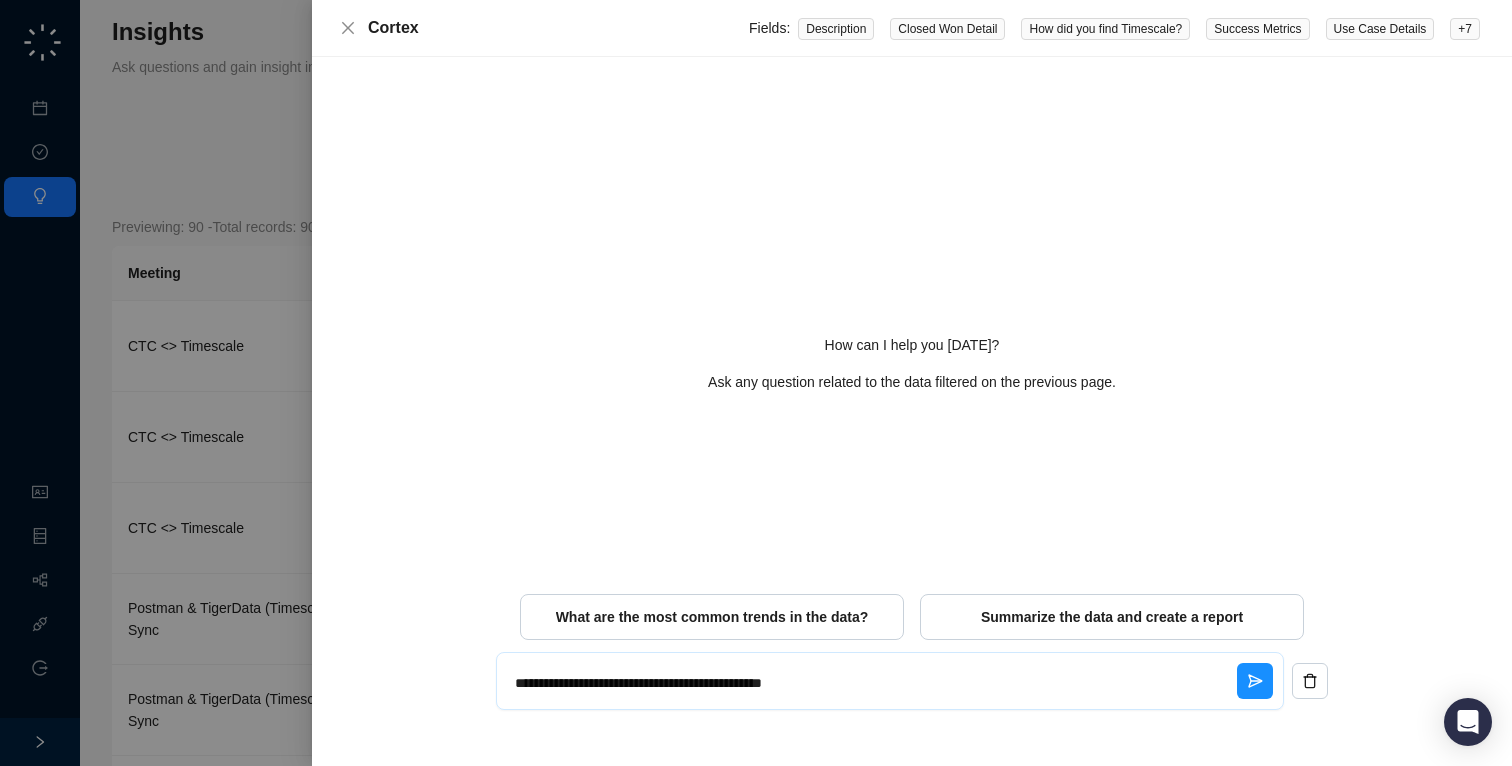type on "**********" 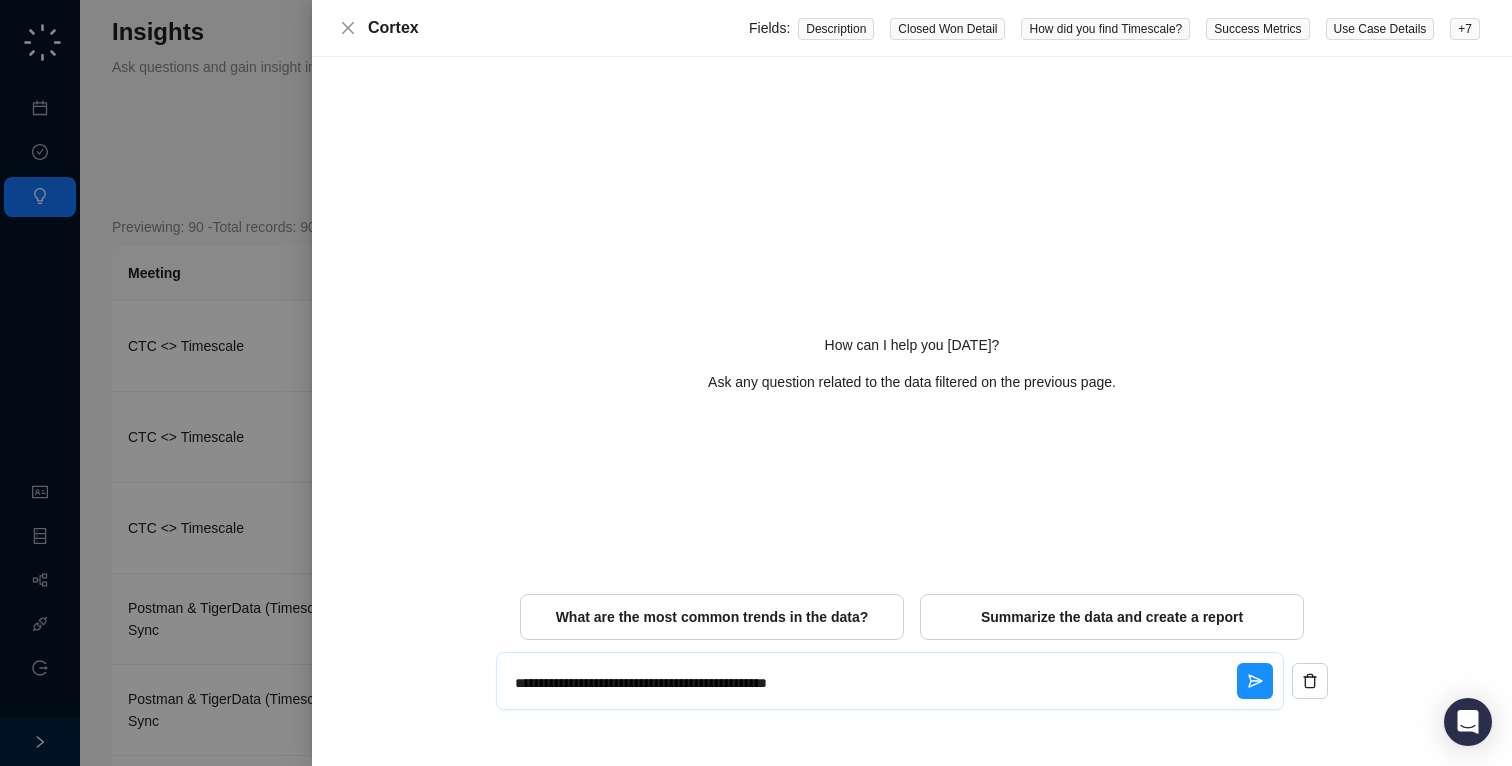type on "**********" 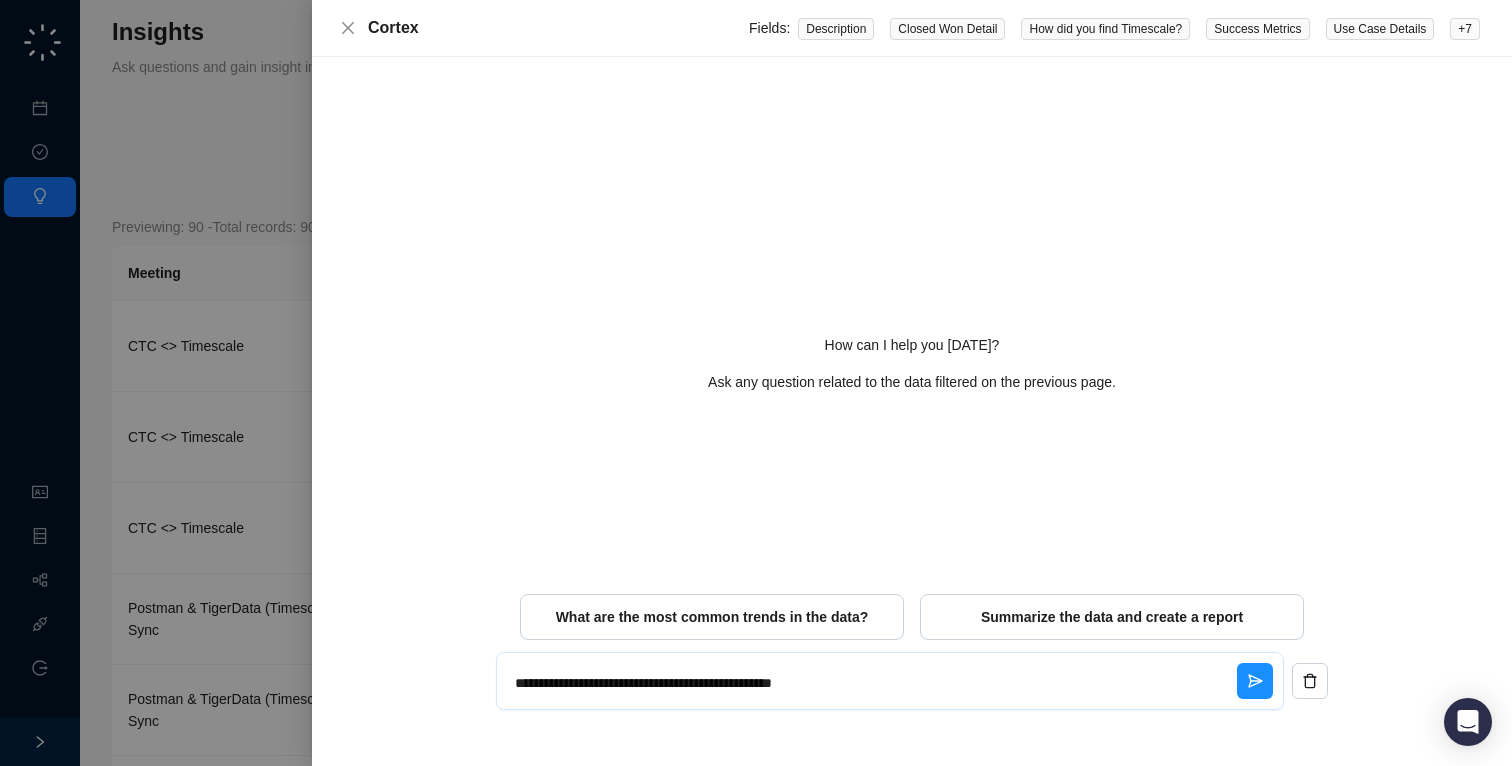 type on "**********" 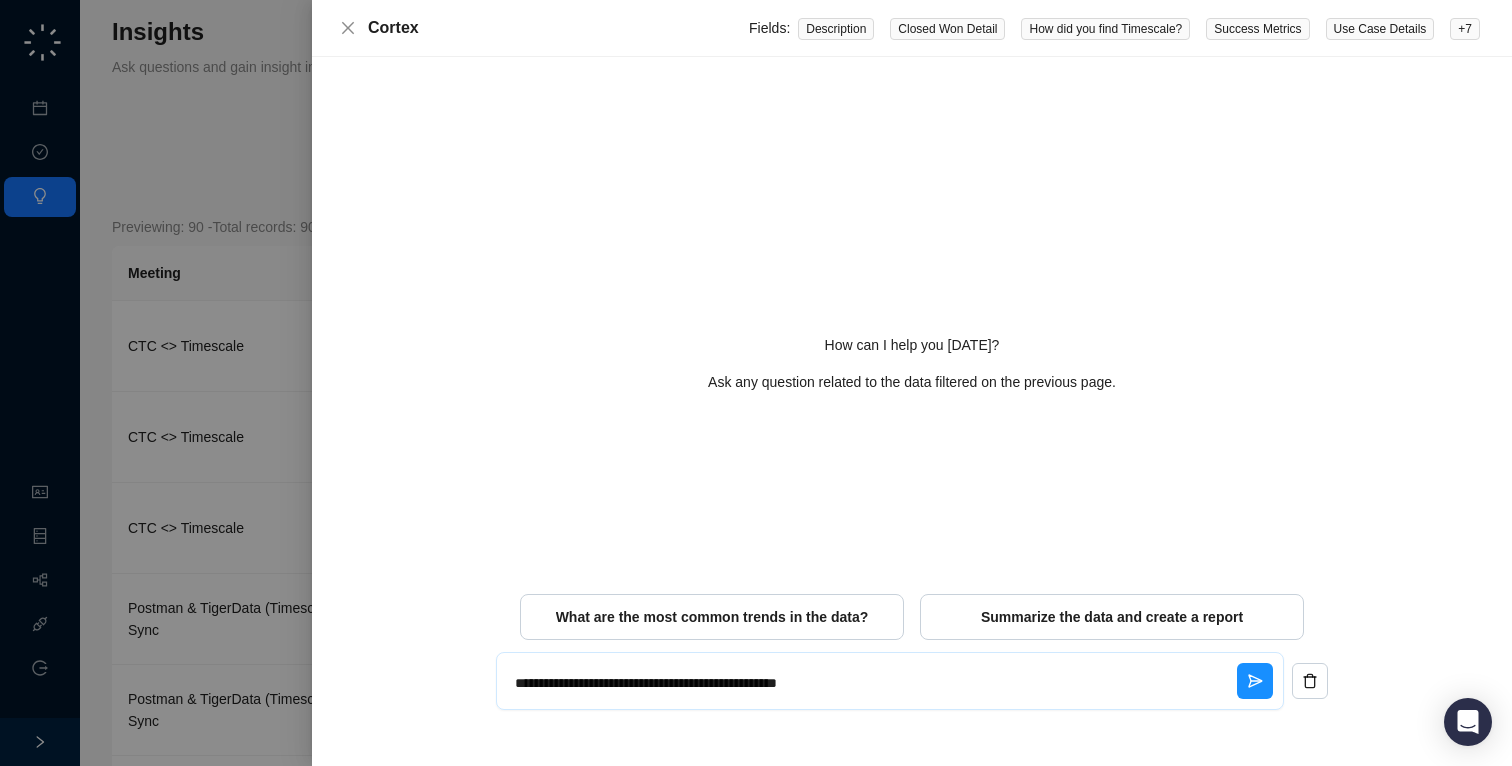 type on "**********" 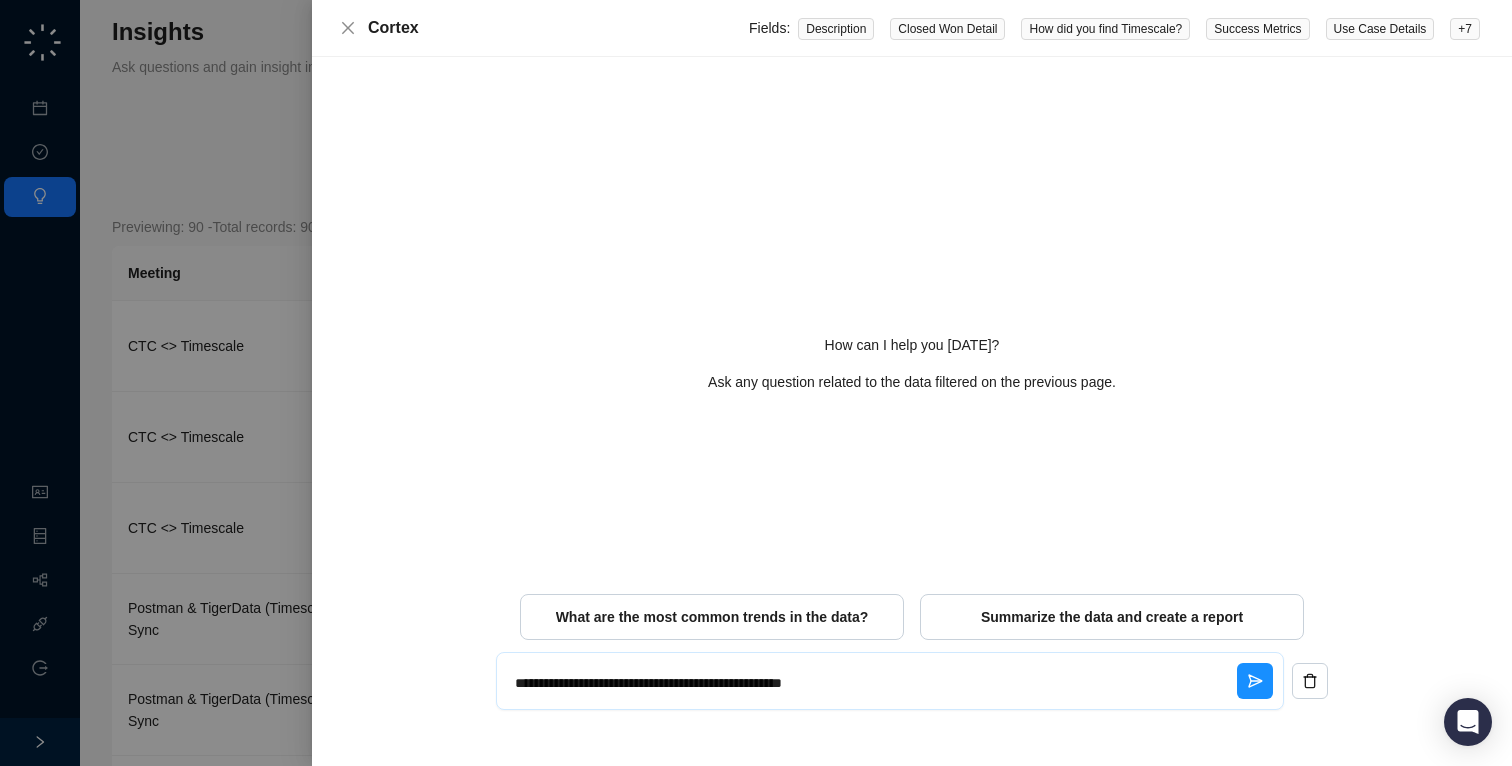 type on "**********" 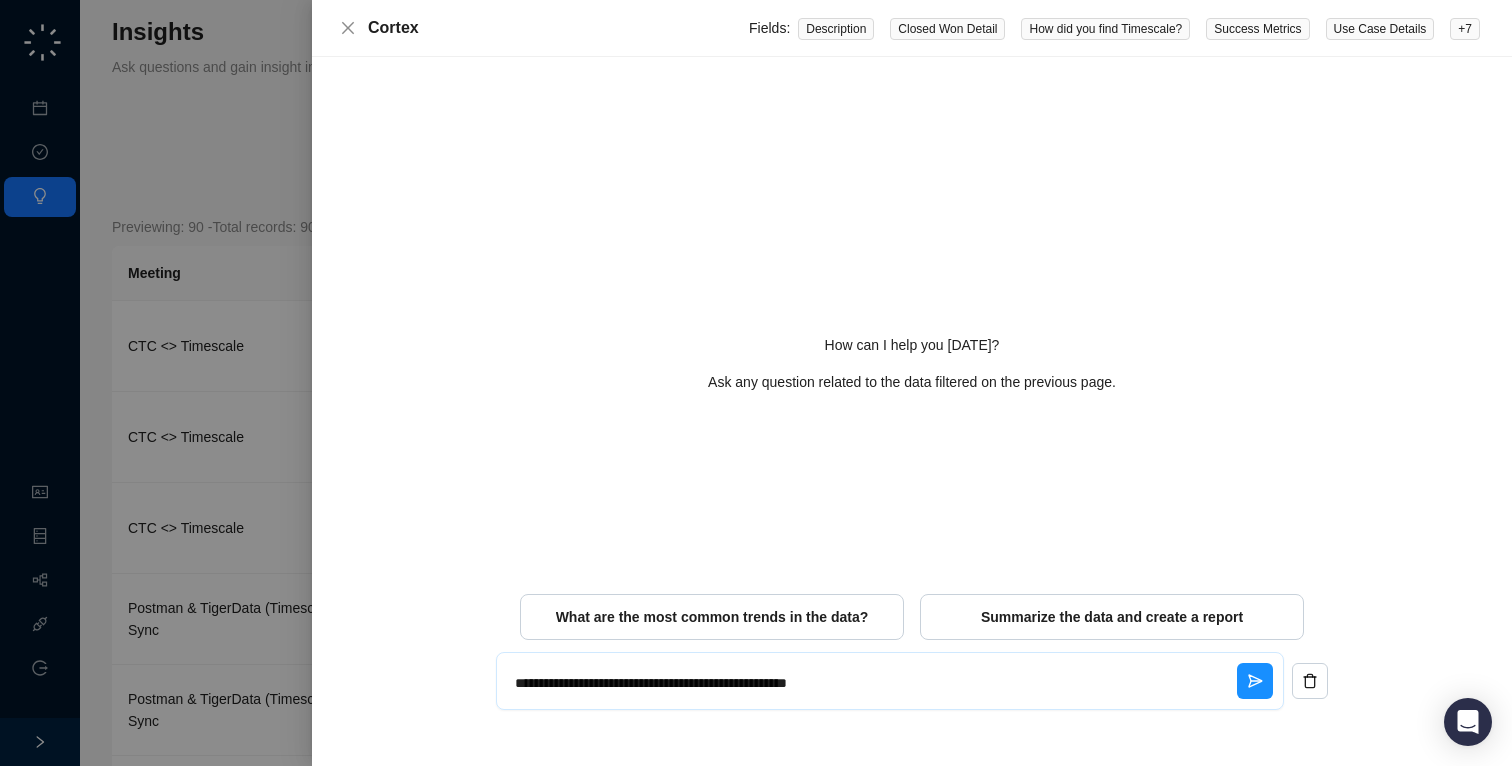 type on "**********" 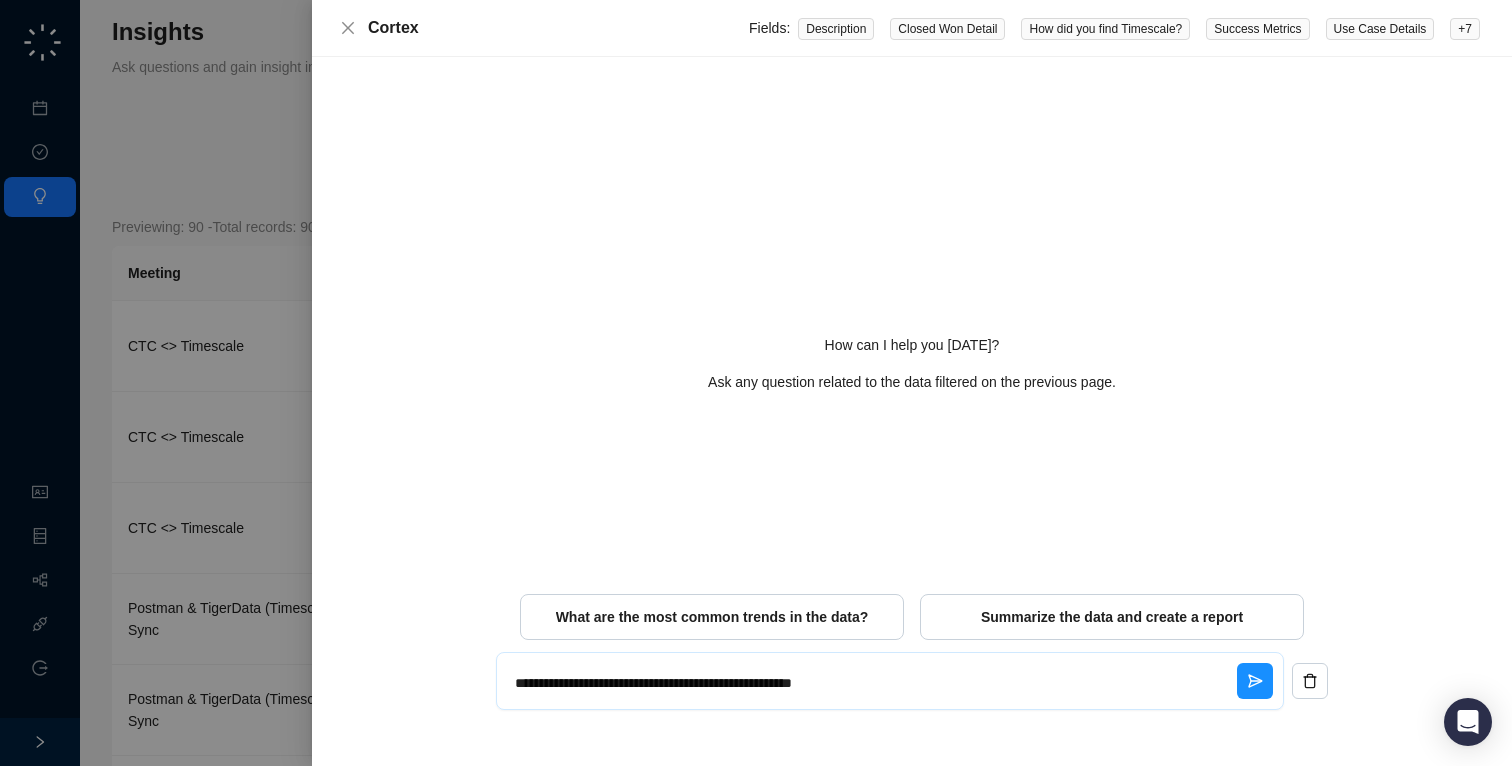 type on "**********" 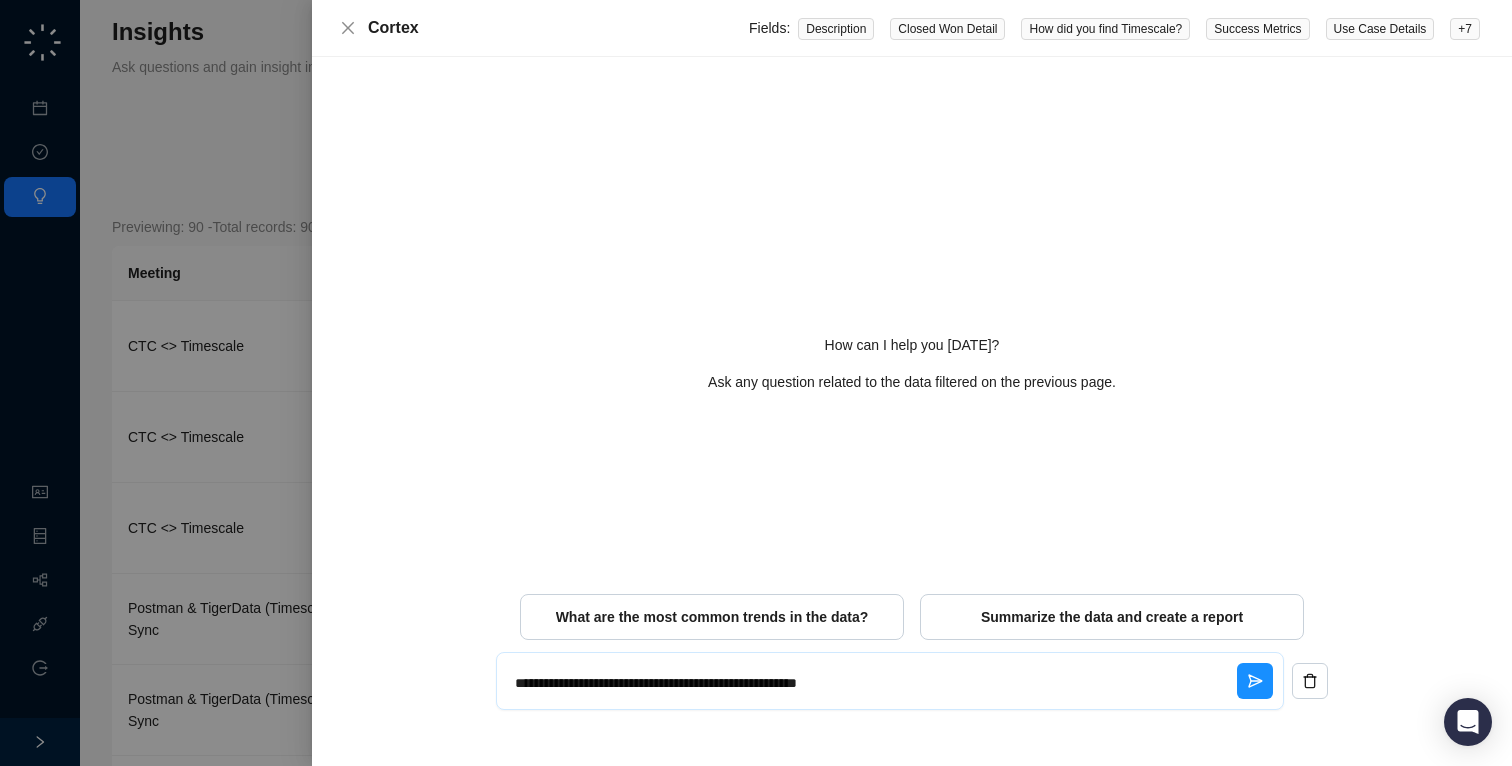 type on "**********" 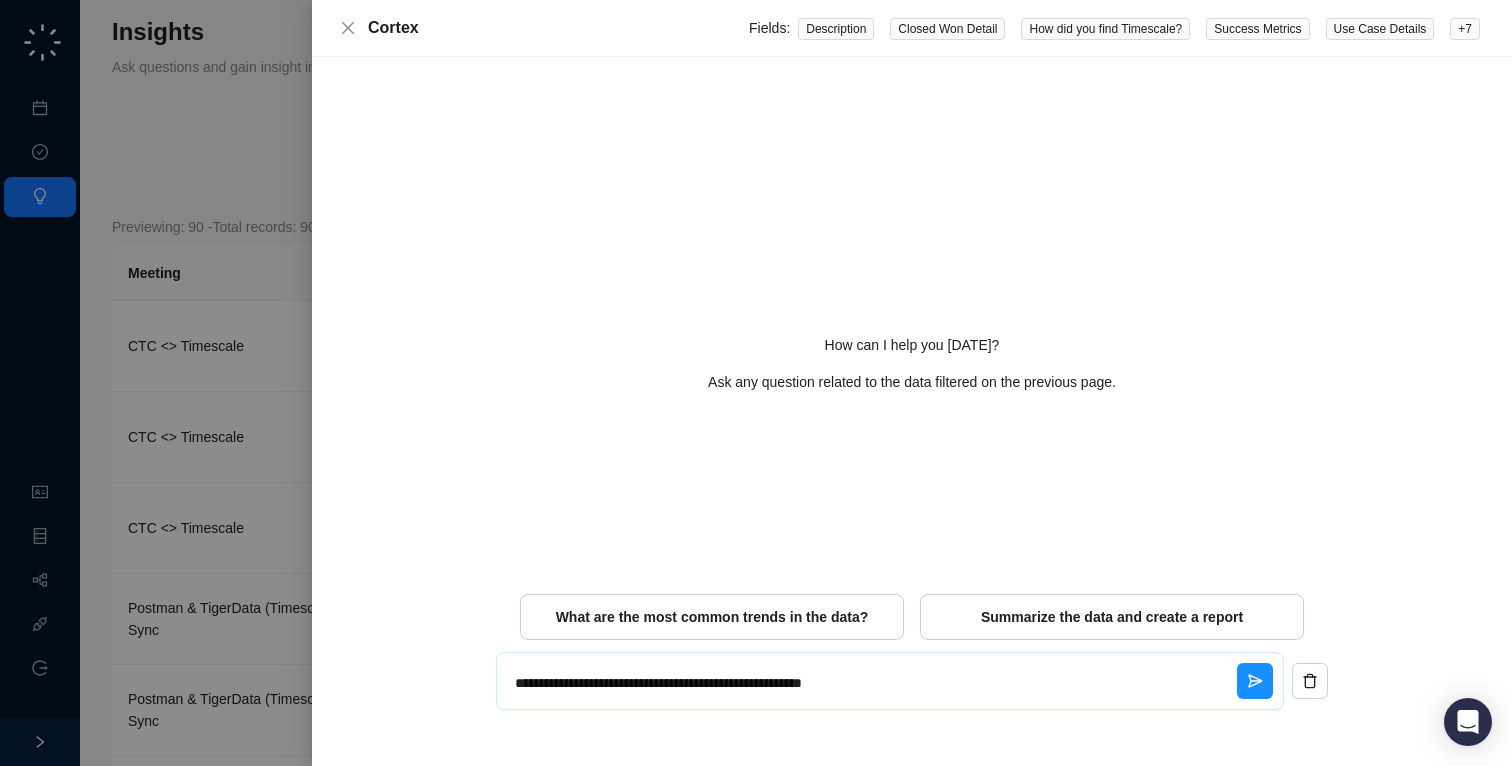 type on "**********" 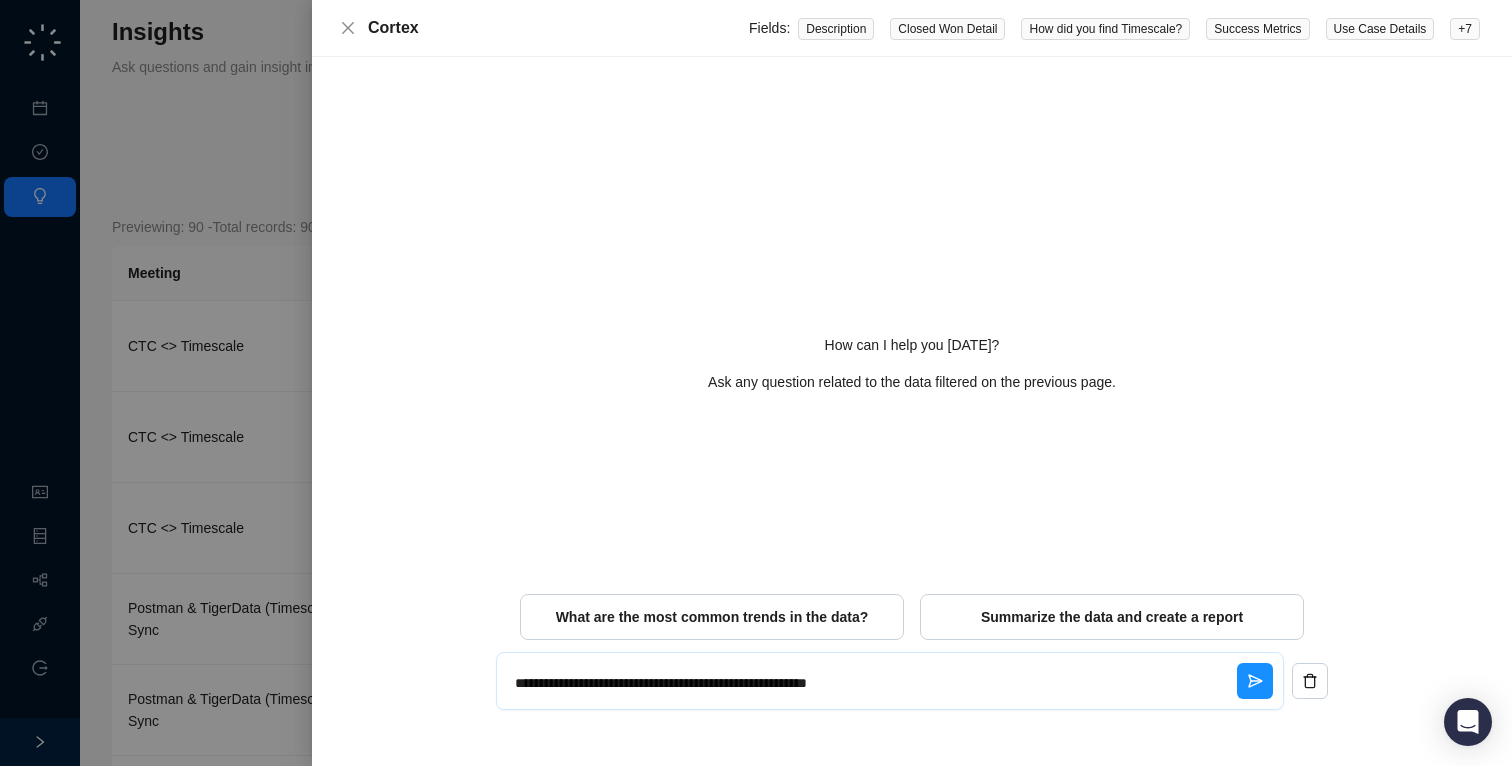 type on "**********" 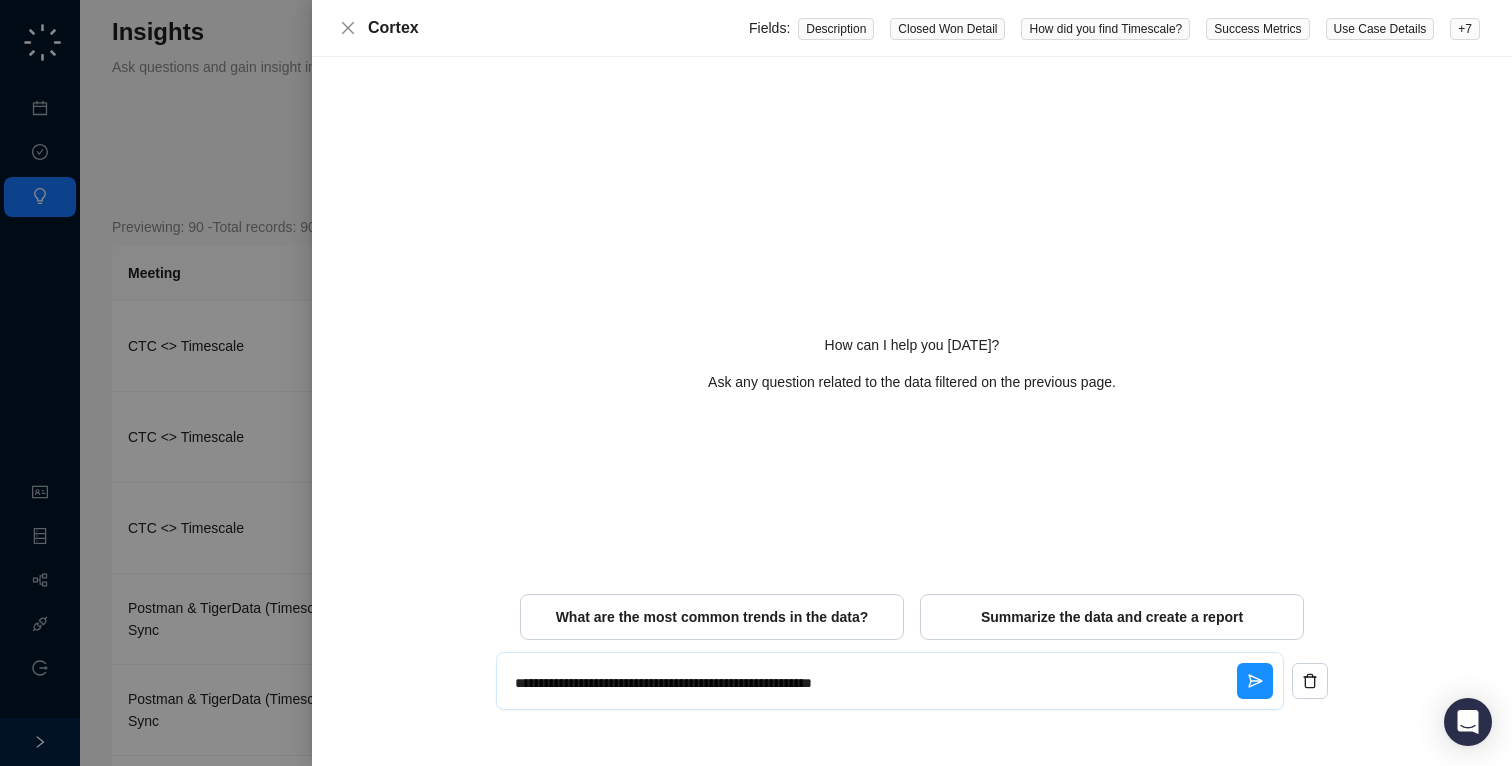 type on "**********" 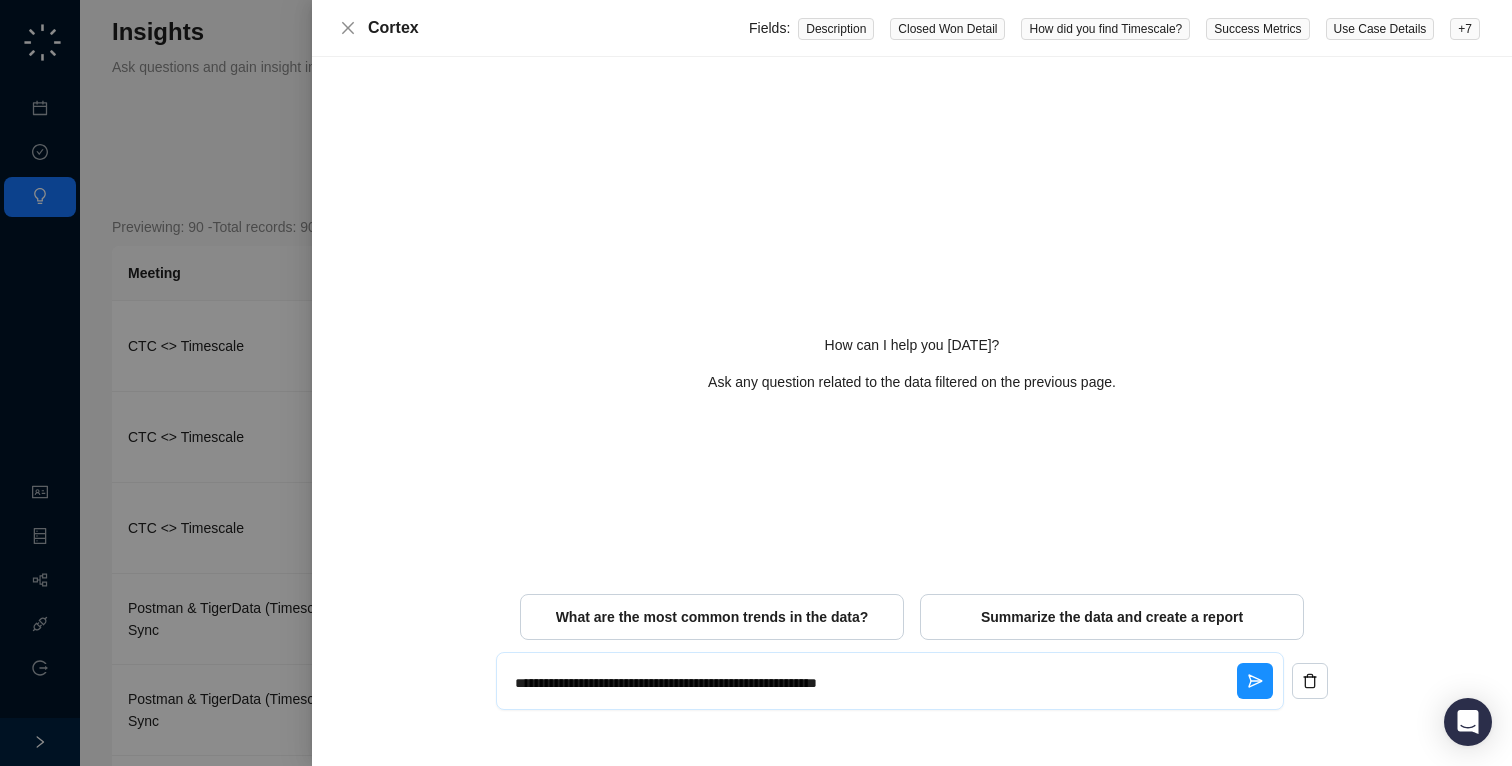 type on "**********" 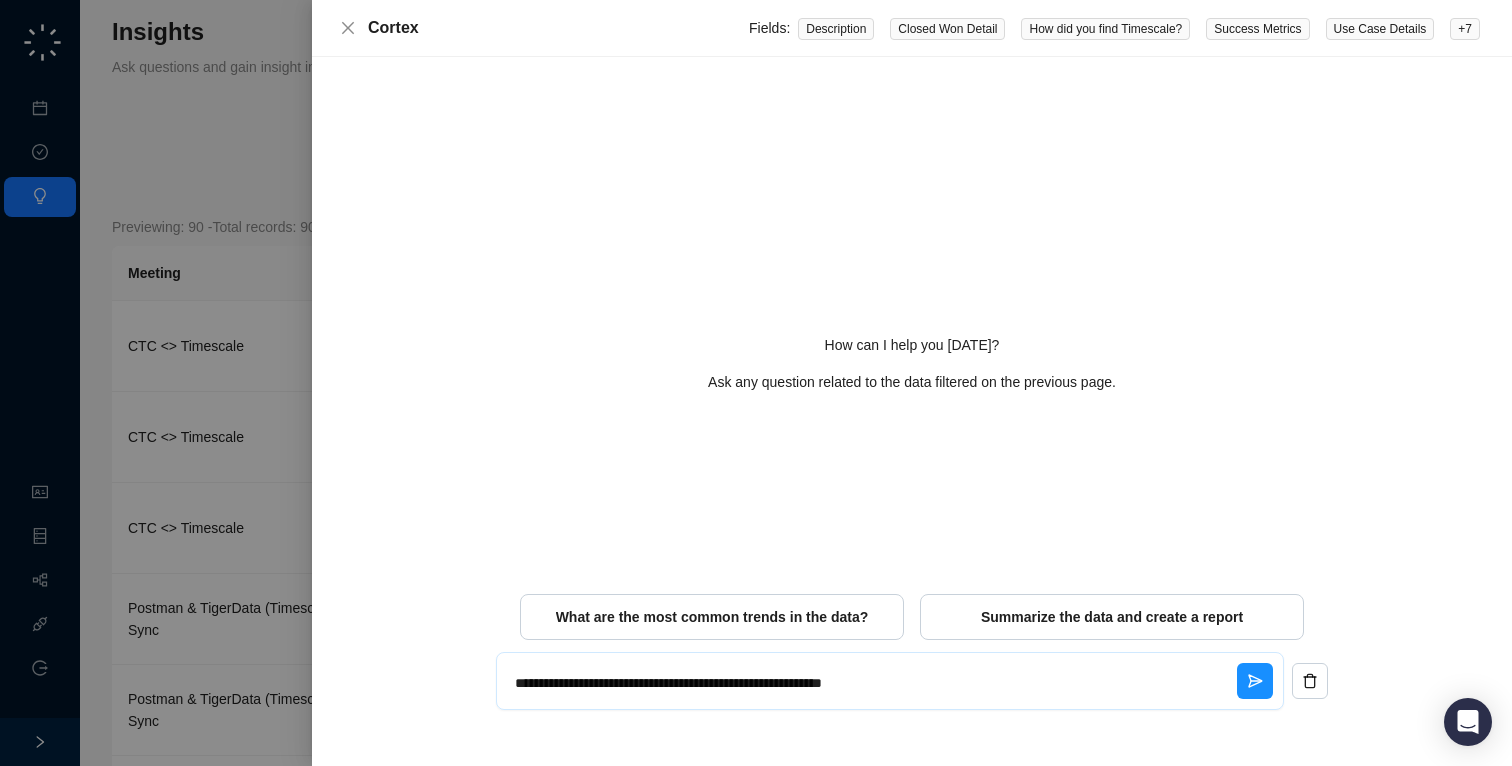 type on "**********" 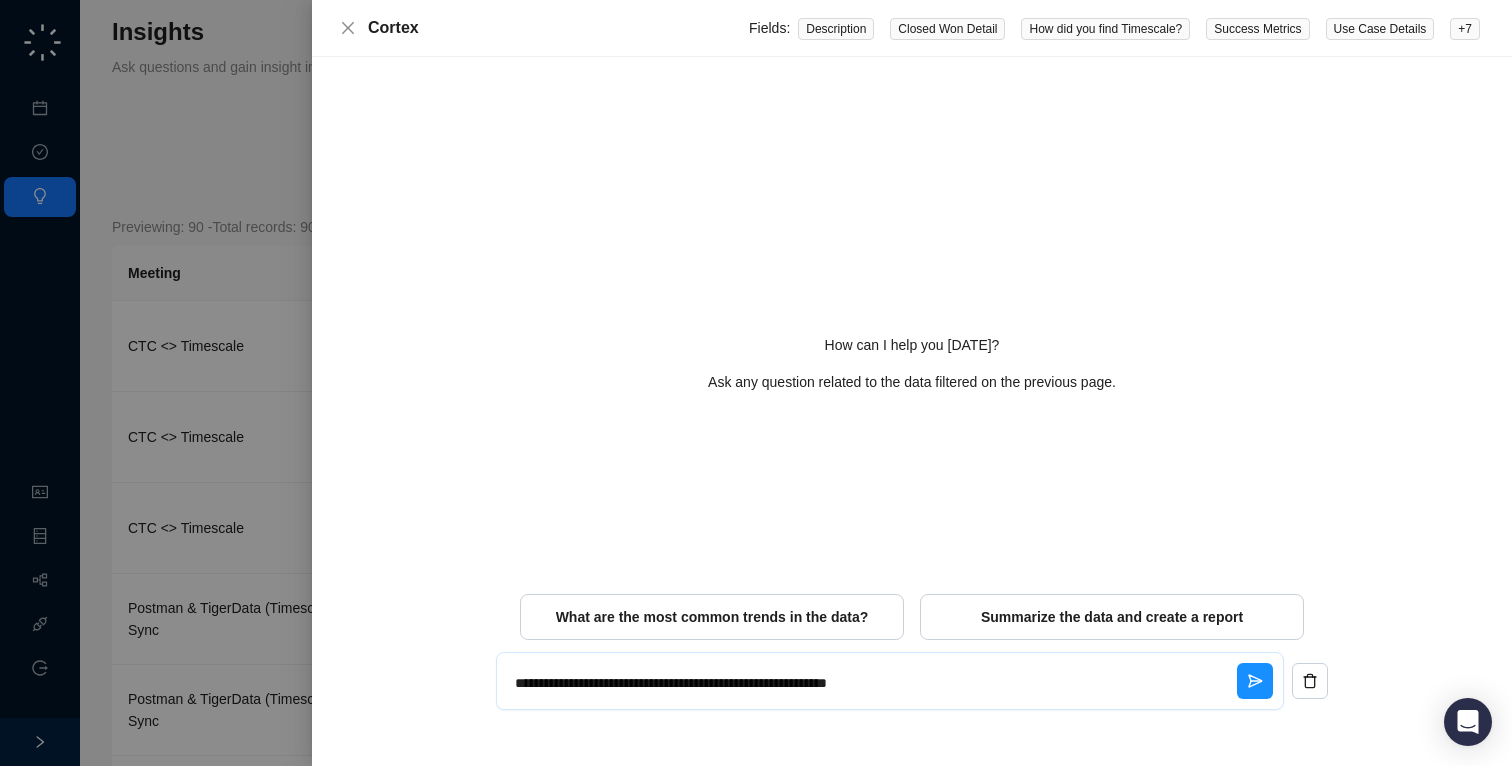 type on "**********" 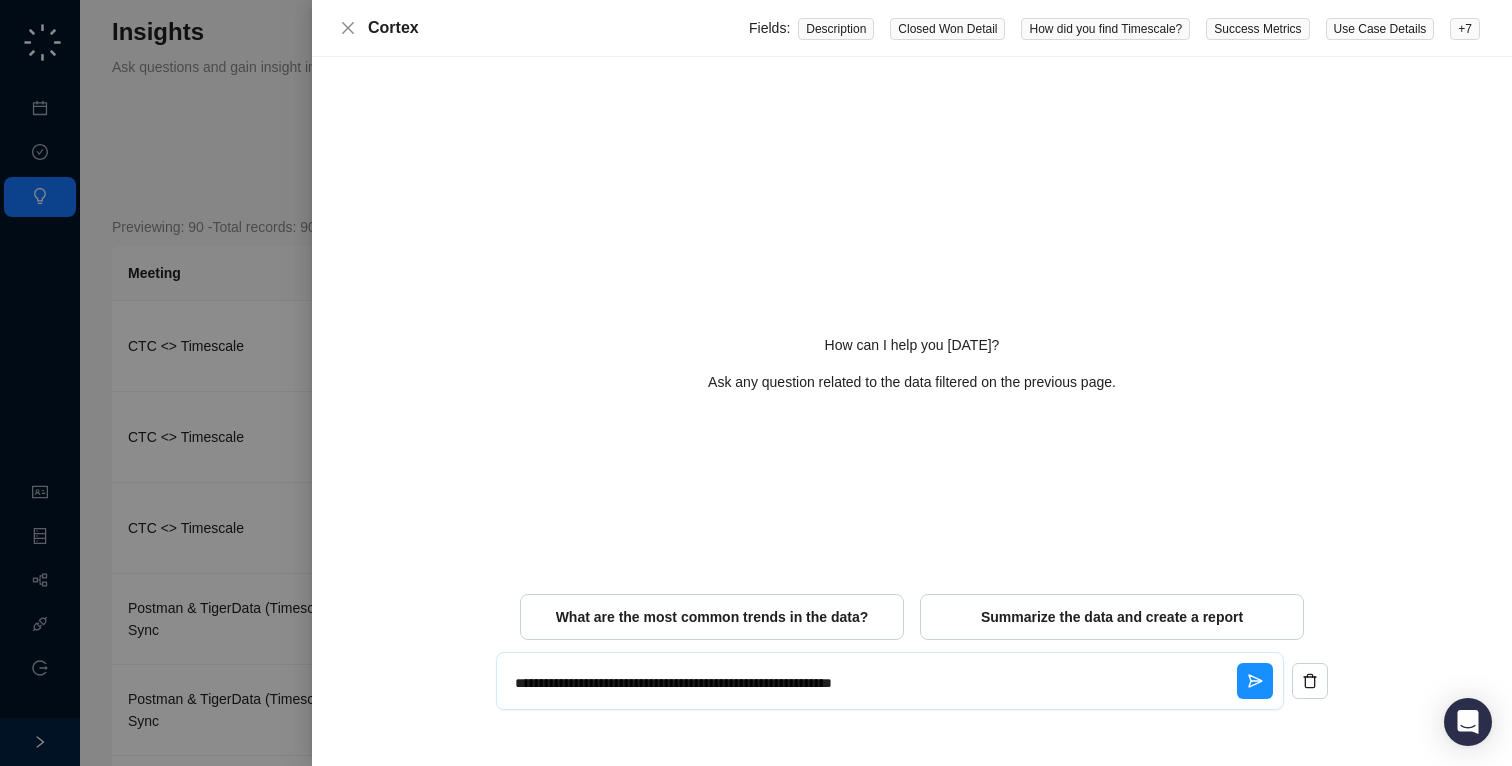 type on "**********" 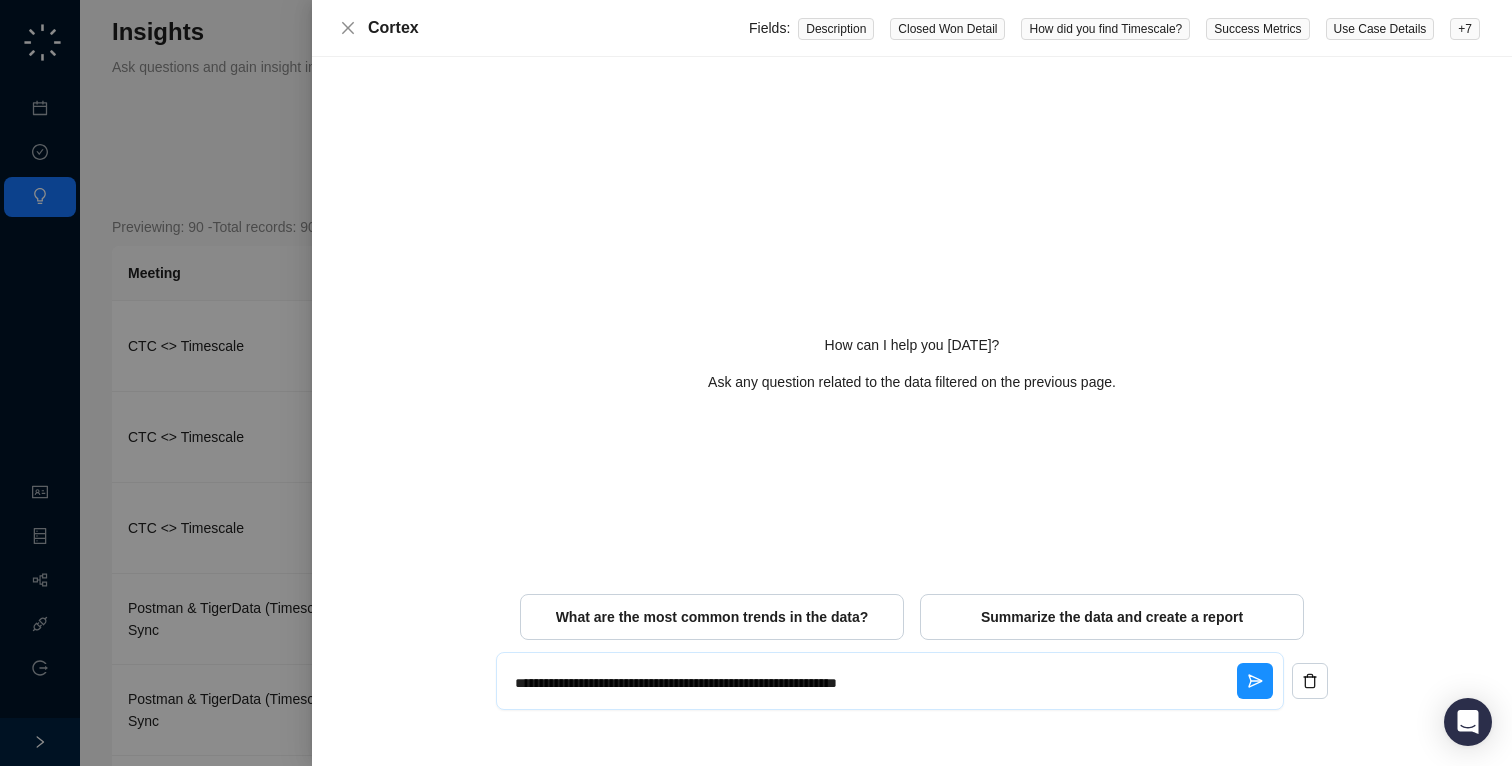 type on "**********" 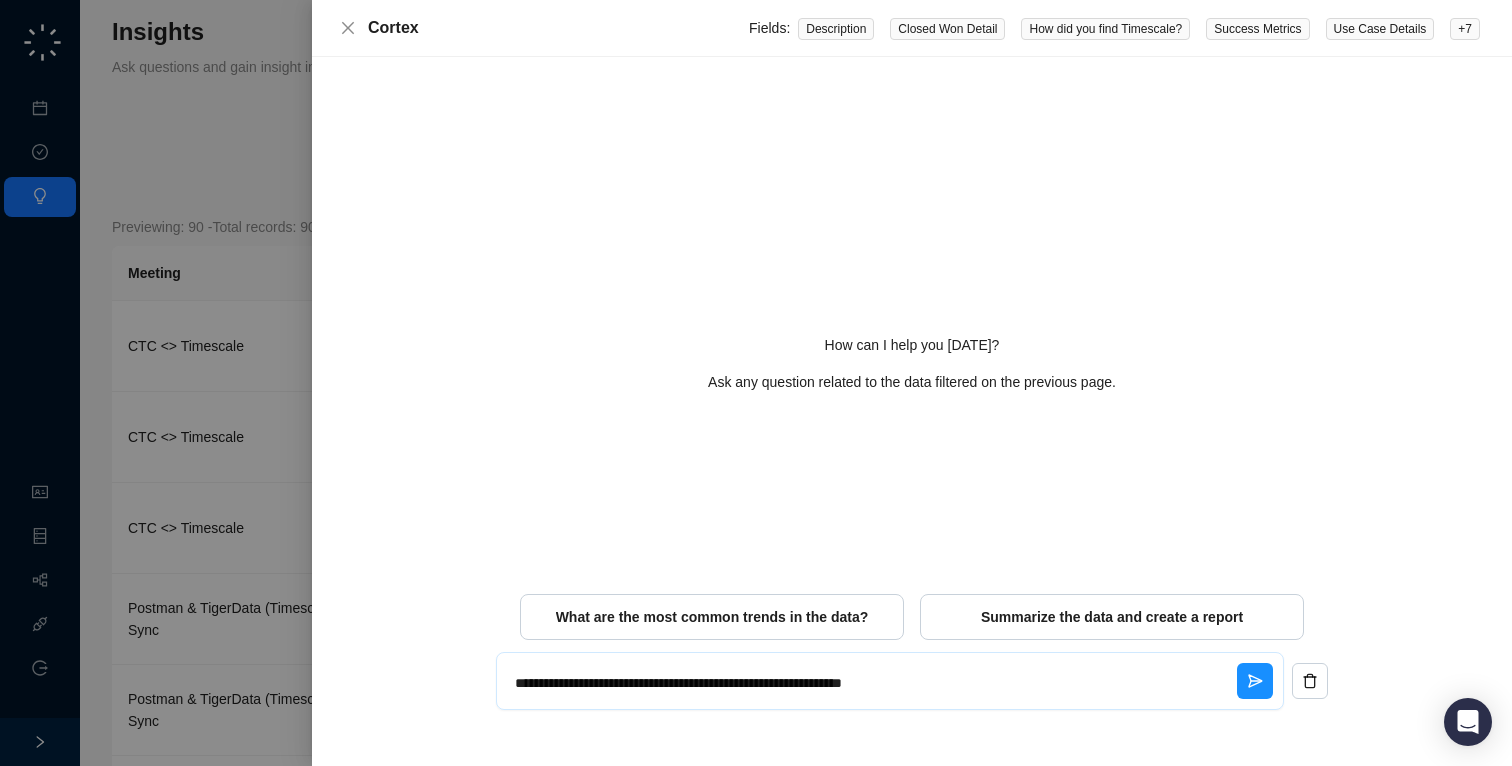 type on "**********" 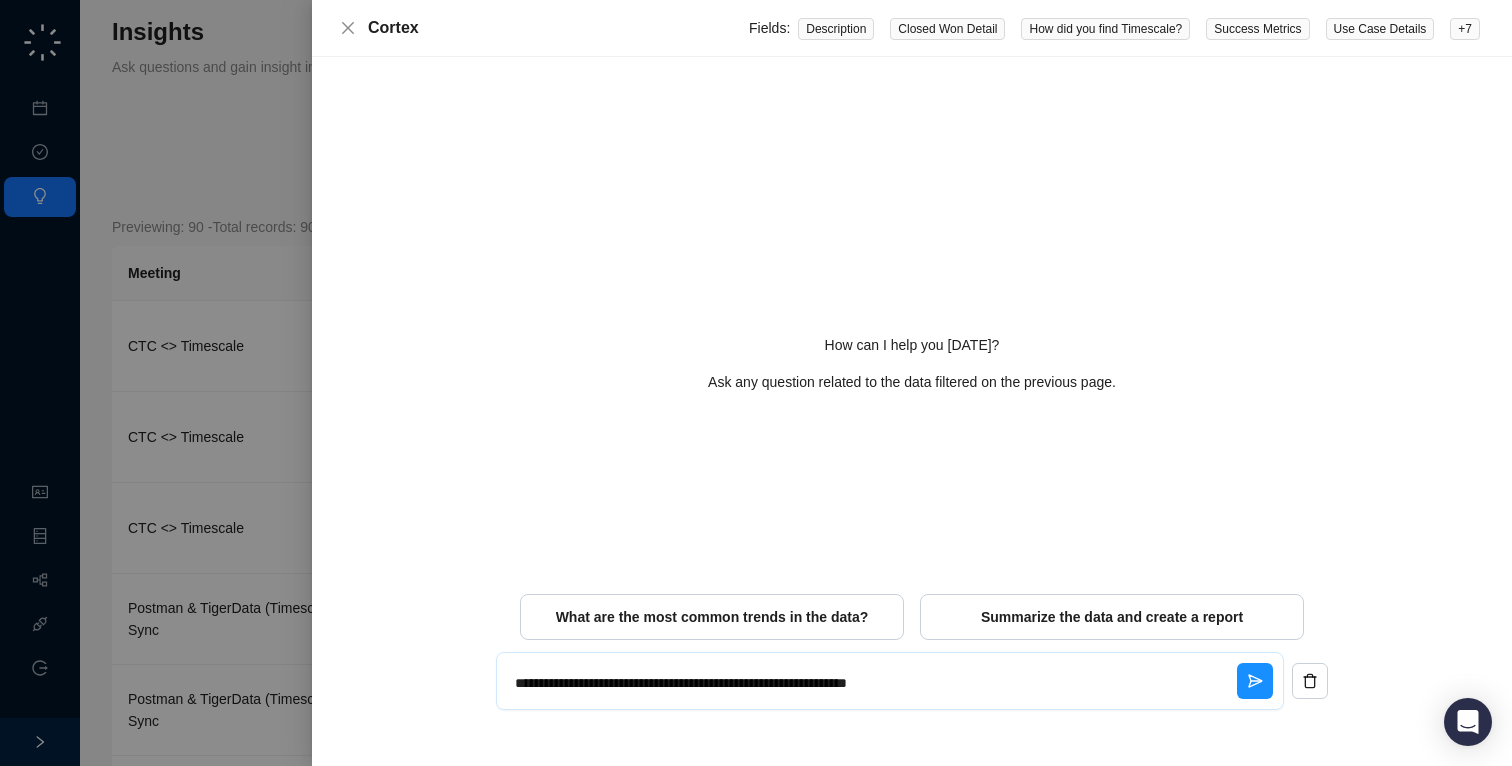 type on "**********" 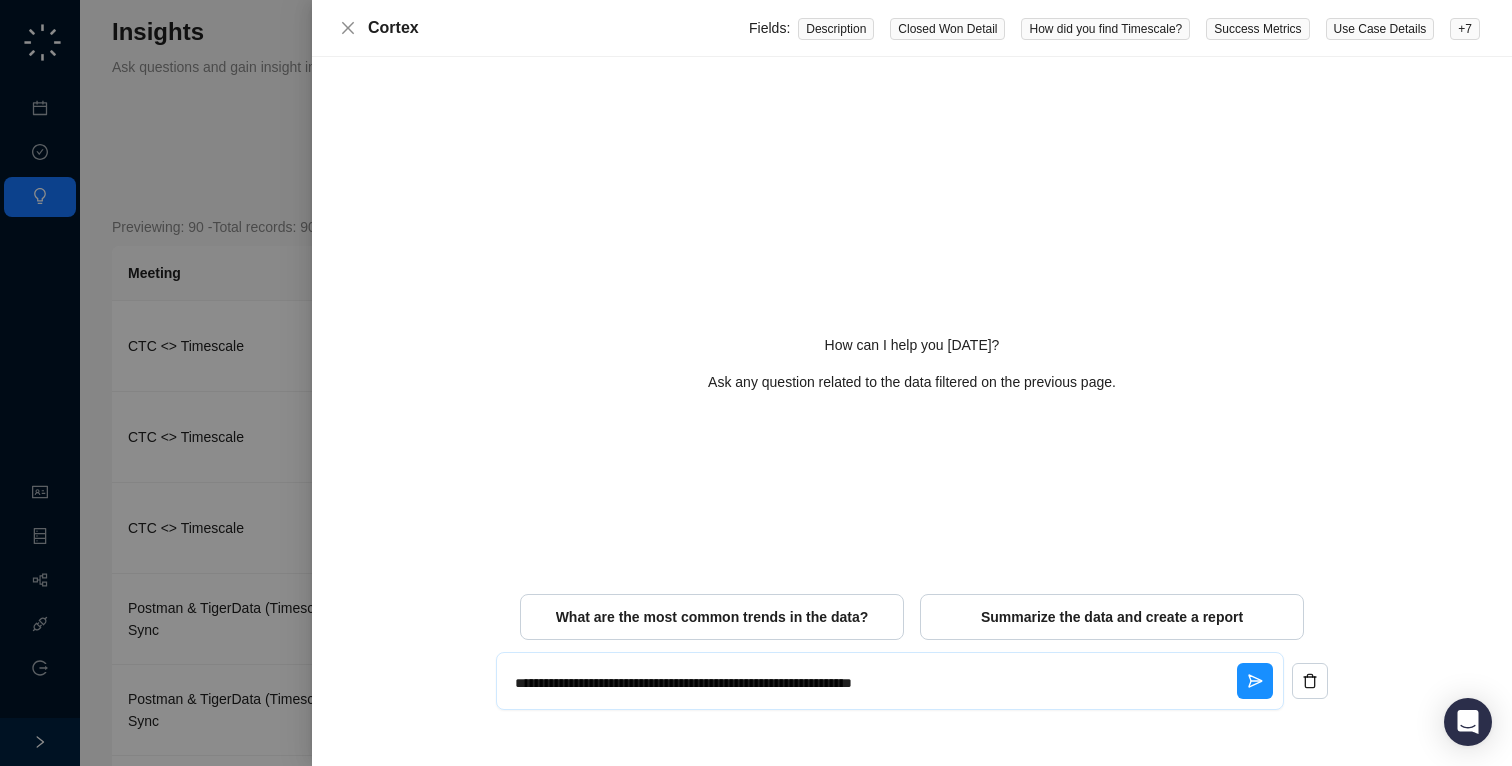 type on "**********" 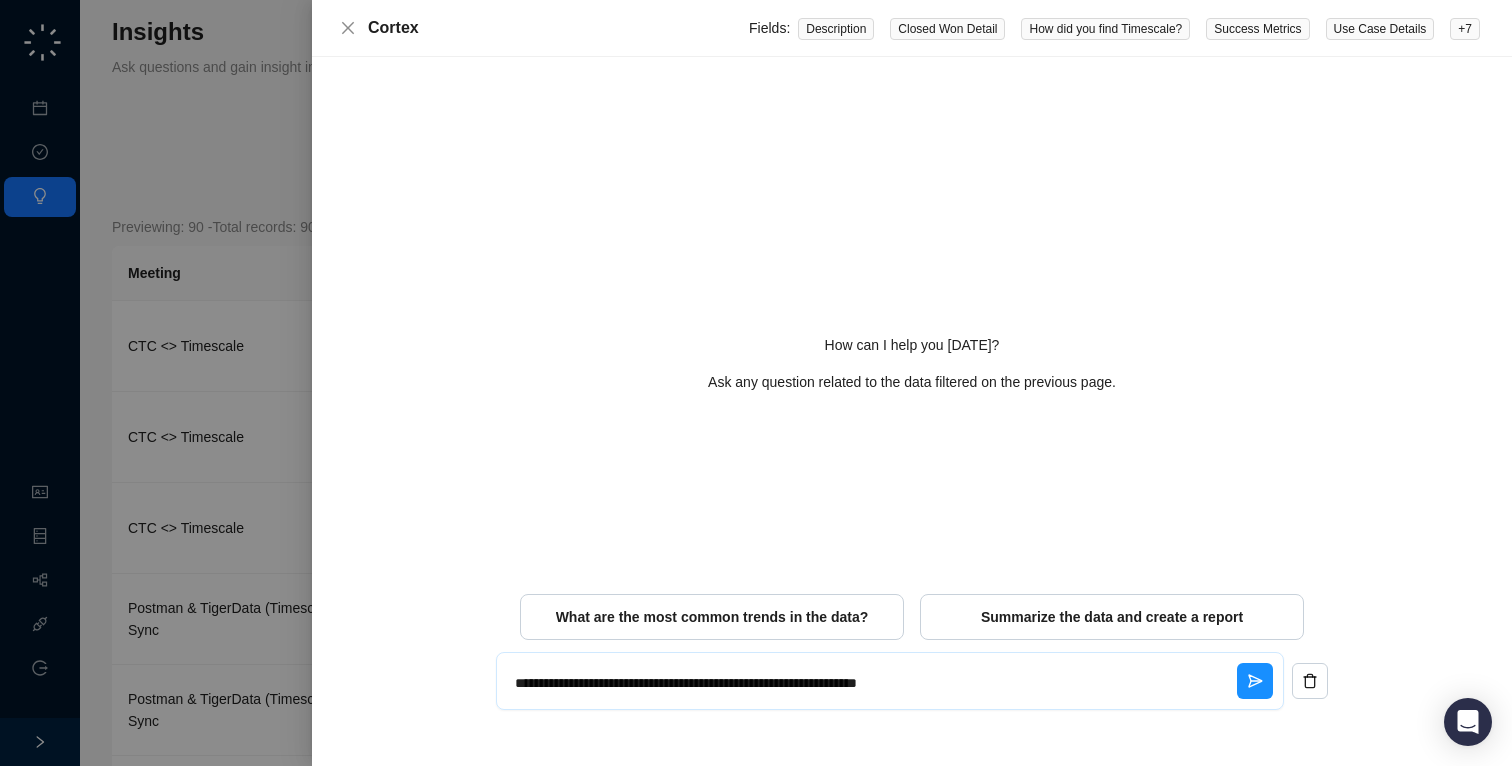 type on "**********" 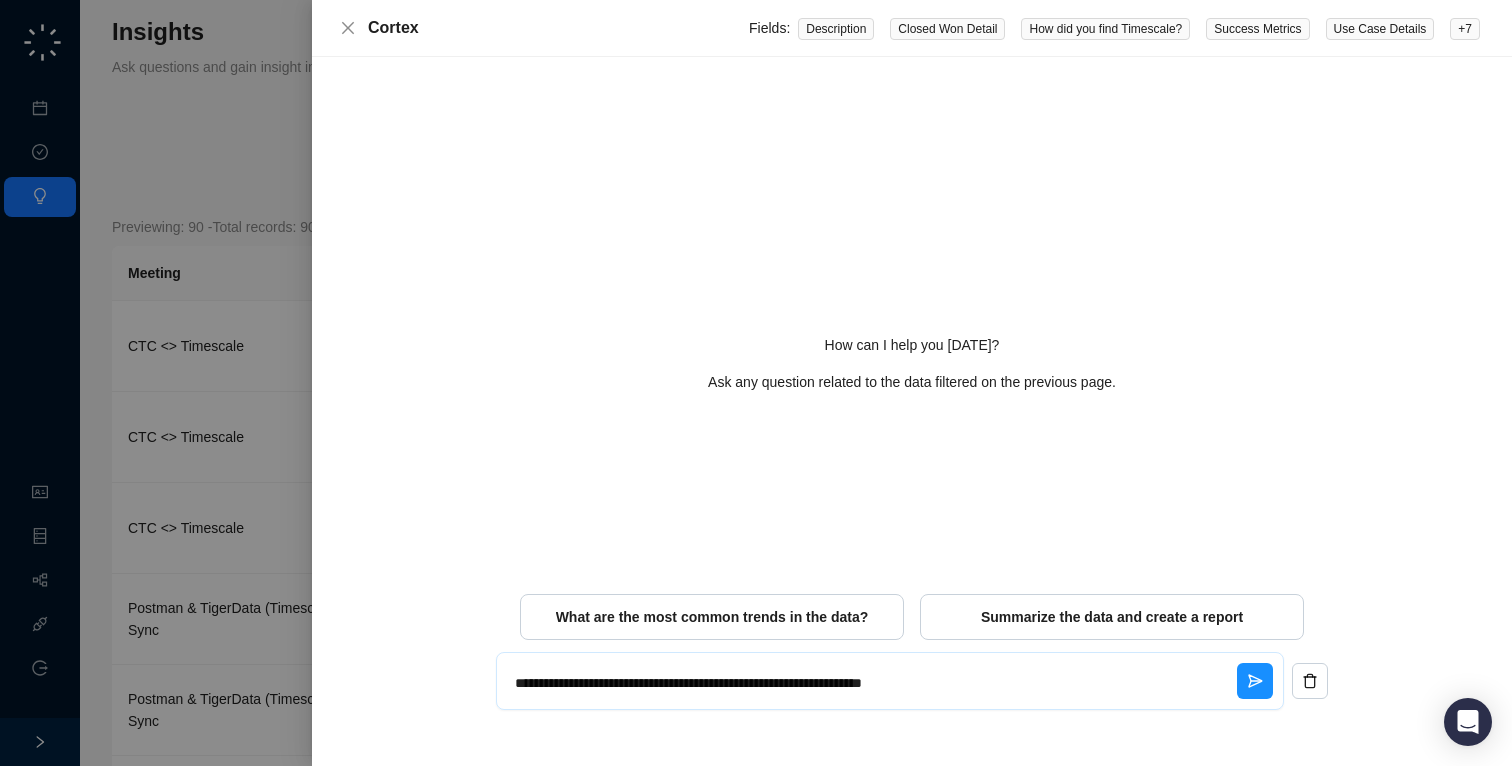type on "**********" 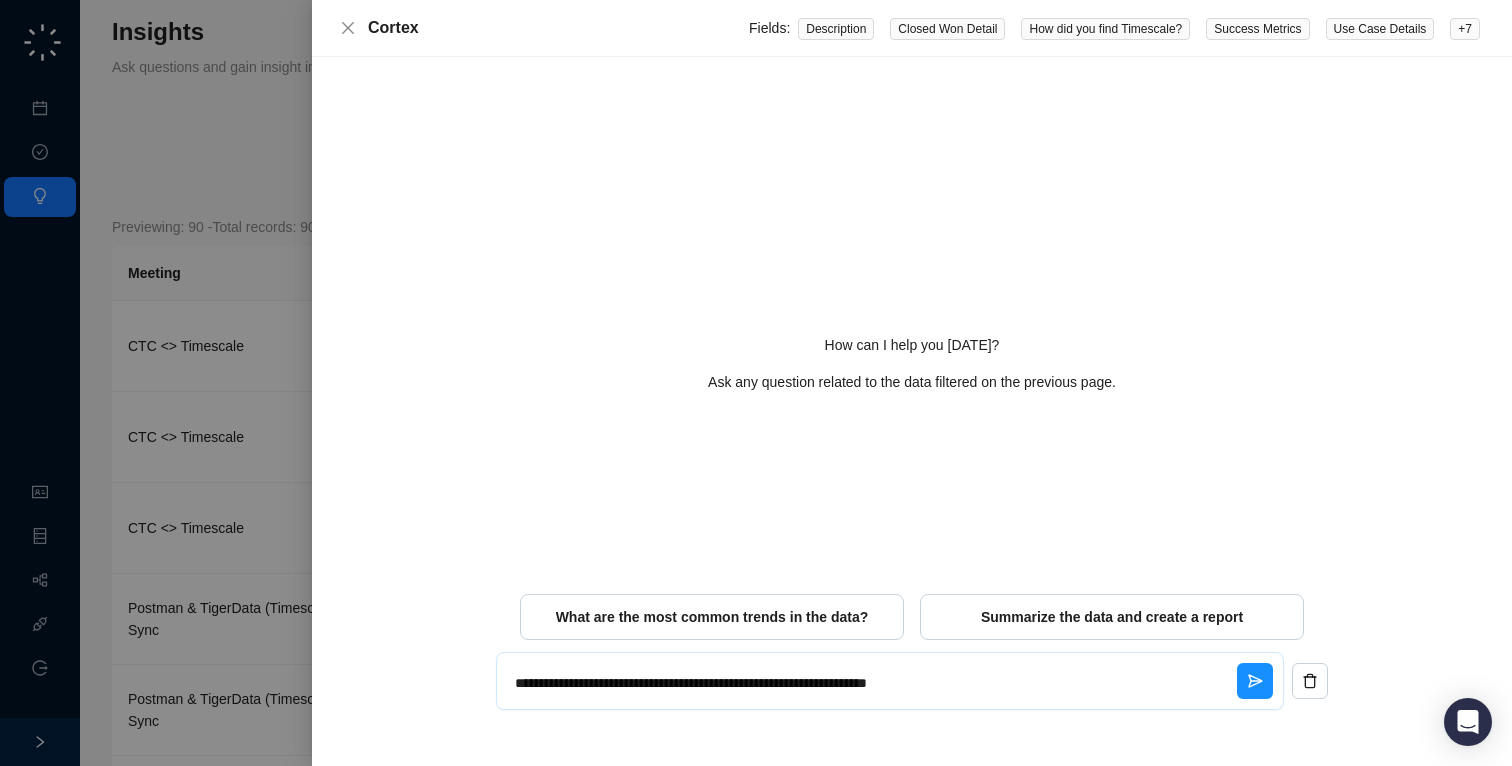 type on "**********" 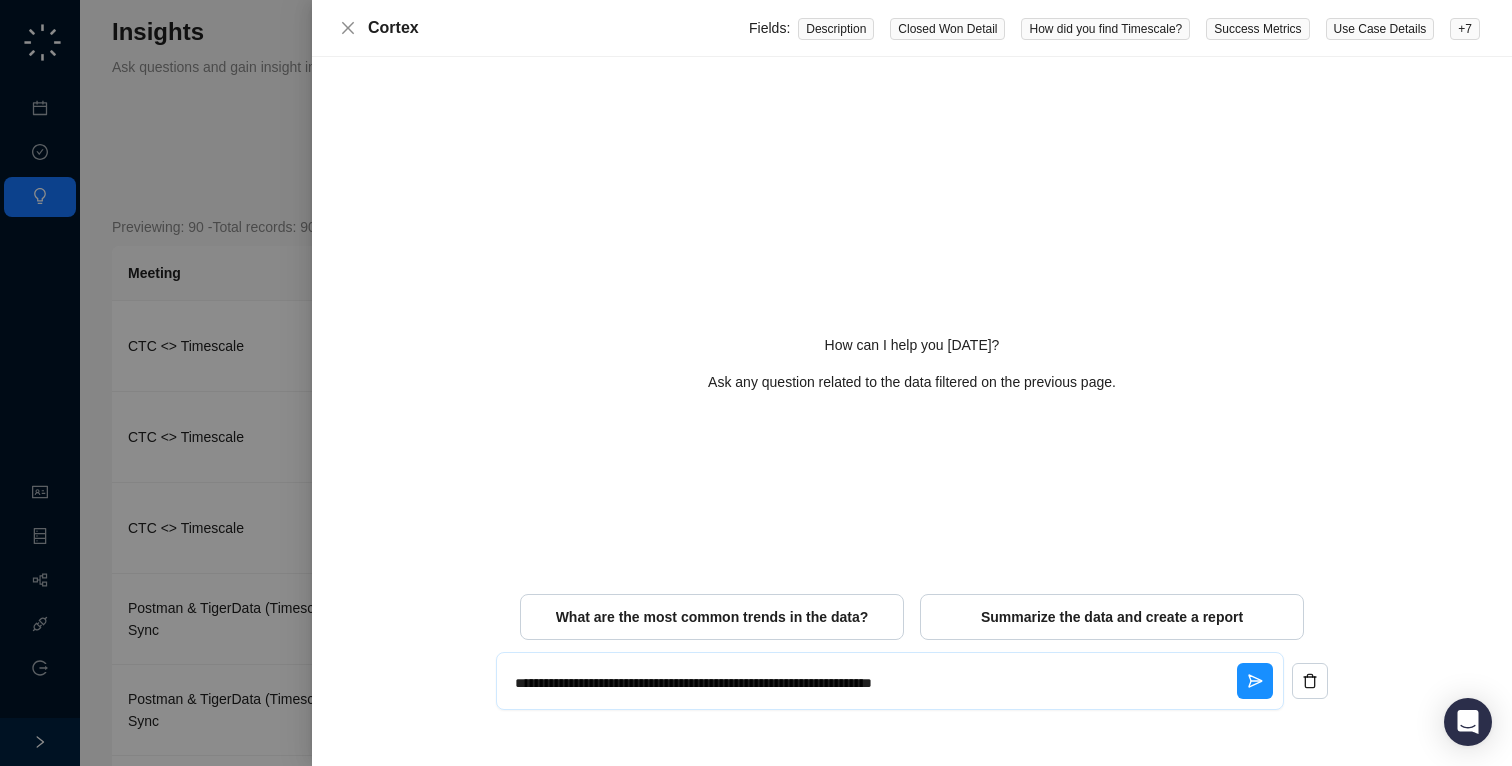 type on "**********" 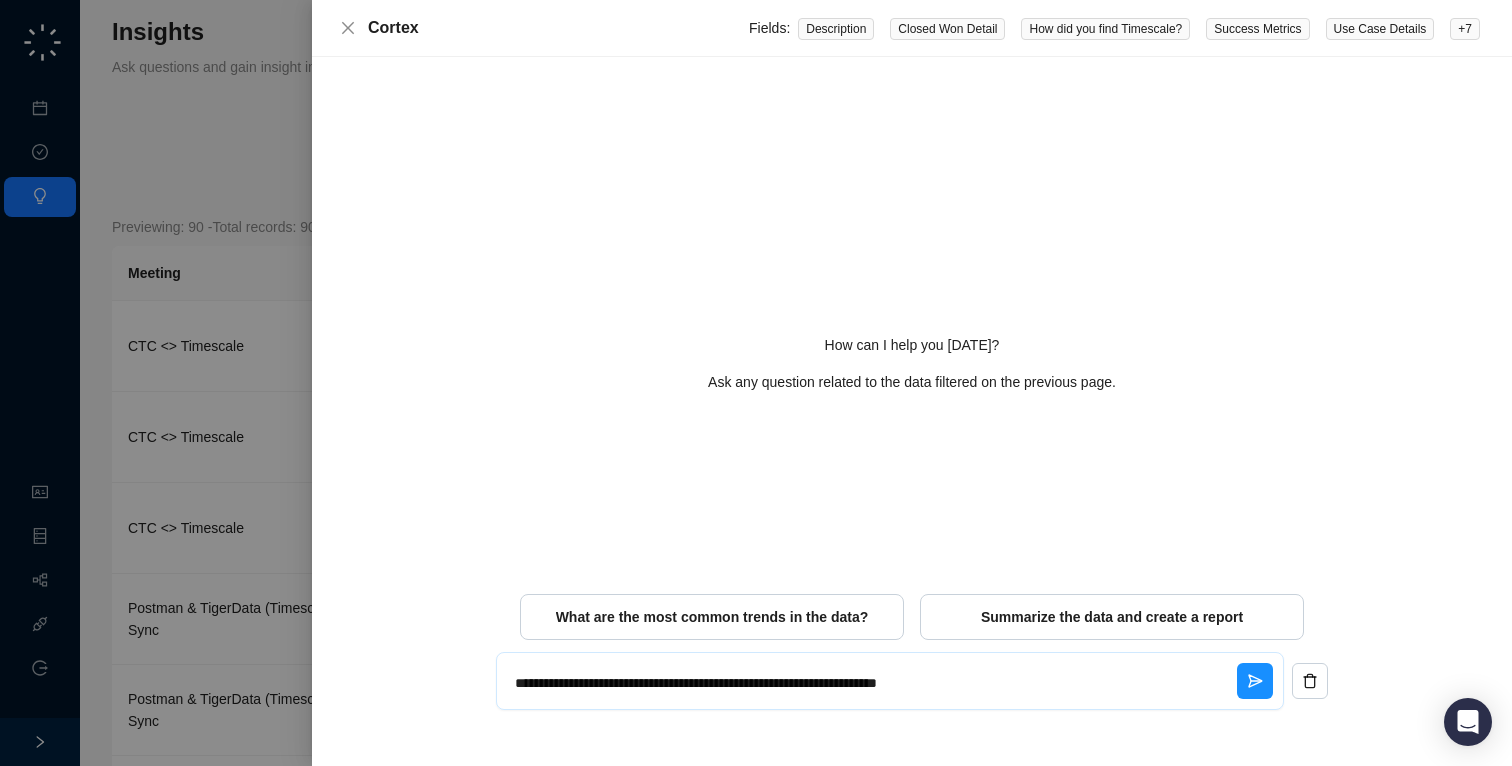 type on "**********" 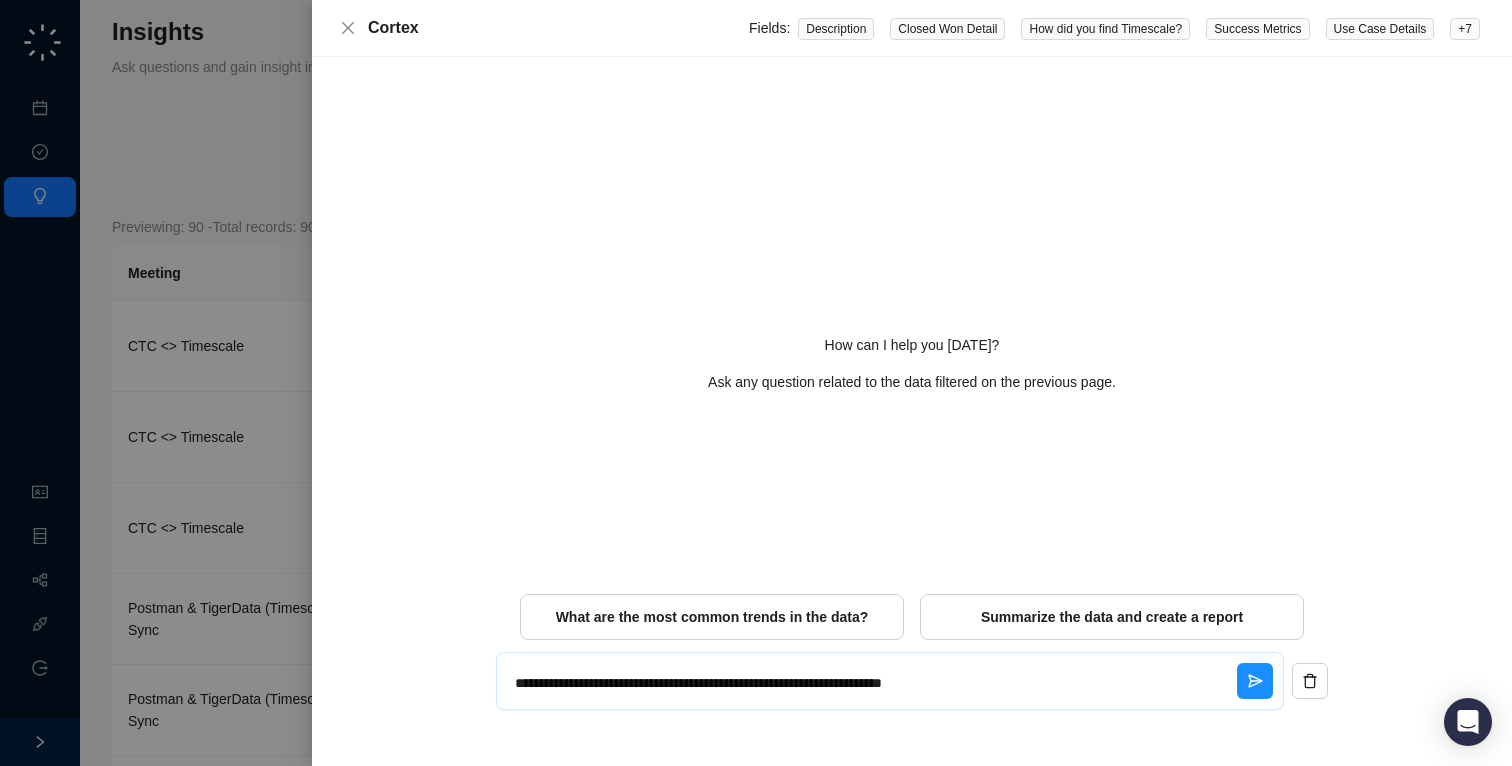 type on "**********" 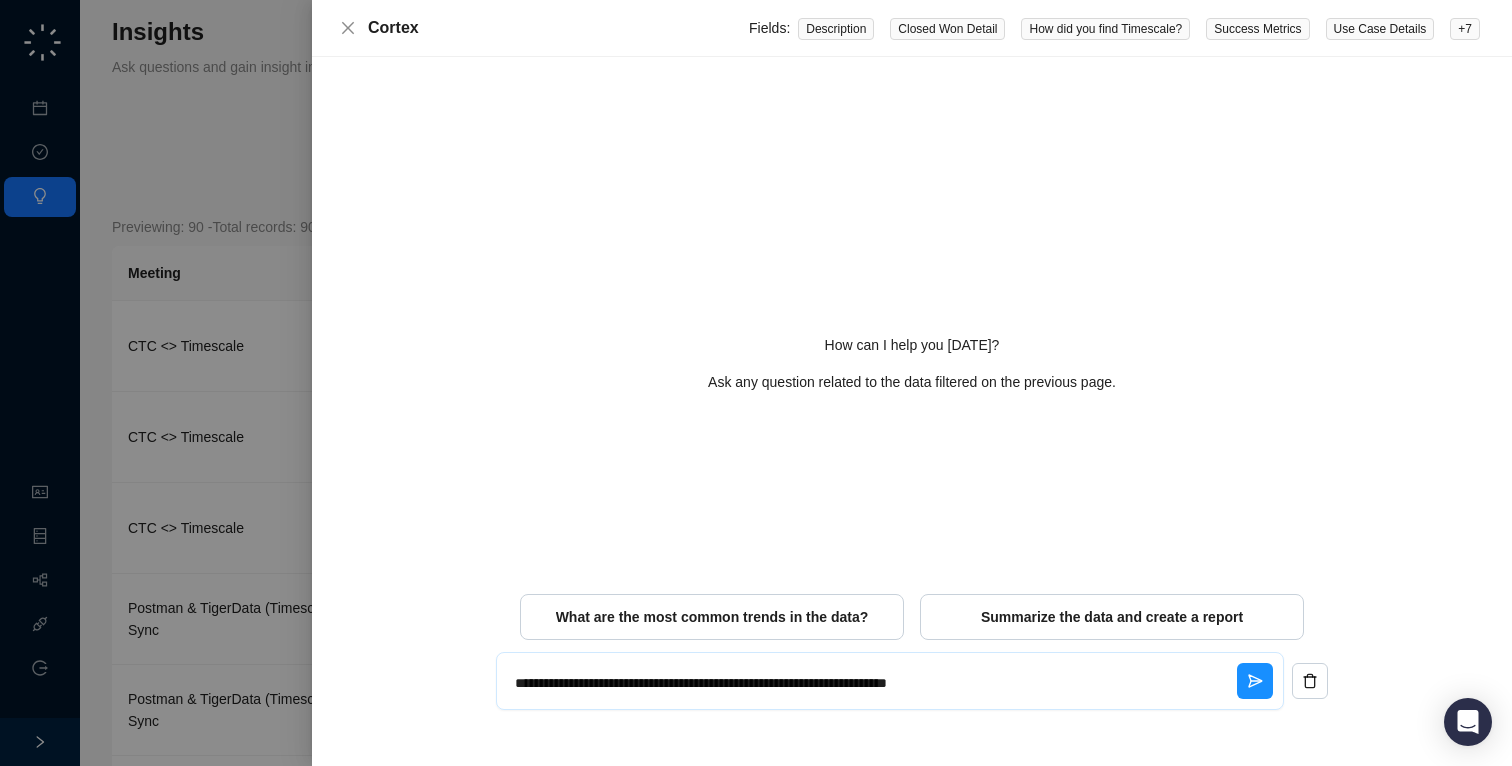 type on "**********" 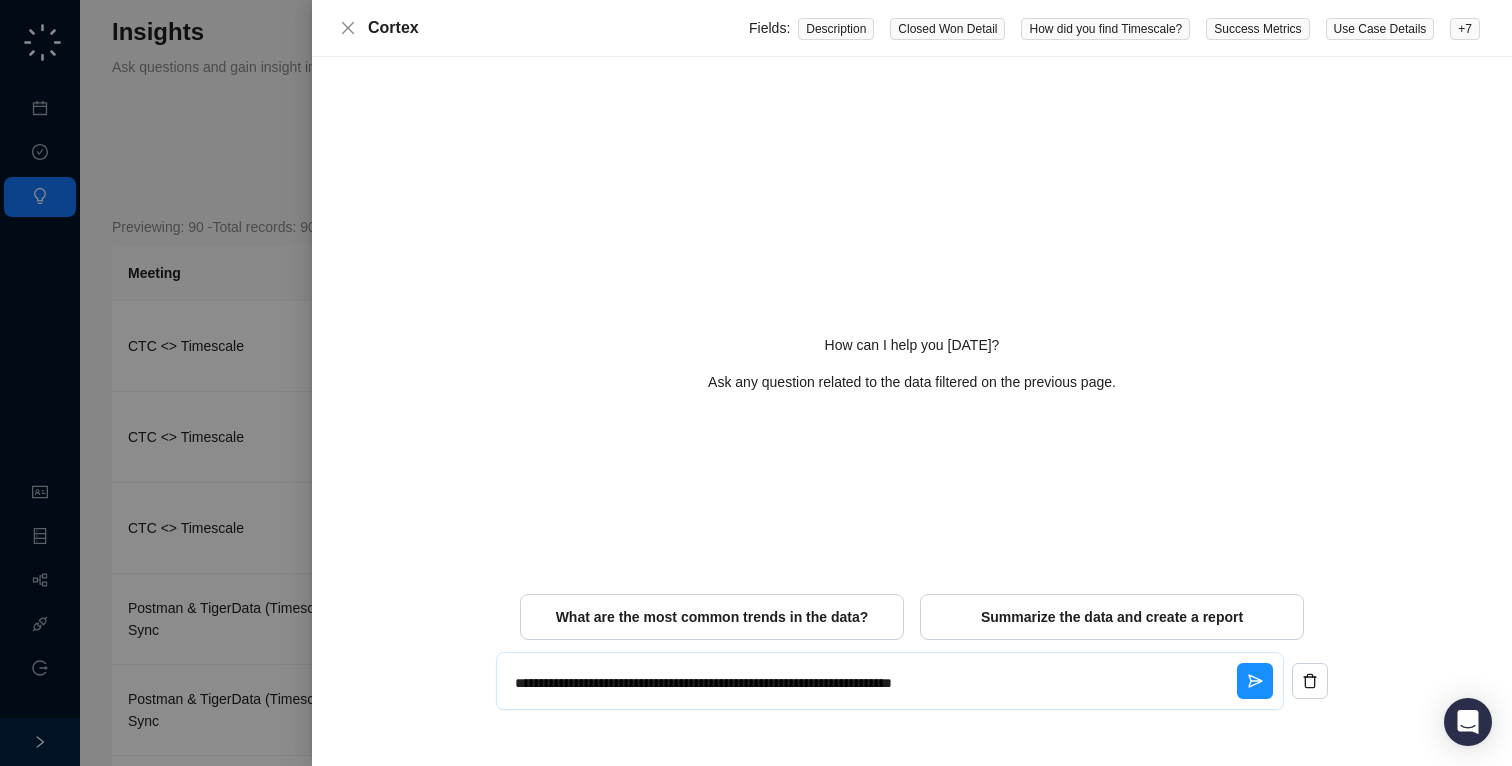type on "**********" 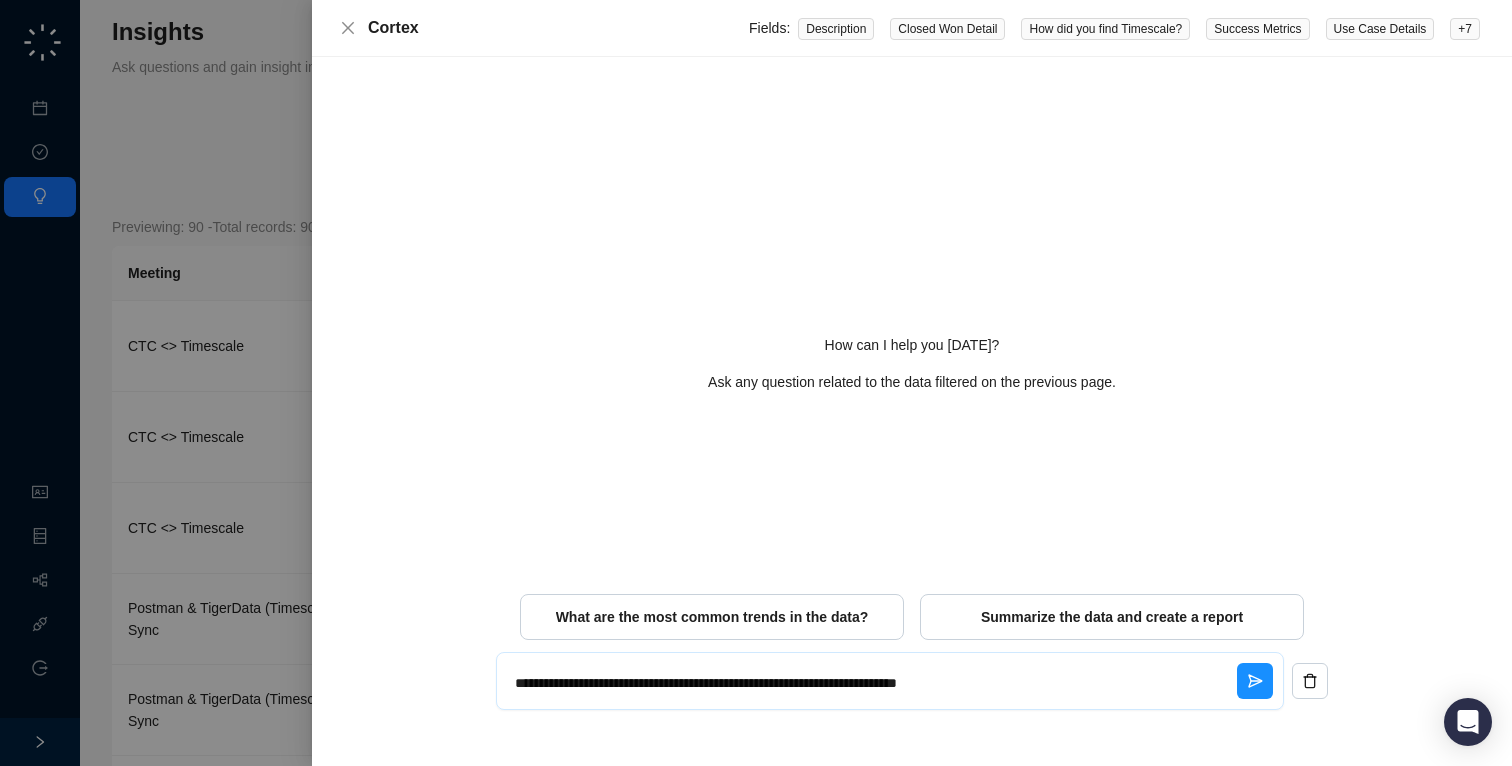 type on "**********" 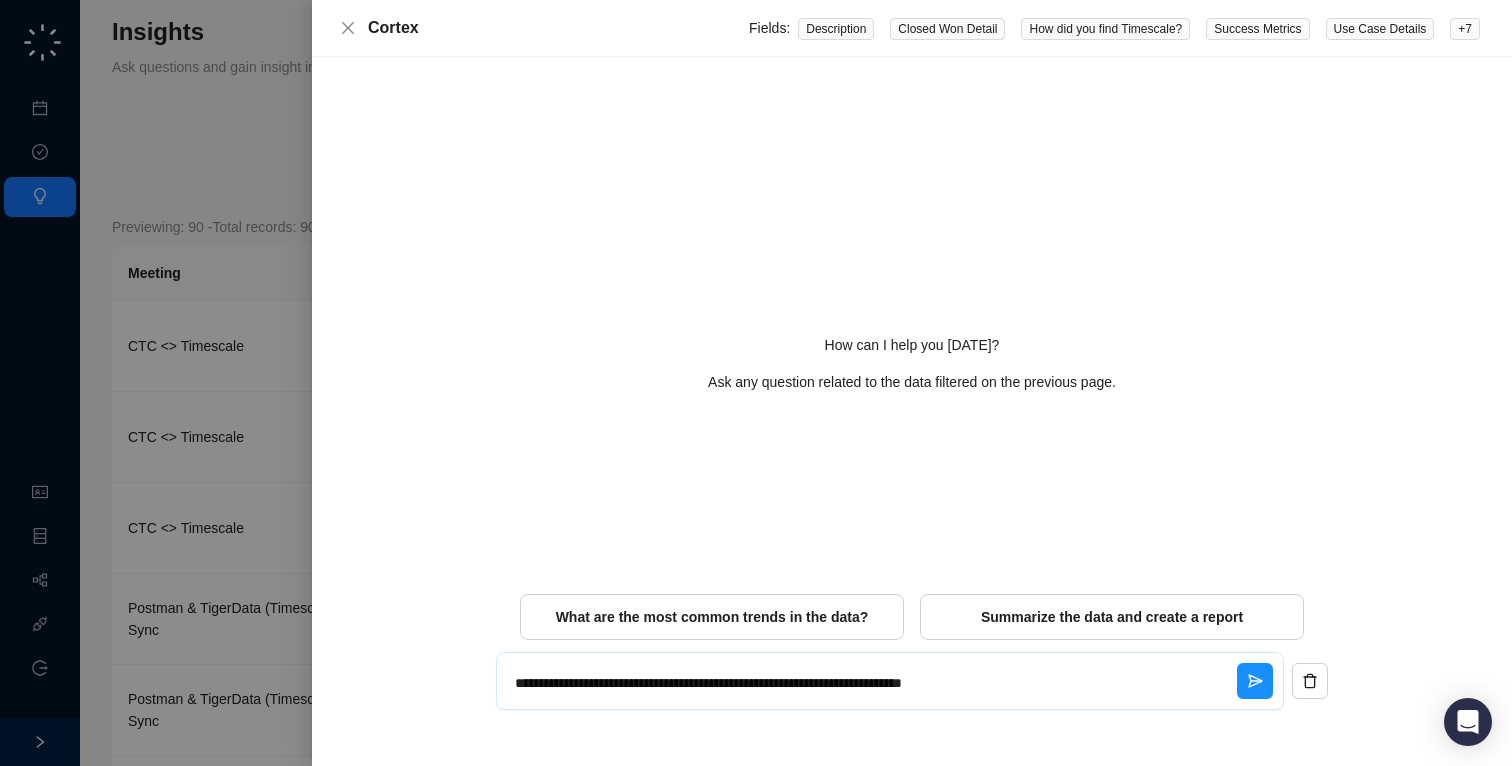 type on "*" 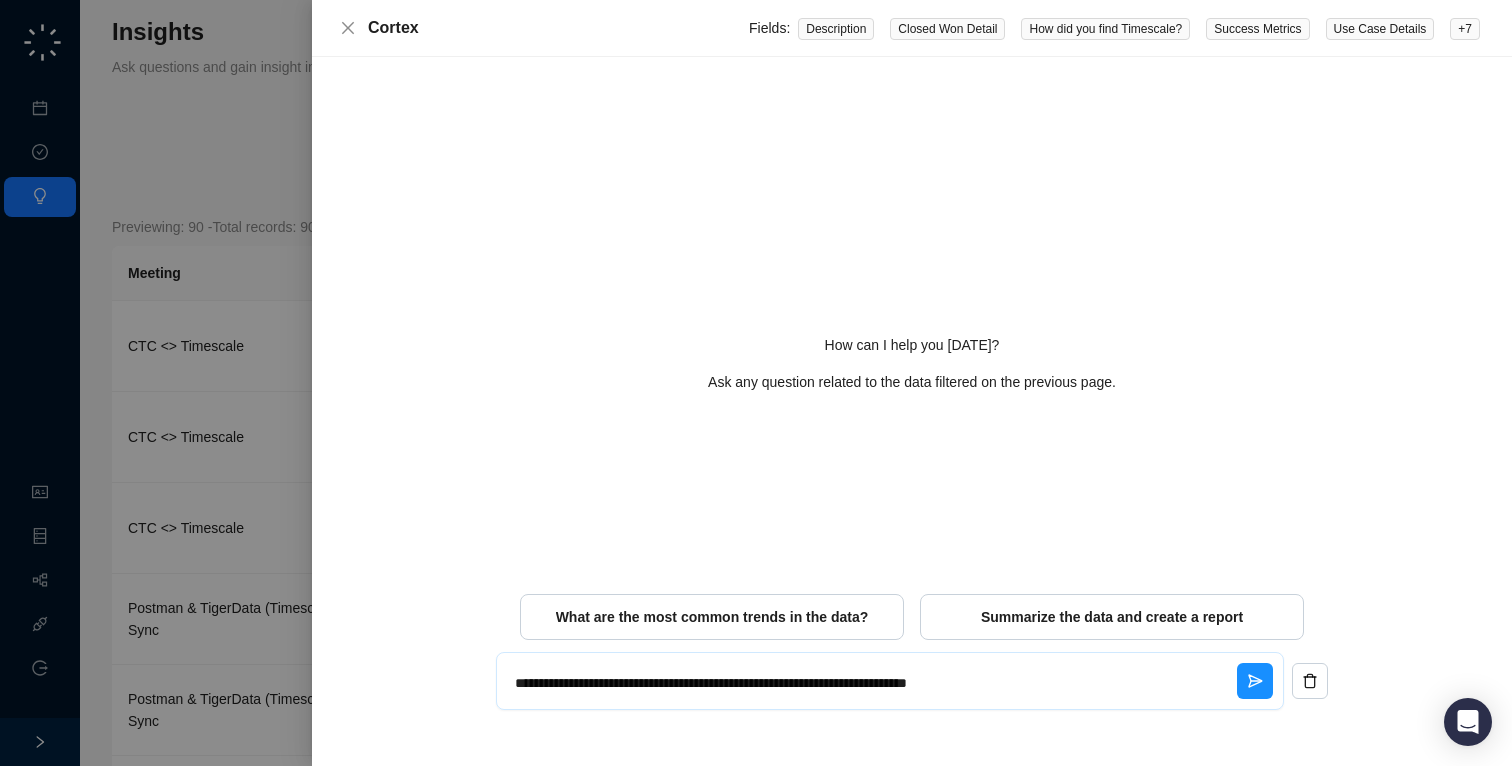 type on "**********" 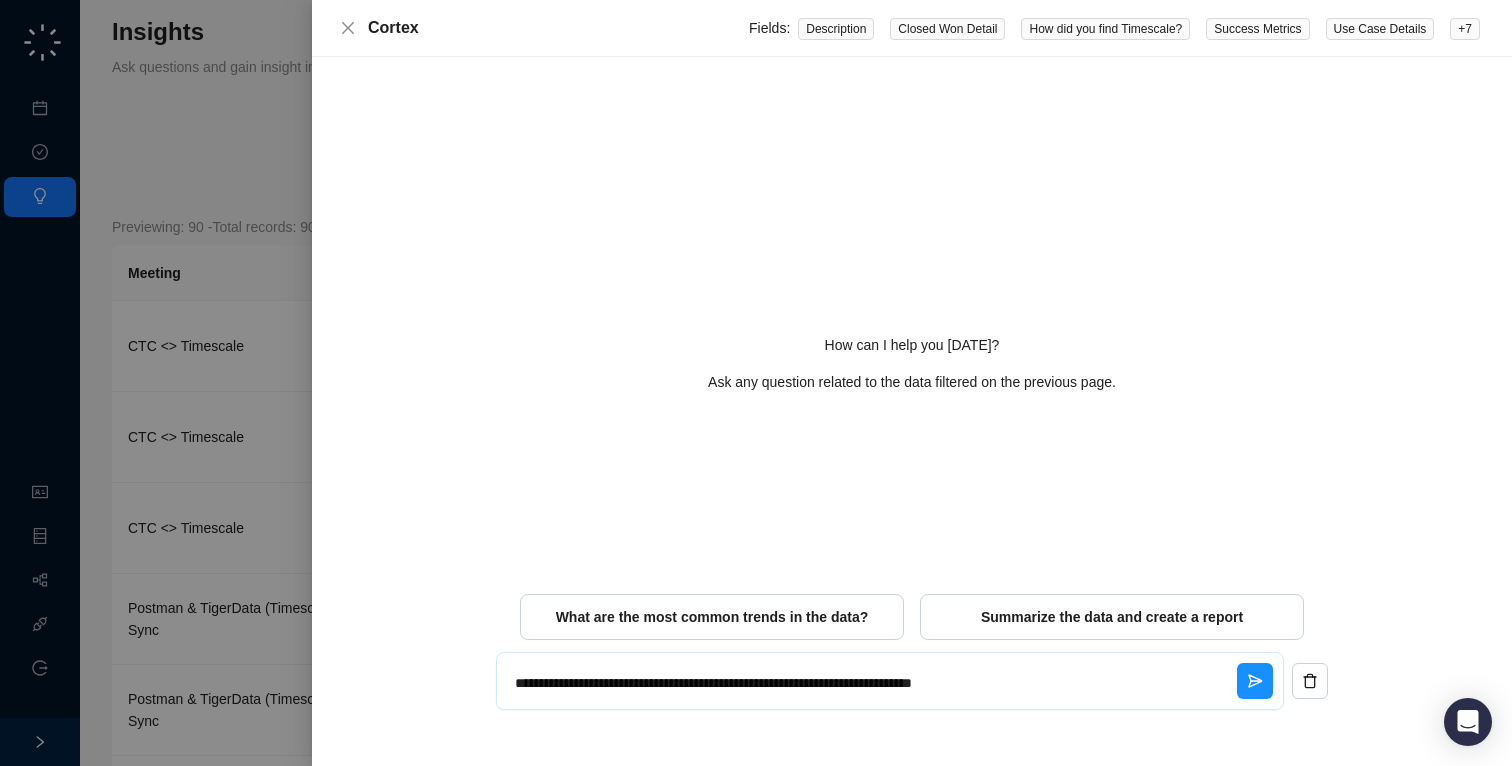 type on "**********" 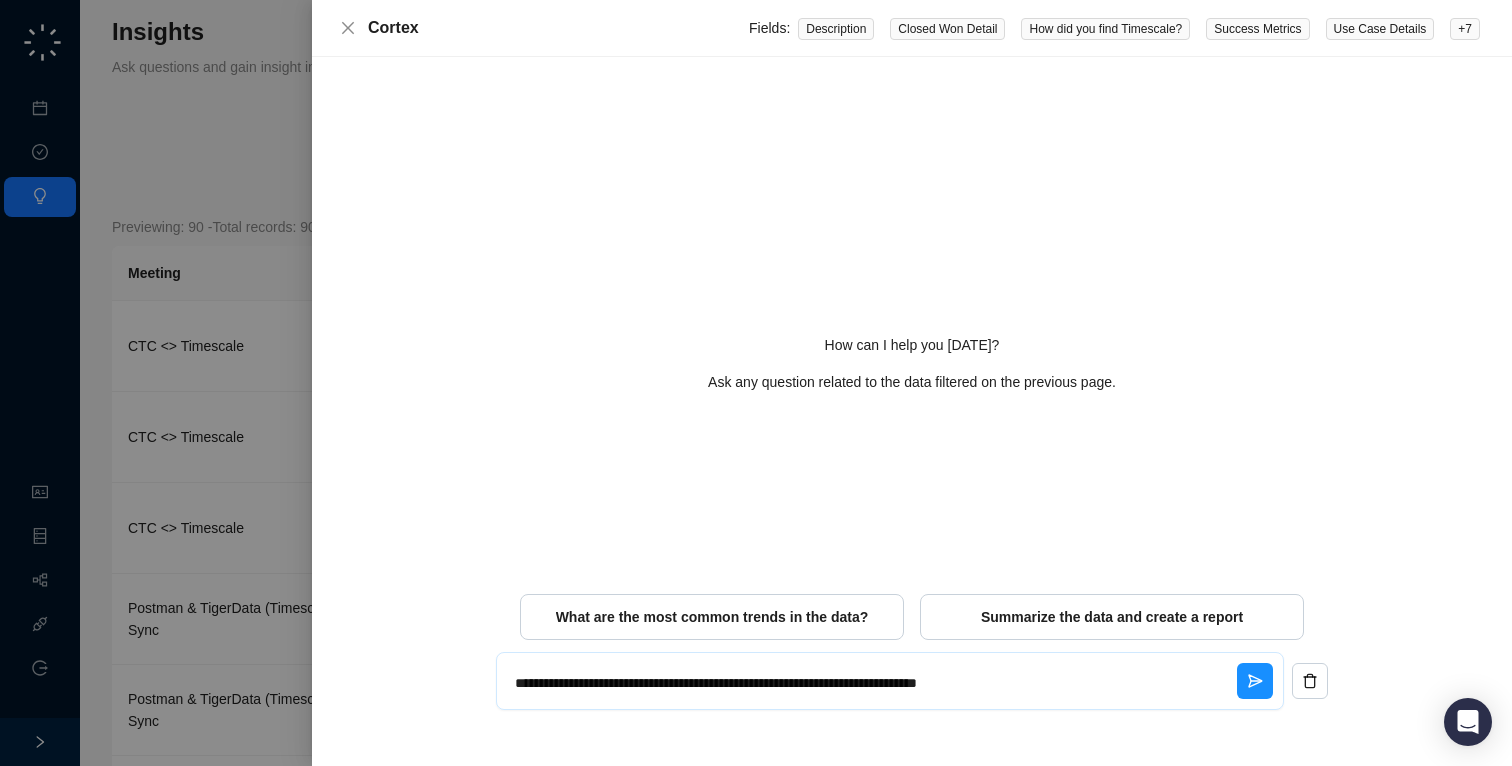 type on "**********" 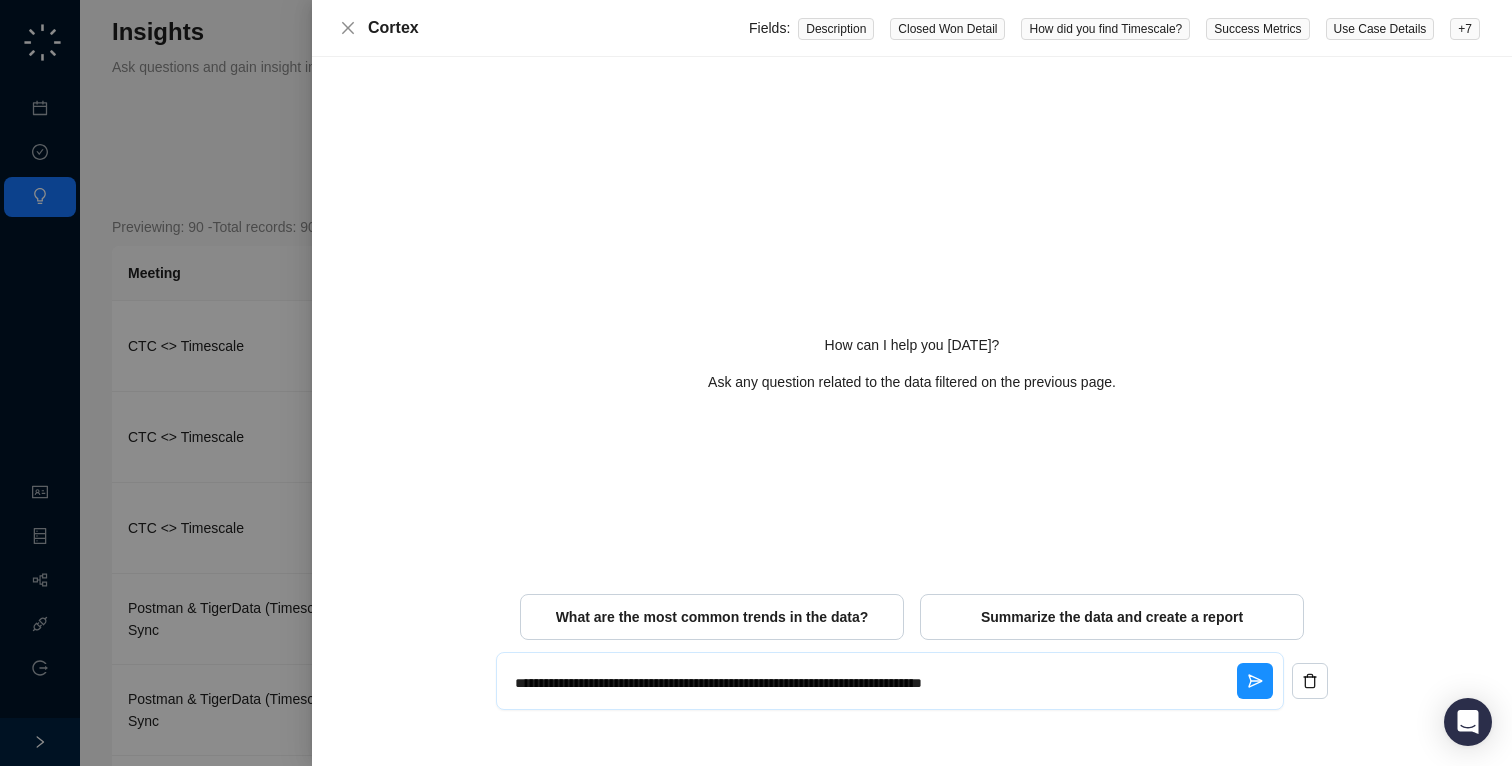 type on "**********" 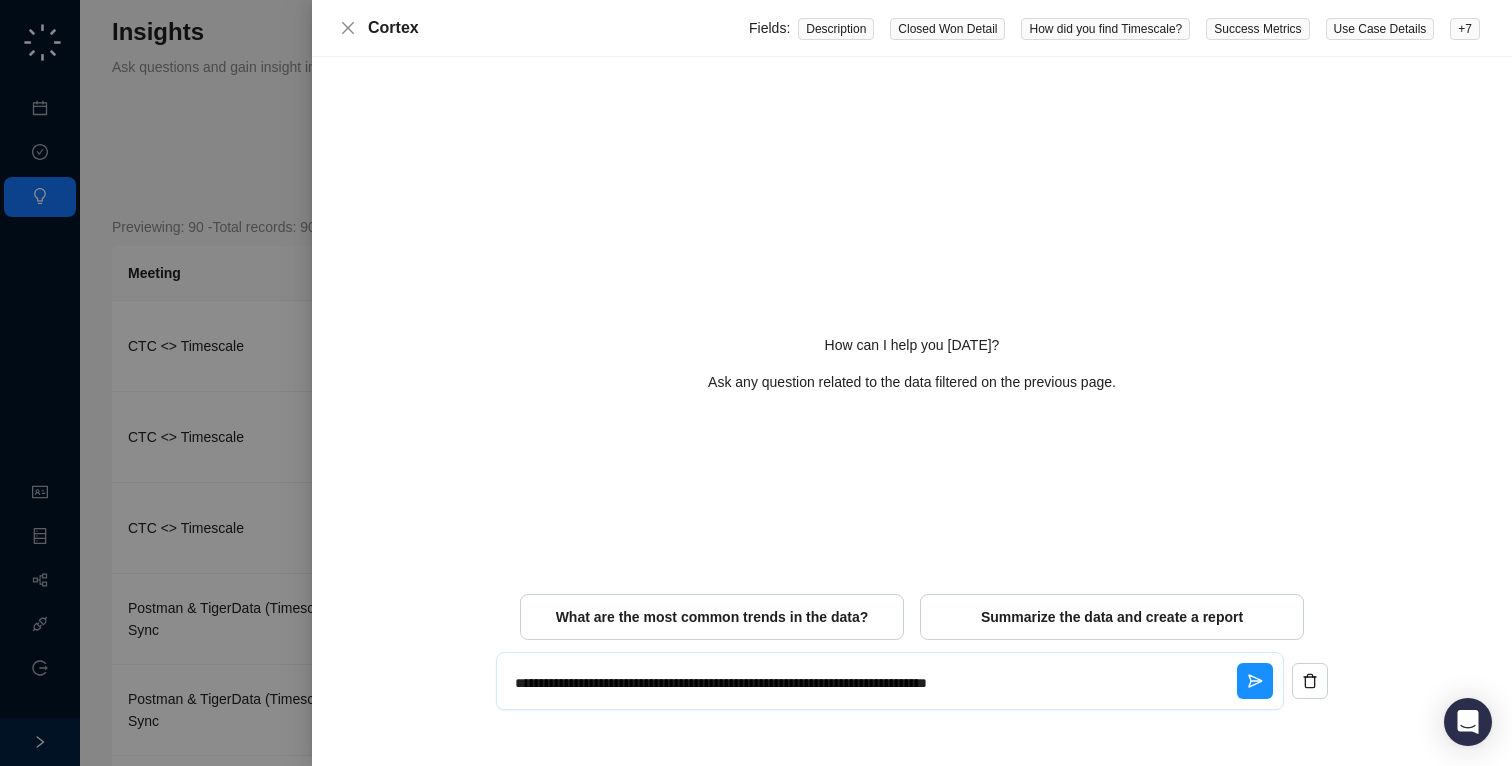 type on "**********" 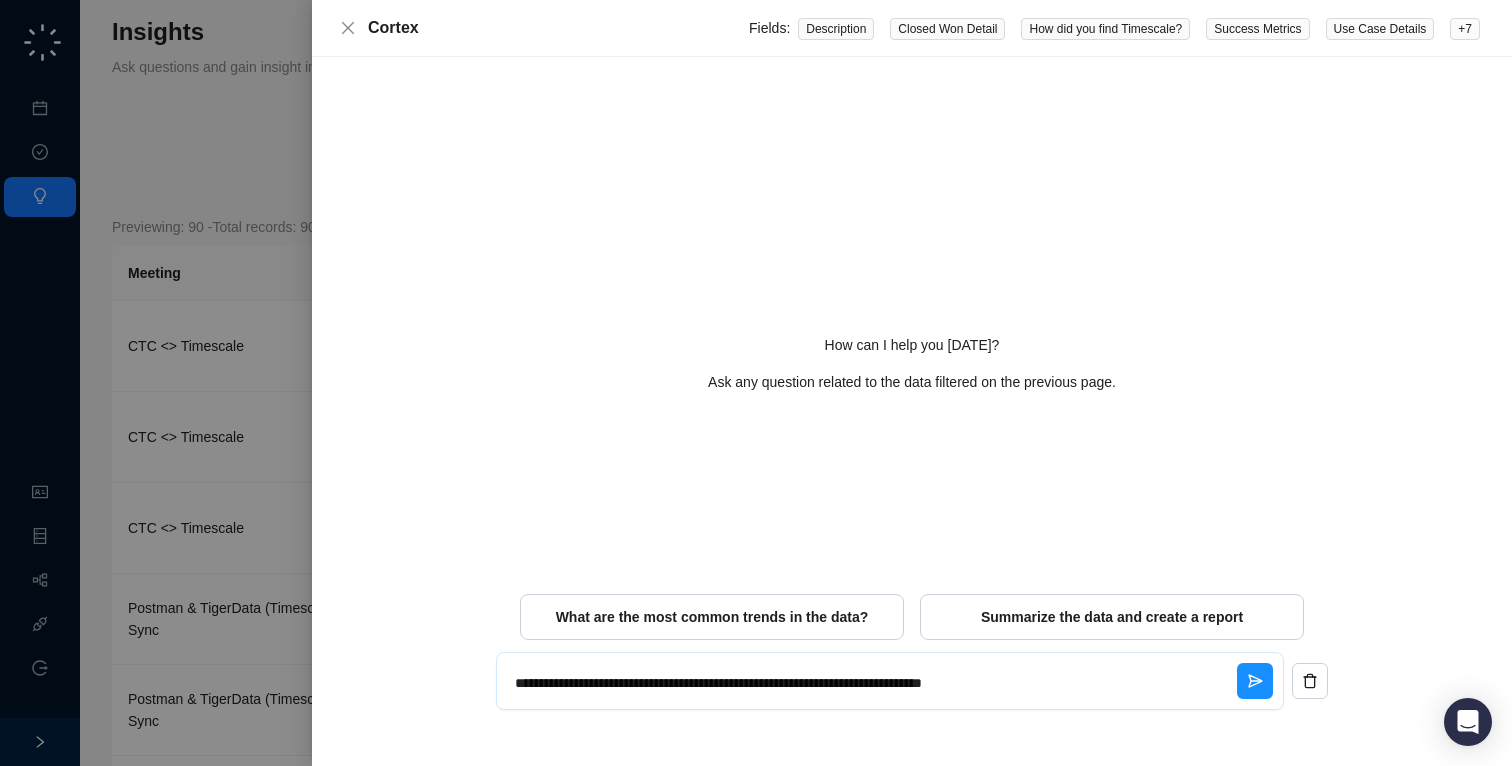 type on "**********" 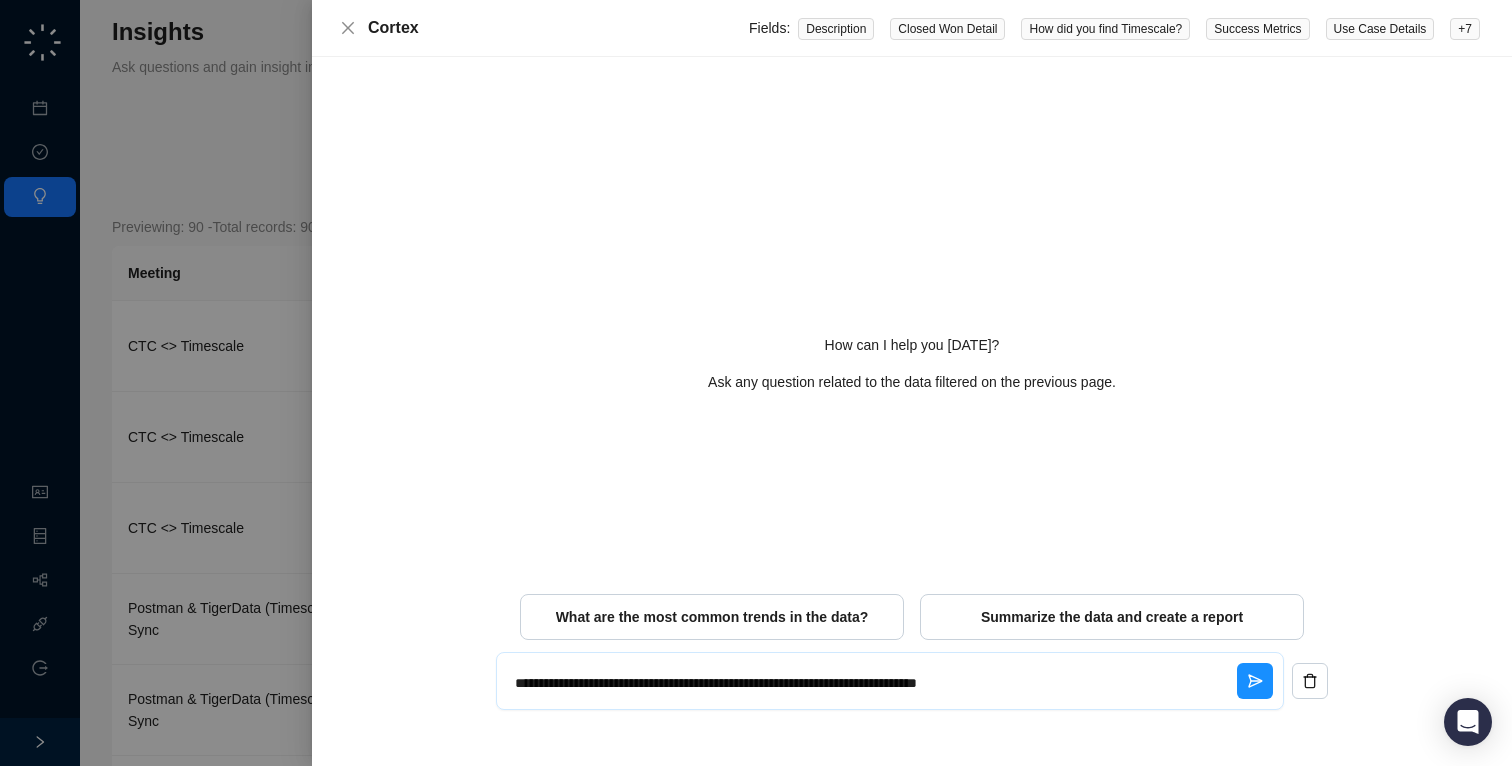 type on "**********" 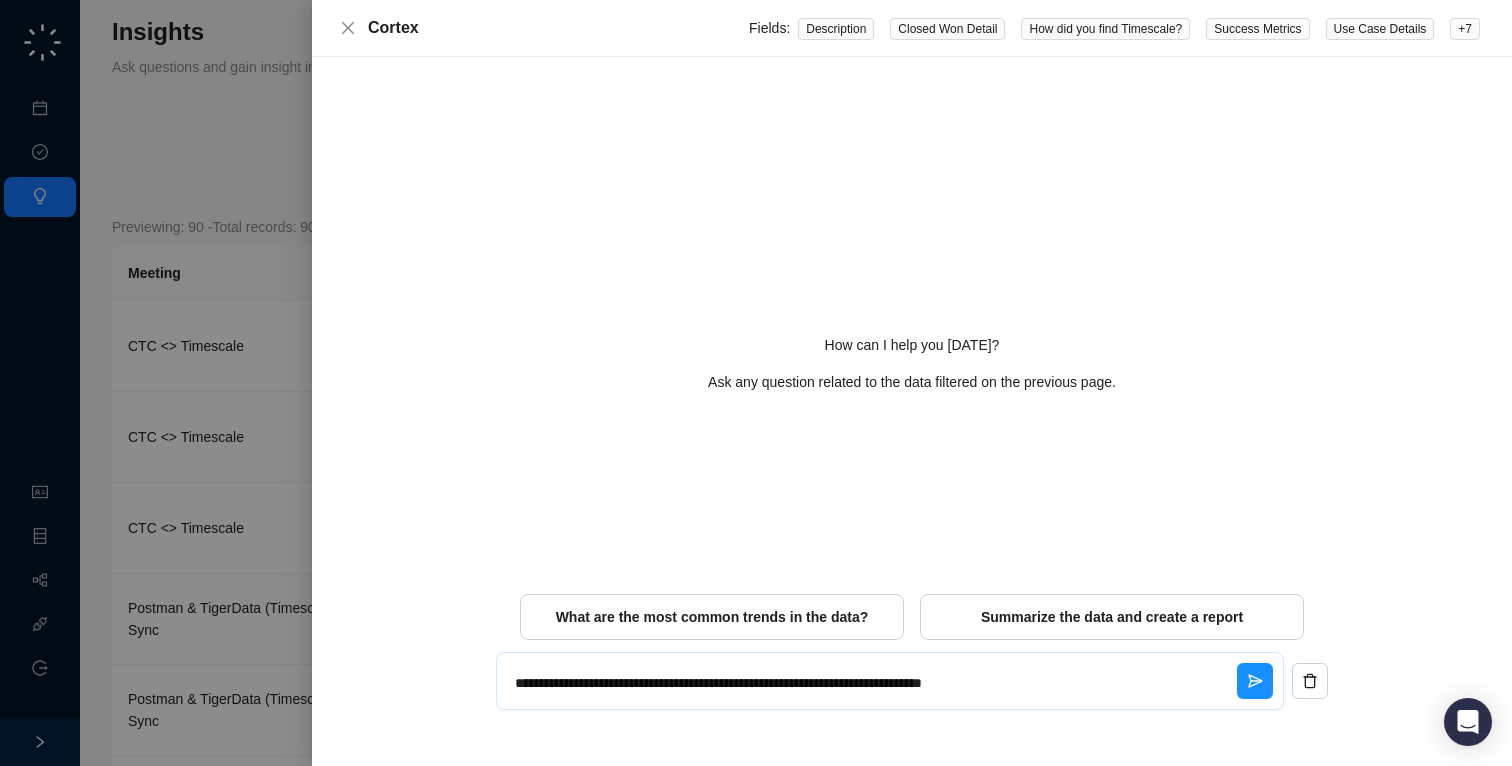 type on "**********" 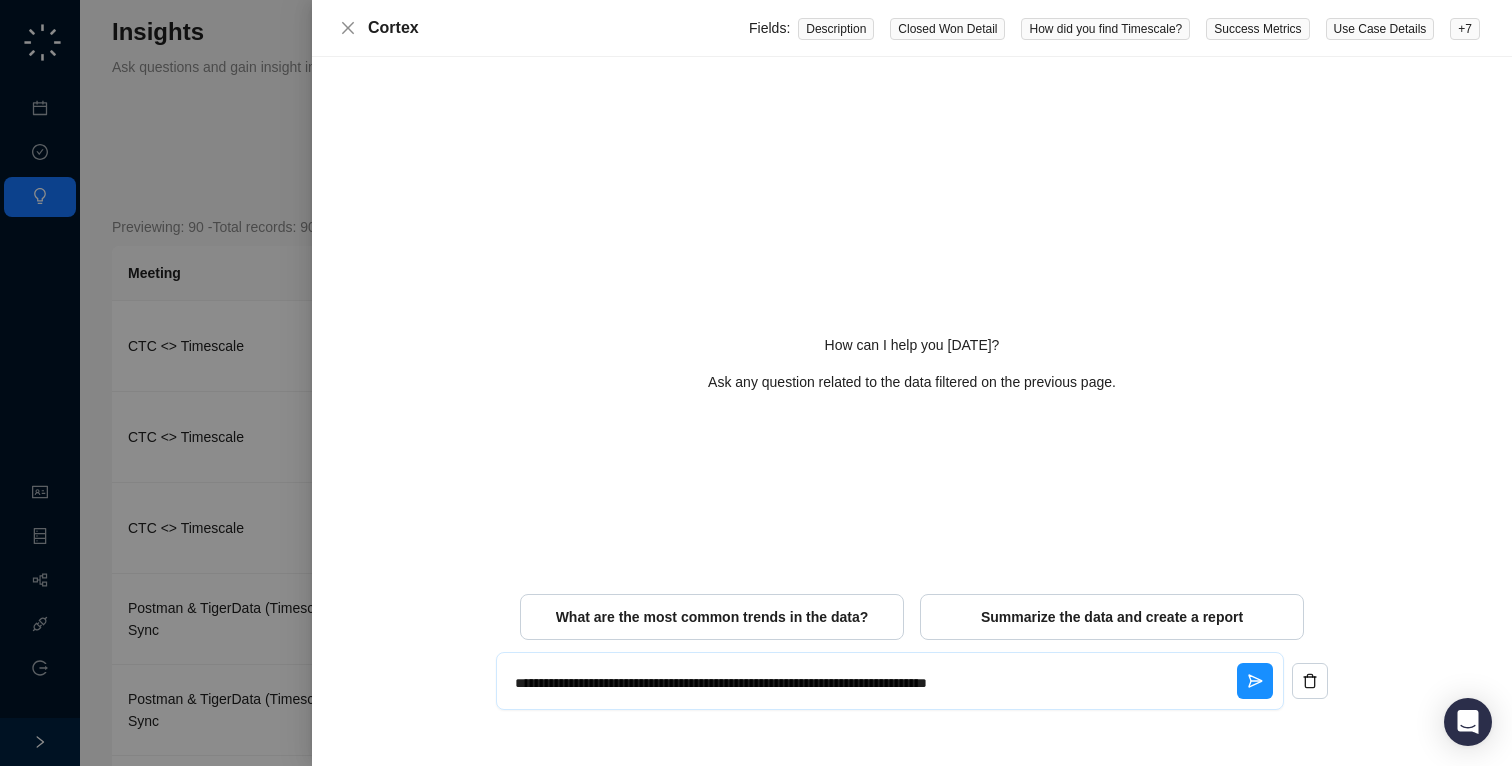 type on "**********" 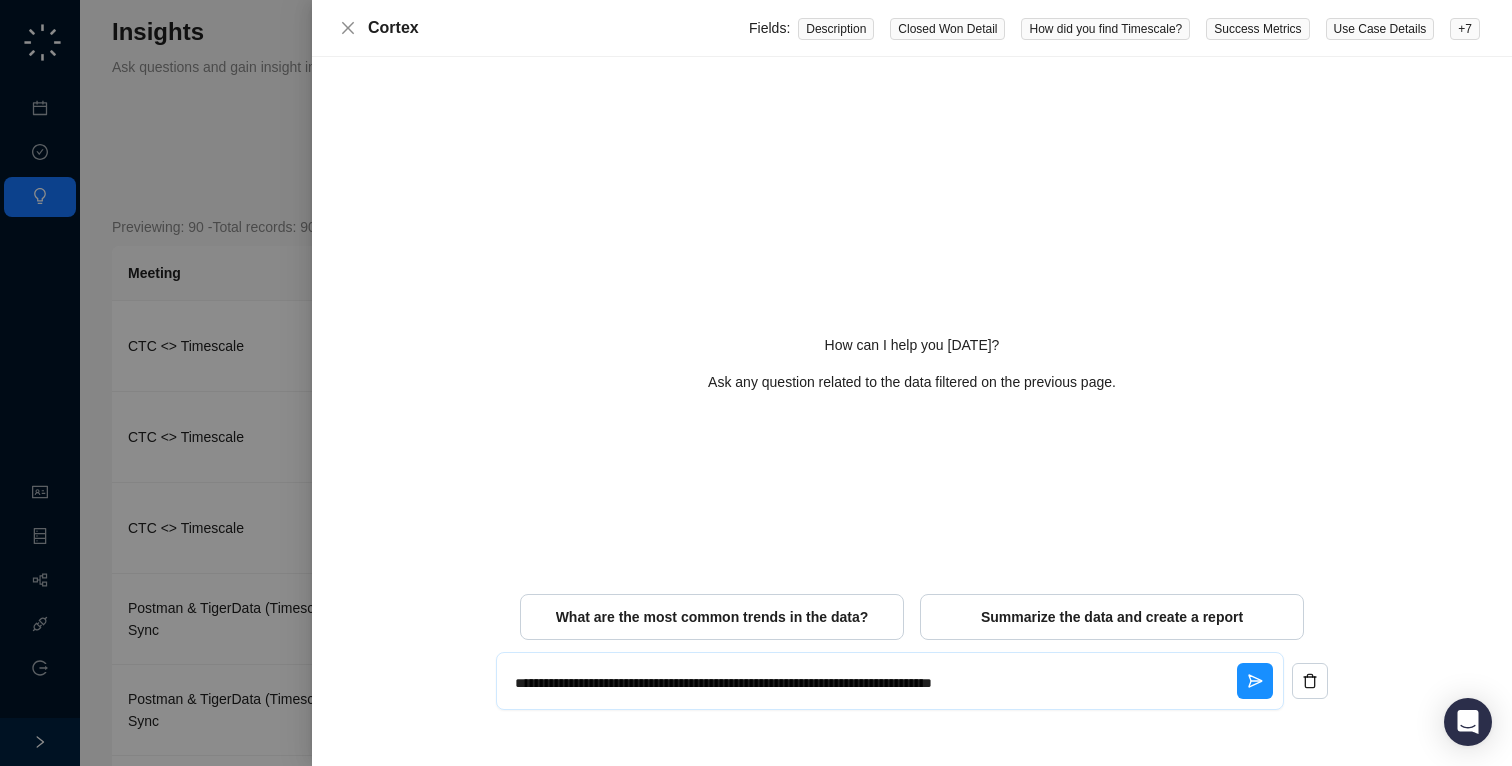 type on "**********" 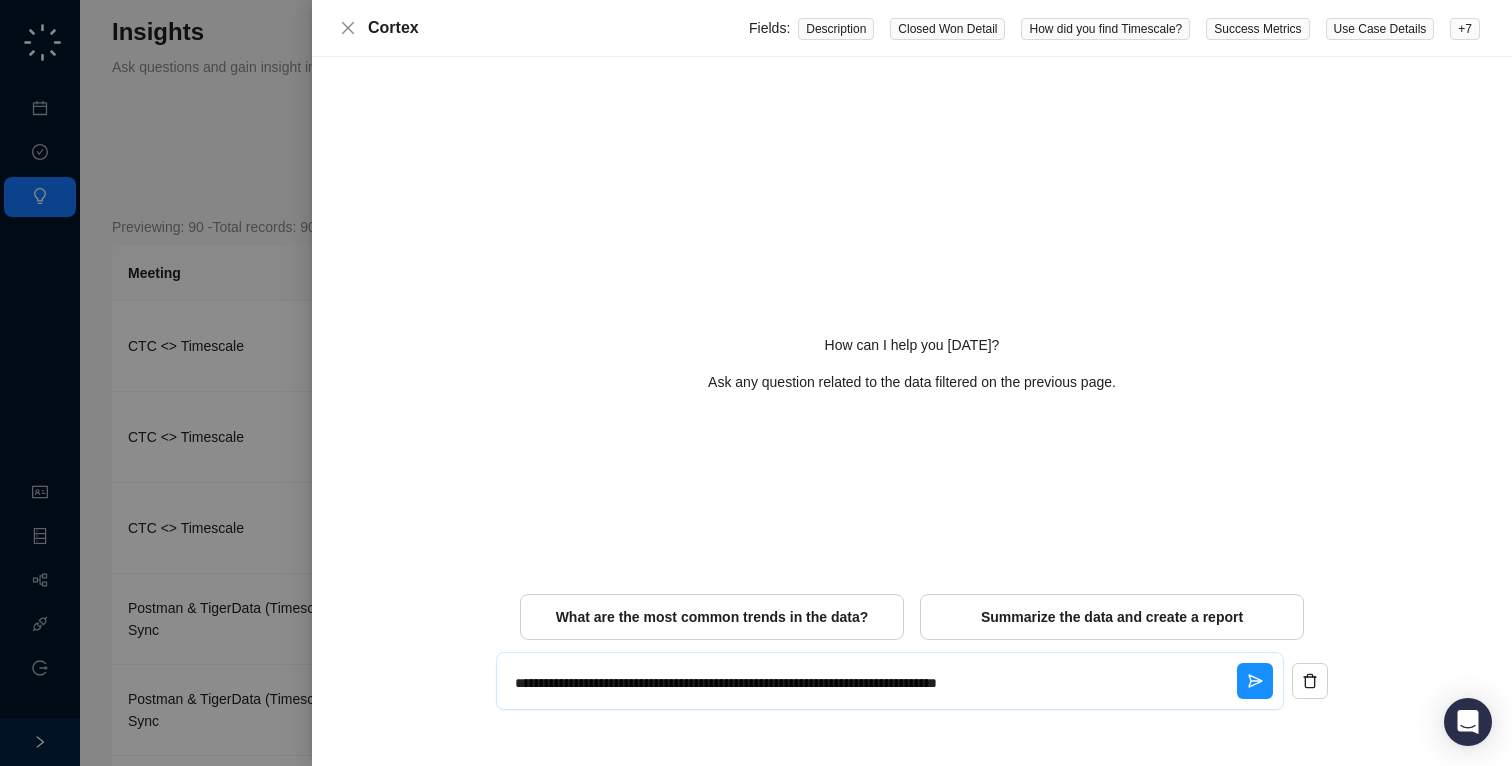 type on "**********" 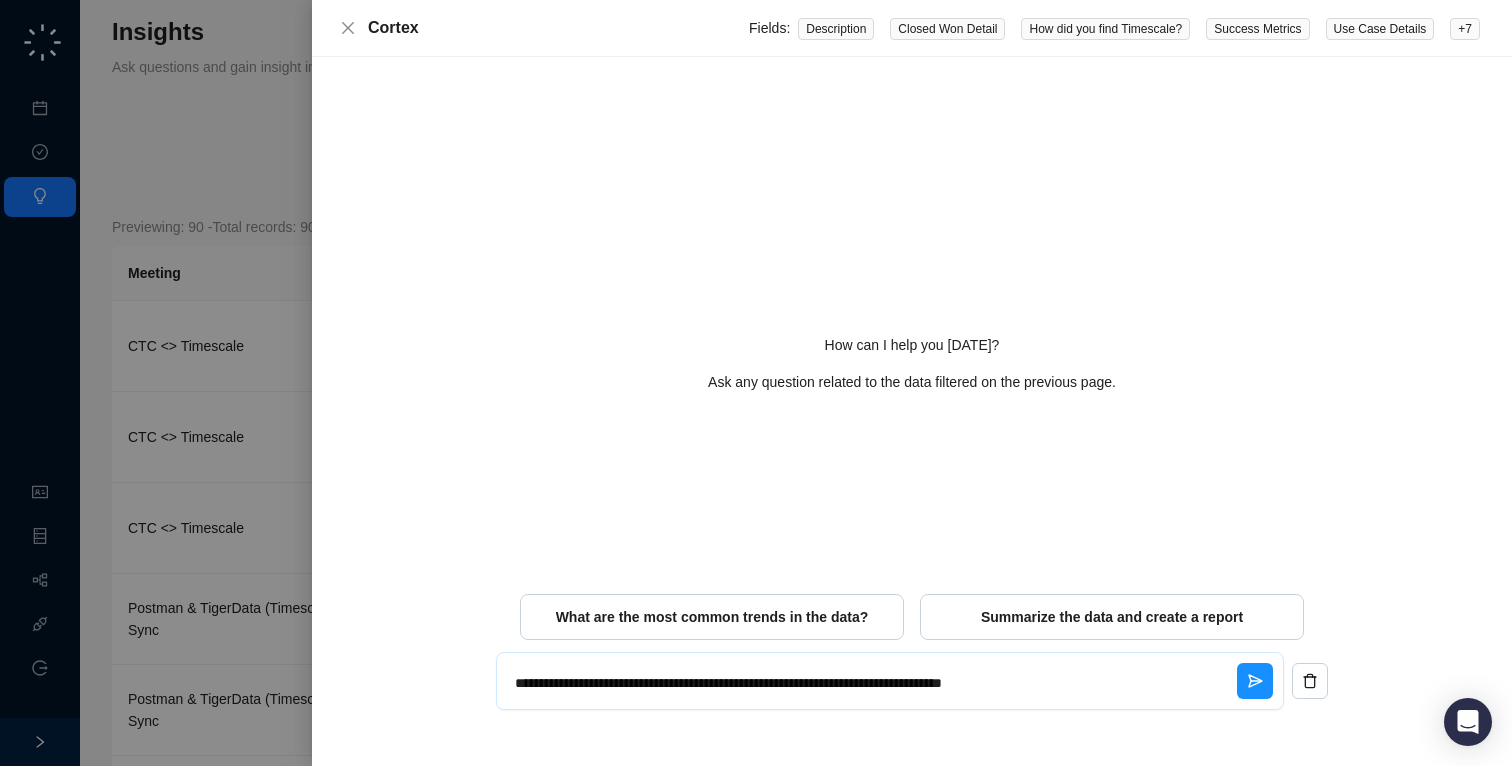type on "**********" 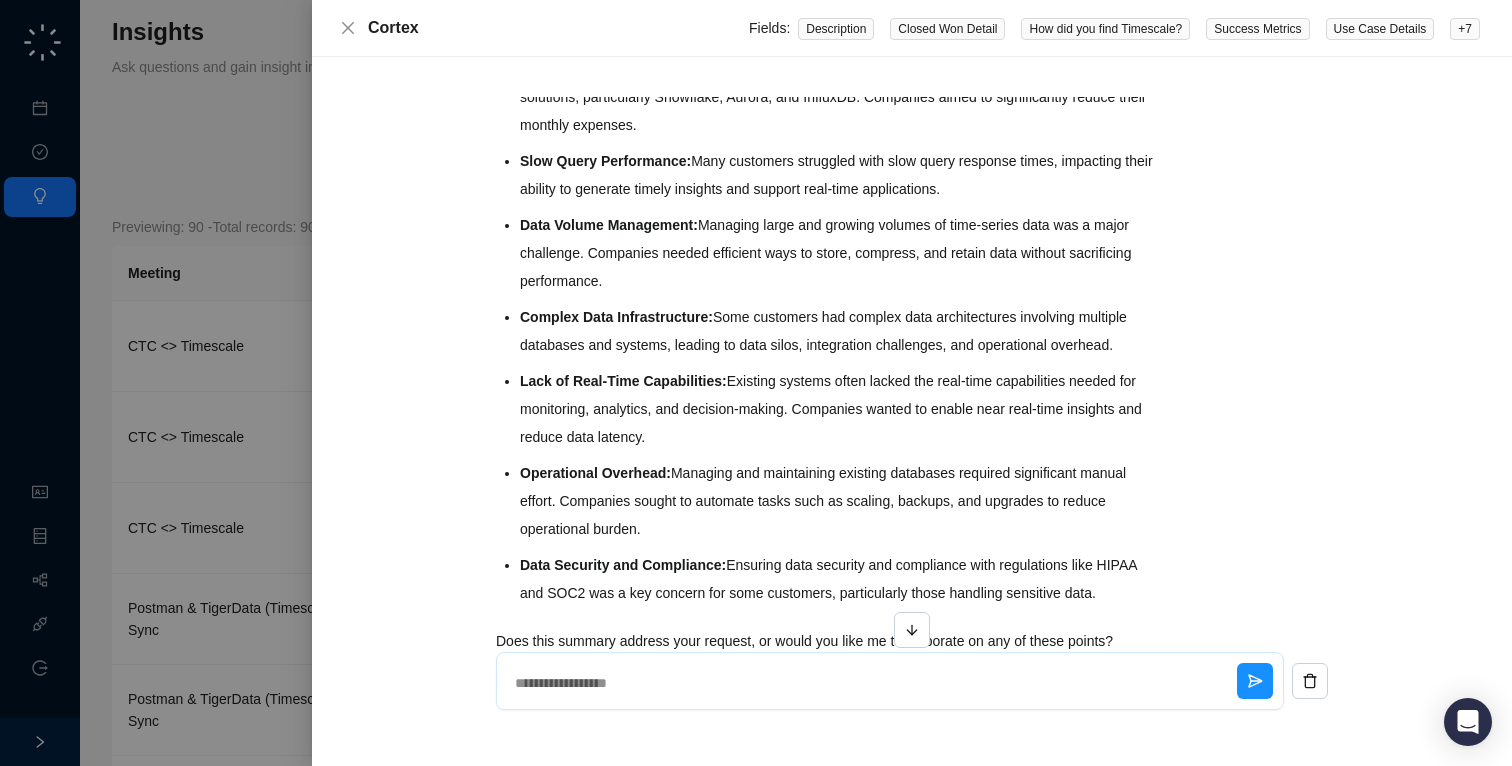 scroll, scrollTop: 1402, scrollLeft: 0, axis: vertical 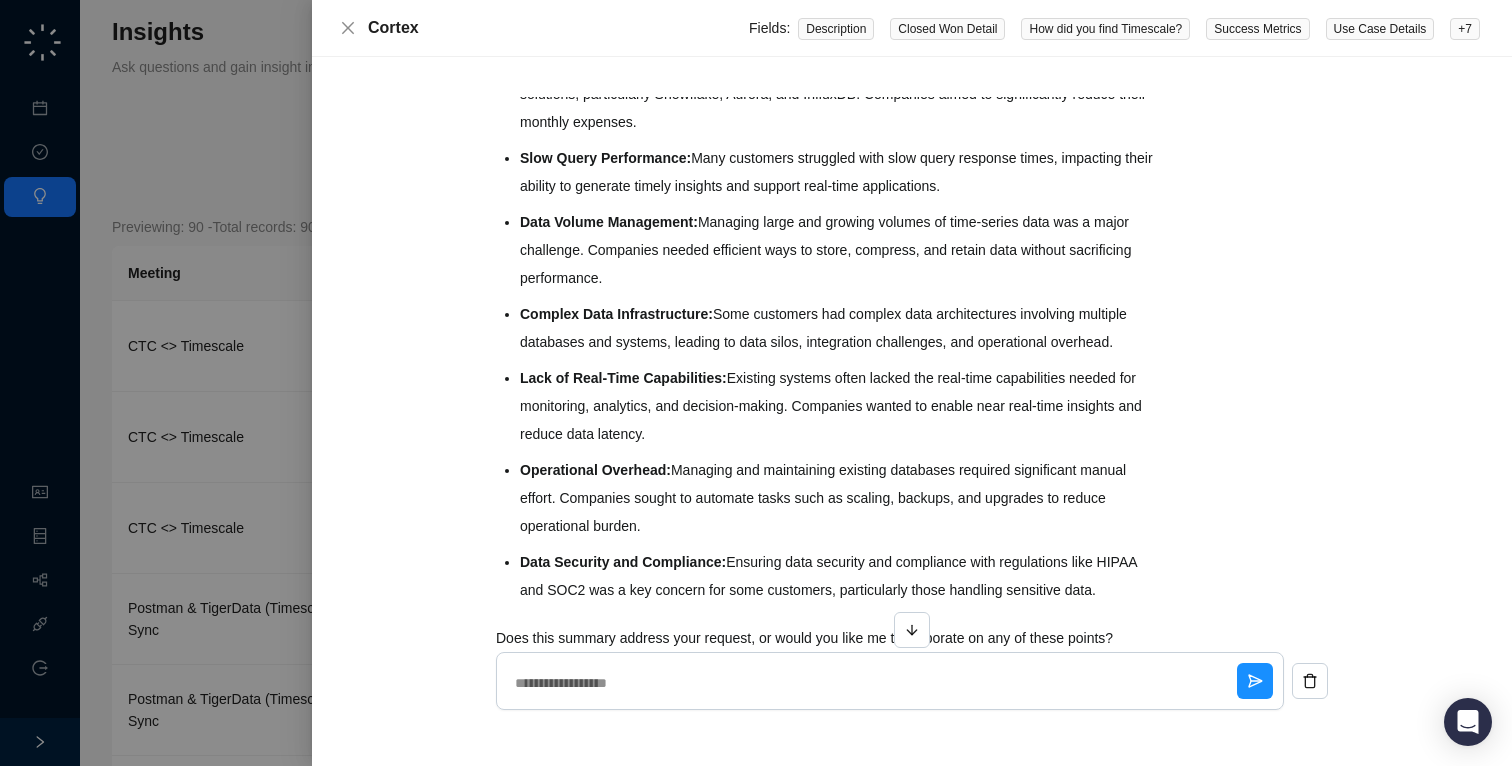 click on "Lack of Real-Time Capabilities:" at bounding box center (623, 378) 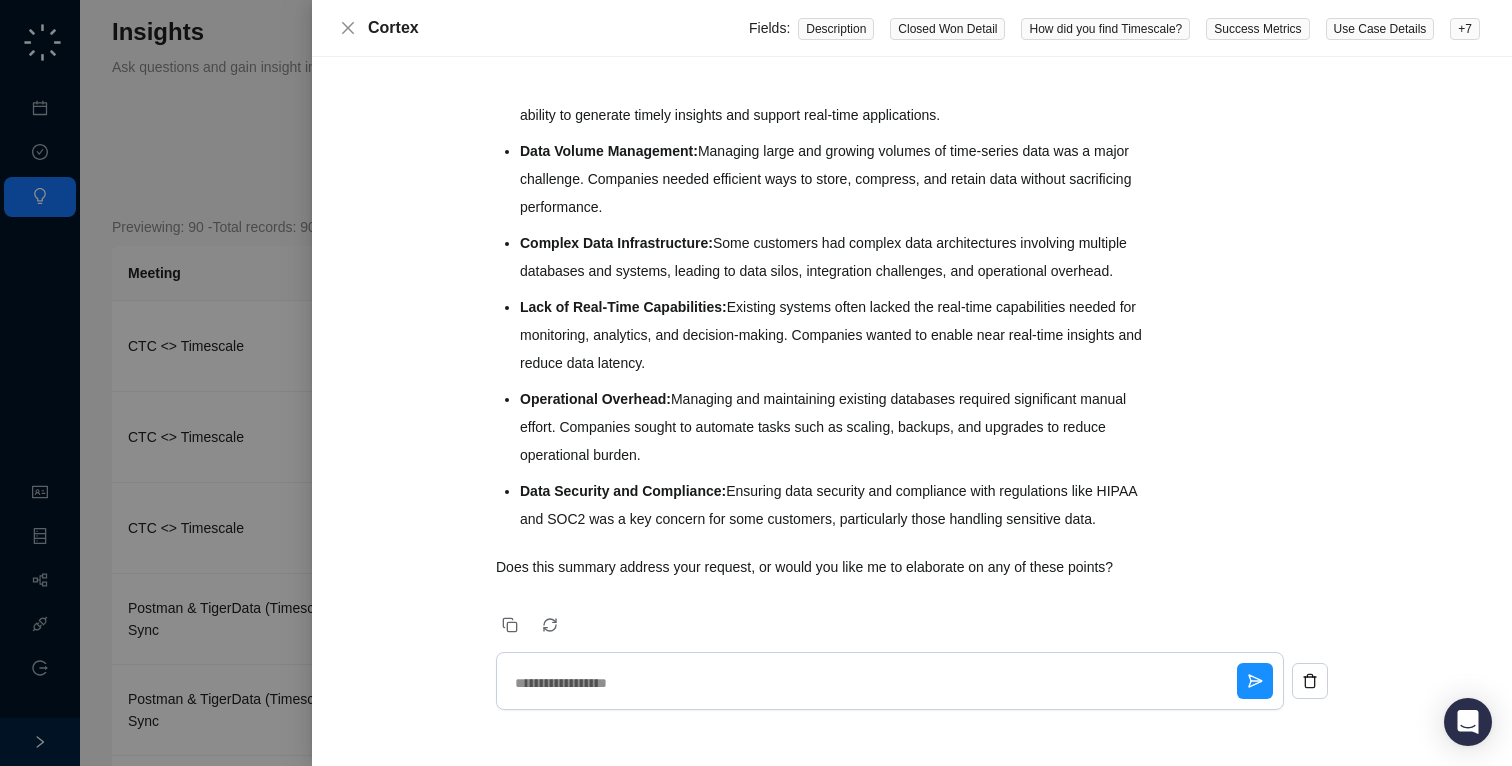 scroll, scrollTop: 1524, scrollLeft: 0, axis: vertical 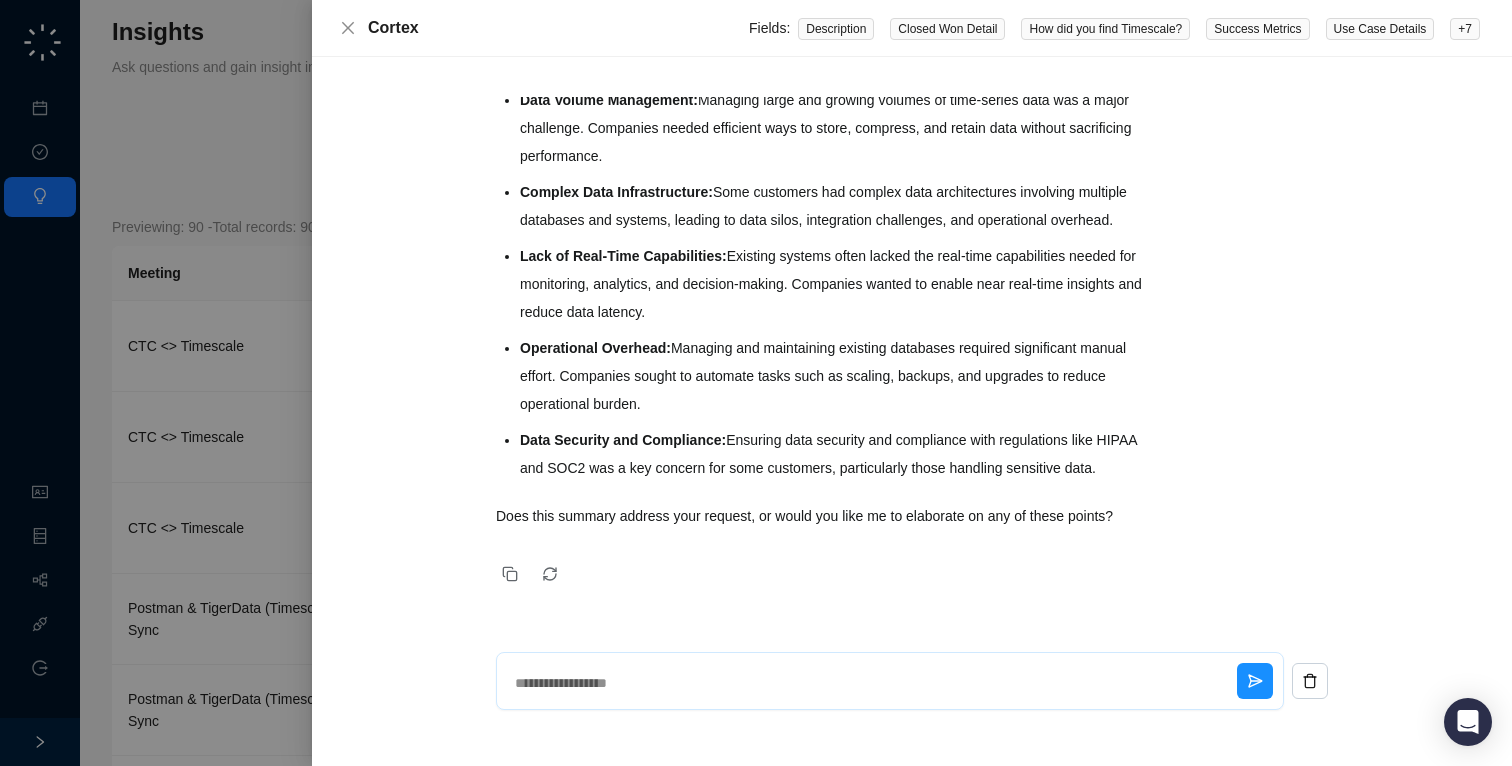 click at bounding box center [872, 683] 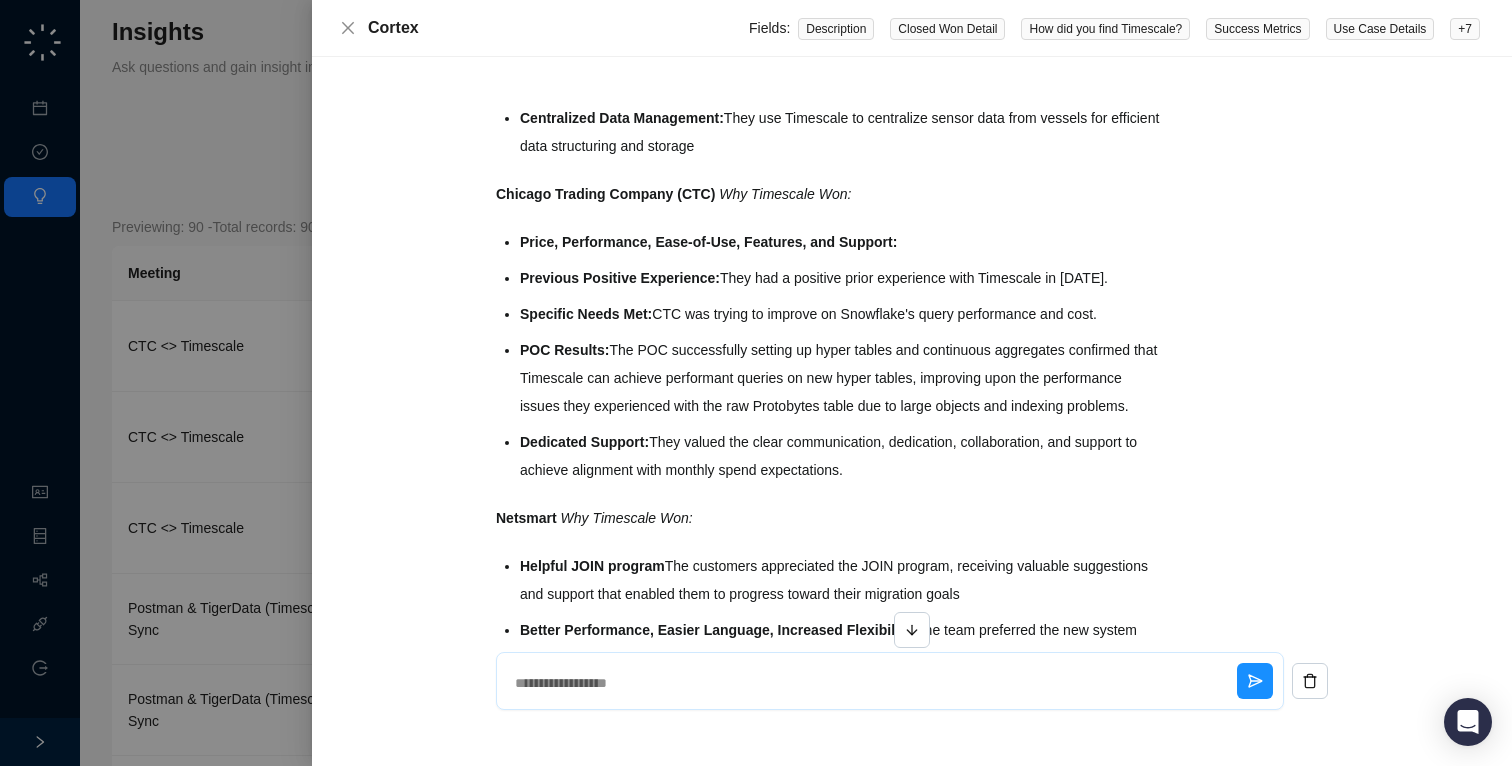 scroll, scrollTop: 2829, scrollLeft: 0, axis: vertical 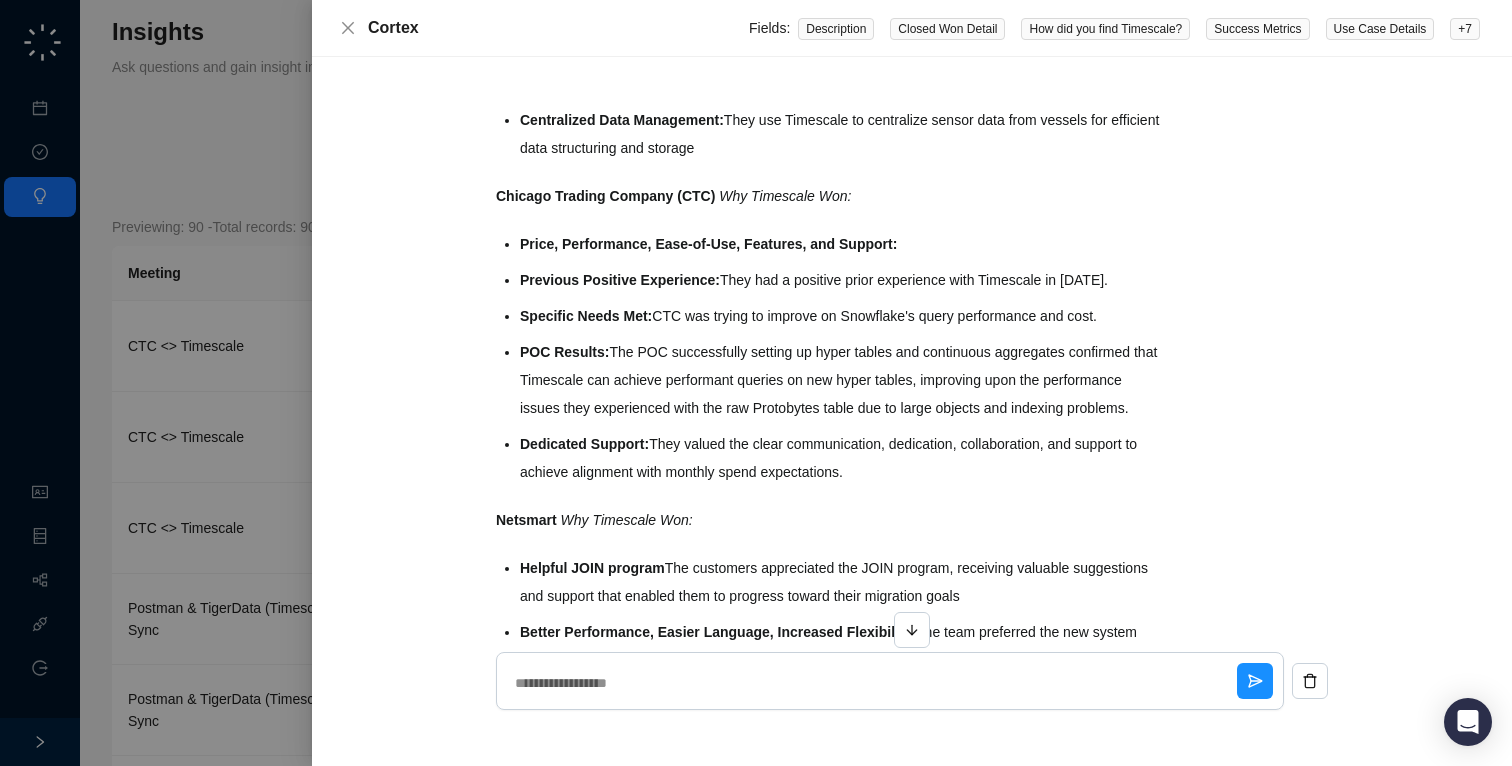 click on "Previous Positive Experience:  They had a positive prior experience with Timescale in [DATE]." at bounding box center (841, 280) 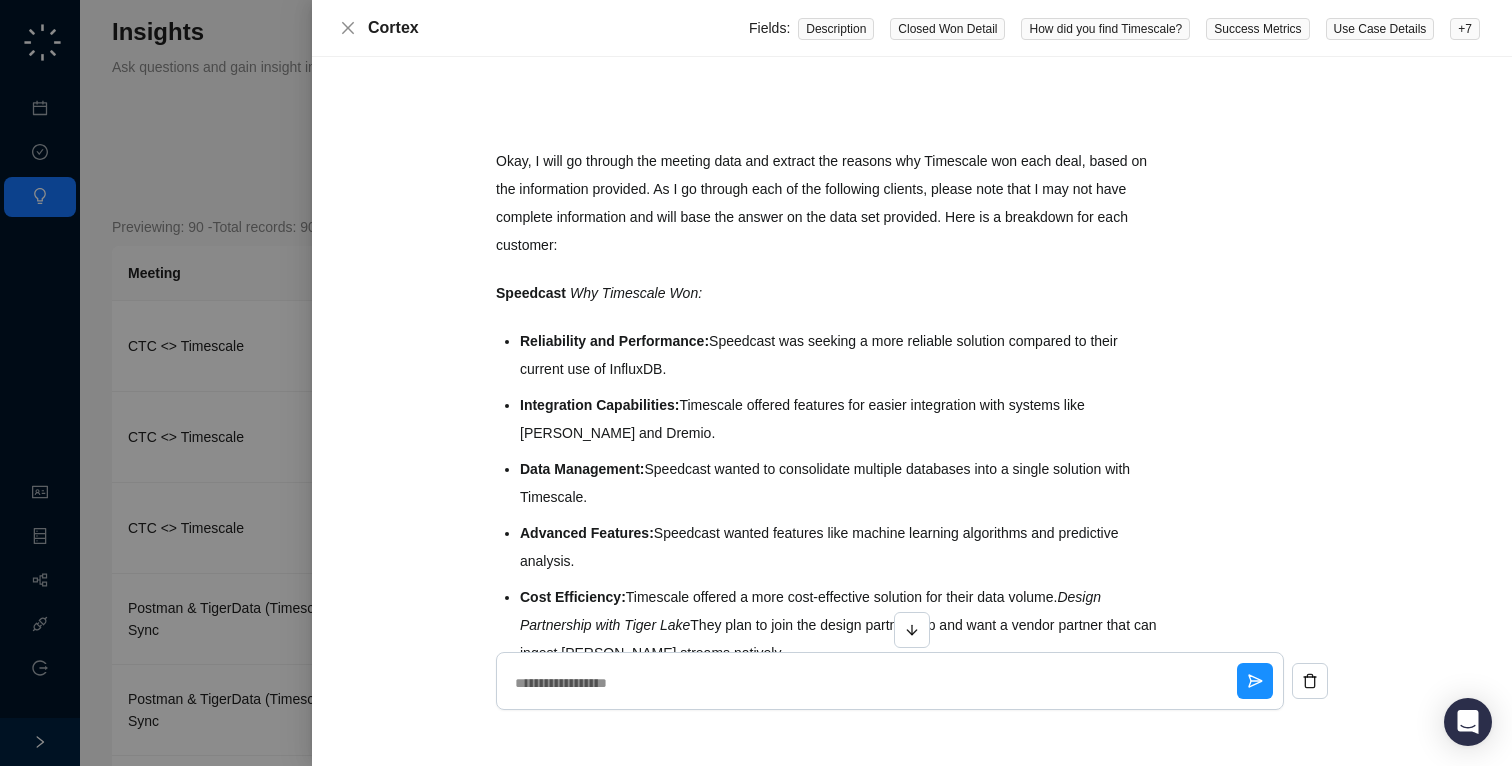 scroll, scrollTop: 2082, scrollLeft: 0, axis: vertical 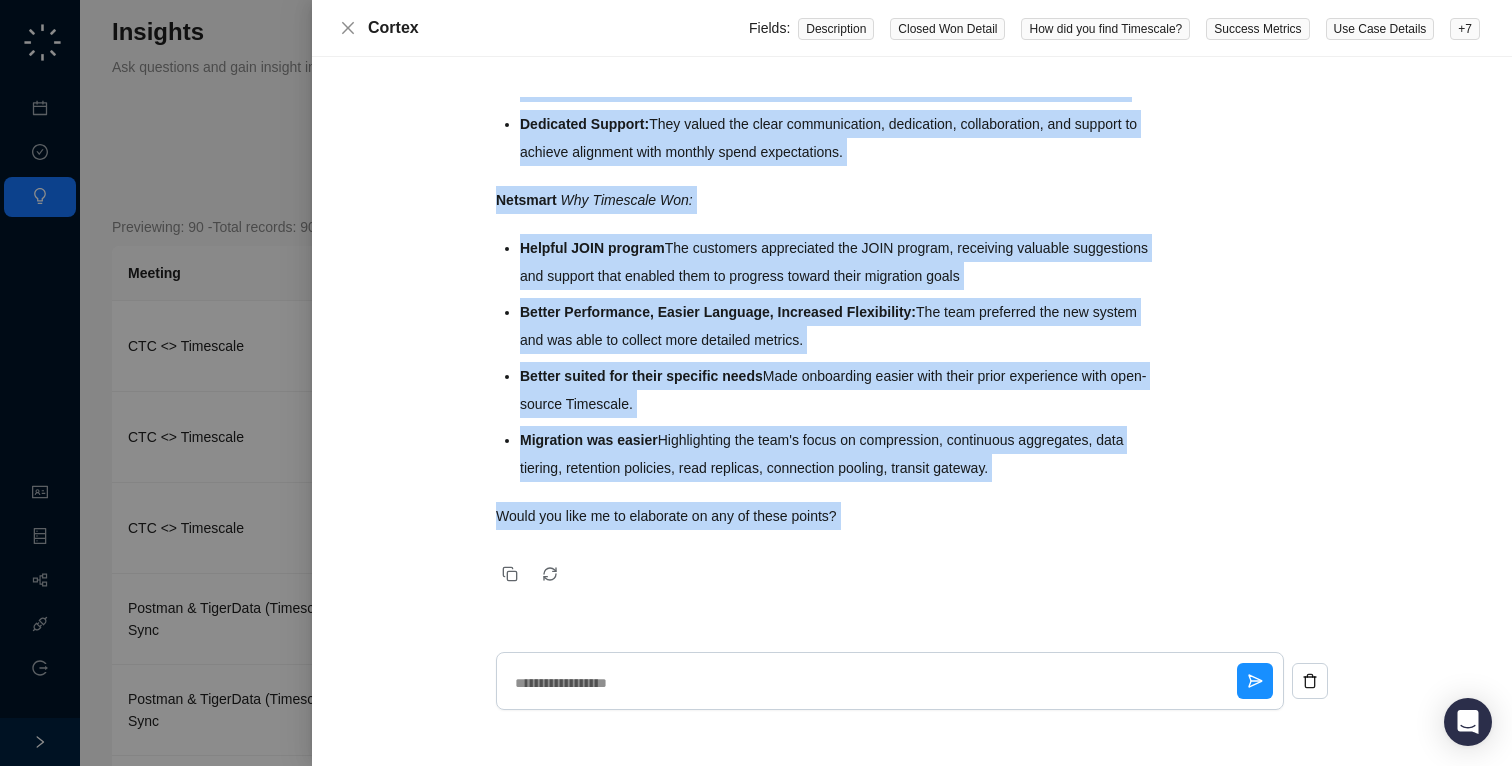 drag, startPoint x: 493, startPoint y: 273, endPoint x: 1019, endPoint y: 478, distance: 564.5361 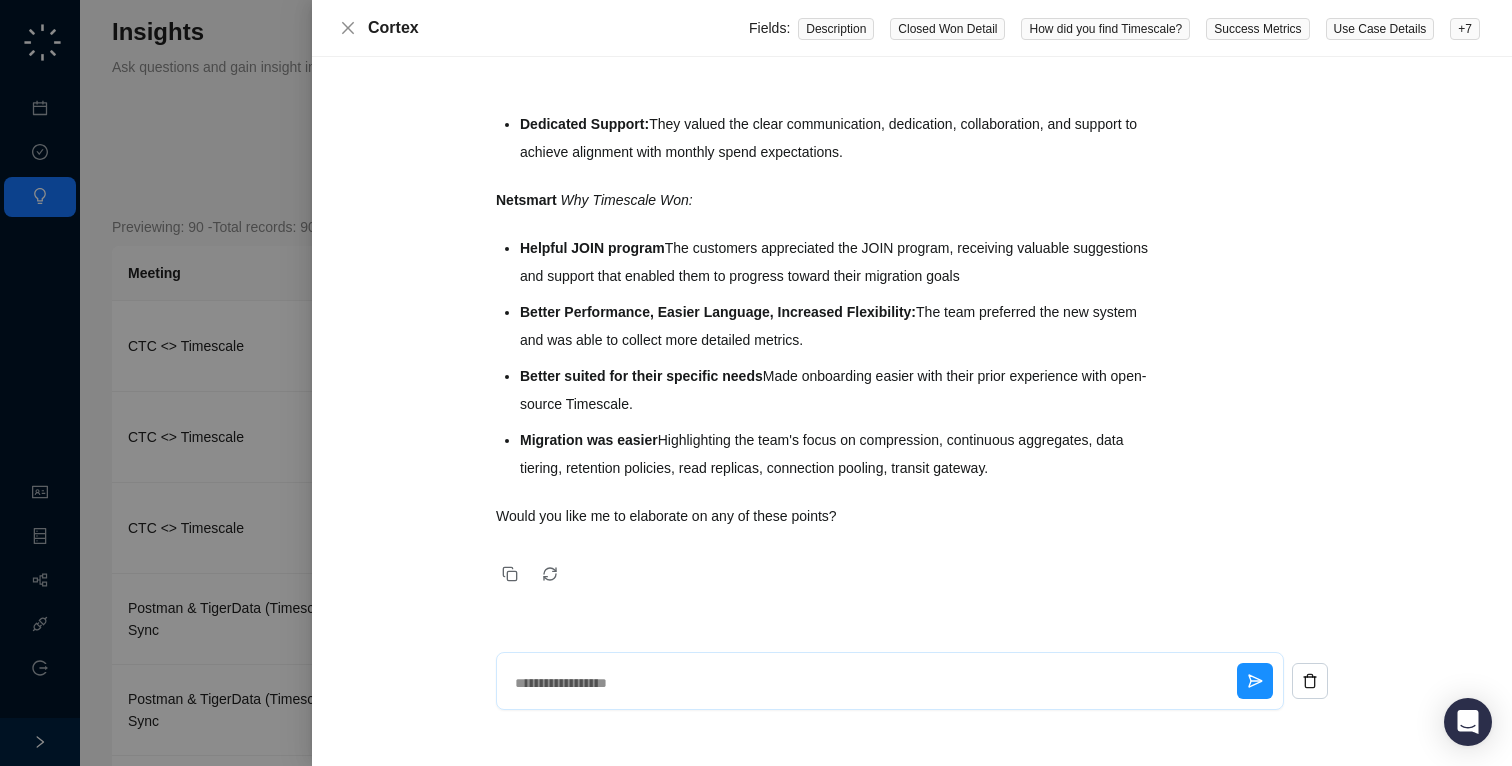 click at bounding box center (872, 683) 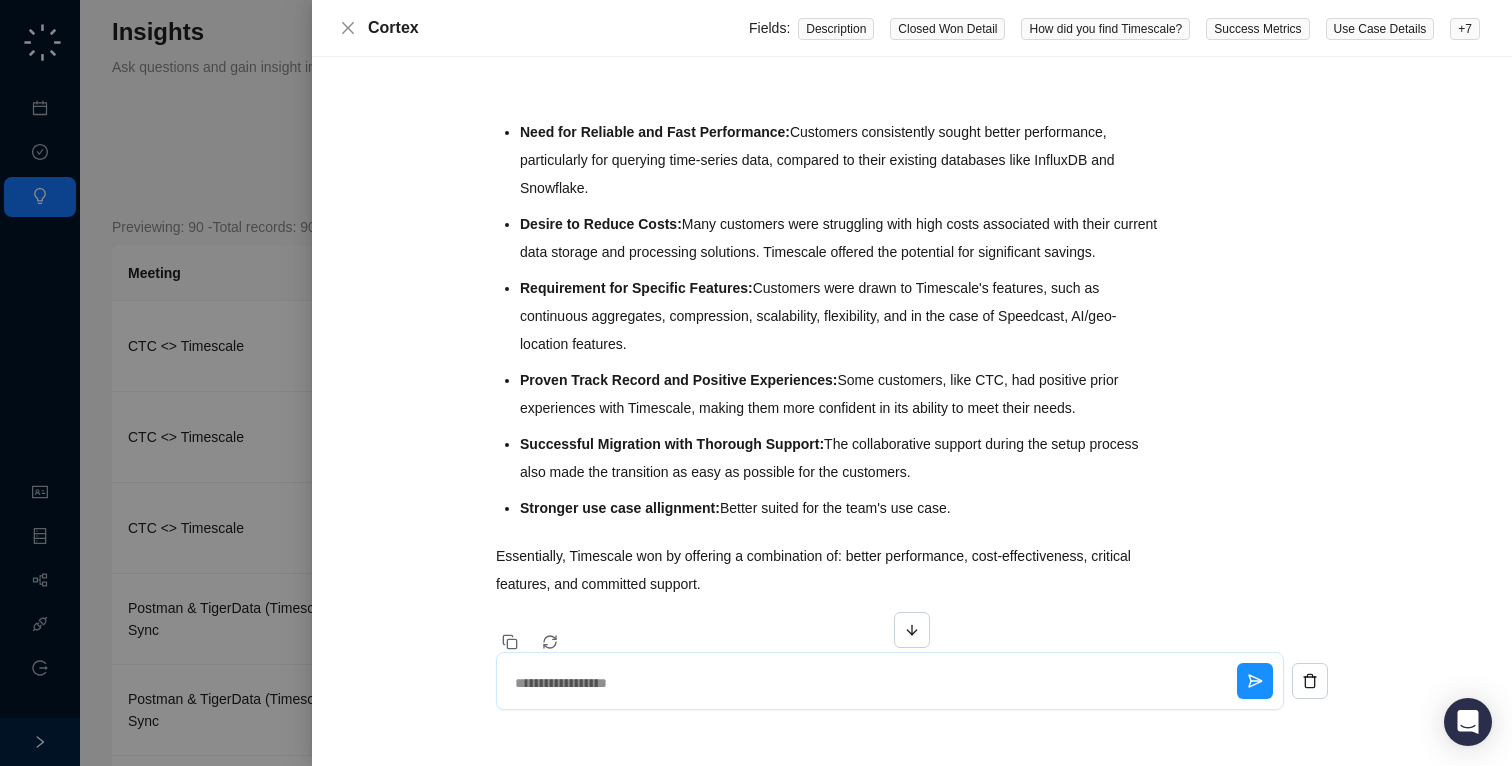 scroll, scrollTop: 3857, scrollLeft: 0, axis: vertical 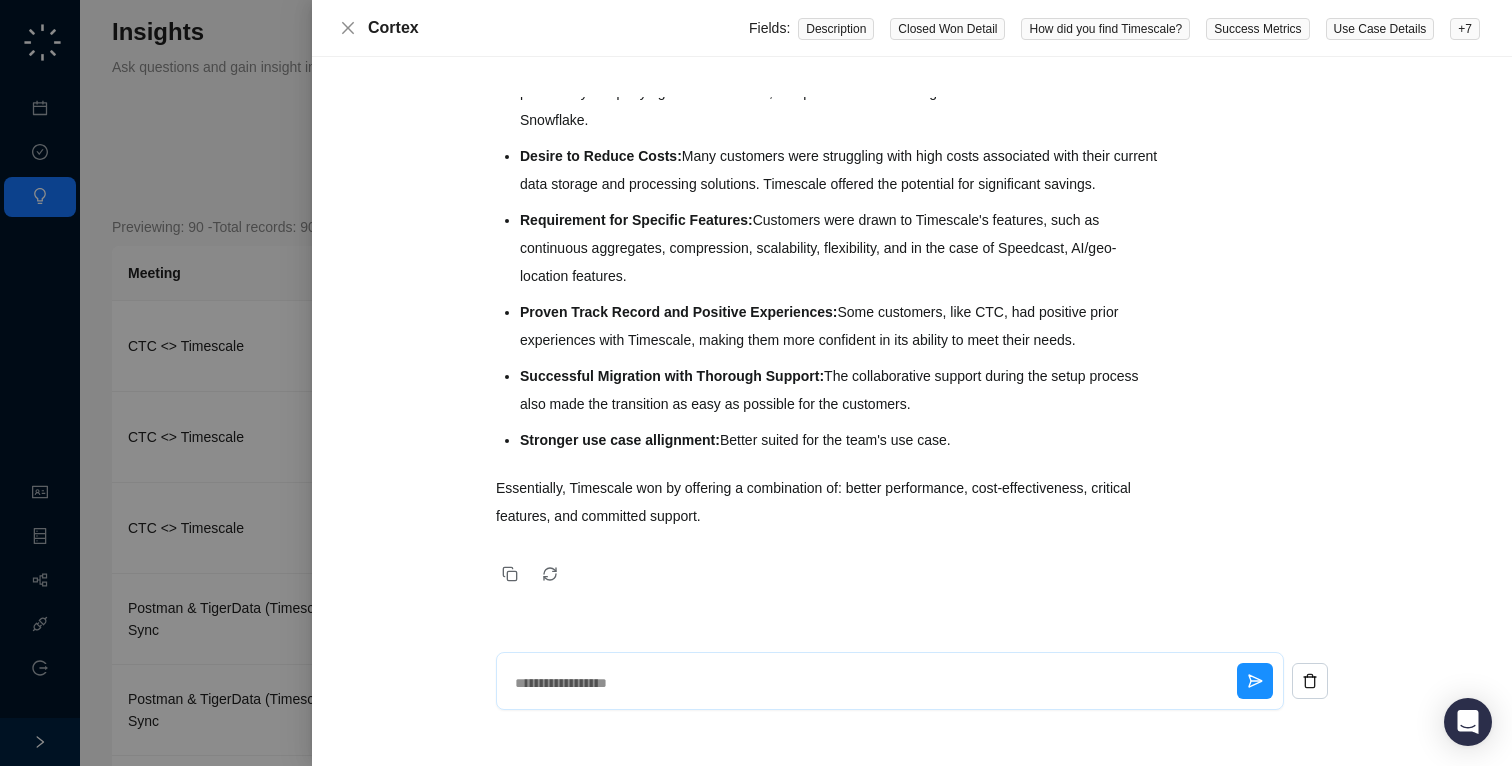 click at bounding box center [872, 683] 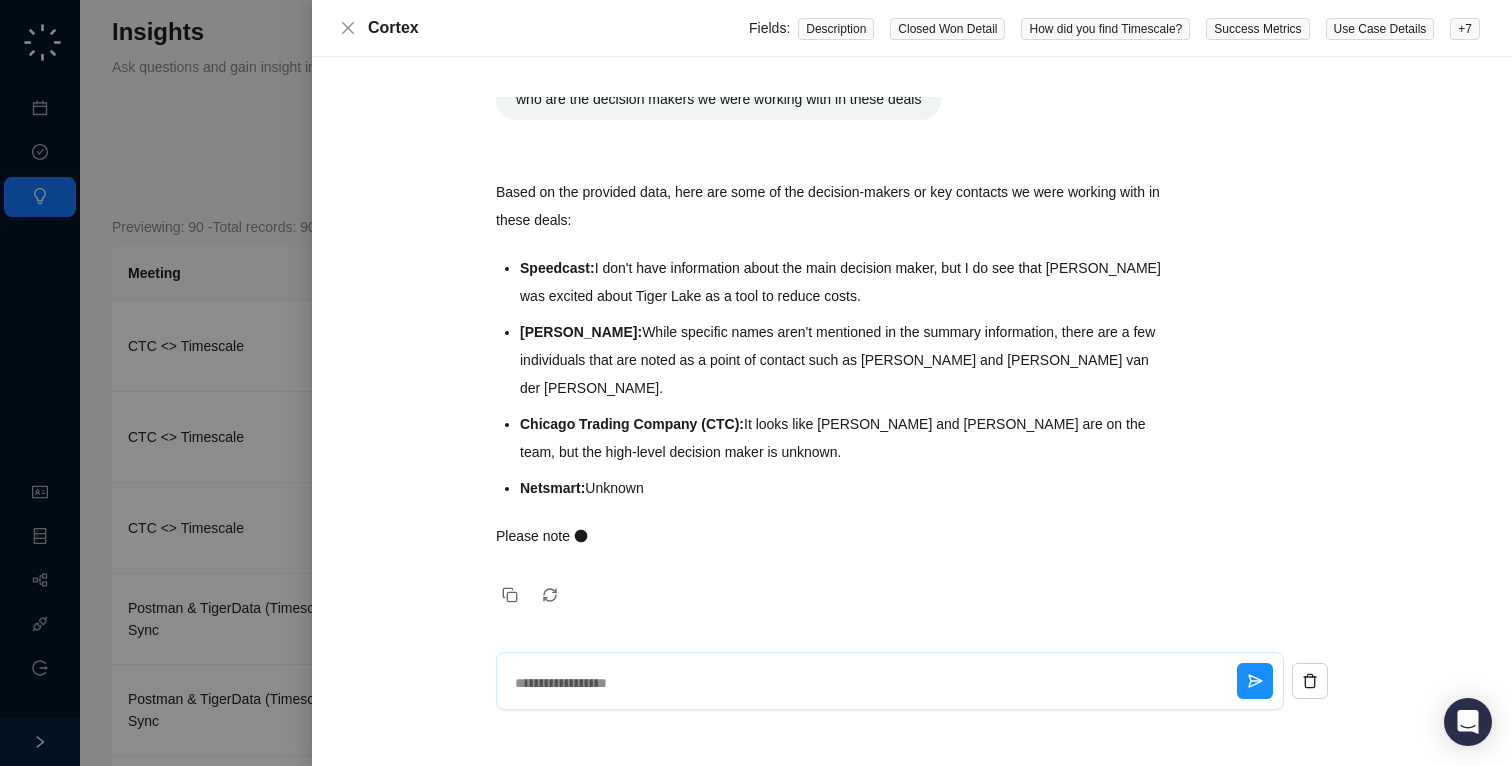 scroll, scrollTop: 4483, scrollLeft: 0, axis: vertical 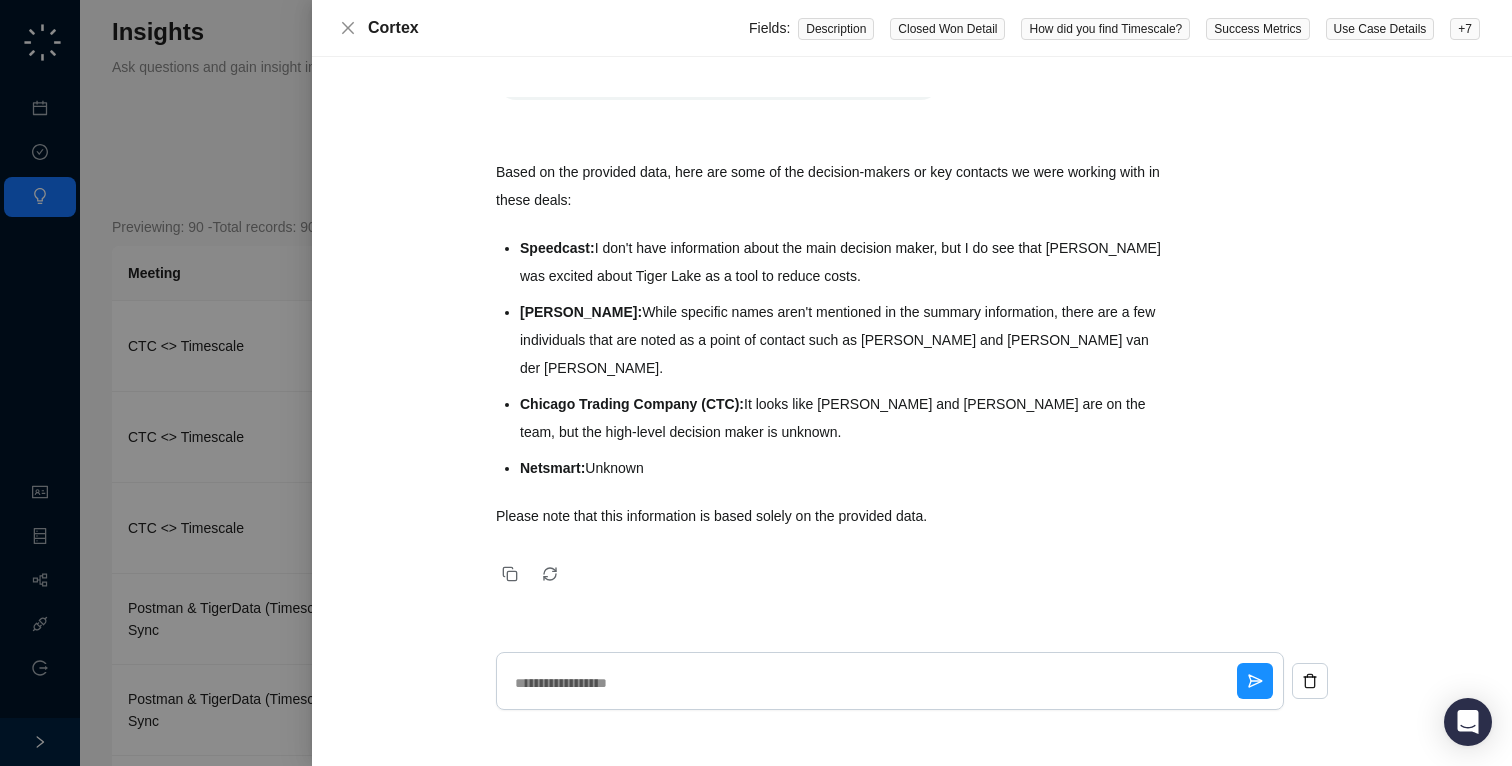 click on "Speedcast:  I don't have information about the main decision maker, but I do see that [PERSON_NAME] was excited about Tiger Lake as a tool to reduce costs." at bounding box center (841, 262) 